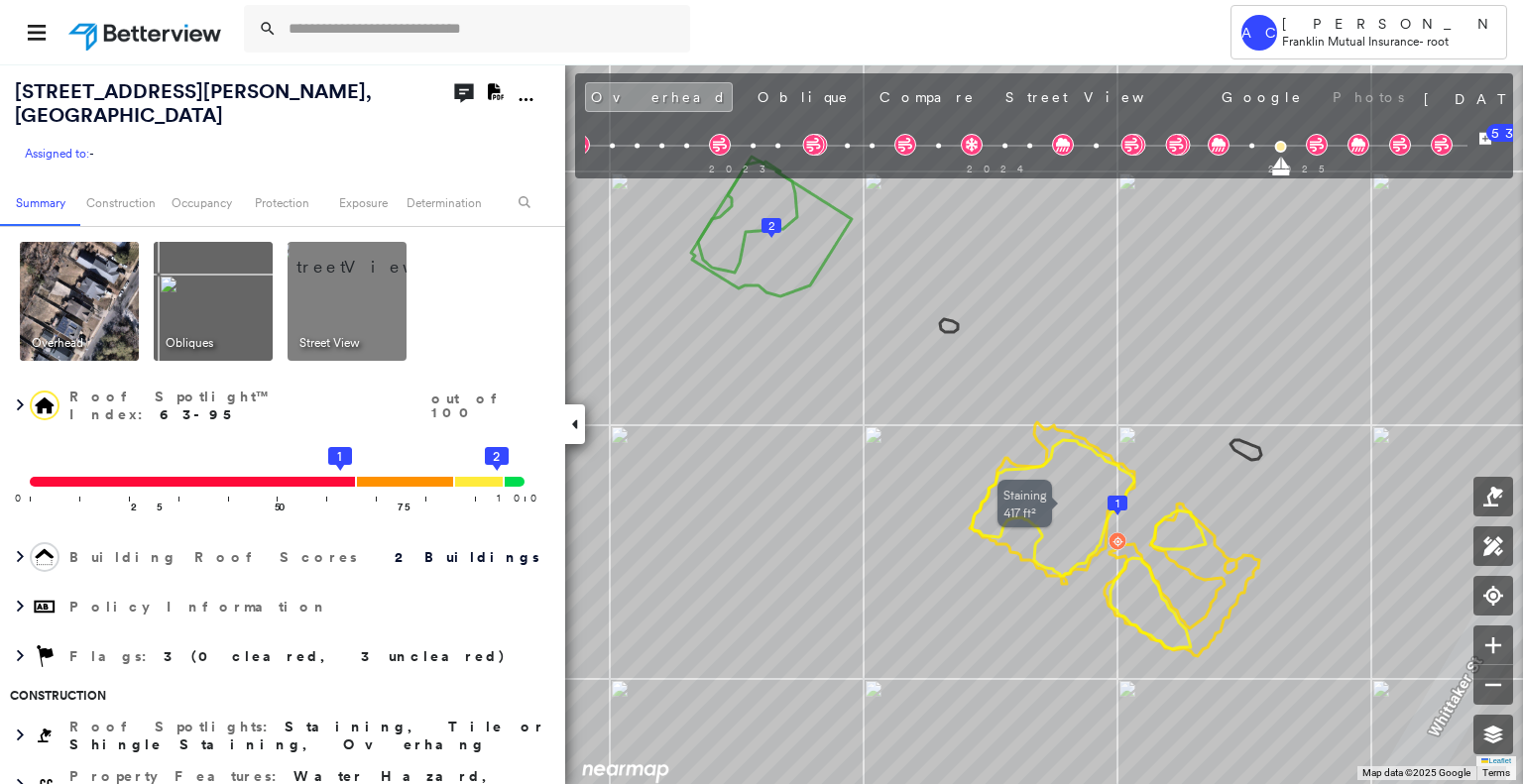 scroll, scrollTop: 0, scrollLeft: 0, axis: both 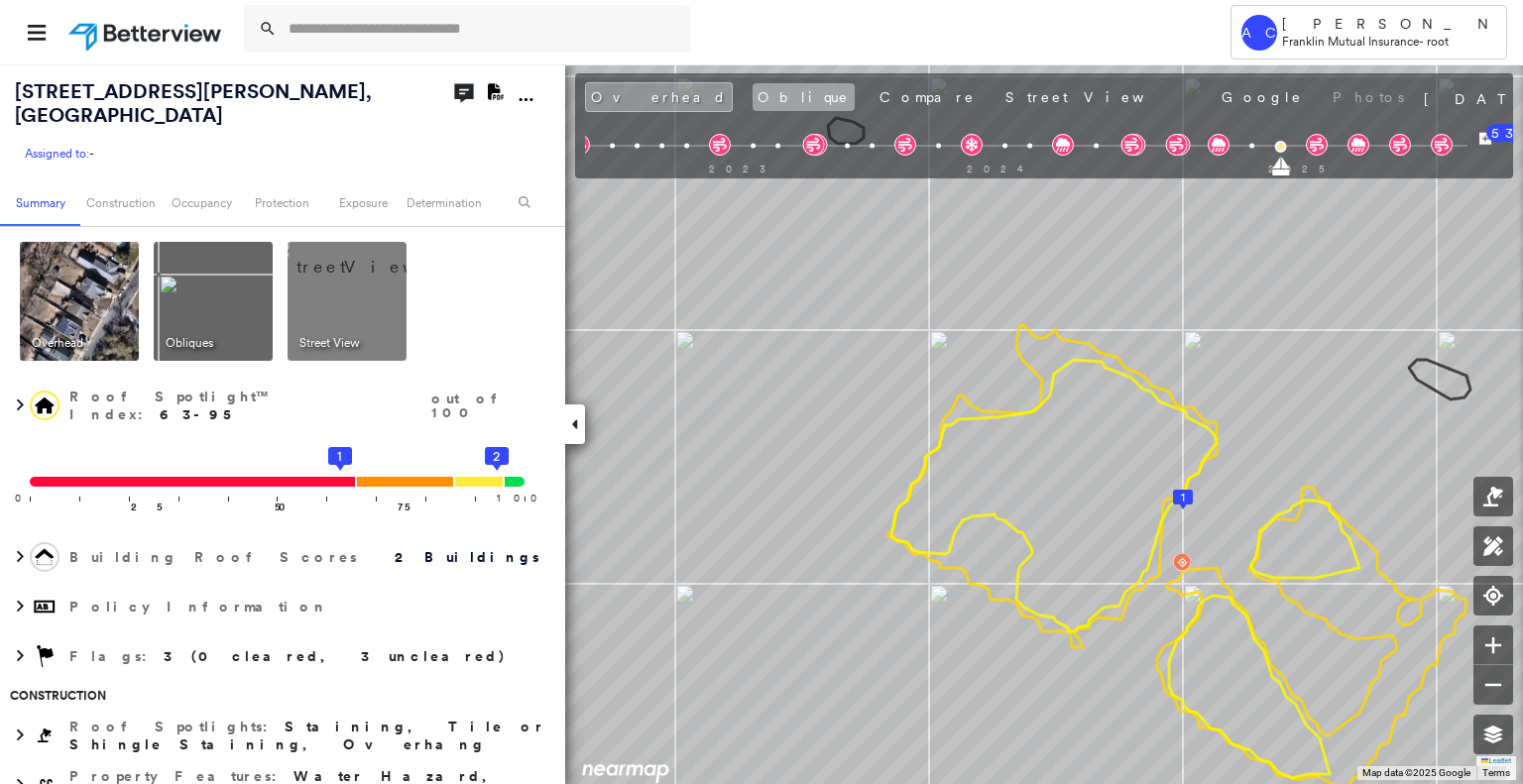 click on "Oblique" at bounding box center [803, 97] 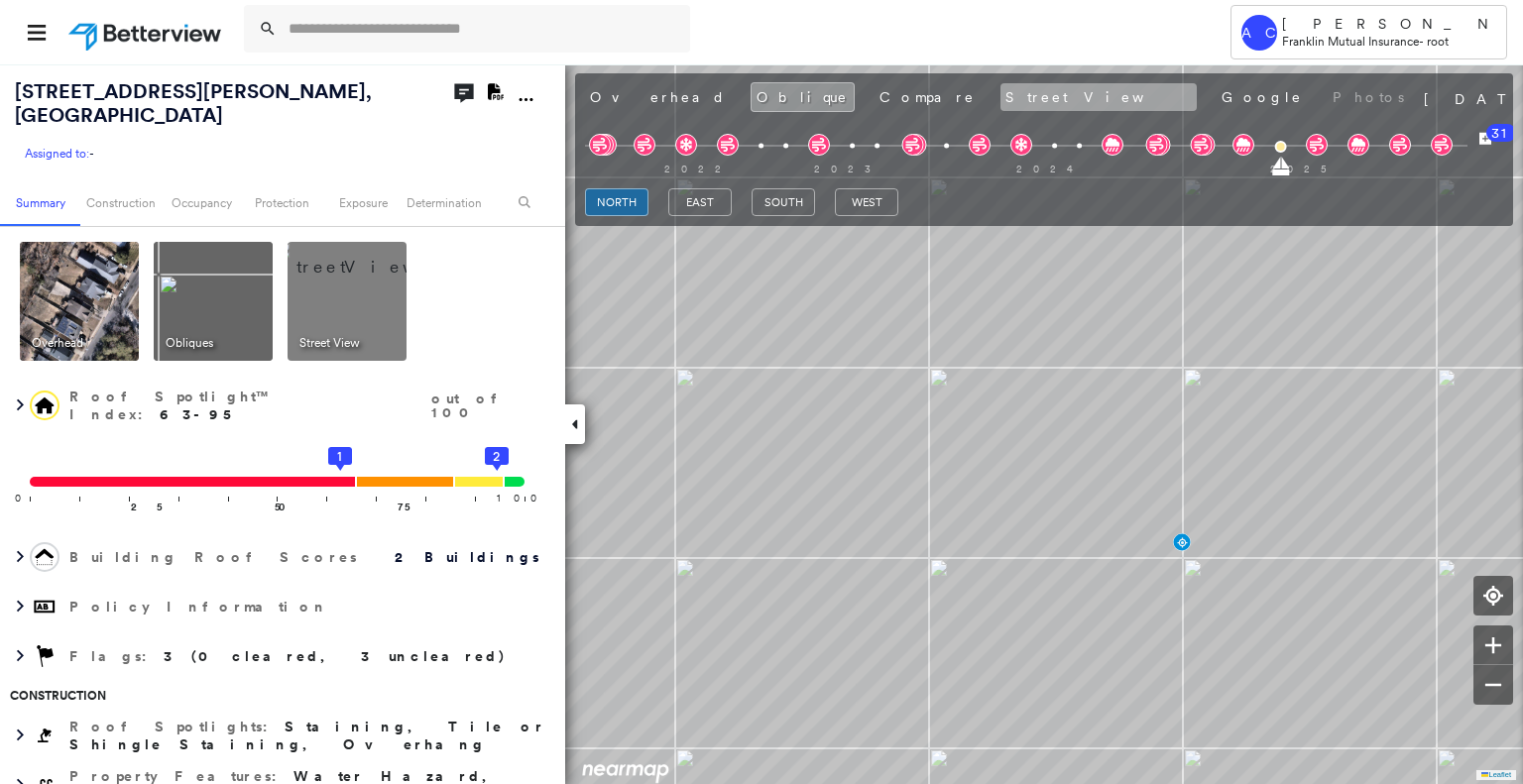 click on "Street View" at bounding box center (1099, 97) 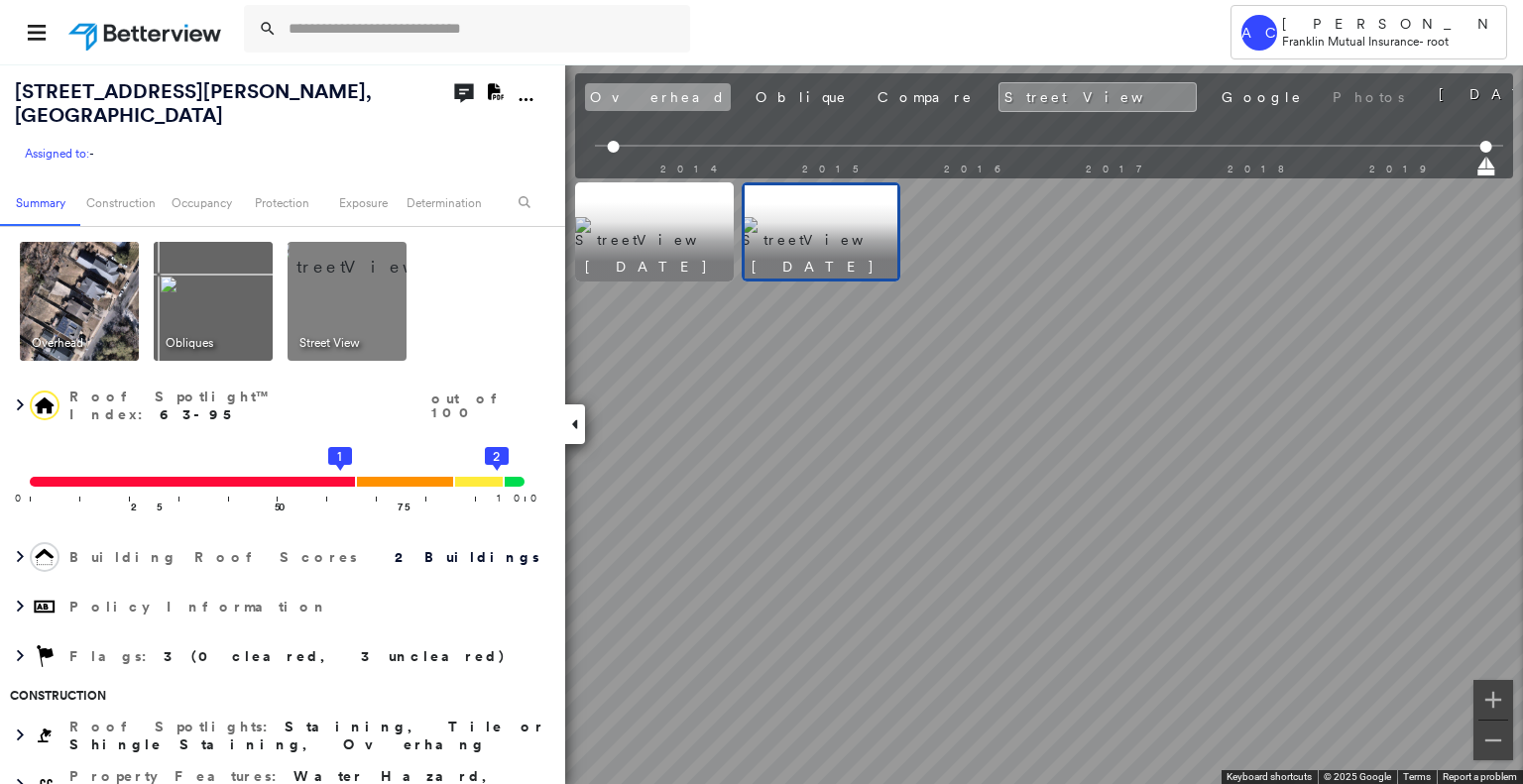 click on "Overhead" at bounding box center (657, 97) 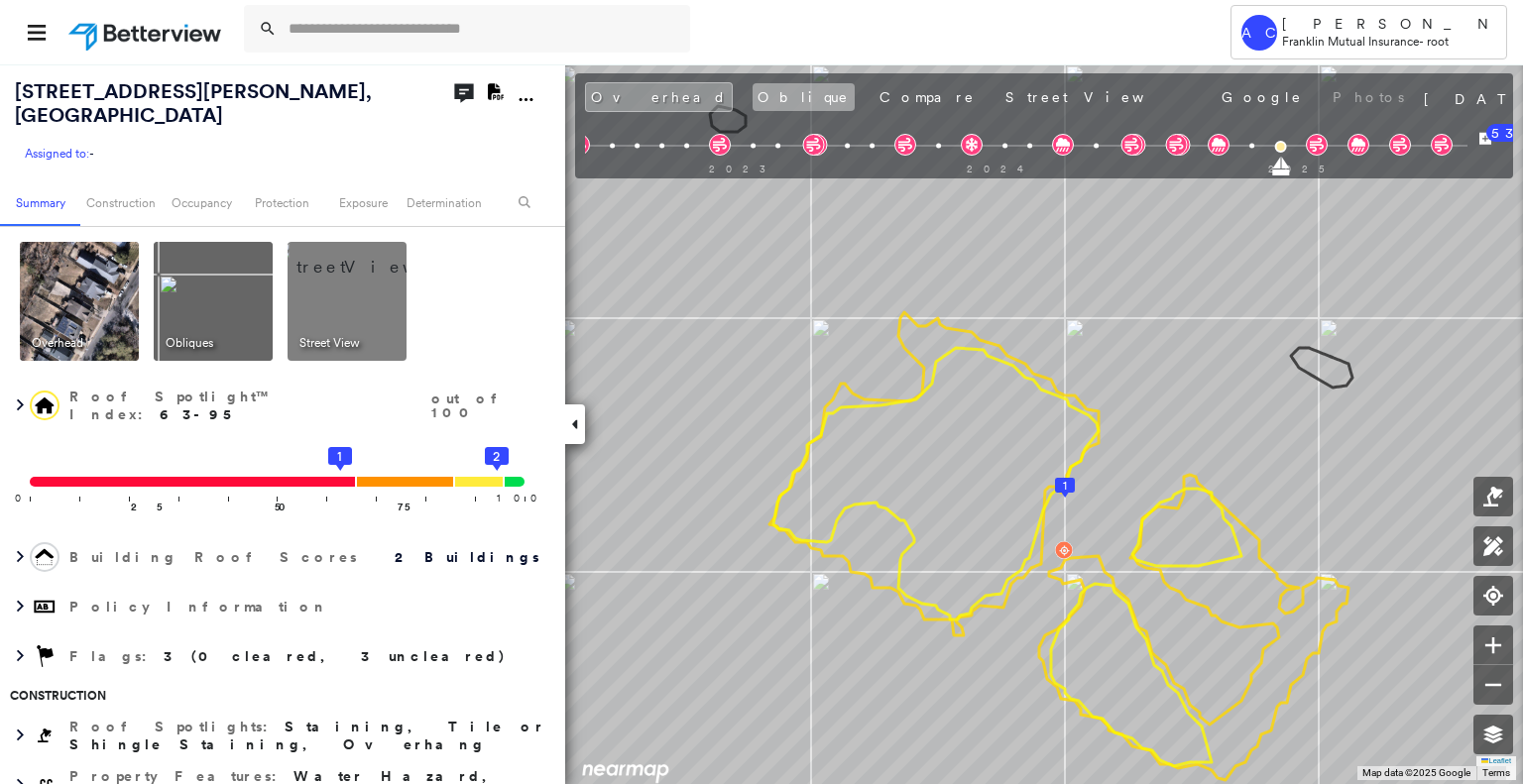 click on "Oblique" at bounding box center [803, 97] 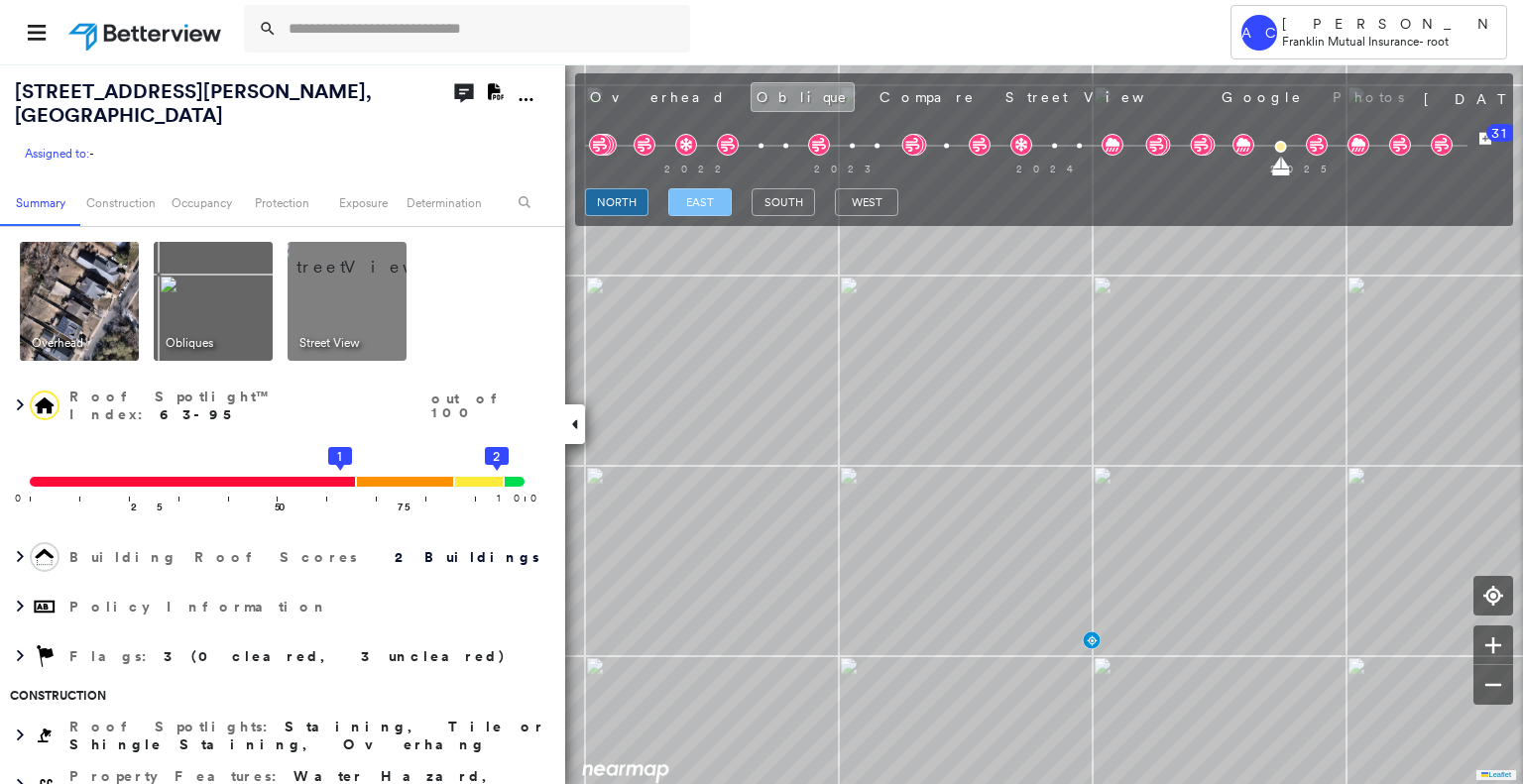 click on "east" at bounding box center (700, 202) 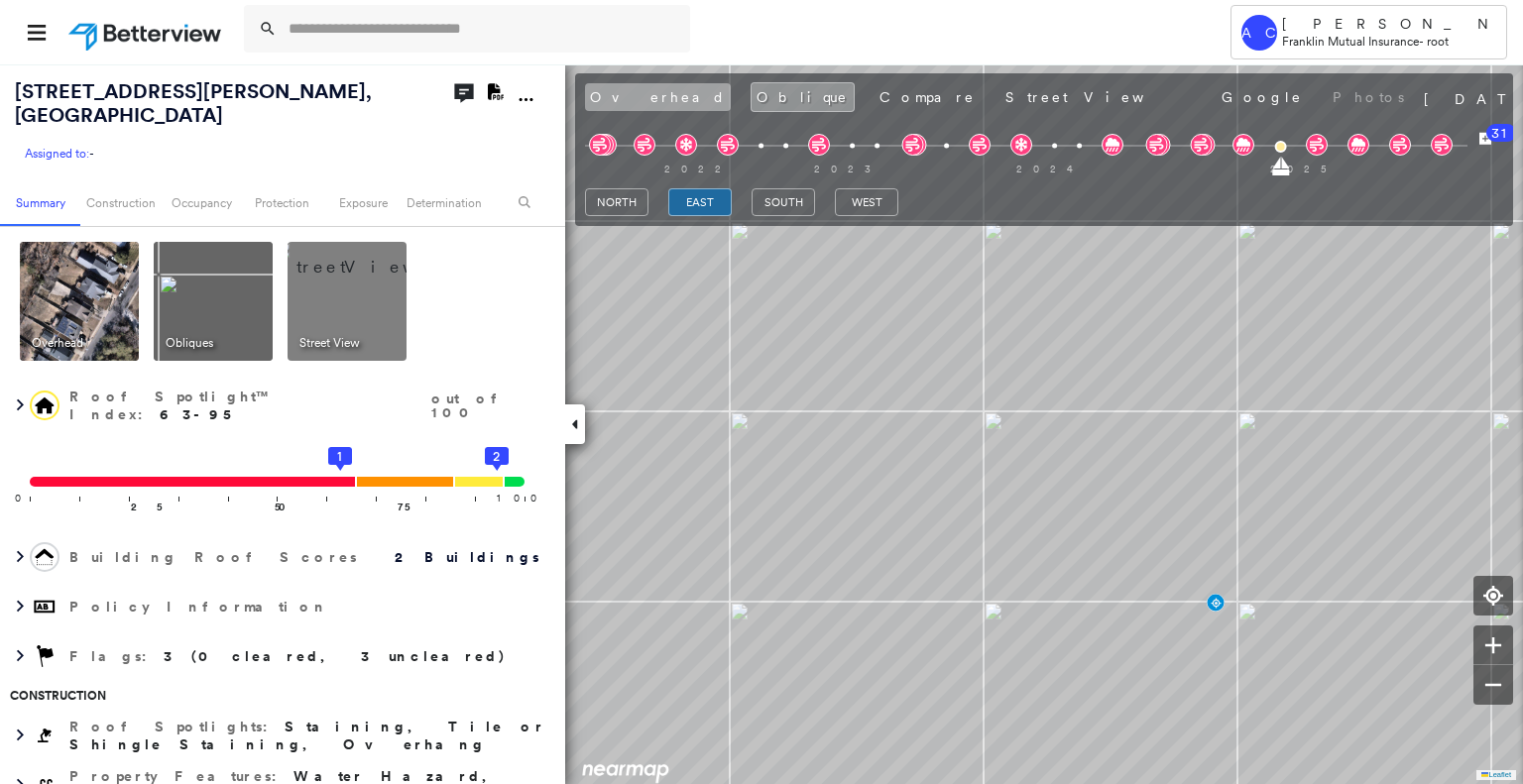 click on "Overhead" at bounding box center [657, 97] 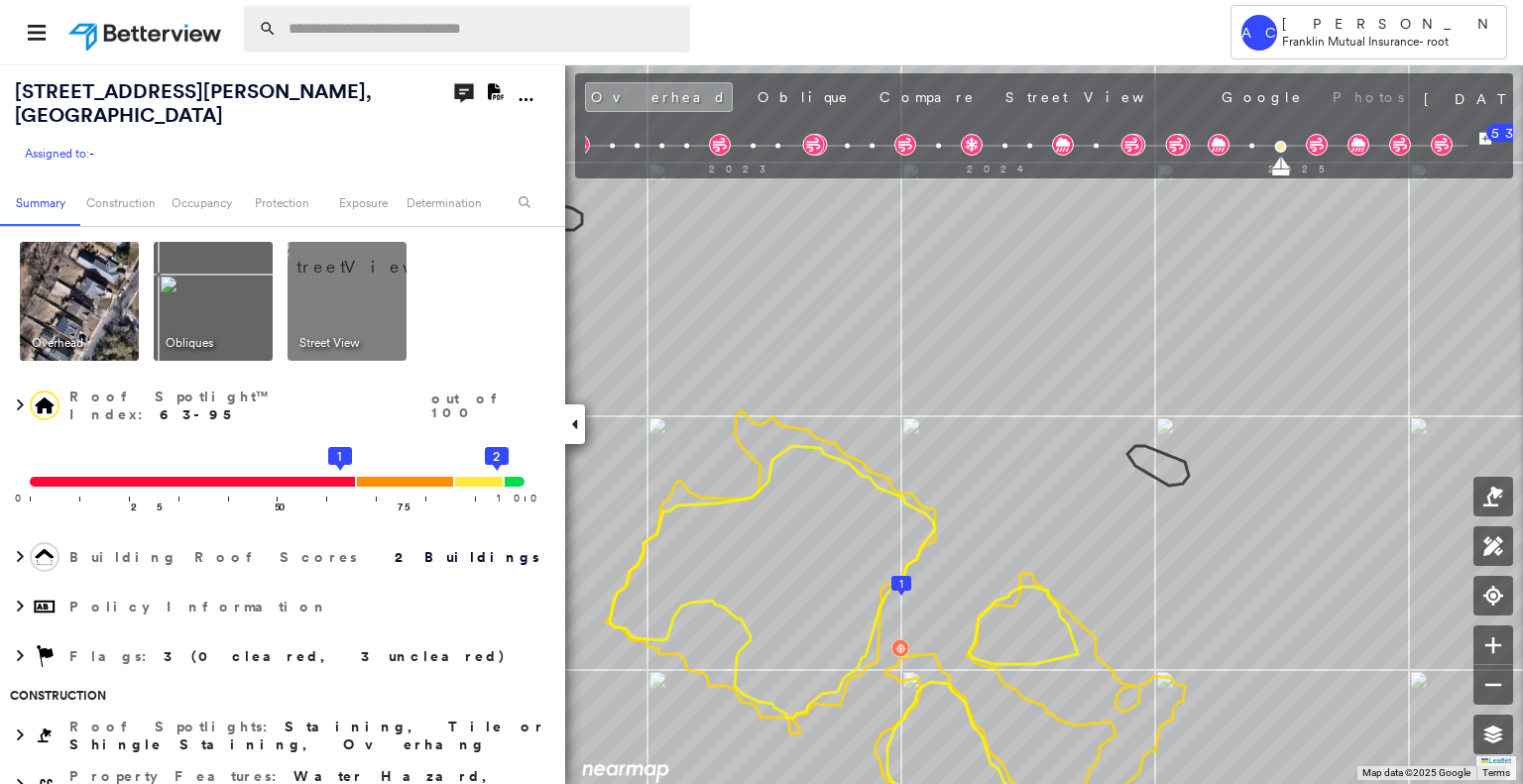 click at bounding box center (483, 29) 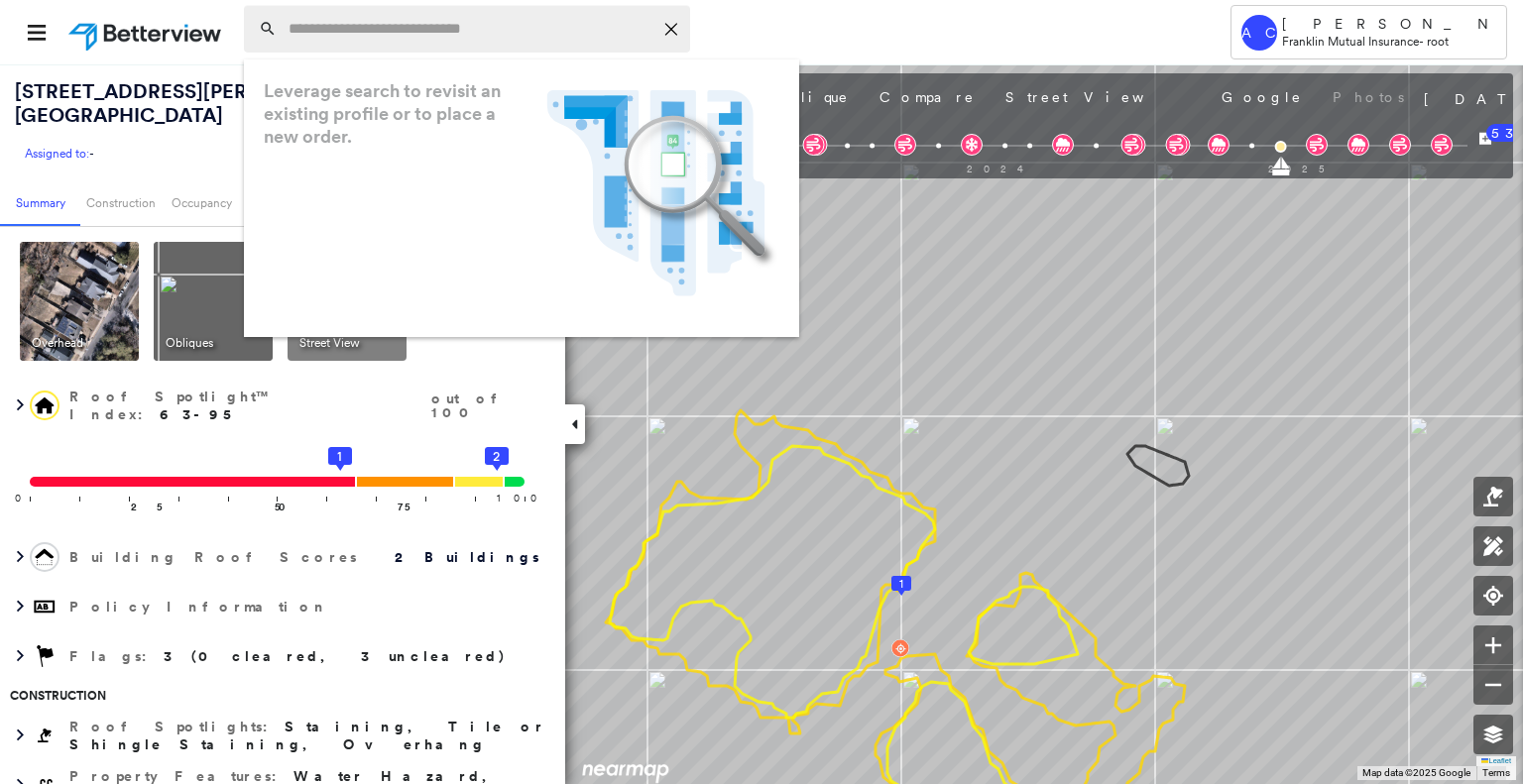 paste on "**********" 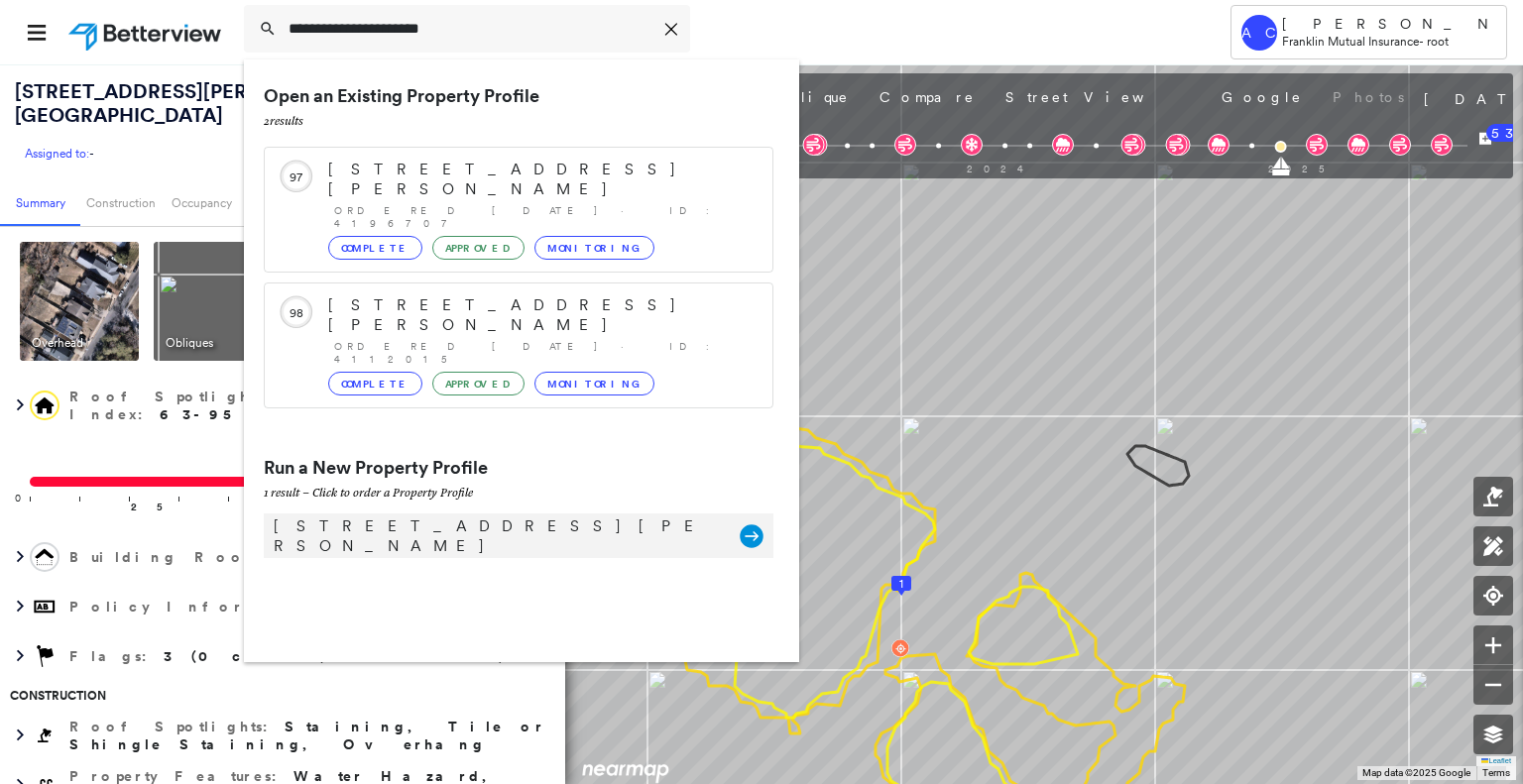 type on "**********" 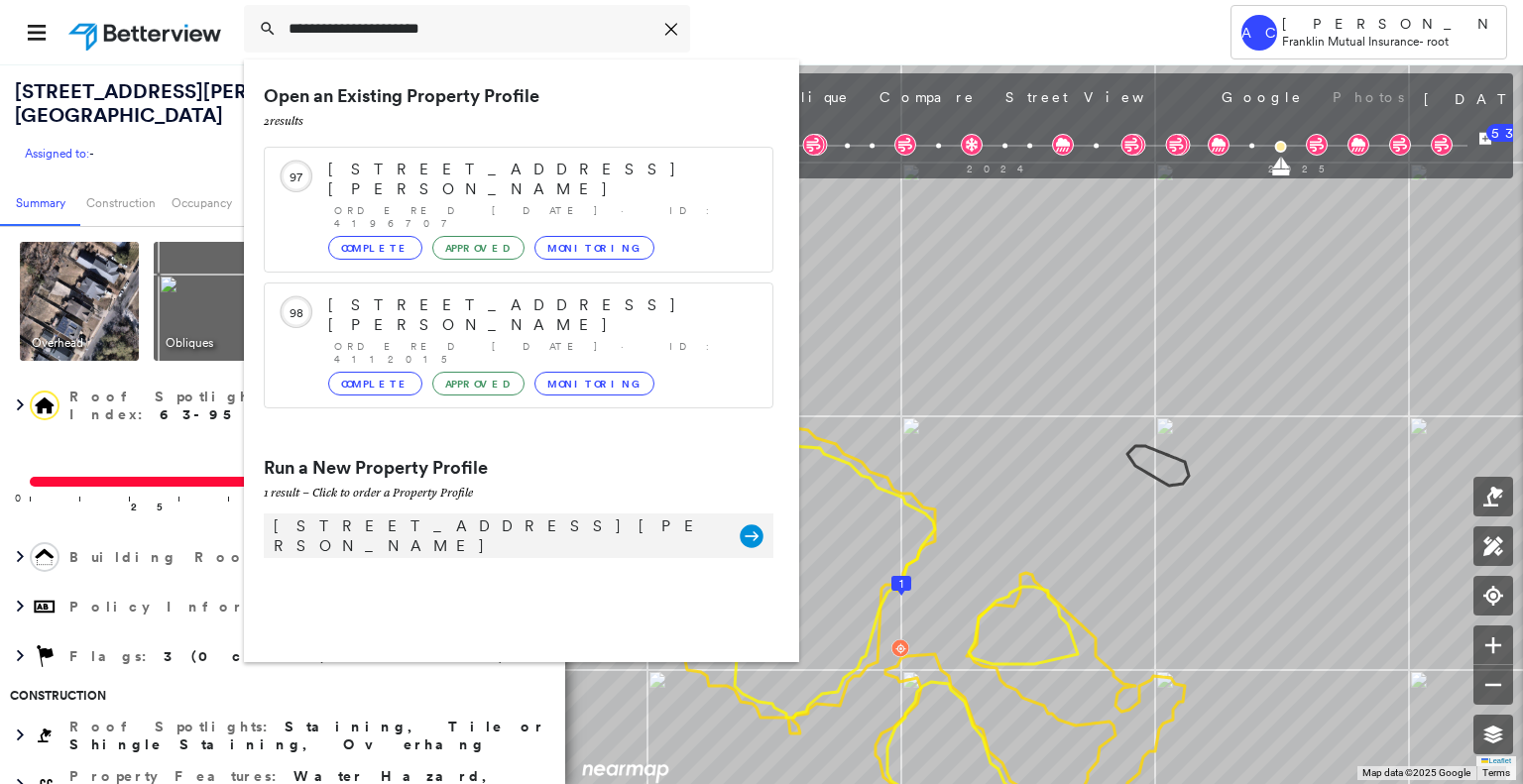 click on "[STREET_ADDRESS][PERSON_NAME]" at bounding box center (497, 536) 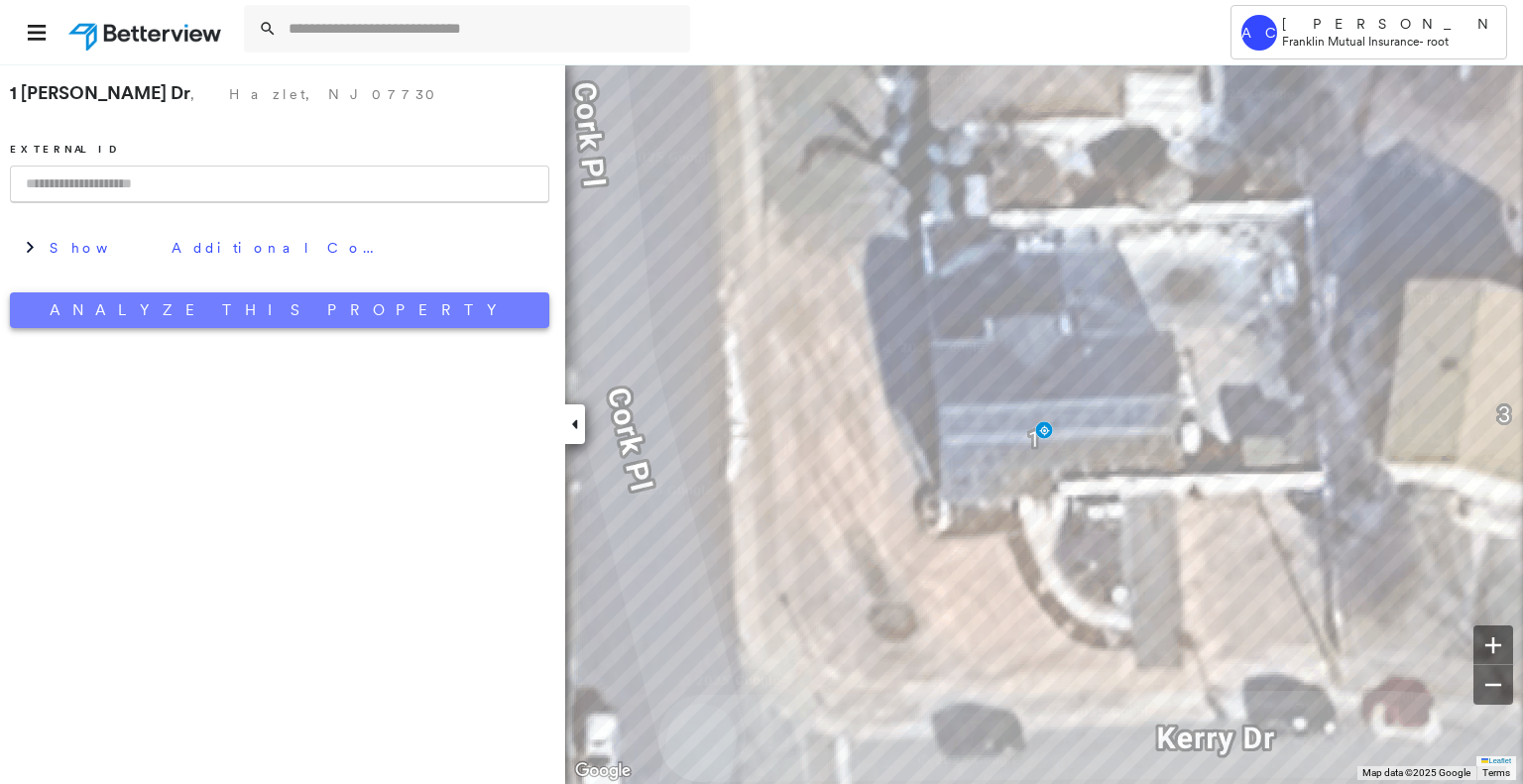 click on "Analyze This Property" at bounding box center (280, 310) 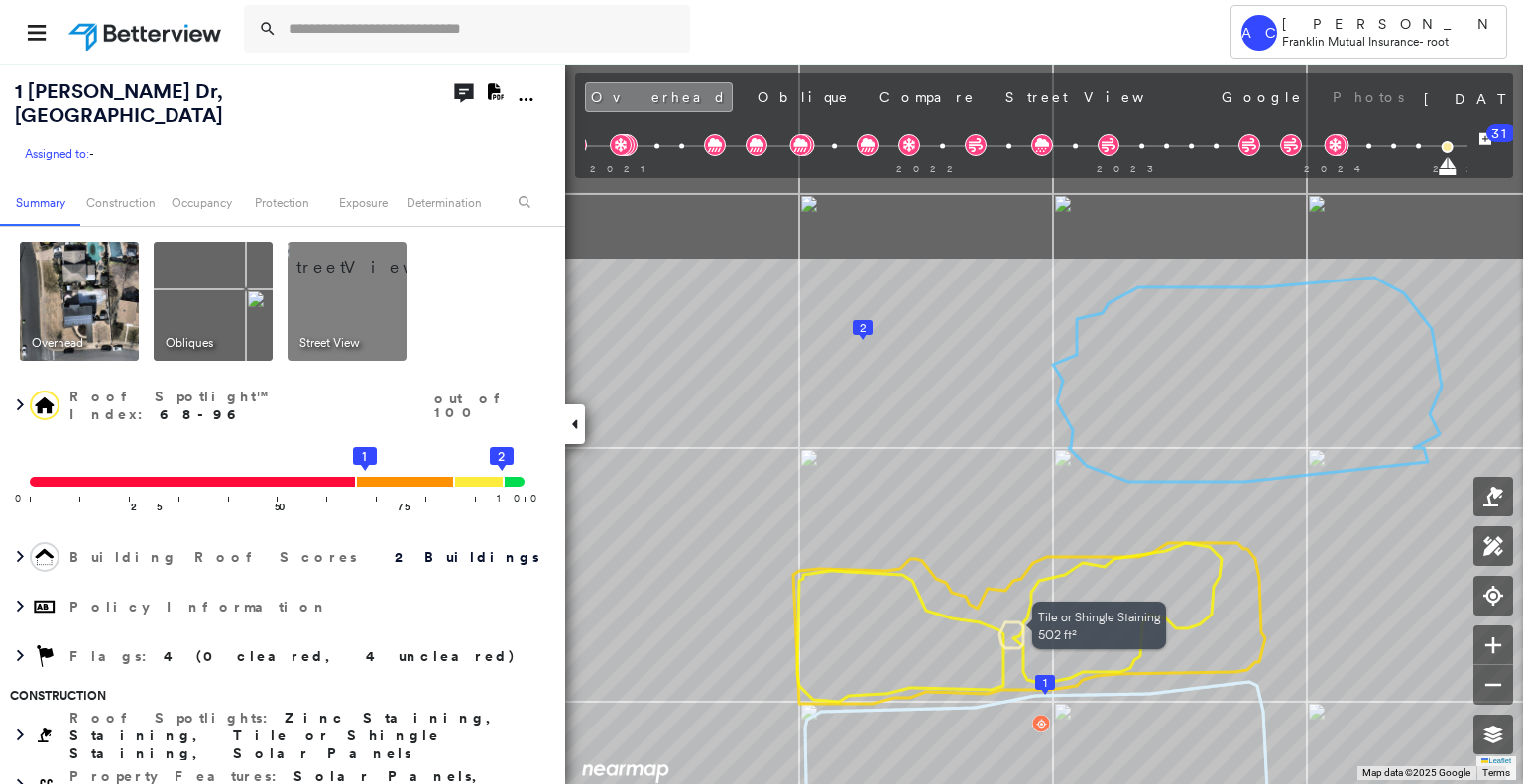 drag, startPoint x: 1059, startPoint y: 397, endPoint x: 1006, endPoint y: 659, distance: 267.30694 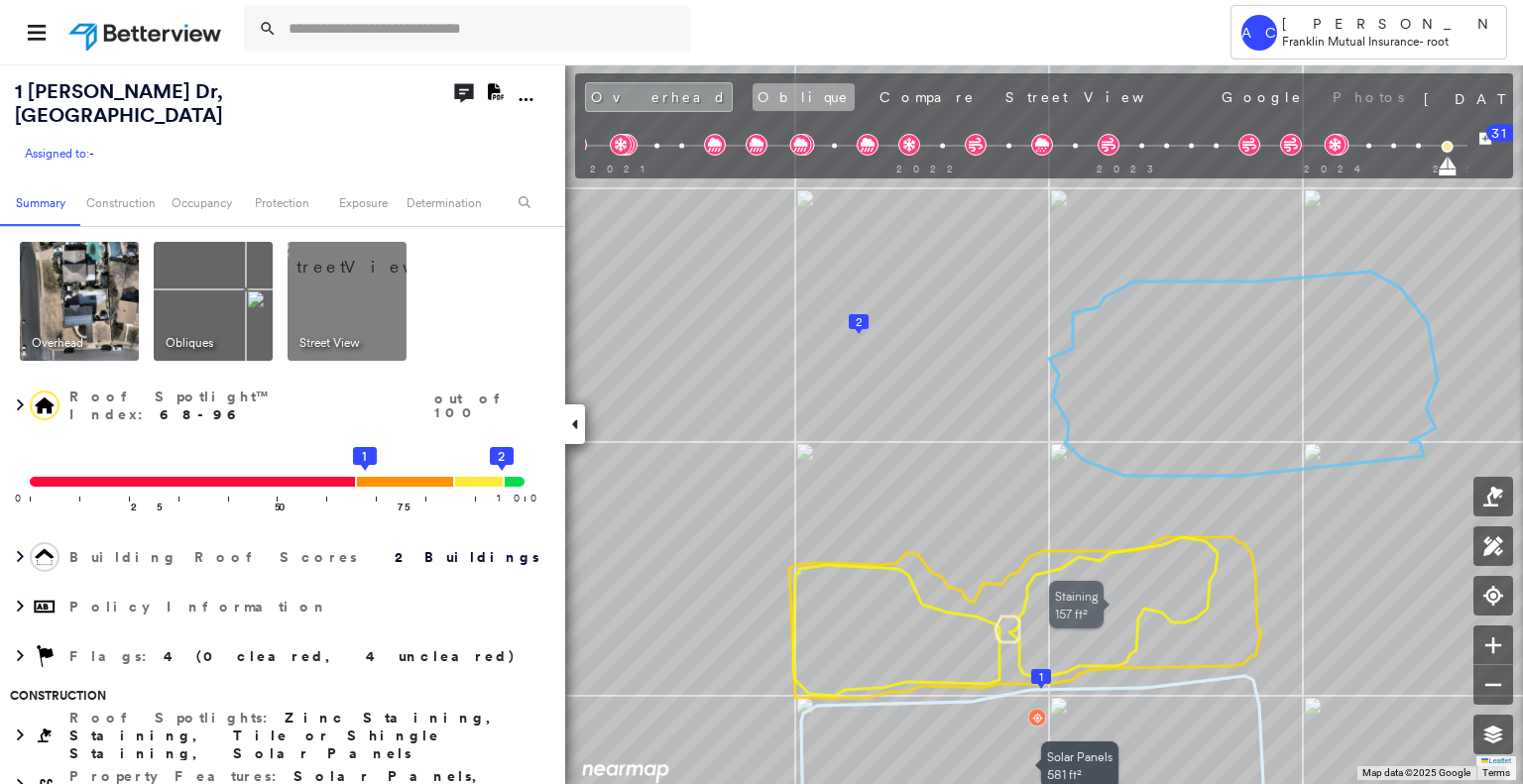 click on "Oblique" at bounding box center (803, 97) 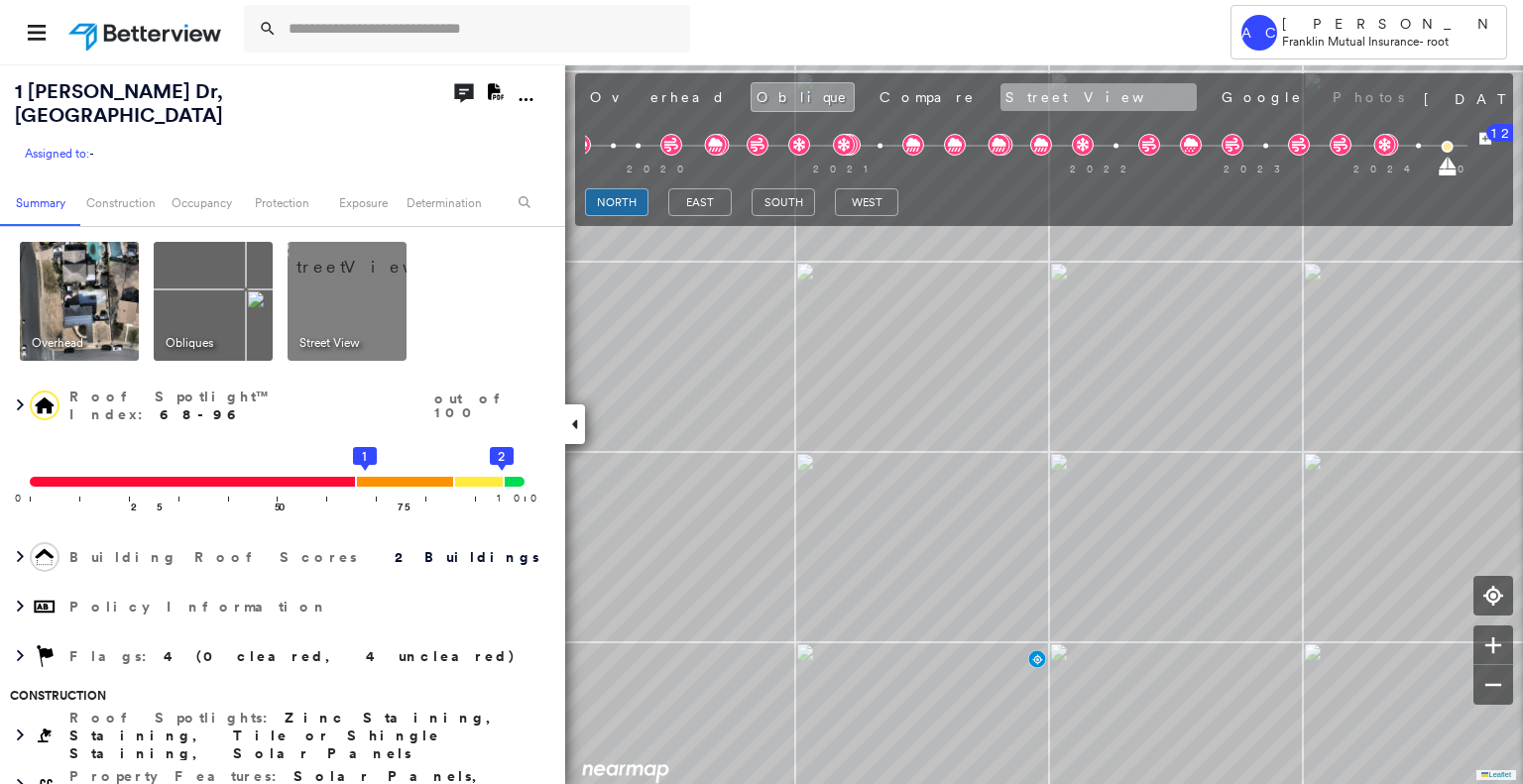 click on "Street View" at bounding box center [1099, 97] 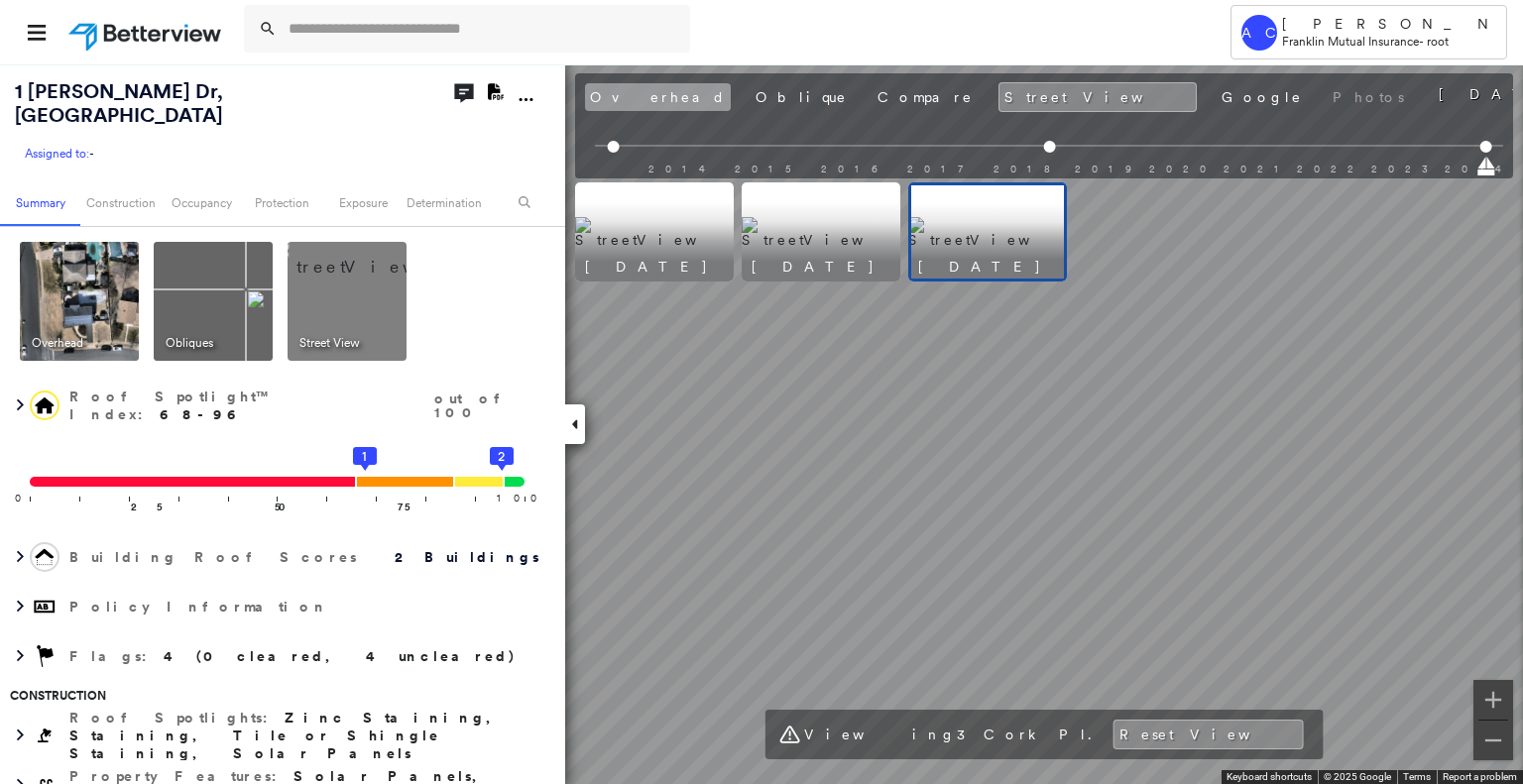 click on "Overhead" at bounding box center (657, 97) 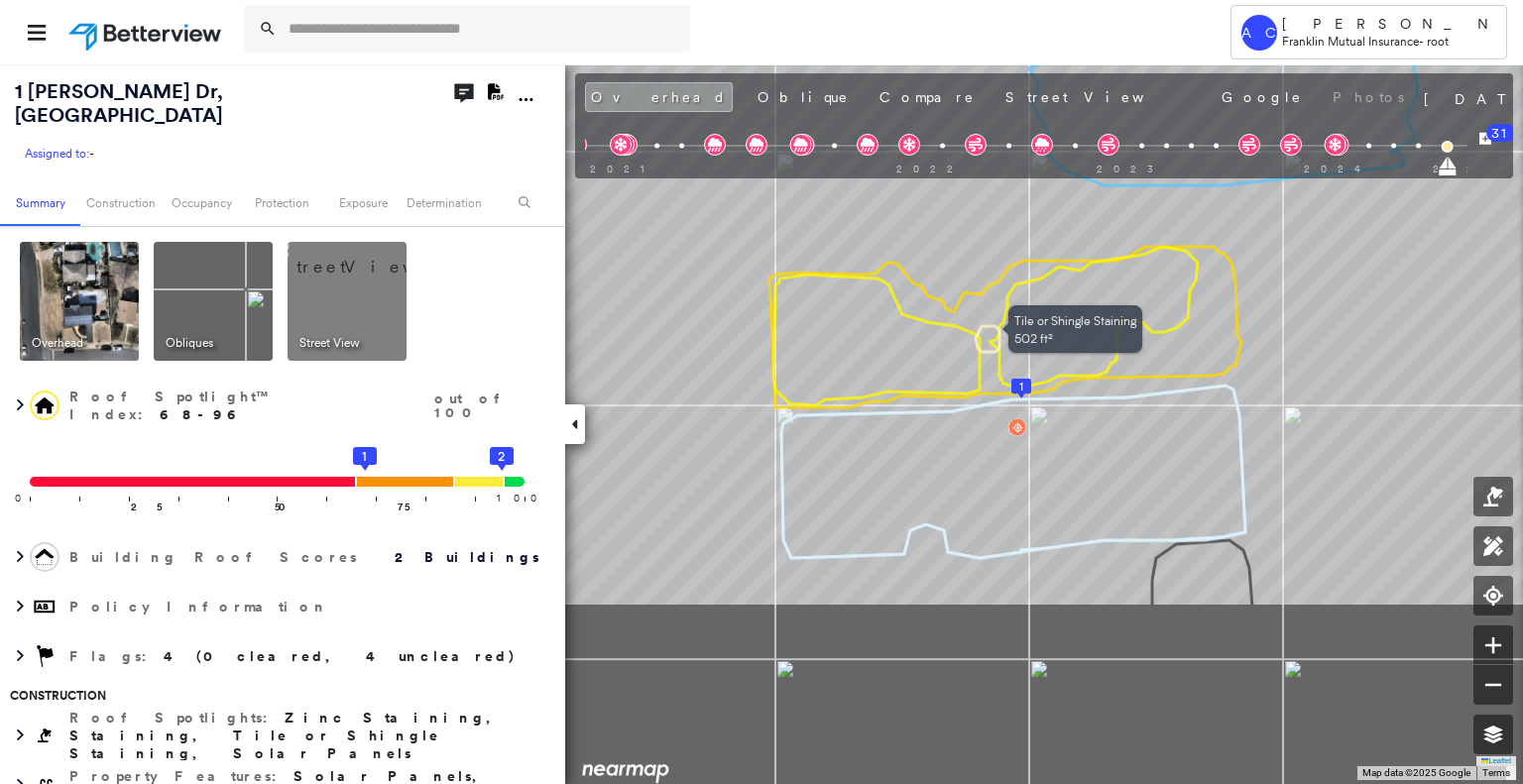drag, startPoint x: 1107, startPoint y: 531, endPoint x: 1199, endPoint y: 280, distance: 267.32938 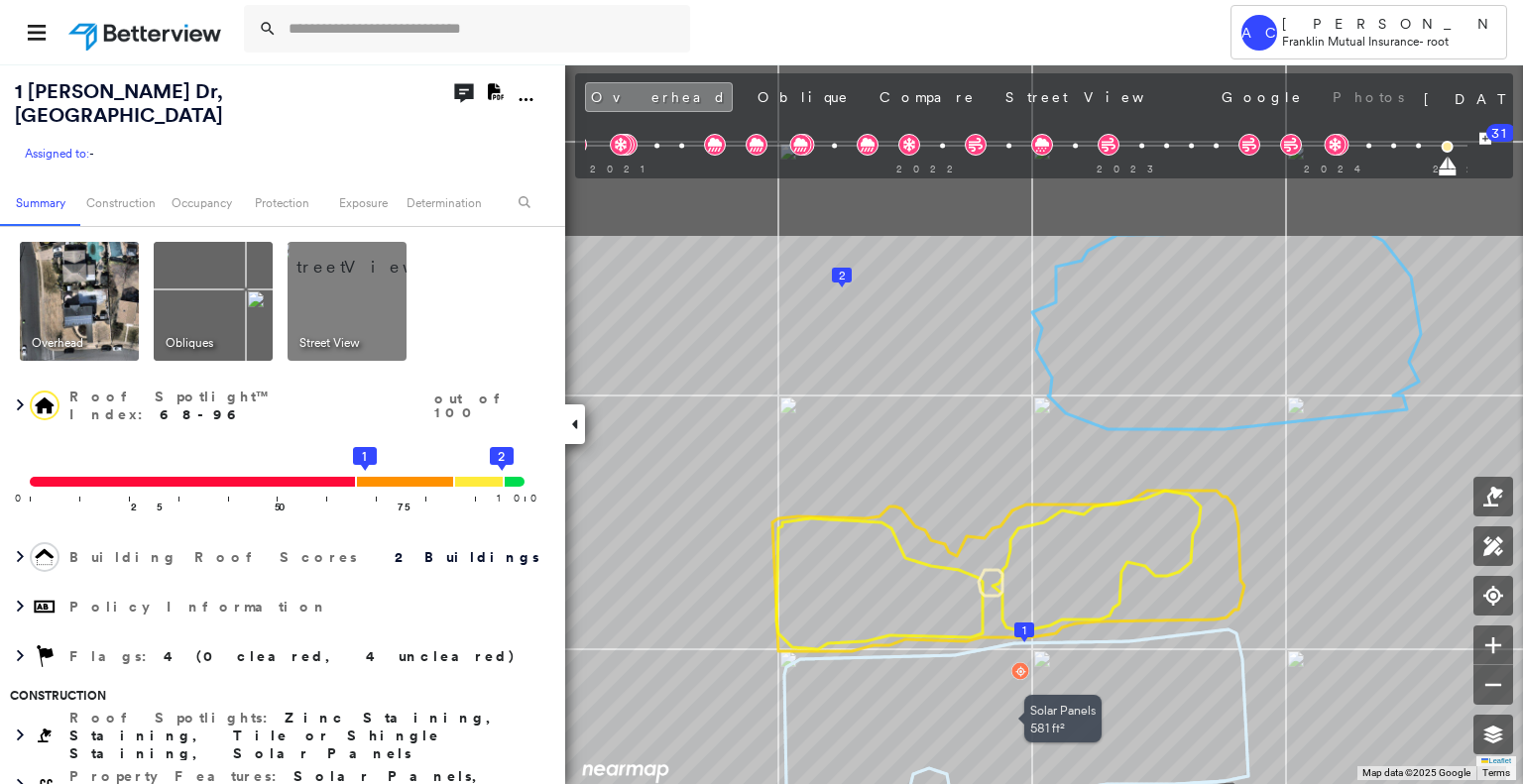drag, startPoint x: 1155, startPoint y: 479, endPoint x: 1159, endPoint y: 724, distance: 245.03265 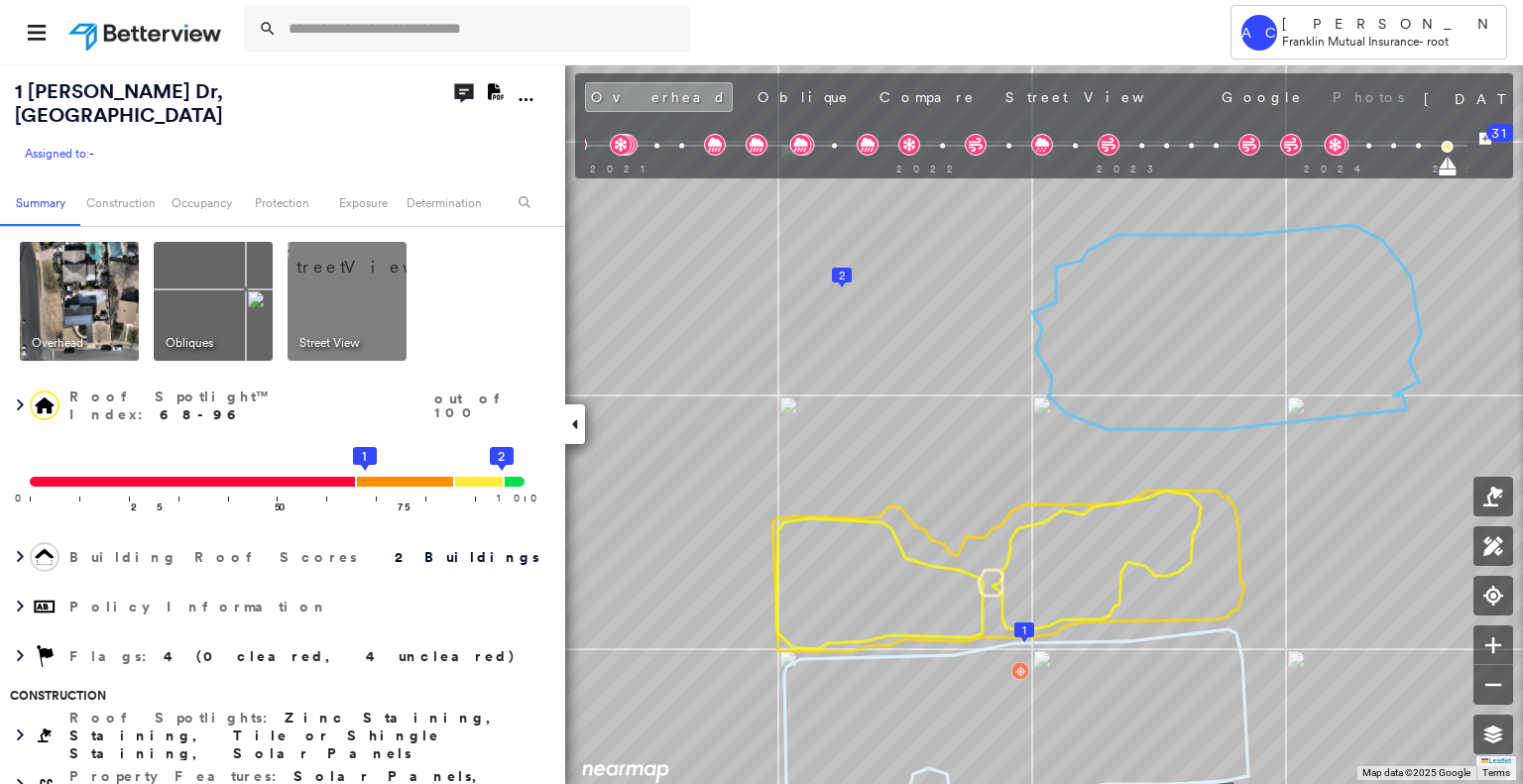 click on "[PERSON_NAME] [PERSON_NAME] Mutual Insurance  -   root" at bounding box center [762, 32] 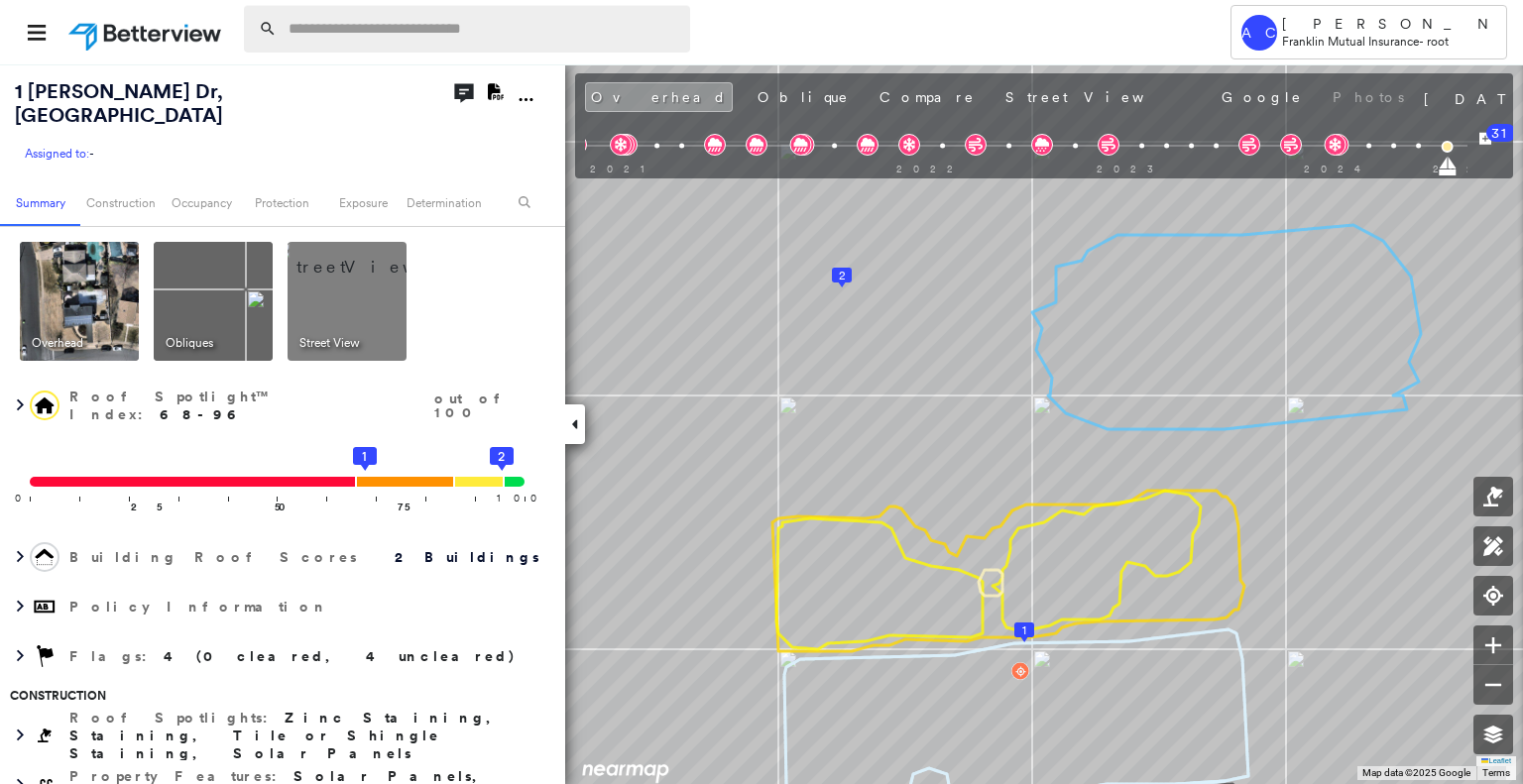 click at bounding box center (483, 29) 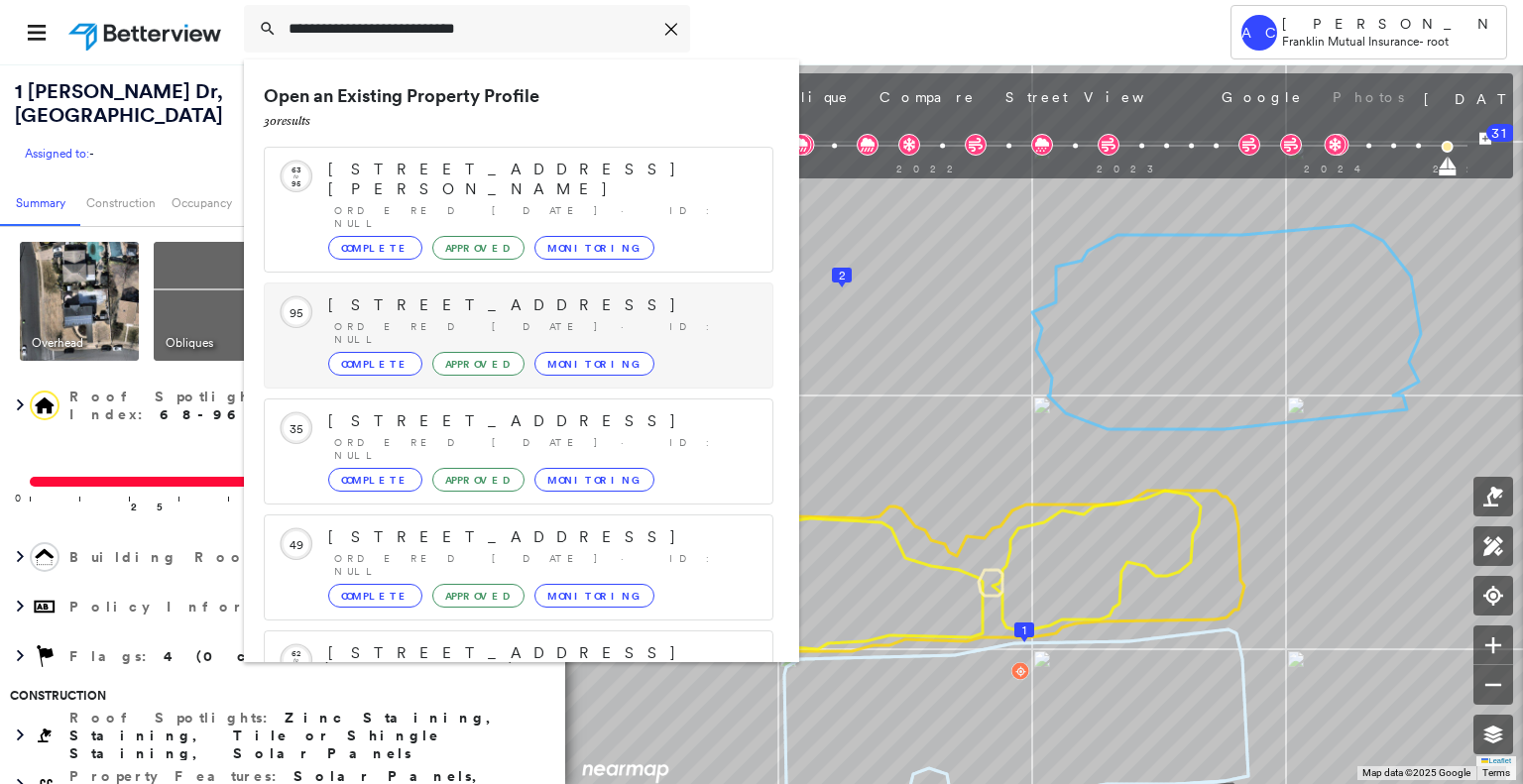 scroll, scrollTop: 206, scrollLeft: 0, axis: vertical 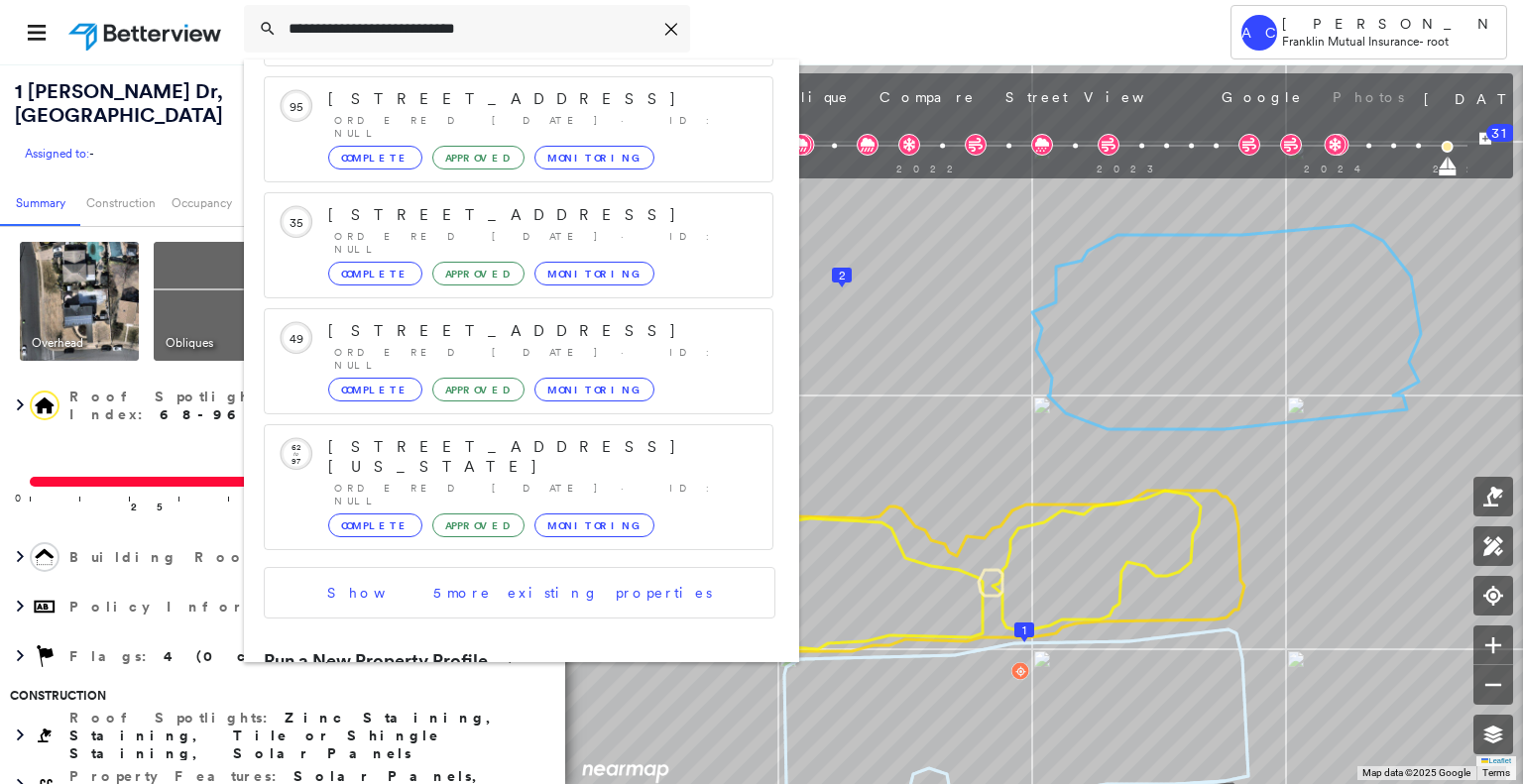 type on "**********" 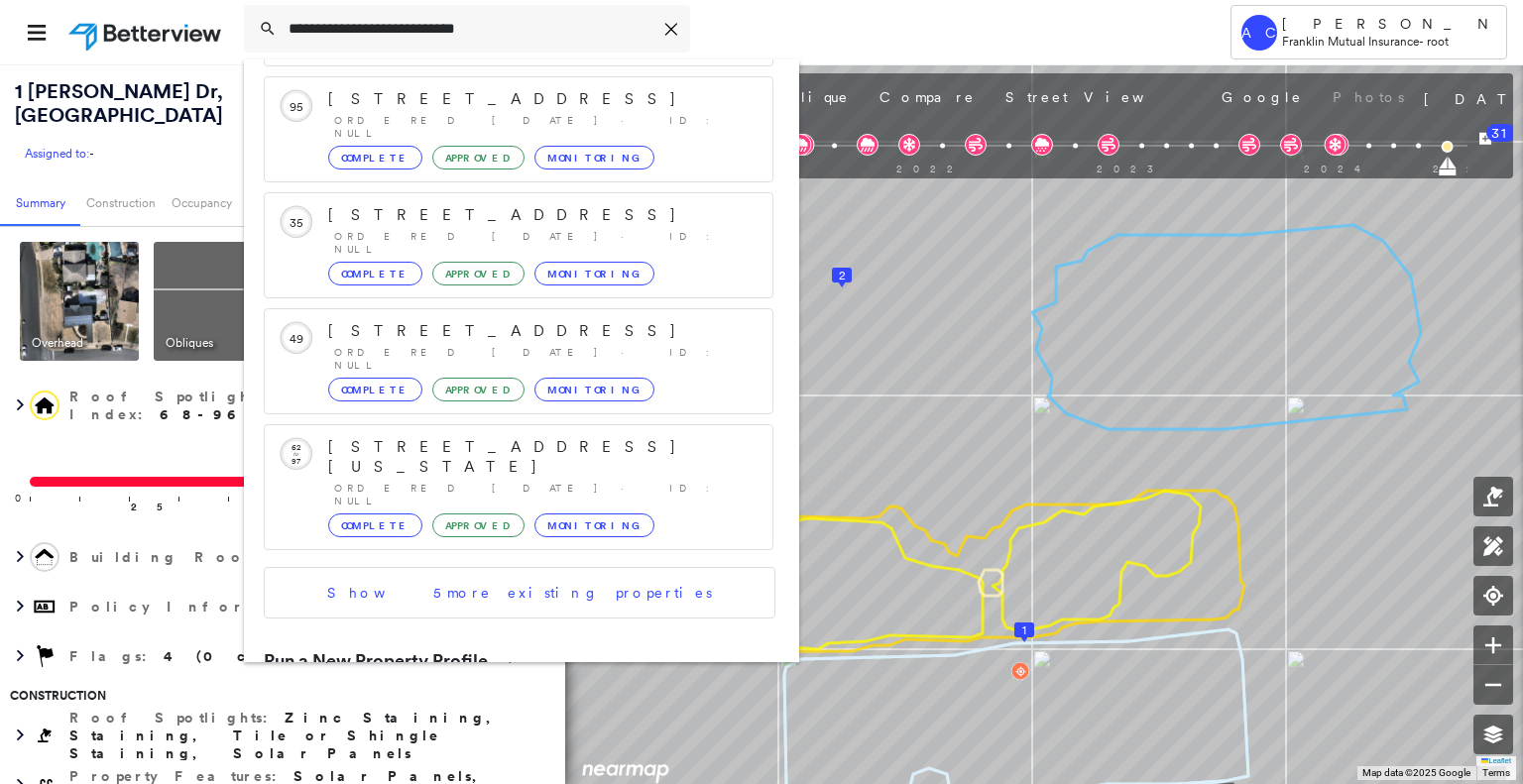 click on "[STREET_ADDRESS][PERSON_NAME]" at bounding box center [497, 729] 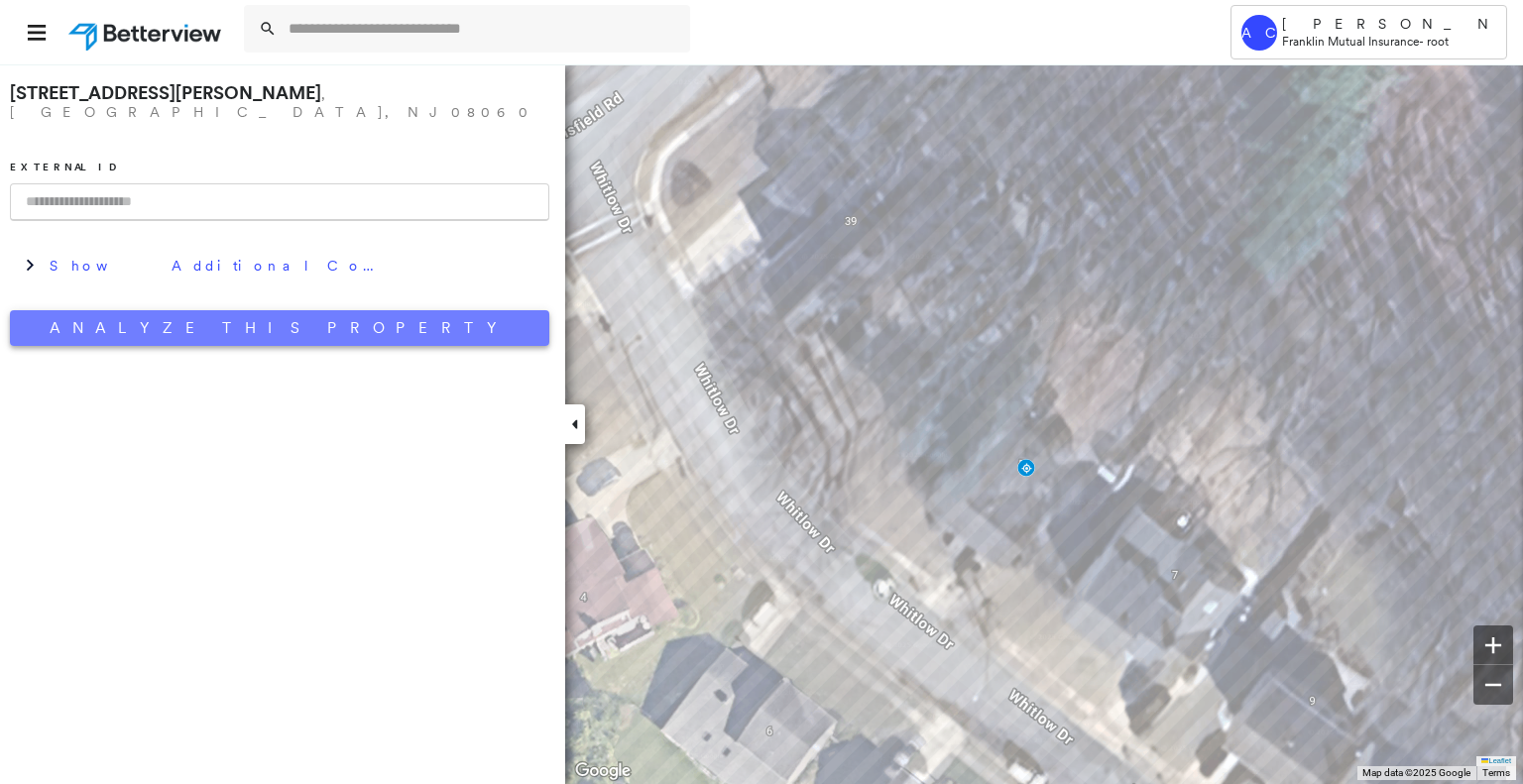 click on "Analyze This Property" at bounding box center (280, 328) 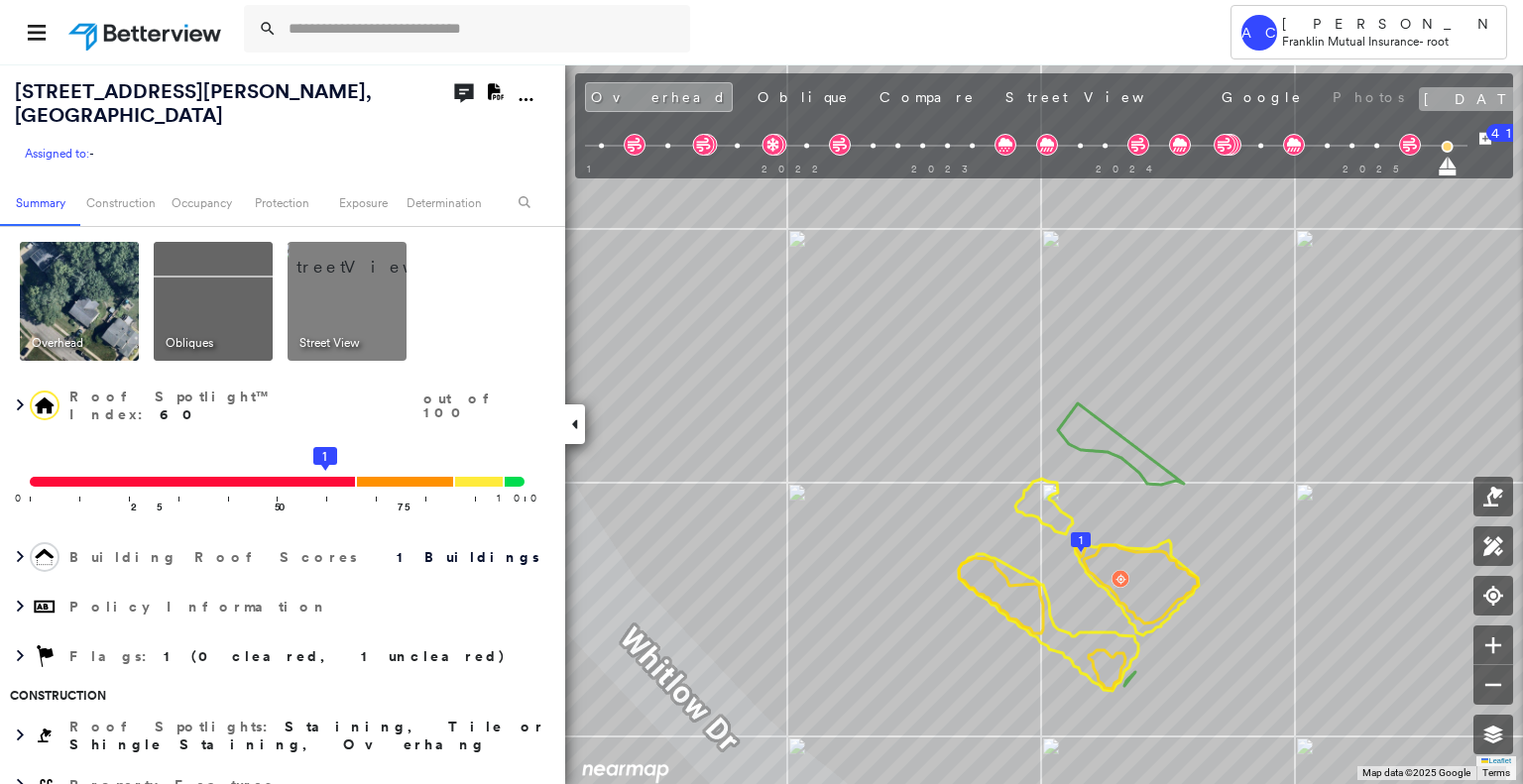 click on "[DATE]" at bounding box center (1485, 99) 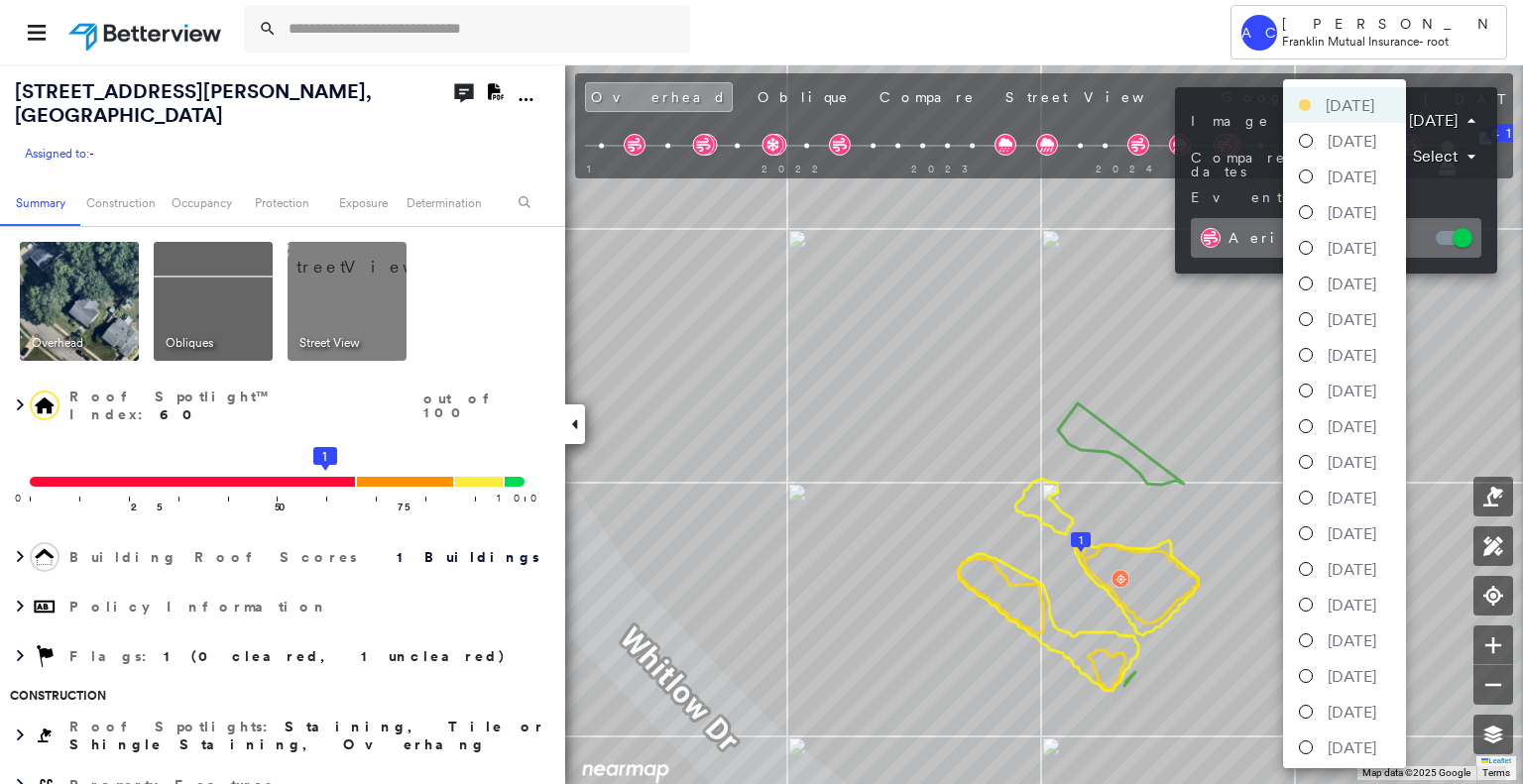 click on "Tower AC Anderson Cardona Franklin Mutual Insurance  -   root 5  Whitlow Dr ,  Westampton, NJ 08060 Assigned to:  - Assigned to:  - Assigned to:  - Open Comments Download PDF Report Summary Construction Occupancy Protection Exposure Determination Overhead Obliques Street View Roof Spotlight™ Index :  60 out of 100 0 100 25 50 75 1 Building Roof Scores 1 Buildings Policy Information Flags :  1 (0 cleared, 1 uncleared) Construction Roof Spotlights :  Staining, Tile or Shingle Staining, Overhang Property Features Roof Size & Shape :  1 building  - Gable | Asphalt Shingle BuildZoom - Building Permit Data and Analysis Occupancy Place Detail Protection Exposure FEMA Risk Index Wind Flood Regional Hazard: 3   out of  5 Additional Perils Tree Fall Risk:  Present   Determination Flags :  1 (0 cleared, 1 uncleared) Uncleared Flags (1) Cleared Flags  (0) HIGH High Priority Flagged 07/22/25 Clear Action Taken New Entry History Quote/New Business Terms & Conditions Added ACV Endorsement Added Cosmetic Endorsement Save" at bounding box center (762, 392) 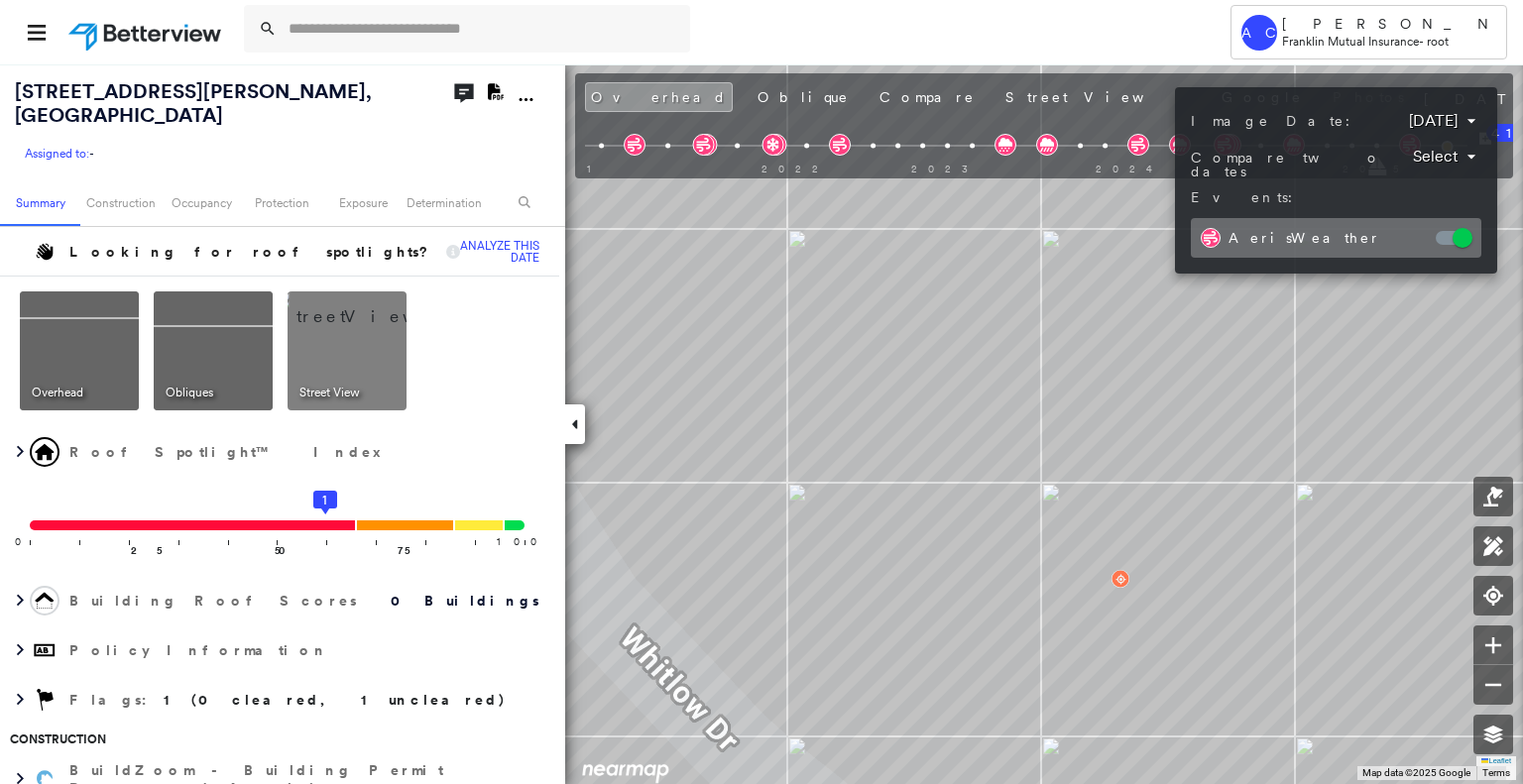 drag, startPoint x: 924, startPoint y: 503, endPoint x: 817, endPoint y: 621, distance: 159.28905 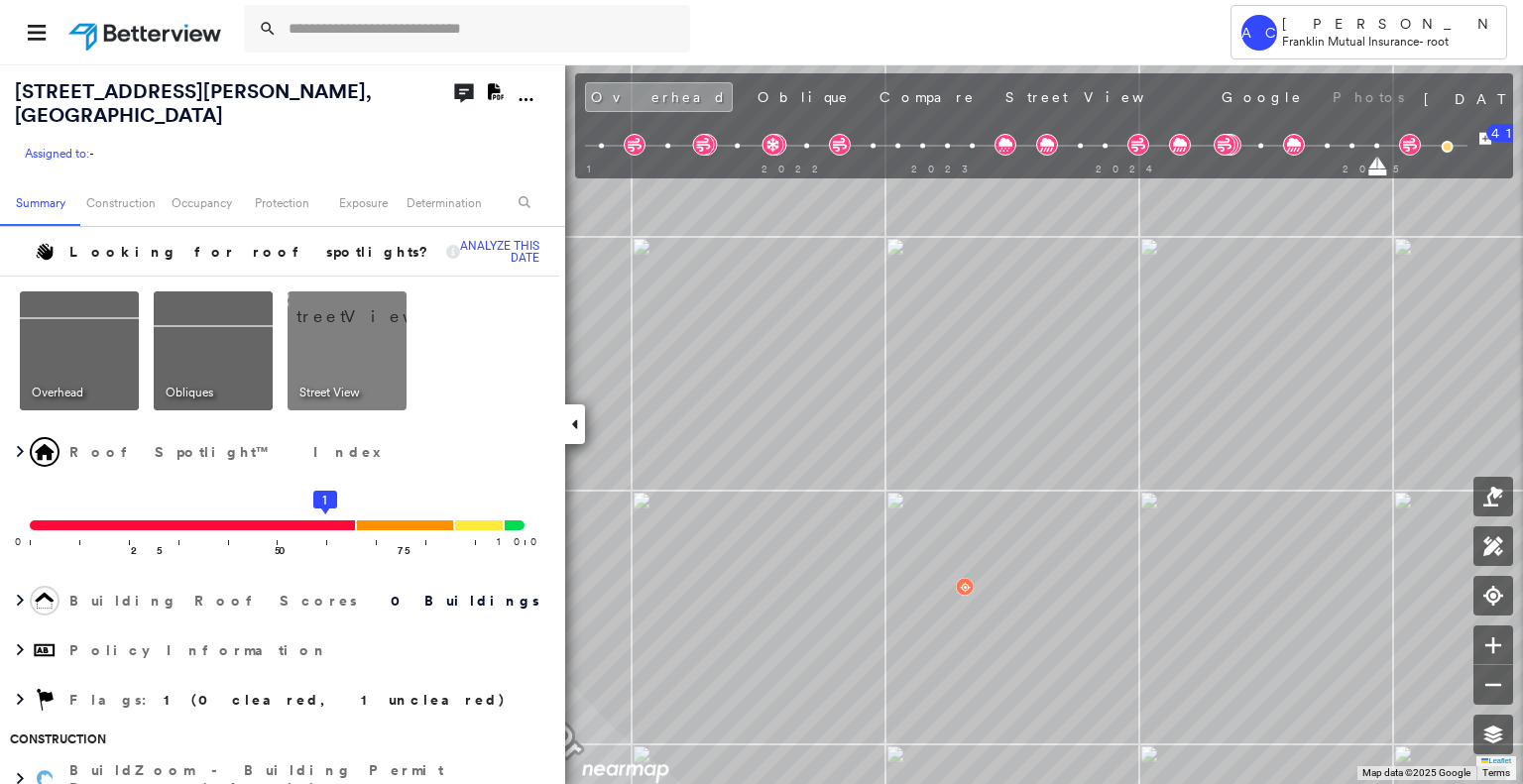 click on "February 23, 2025" at bounding box center (1502, 97) 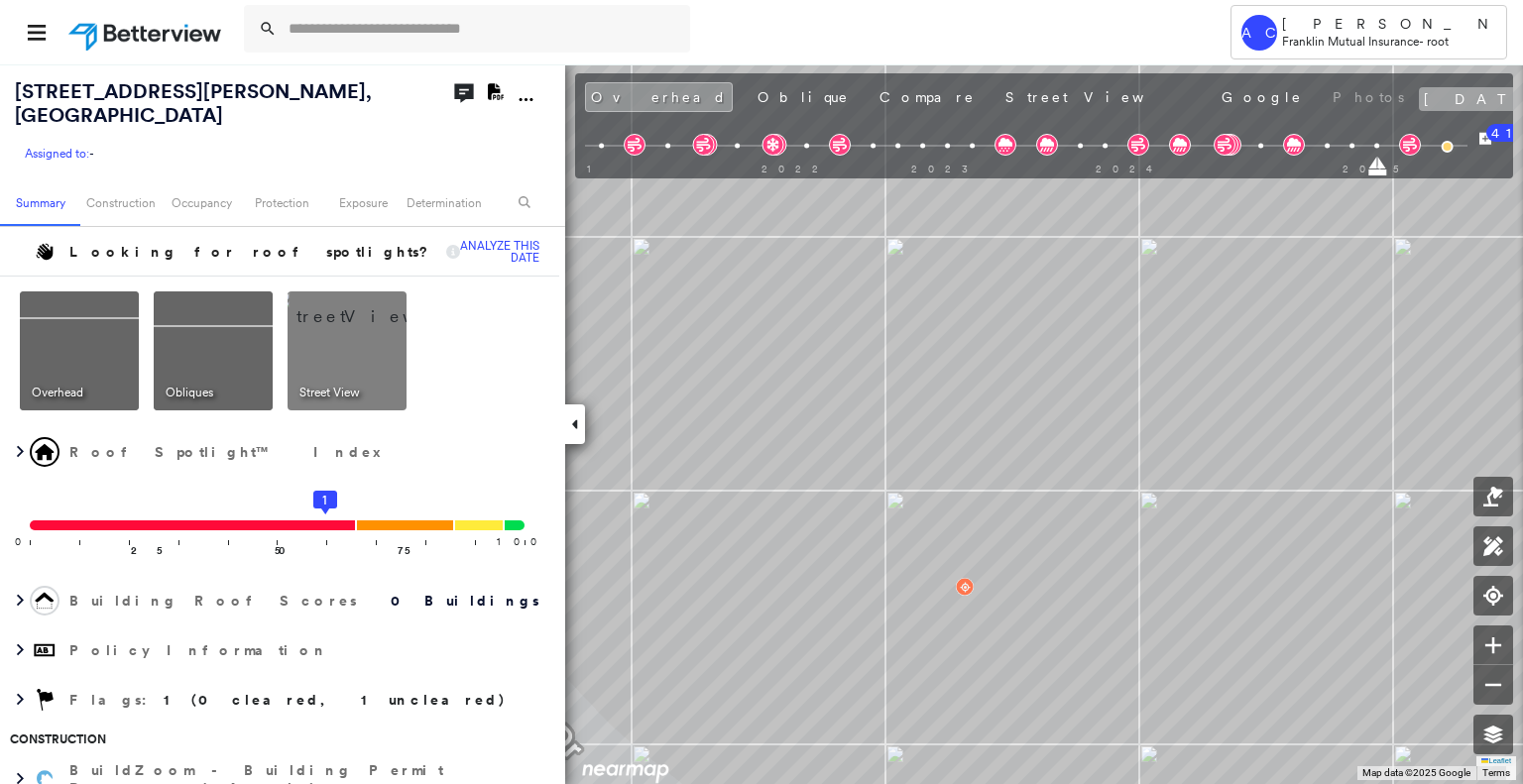 click on "February 23, 2025" at bounding box center (1485, 99) 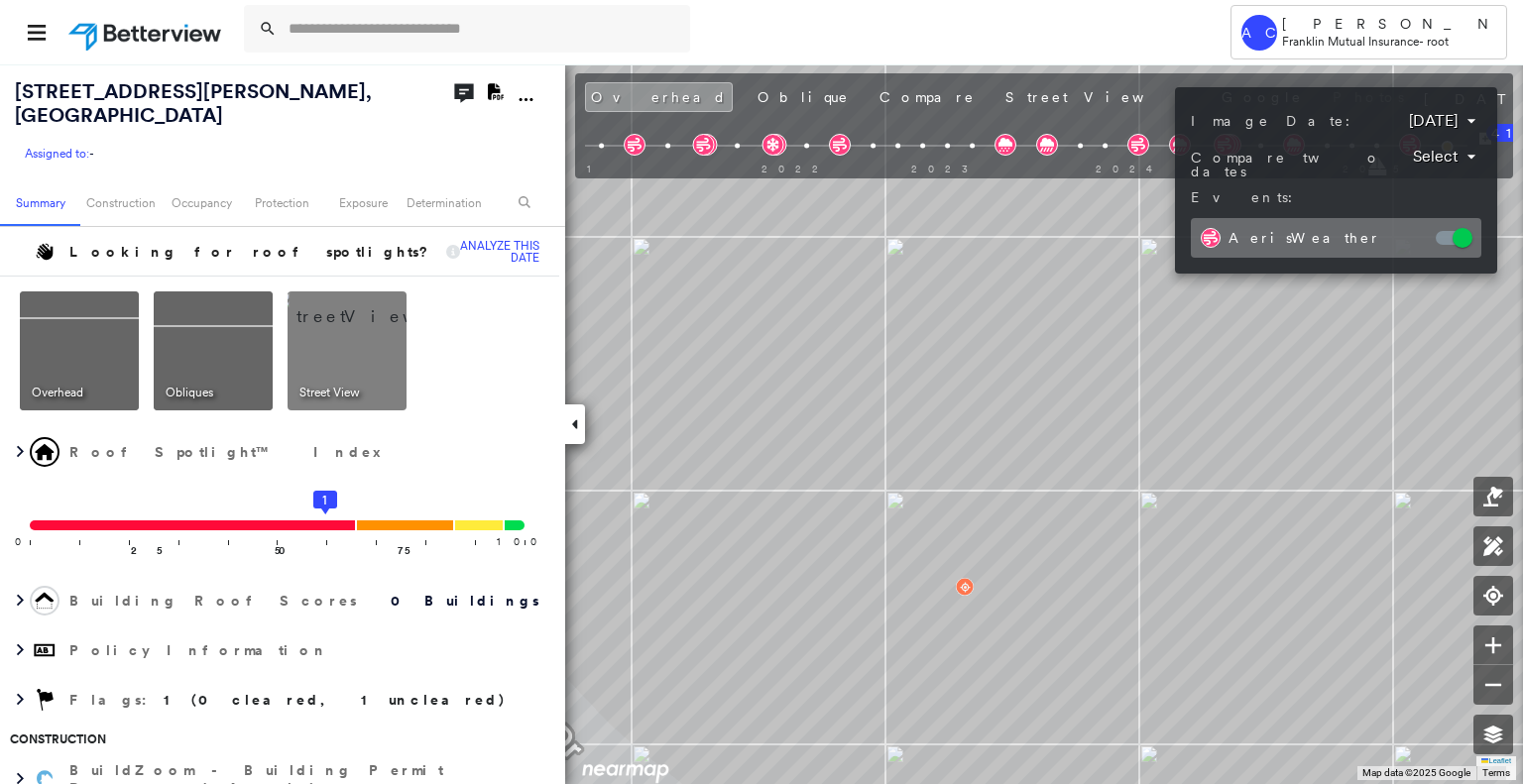 click on "Tower AC Anderson Cardona Franklin Mutual Insurance  -   root 5  Whitlow Dr ,  Westampton, NJ 08060 Assigned to:  - Assigned to:  - Assigned to:  - Open Comments Download PDF Report Summary Construction Occupancy Protection Exposure Determination Looking for roof spotlights? Analyze this date Overhead Obliques Street View Roof Spotlight™ Index 0 100 25 50 75 1 Building Roof Scores 0 Buildings Policy Information Flags :  1 (0 cleared, 1 uncleared) Construction BuildZoom - Building Permit Data and Analysis Occupancy Place Detail Protection Exposure FEMA Risk Index Flood Regional Hazard: 3   out of  5 Additional Perils Determination Flags :  1 (0 cleared, 1 uncleared) Uncleared Flags (1) Cleared Flags  (0) HIGH High Priority Flagged 07/22/25 Clear Action Taken New Entry History Quote/New Business Terms & Conditions Added ACV Endorsement Added Cosmetic Endorsement Inspection/Loss Control Report Information Added to Inspection Survey Onsite Inspection Ordered Determined No Inspection Needed General Save Renewal" at bounding box center (762, 392) 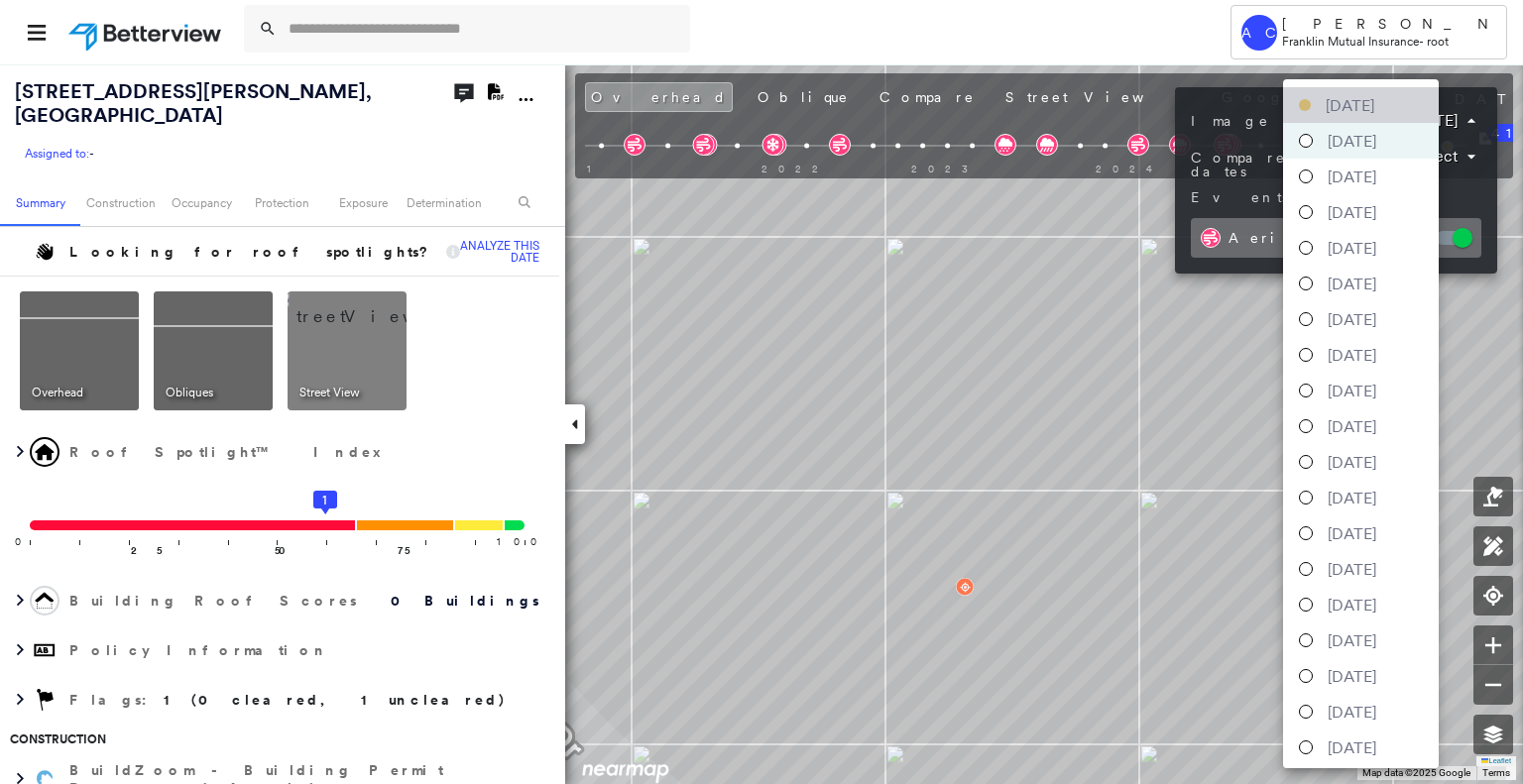 click on "[DATE]" at bounding box center (1349, 105) 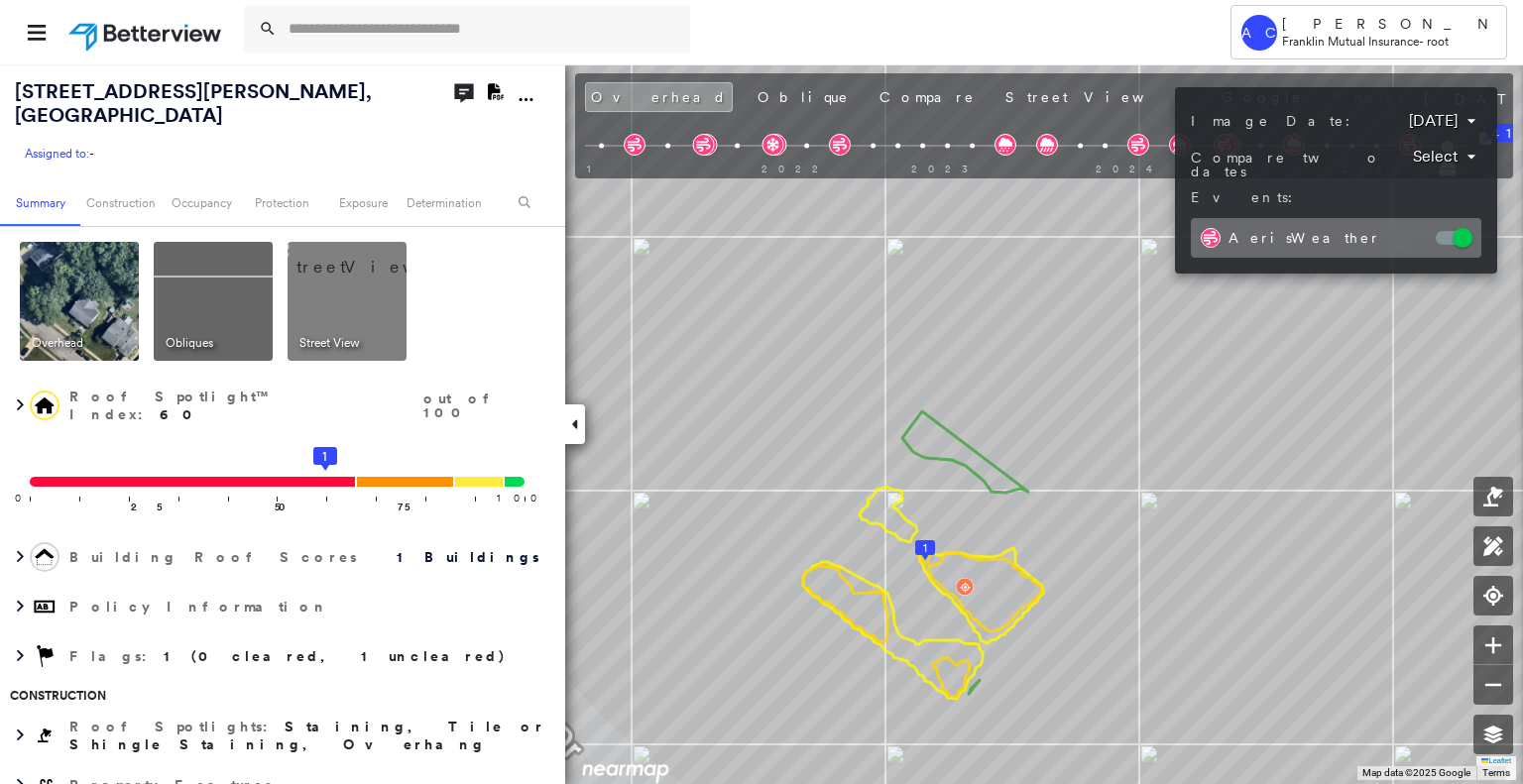 click at bounding box center [762, 392] 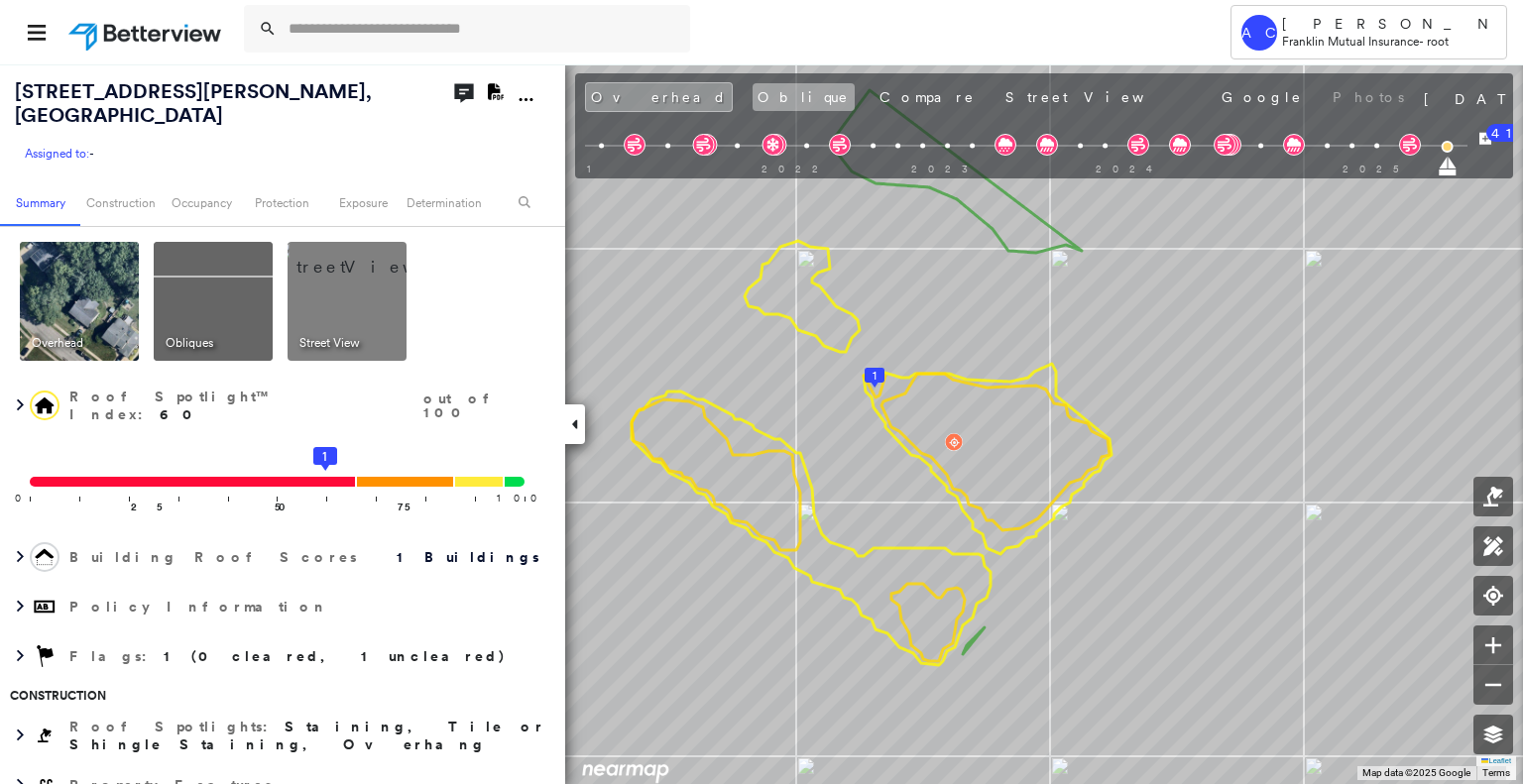 click on "Oblique" at bounding box center (803, 97) 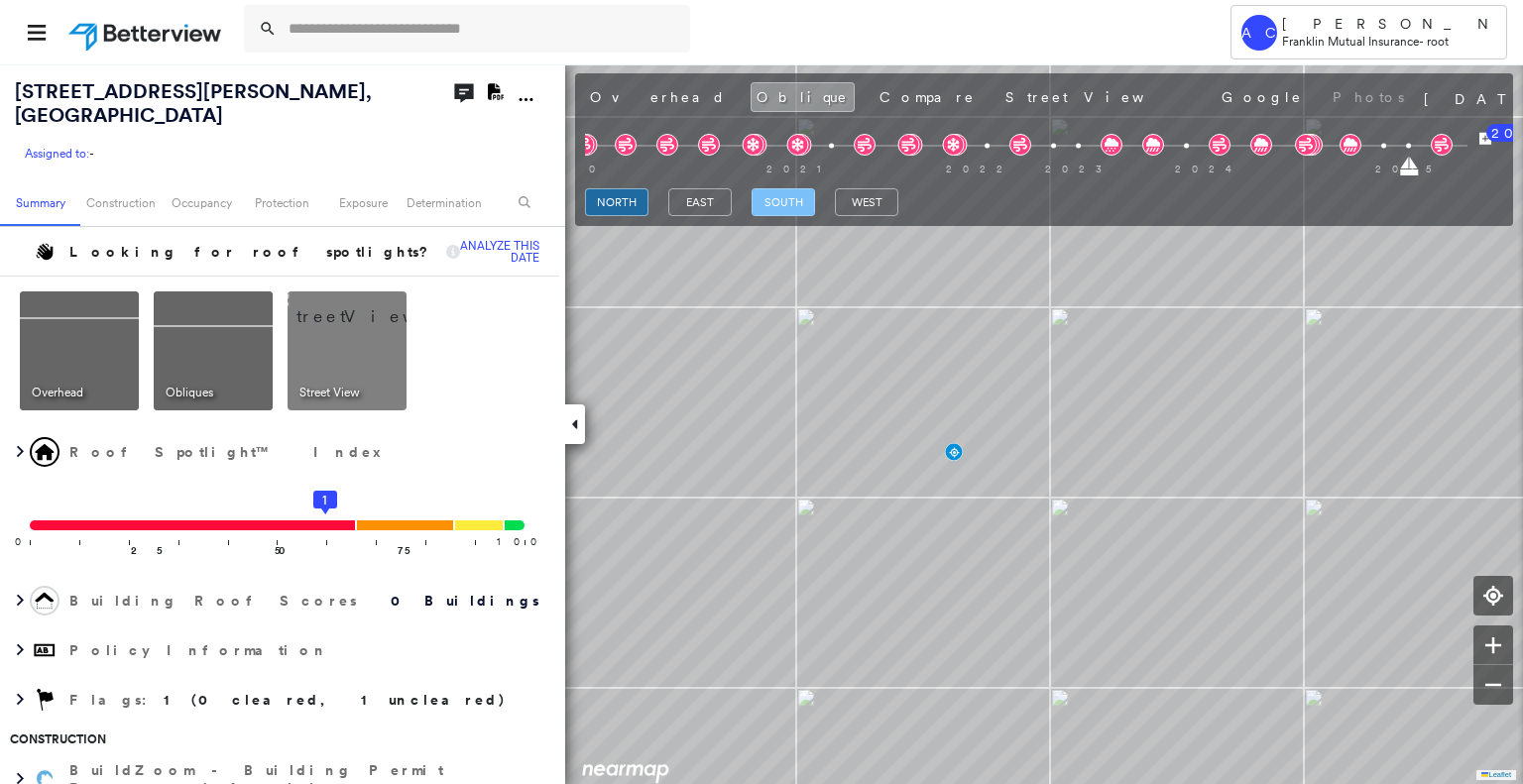 click on "south" at bounding box center [783, 202] 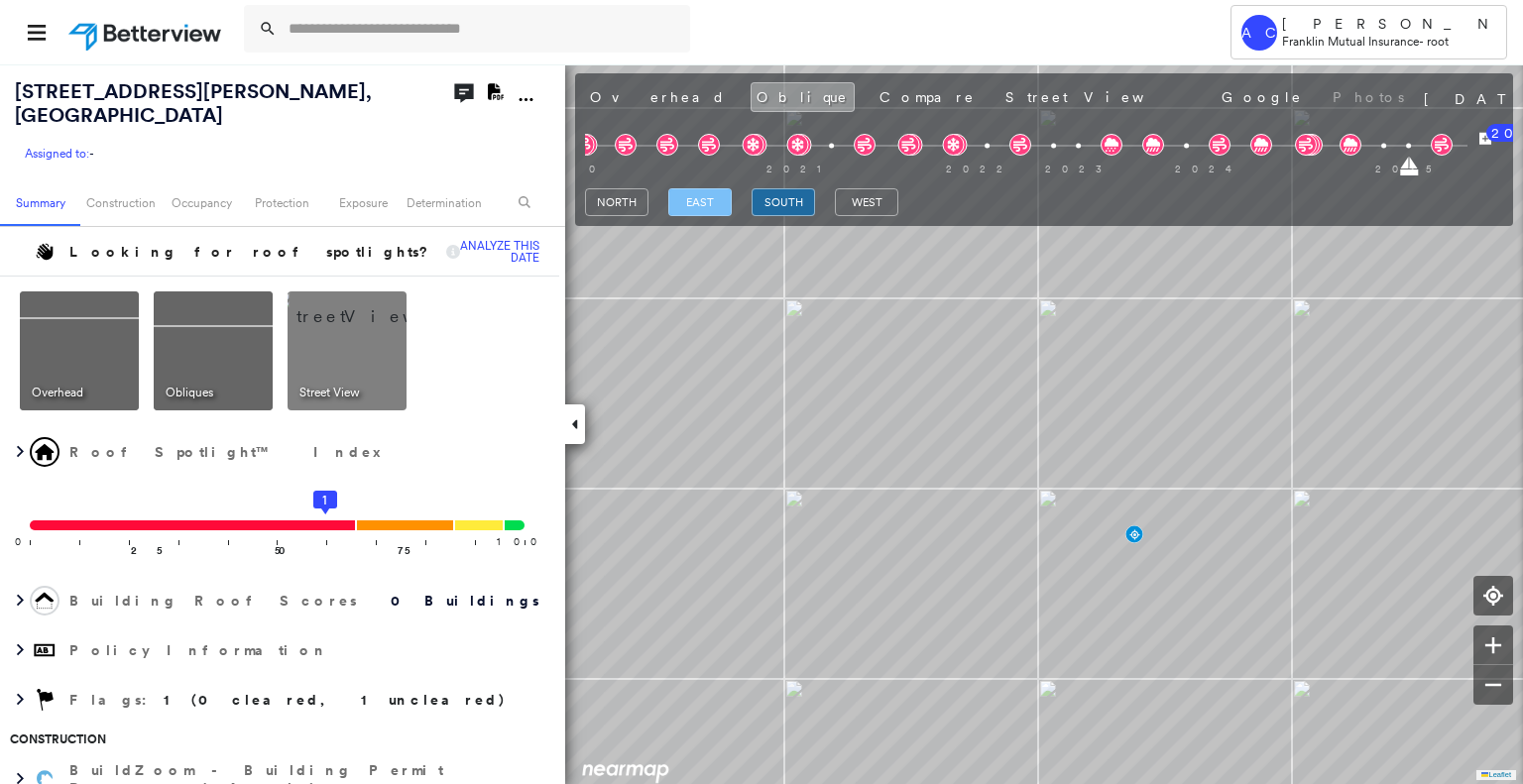 click on "east" at bounding box center [700, 202] 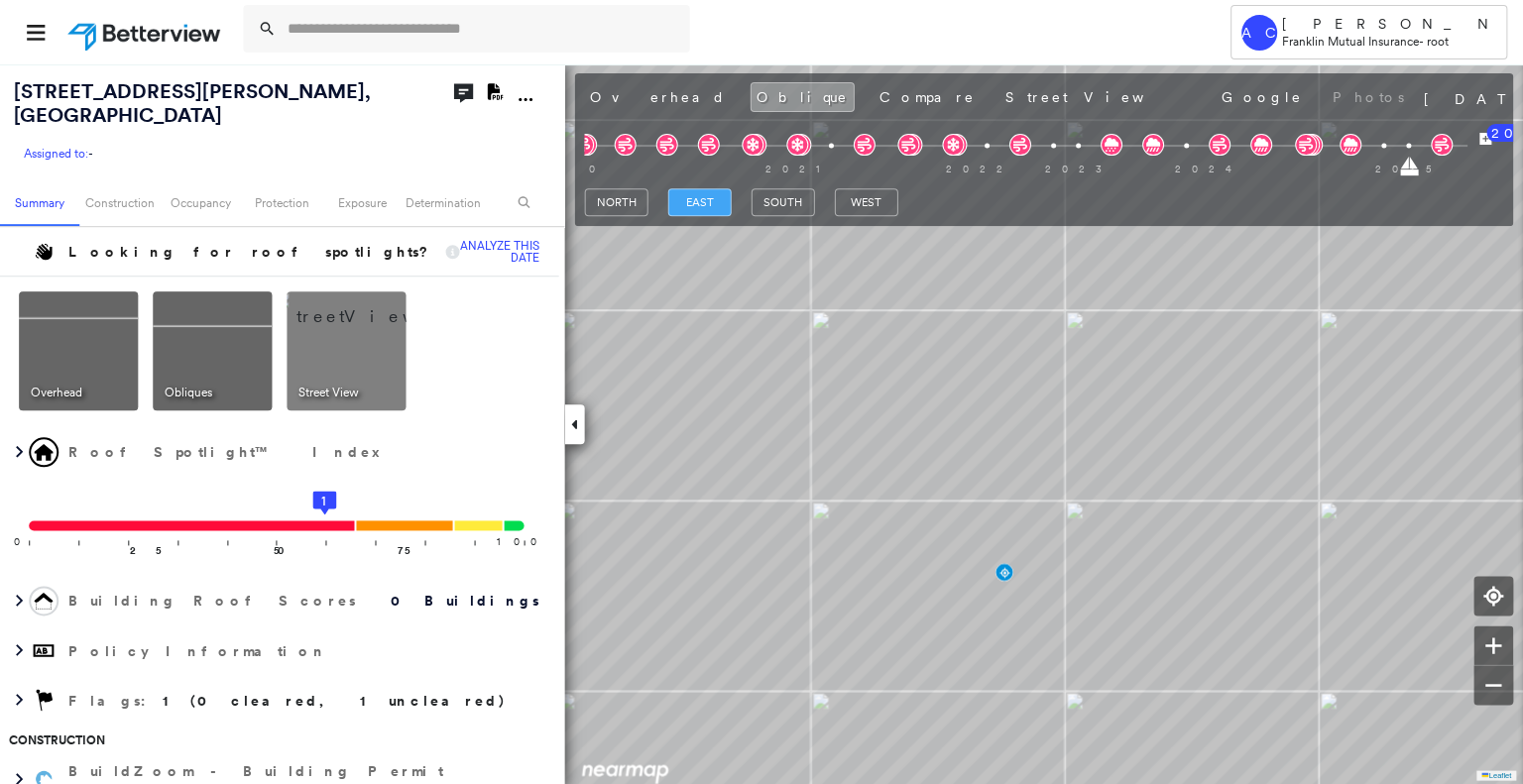 scroll, scrollTop: 0, scrollLeft: 0, axis: both 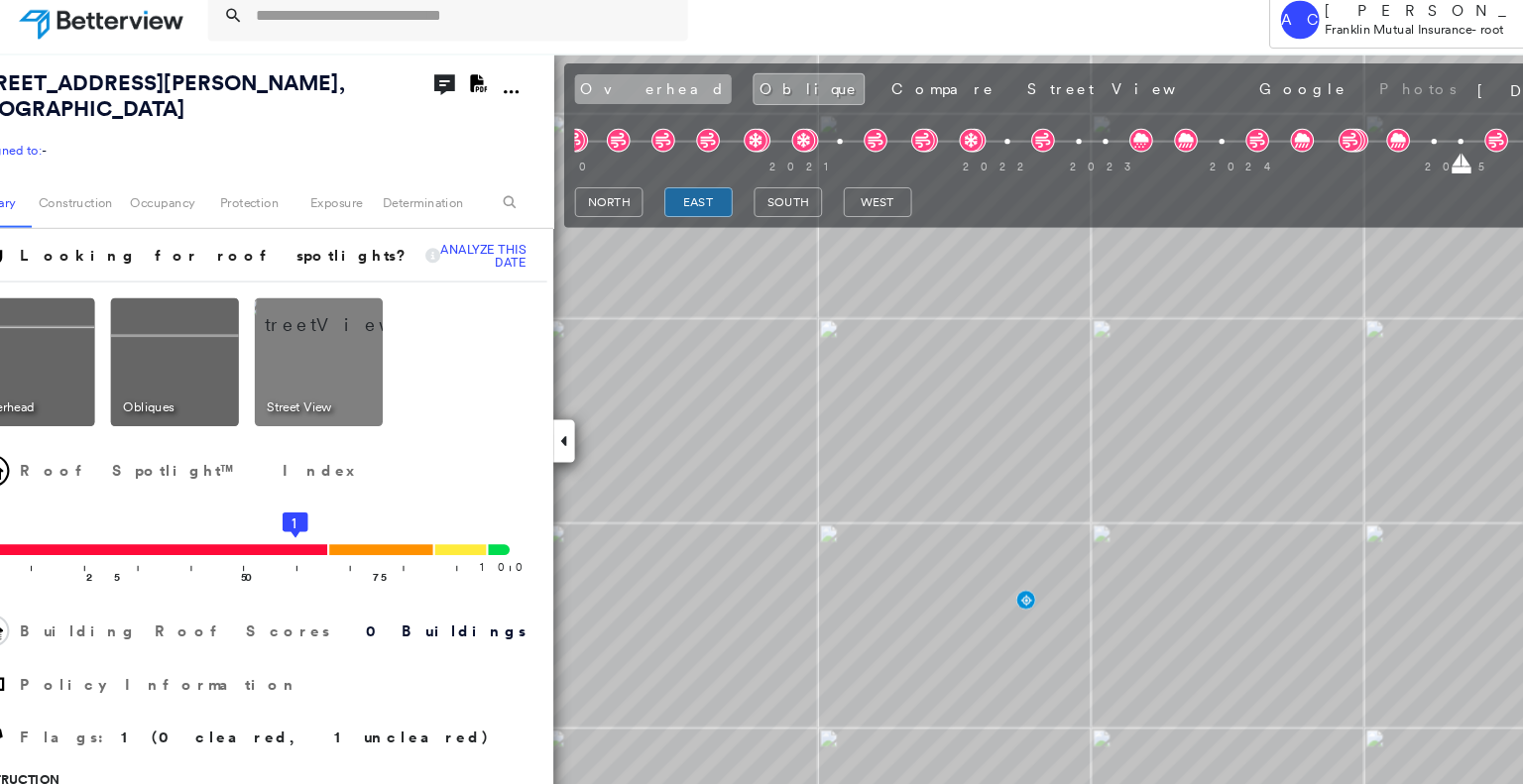 click on "Overhead" at bounding box center (657, 97) 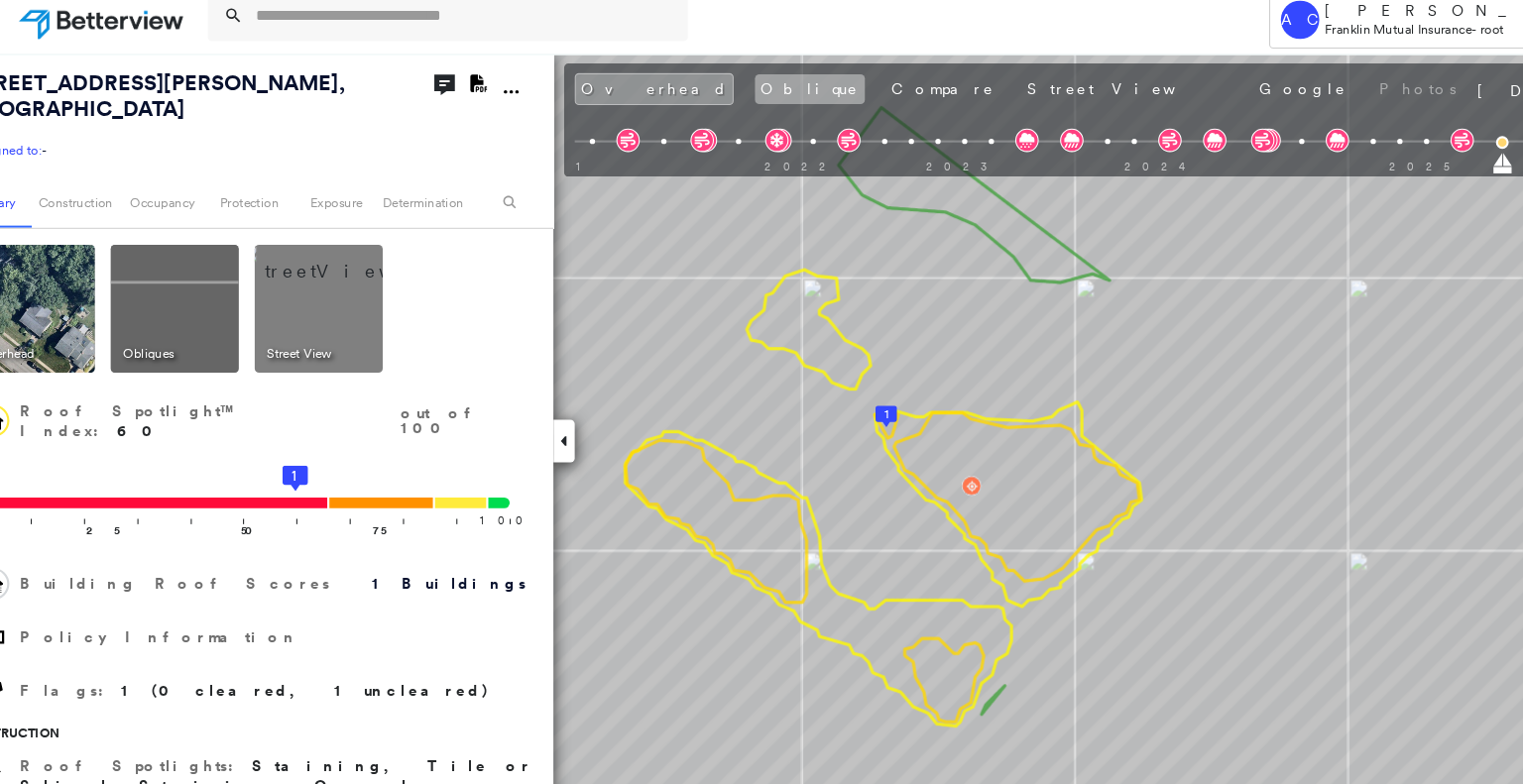 click on "Oblique" at bounding box center (803, 97) 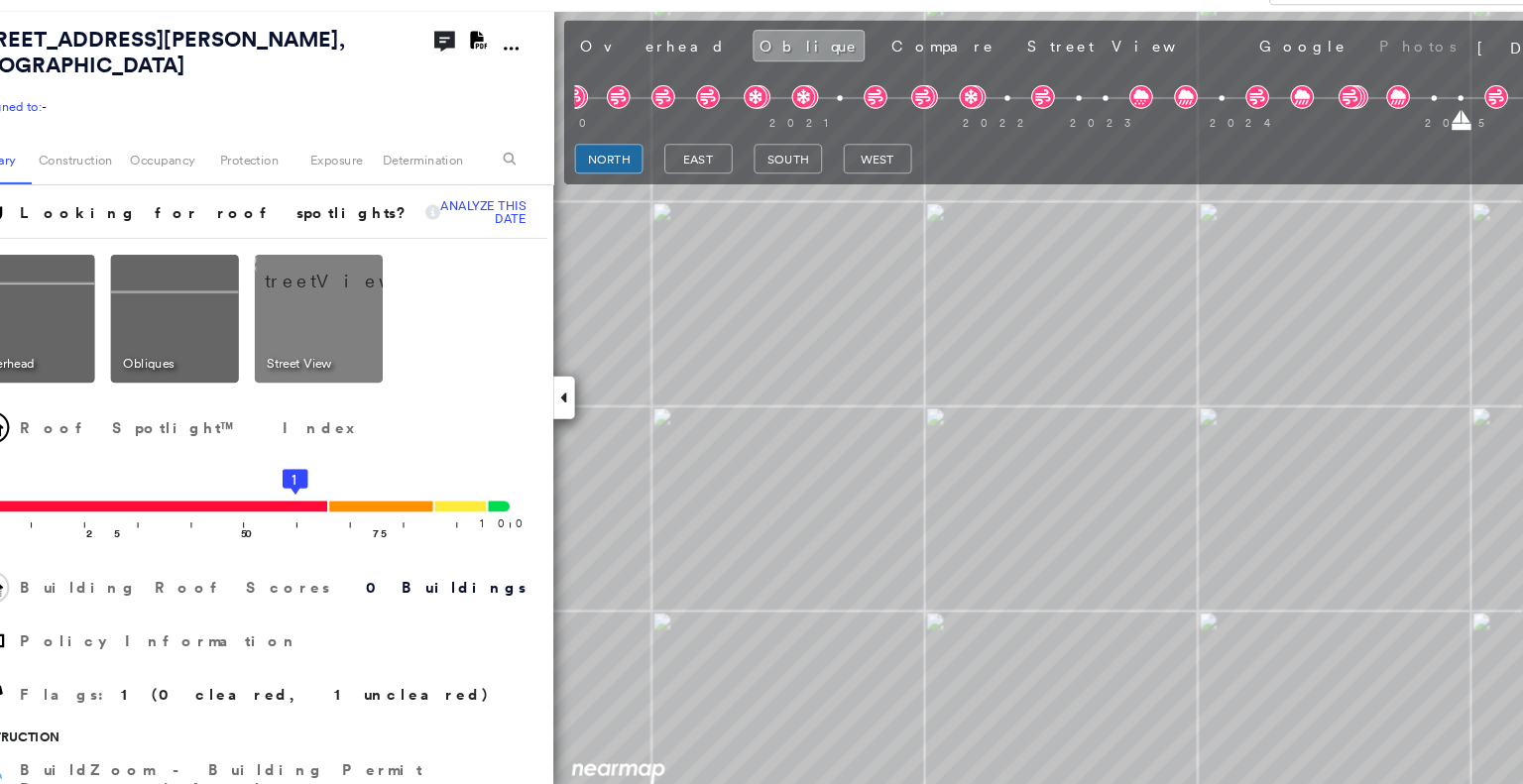 scroll, scrollTop: 0, scrollLeft: 0, axis: both 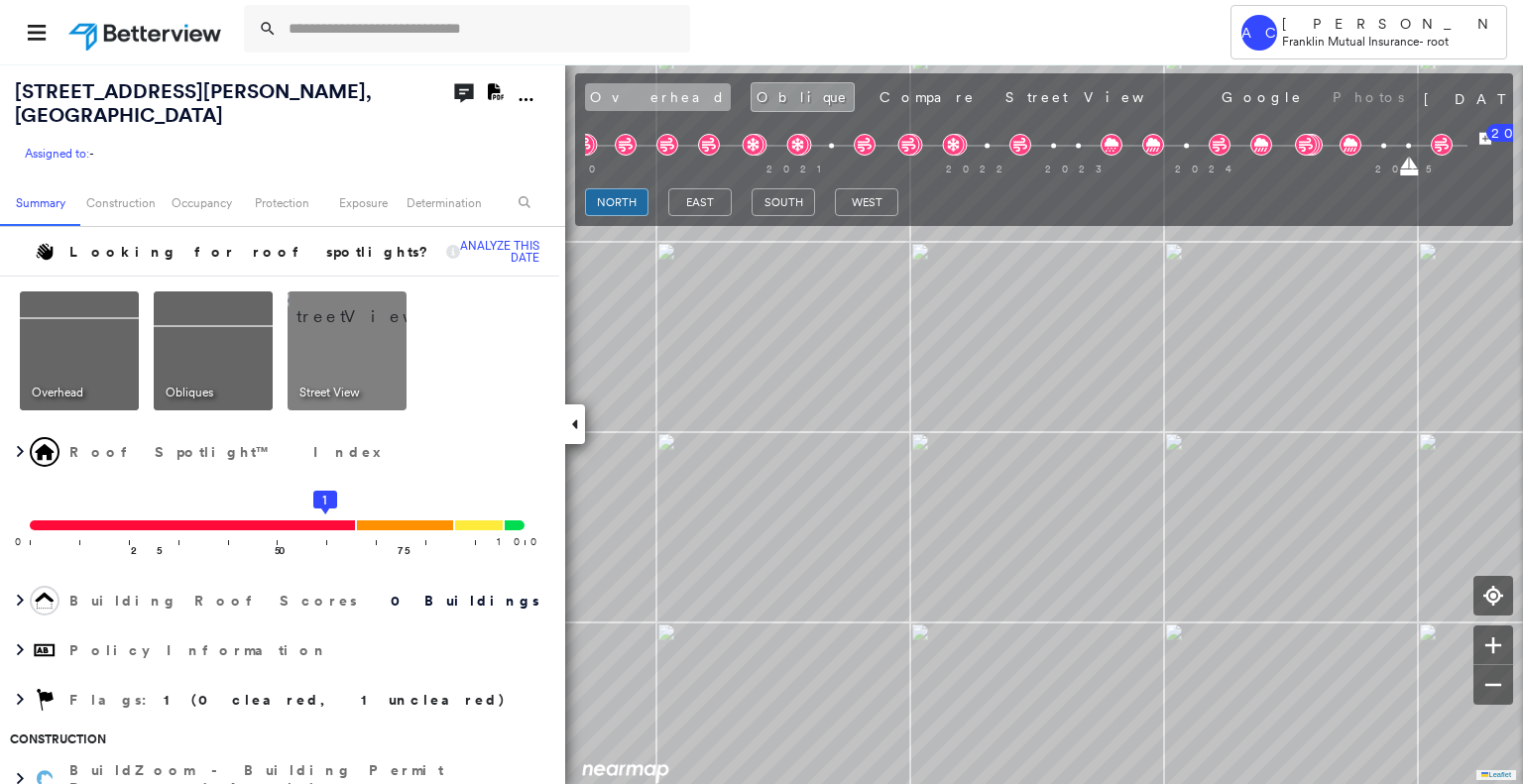 click on "Overhead" at bounding box center (657, 97) 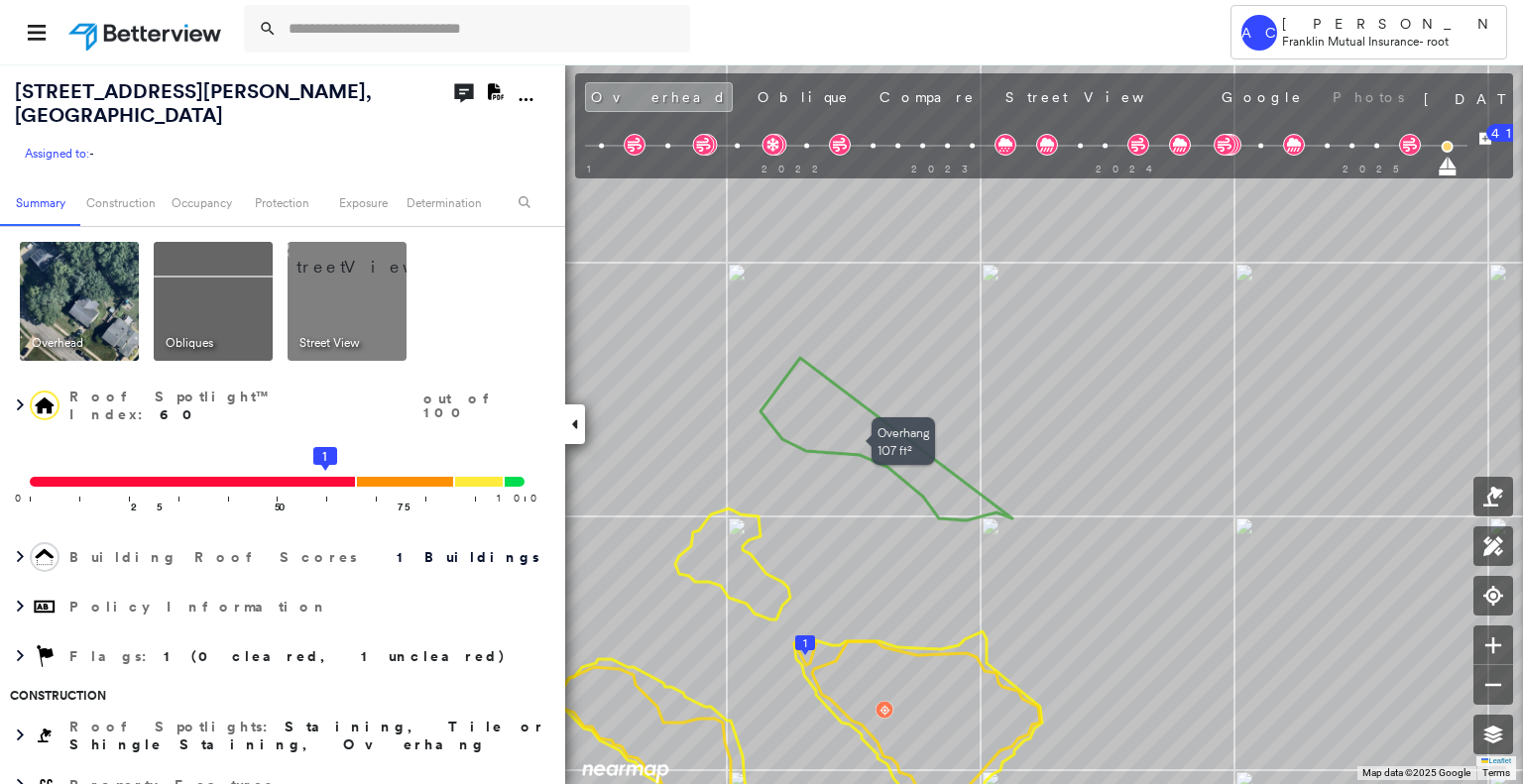 drag, startPoint x: 857, startPoint y: 410, endPoint x: 838, endPoint y: 395, distance: 24.207437 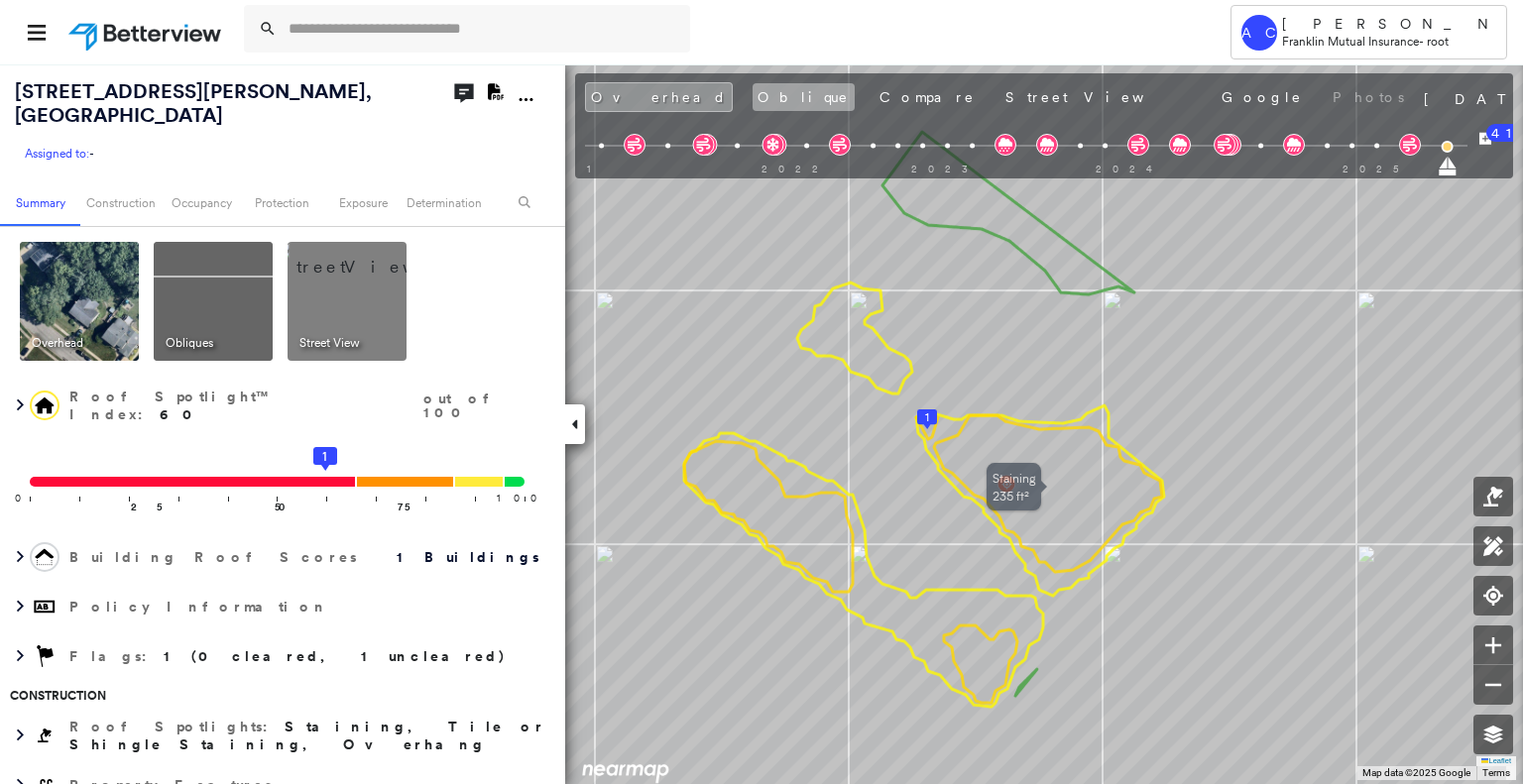 click on "Oblique" at bounding box center [803, 97] 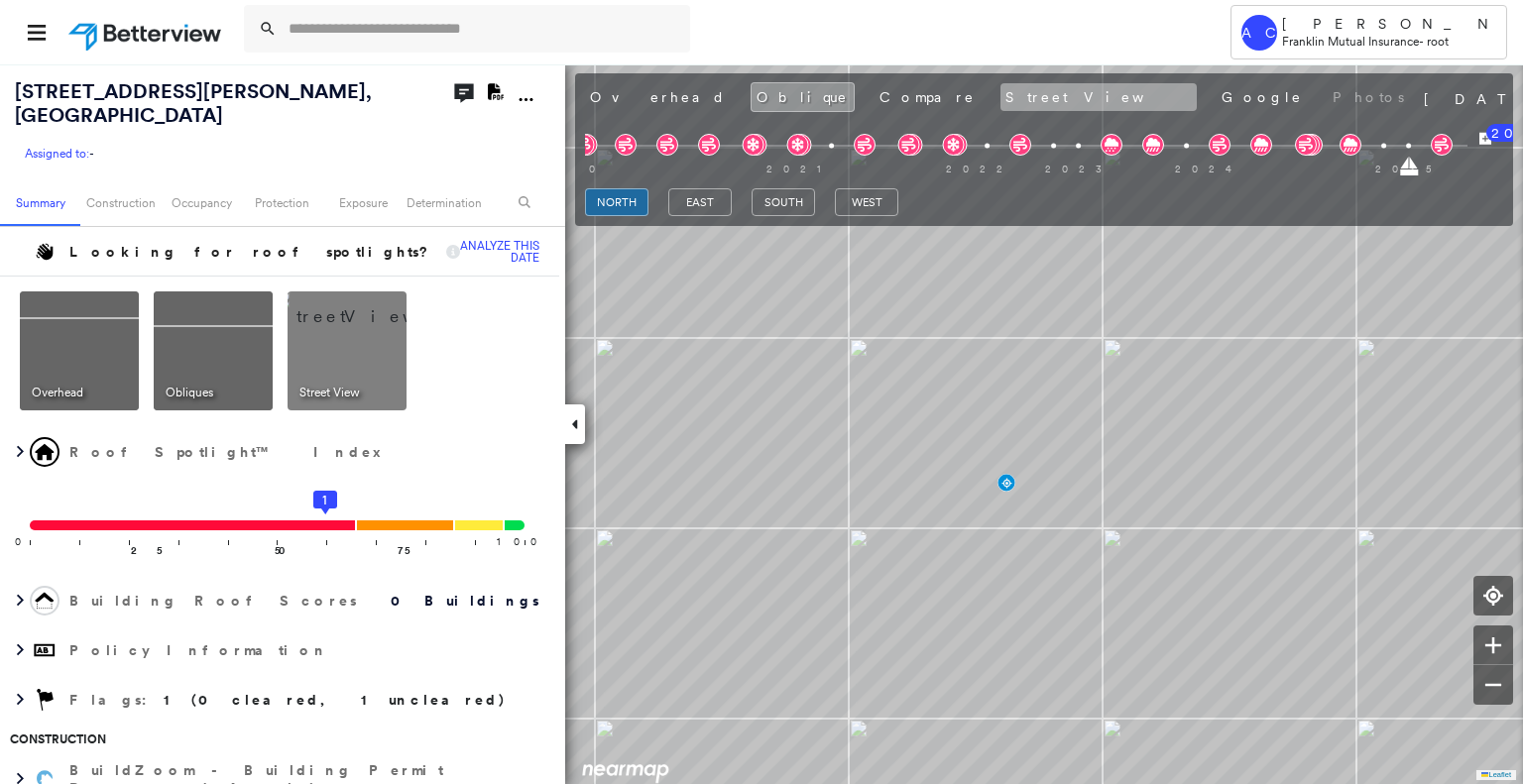 click on "Street View" at bounding box center (1099, 97) 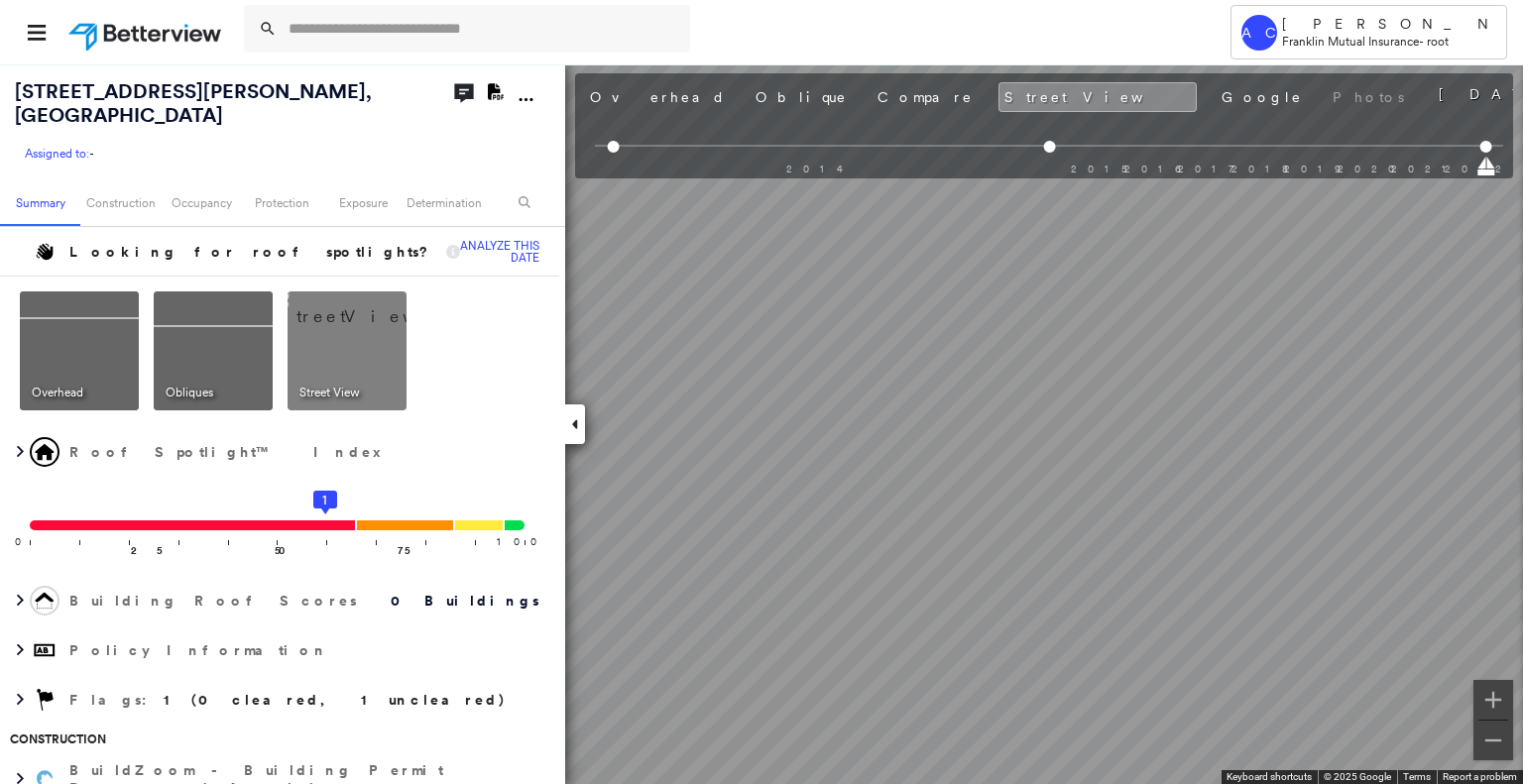 click on "AC Anderson Cardona Franklin Mutual Insurance  -   root 5  Whitlow Dr ,  Westampton, NJ 08060 Assigned to:  - Assigned to:  - Assigned to:  - Open Comments Download PDF Report Summary Construction Occupancy Protection Exposure Determination Looking for roof spotlights? Analyze this date Overhead Obliques Street View Roof Spotlight™ Index 0 100 25 50 75 1 Building Roof Scores 0 Buildings Policy Information Flags :  1 (0 cleared, 1 uncleared) Construction BuildZoom - Building Permit Data and Analysis Occupancy Place Detail Protection Exposure FEMA Risk Index Flood Regional Hazard: 3   out of  5 Additional Perils Determination Flags :  1 (0 cleared, 1 uncleared) Uncleared Flags (1) Cleared Flags  (0) HIGH High Priority Flagged 07/22/25 Clear Action Taken New Entry History Quote/New Business Terms & Conditions Added ACV Endorsement Added Cosmetic Endorsement Inspection/Loss Control Report Information Added to Inspection Survey Onsite Inspection Ordered Determined No Inspection Needed General Save Renewal Save" at bounding box center [762, 423] 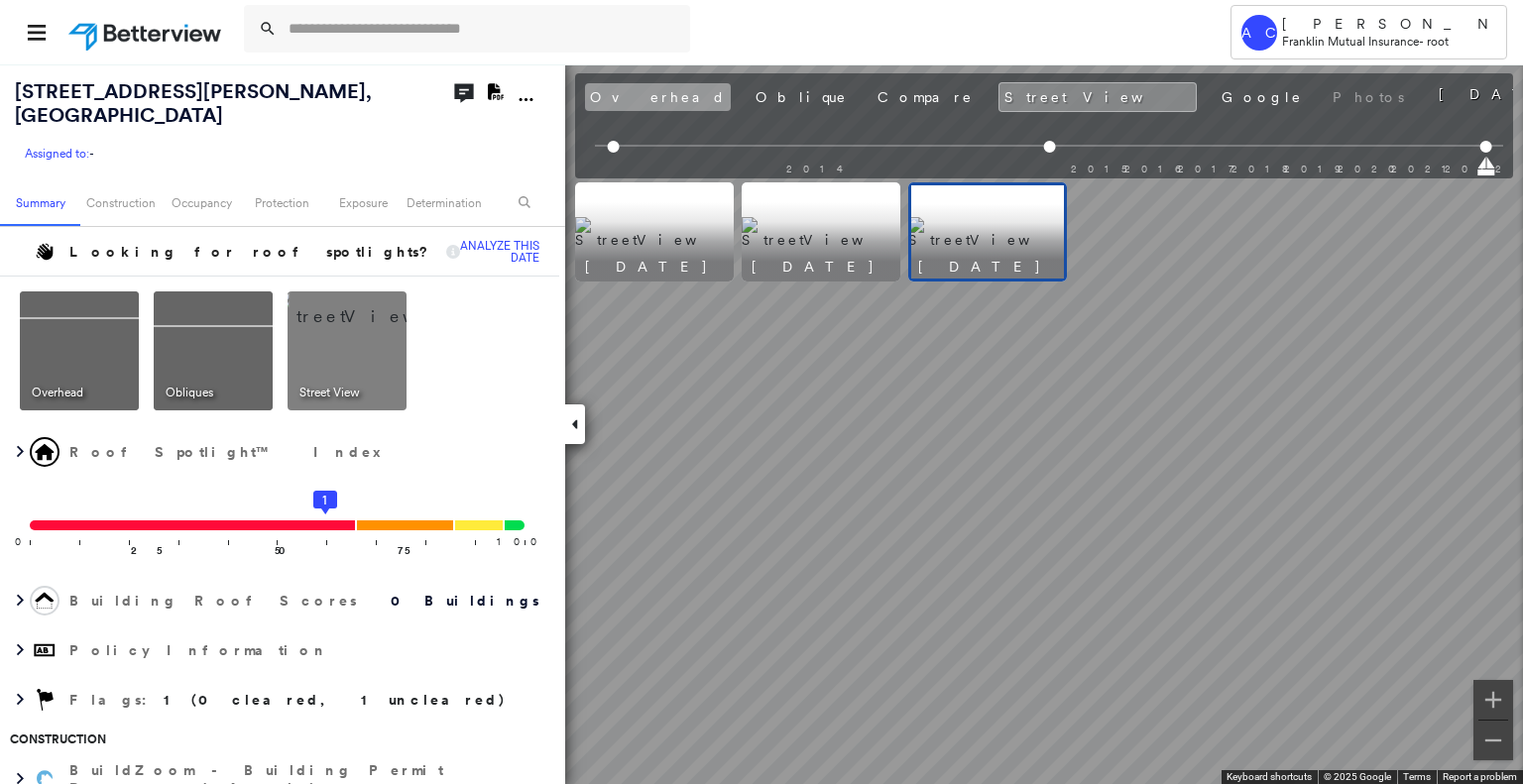 click on "Overhead" at bounding box center (657, 97) 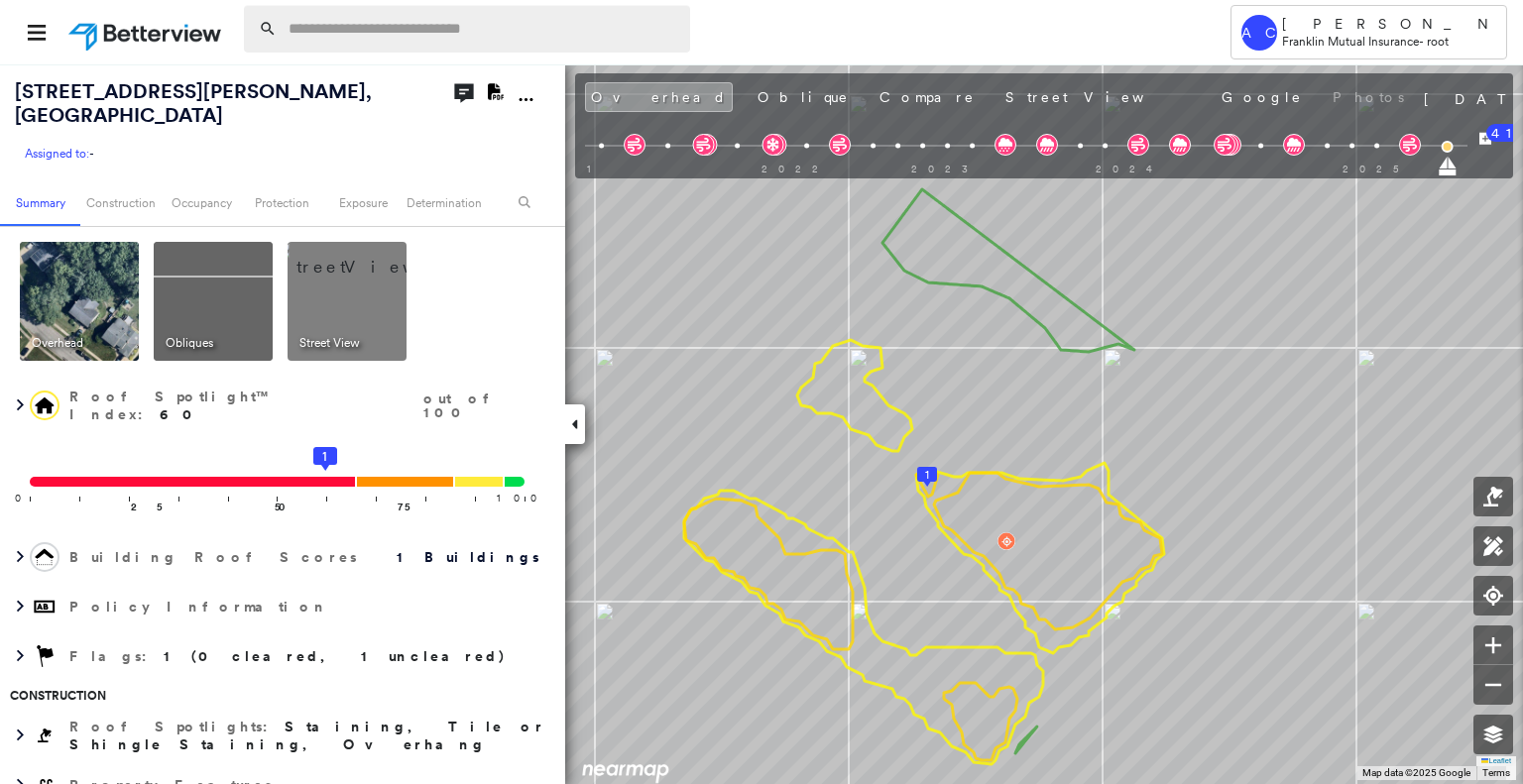click at bounding box center [483, 29] 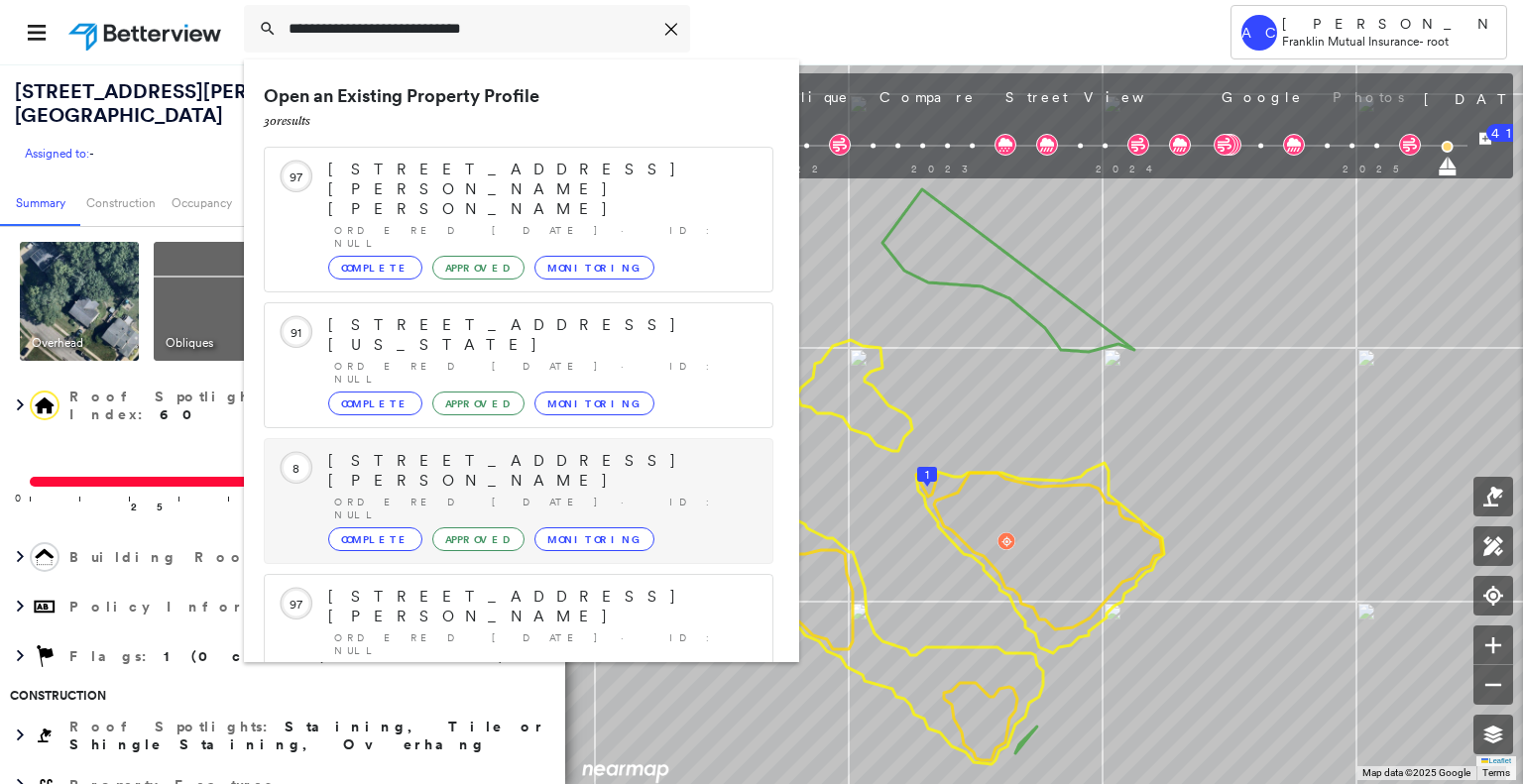 scroll, scrollTop: 206, scrollLeft: 0, axis: vertical 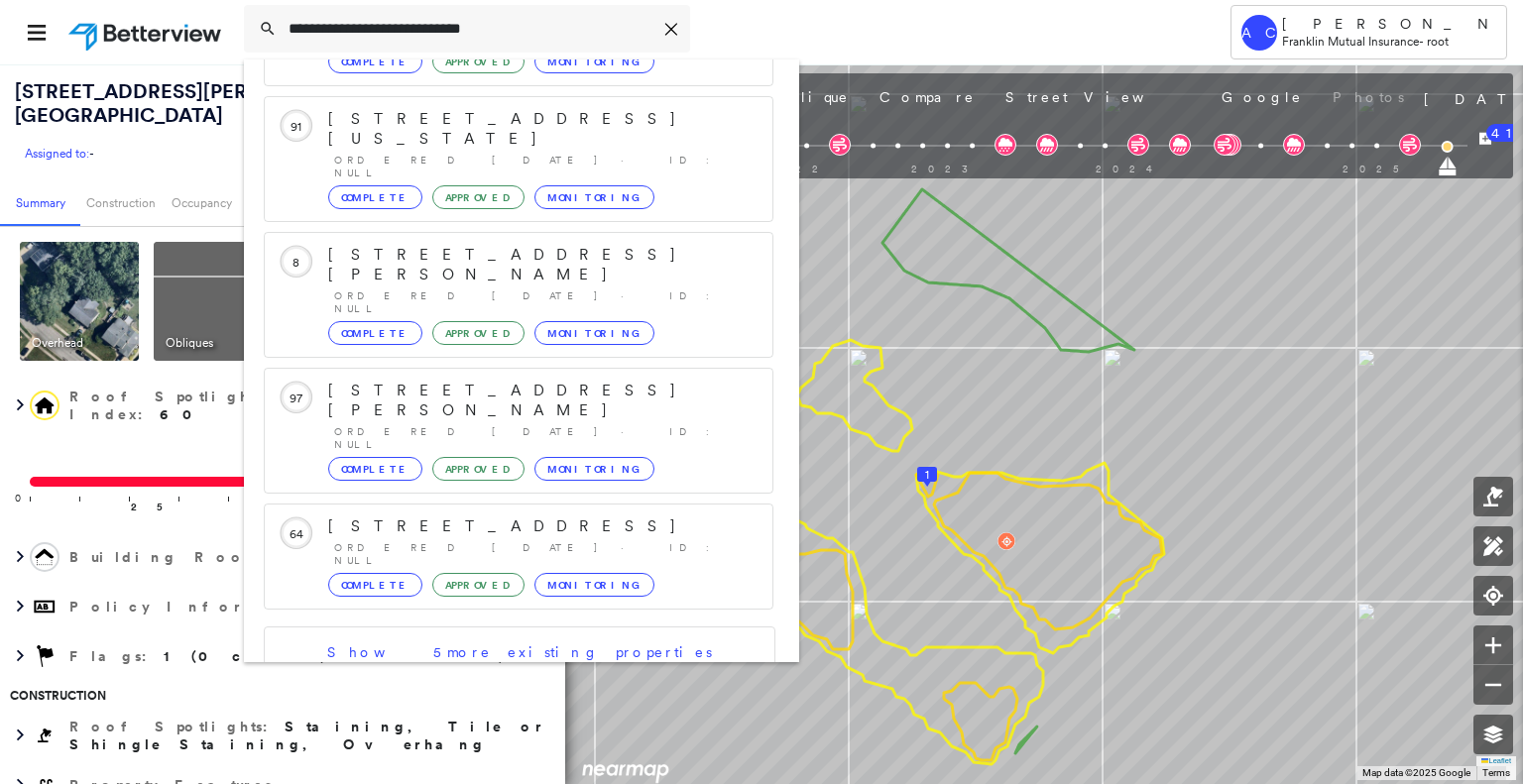 type on "**********" 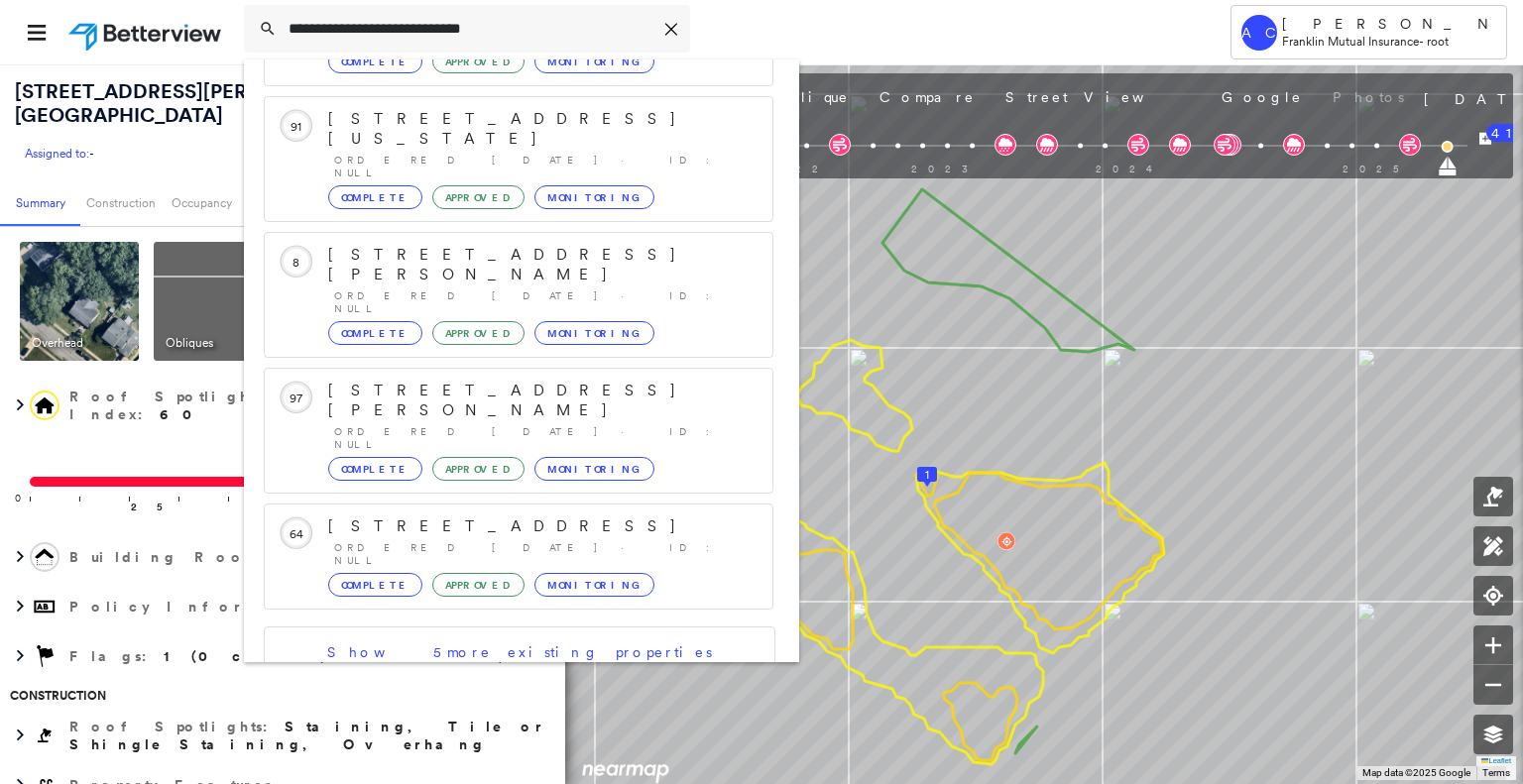 click on "32 Brainard Pl, Ridgewood, NJ 07450" at bounding box center (497, 789) 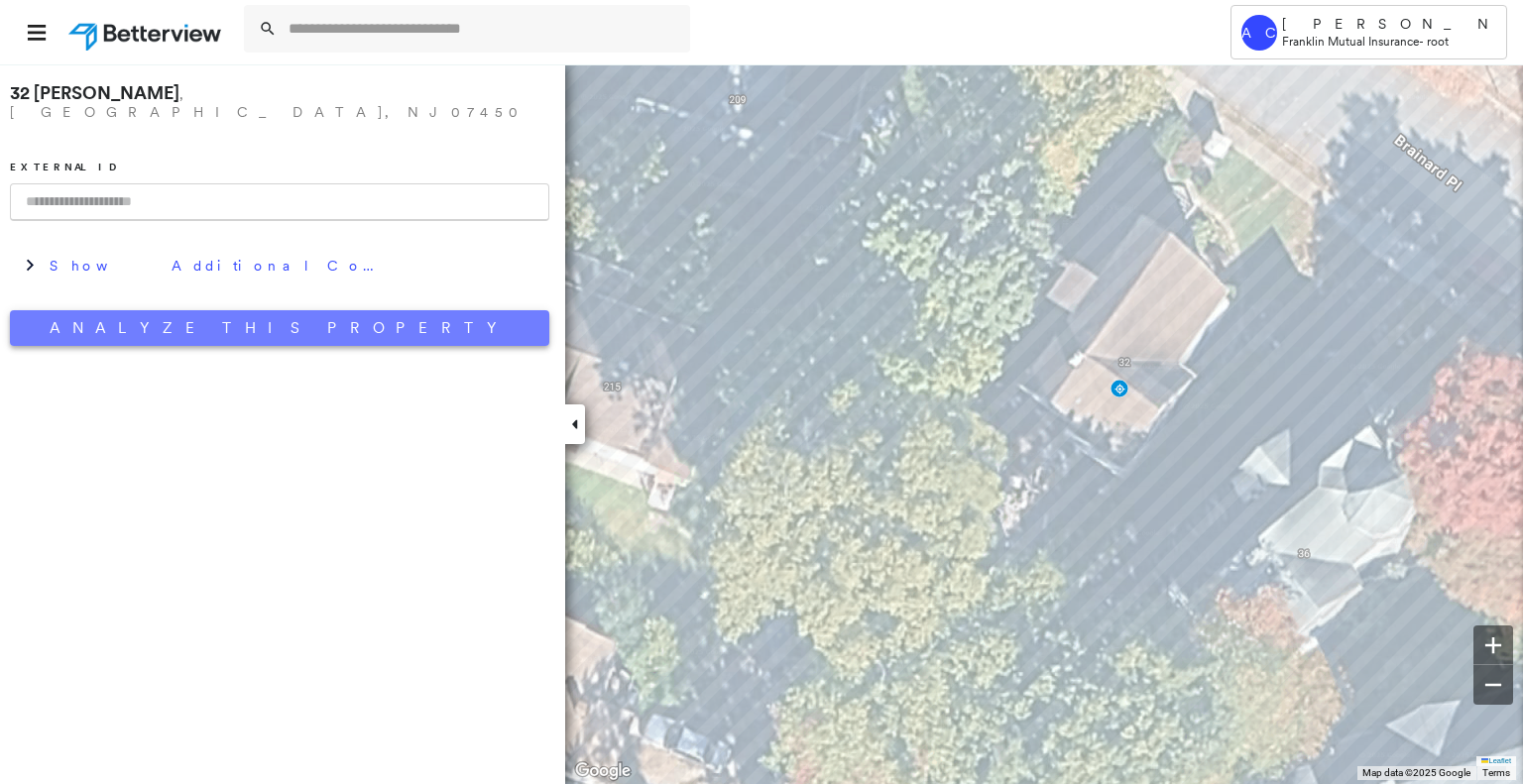 click on "Analyze This Property" at bounding box center (280, 328) 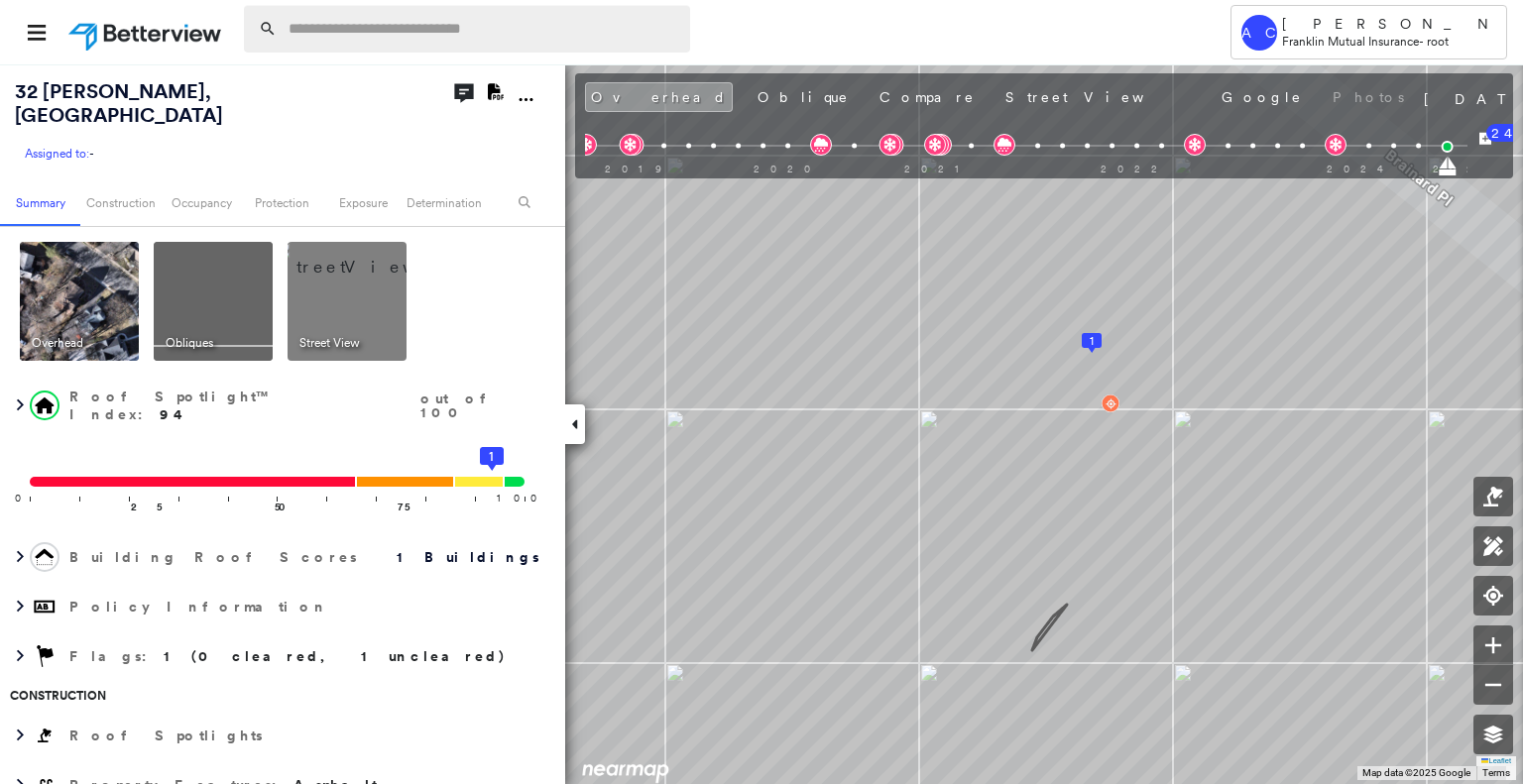 click at bounding box center (483, 29) 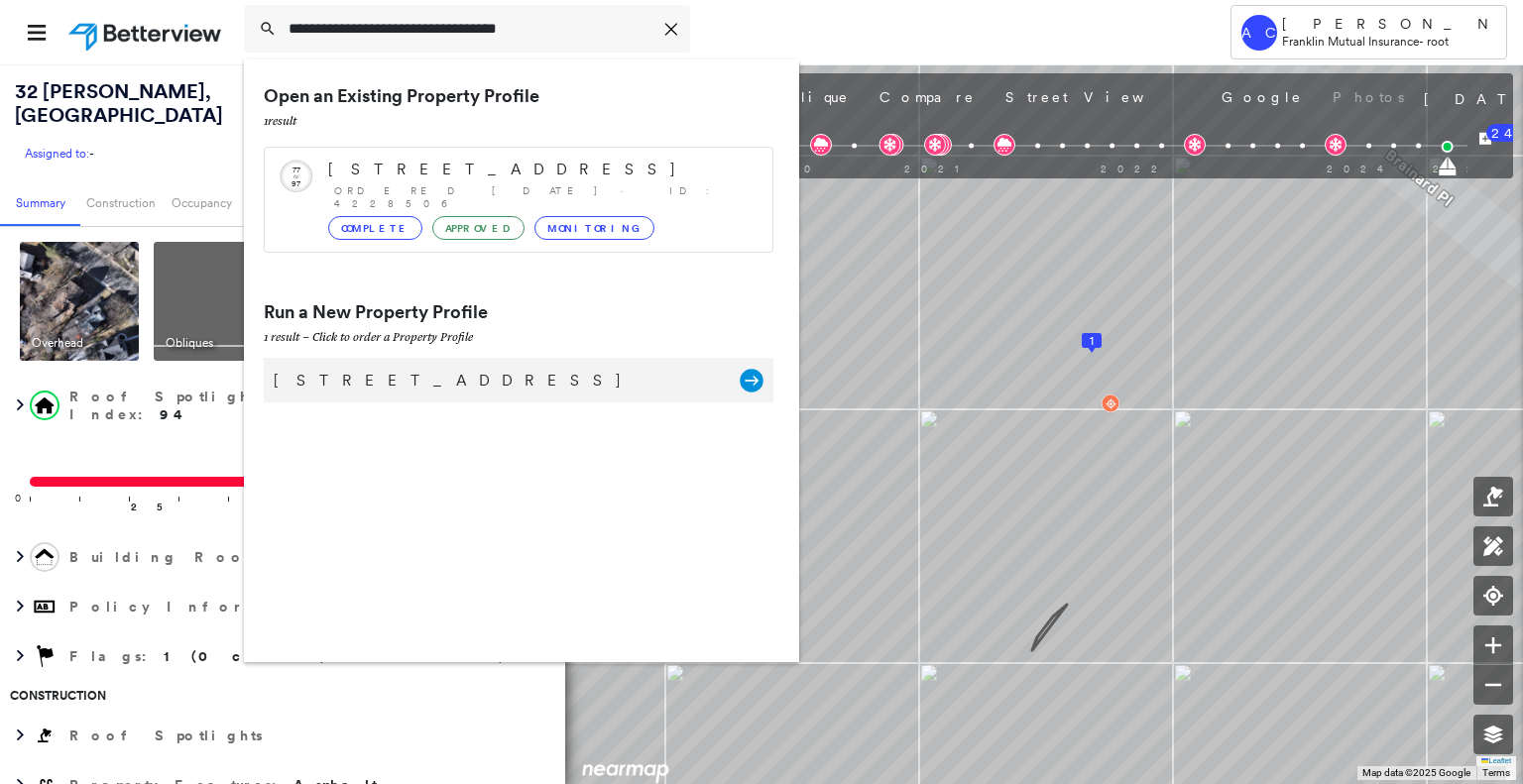 type on "**********" 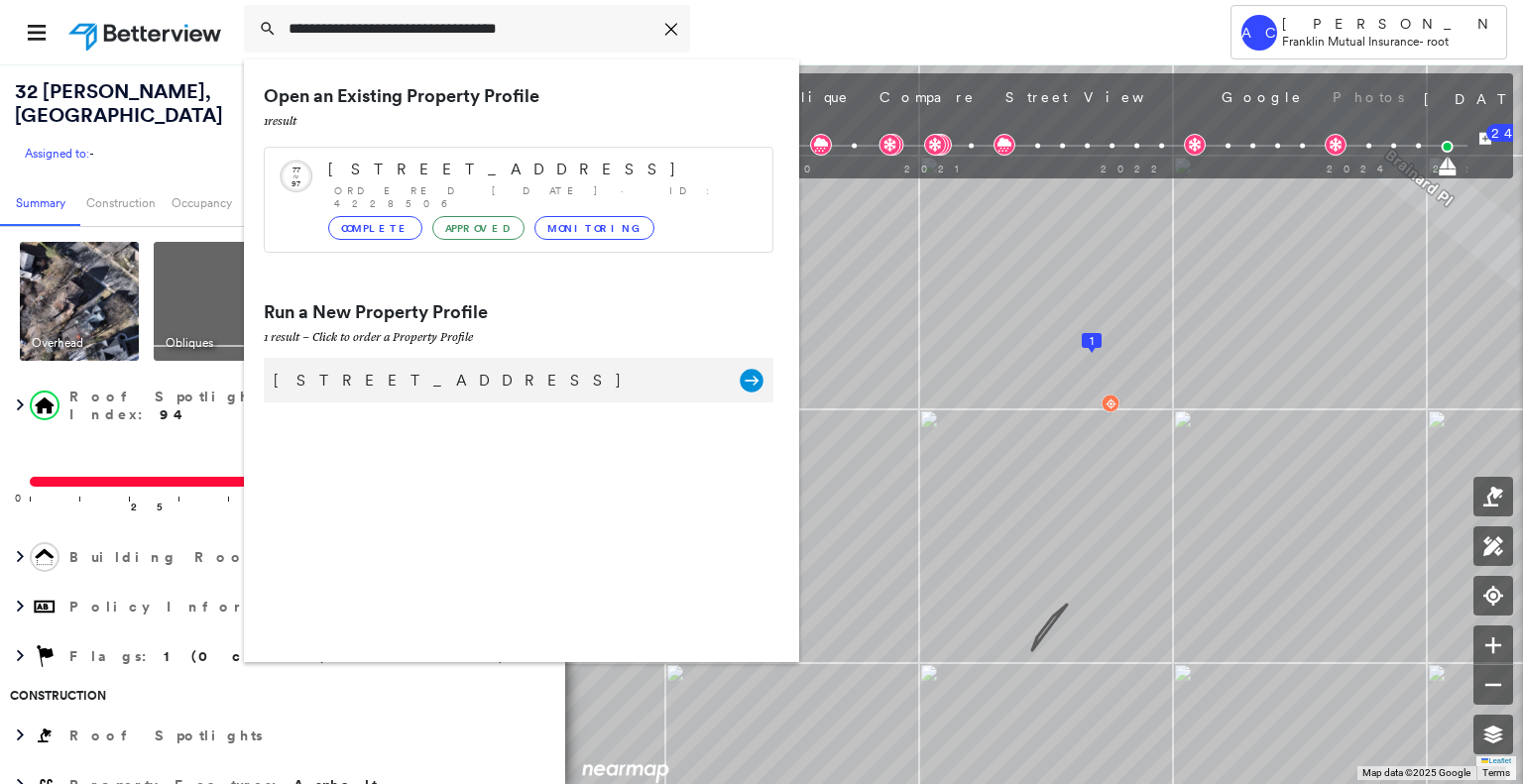 click on "25 Northmont Ave, Mount Ephraim, NJ 08059" at bounding box center [497, 381] 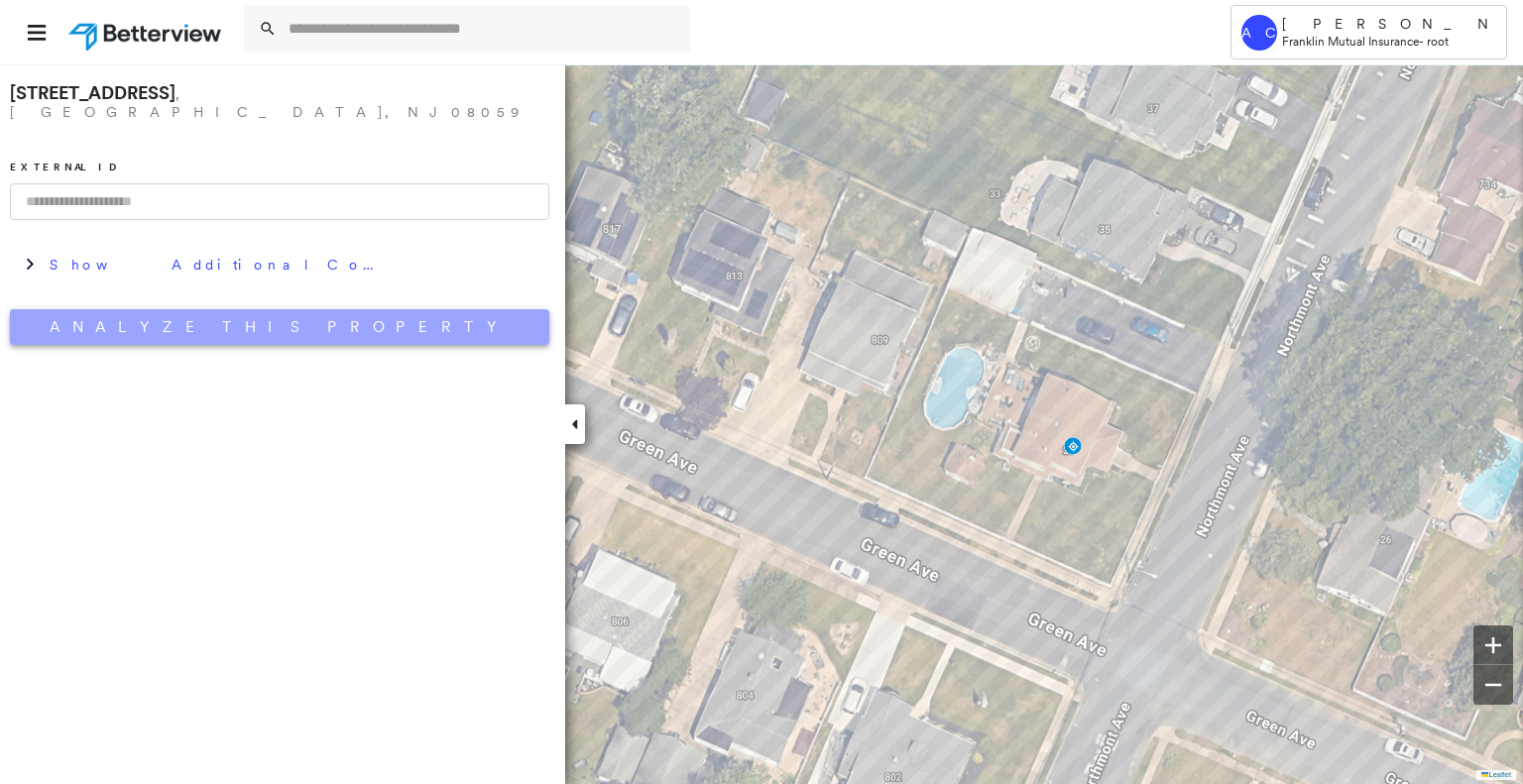 click on "Analyze This Property" at bounding box center (280, 327) 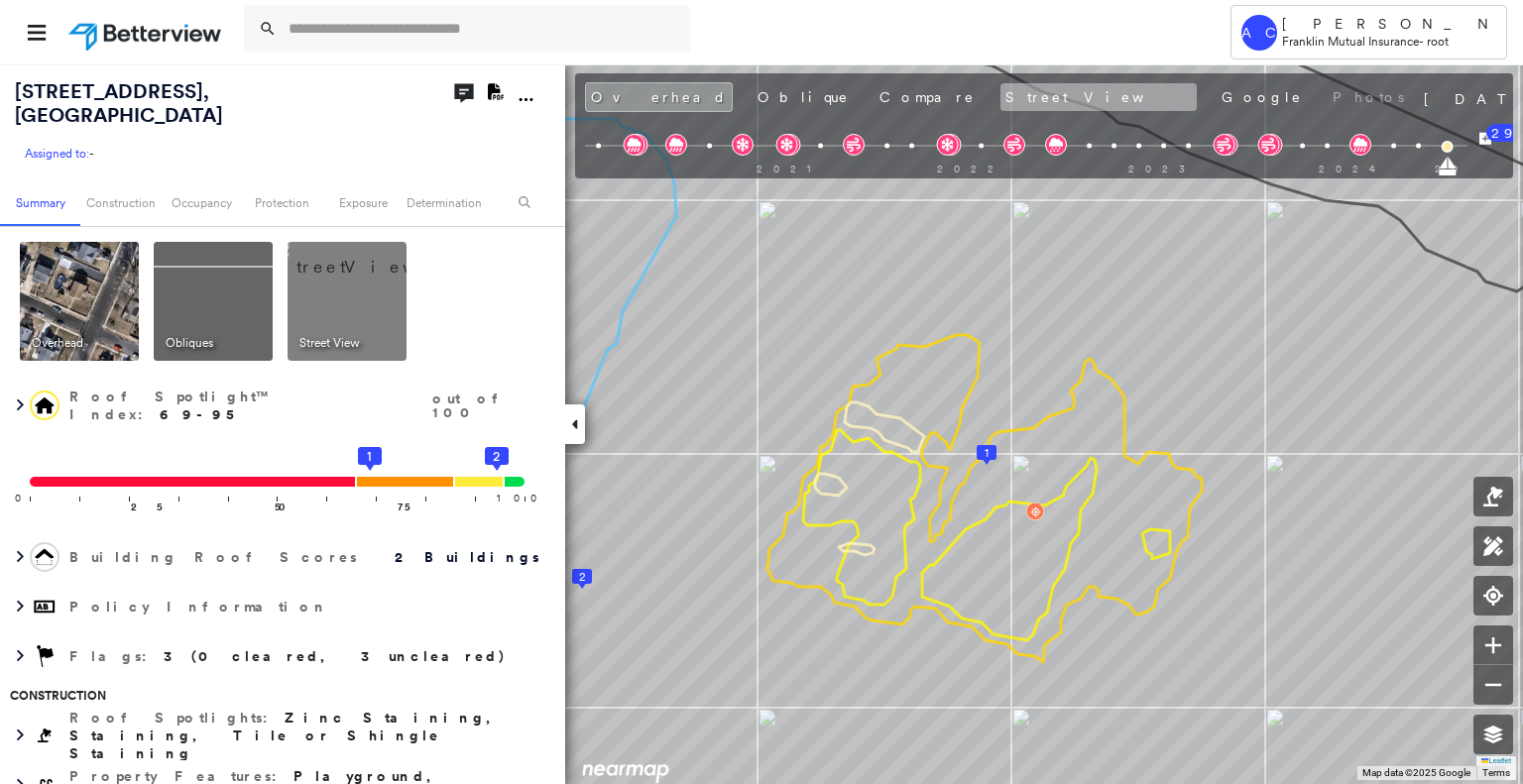 click on "Street View" at bounding box center [1099, 97] 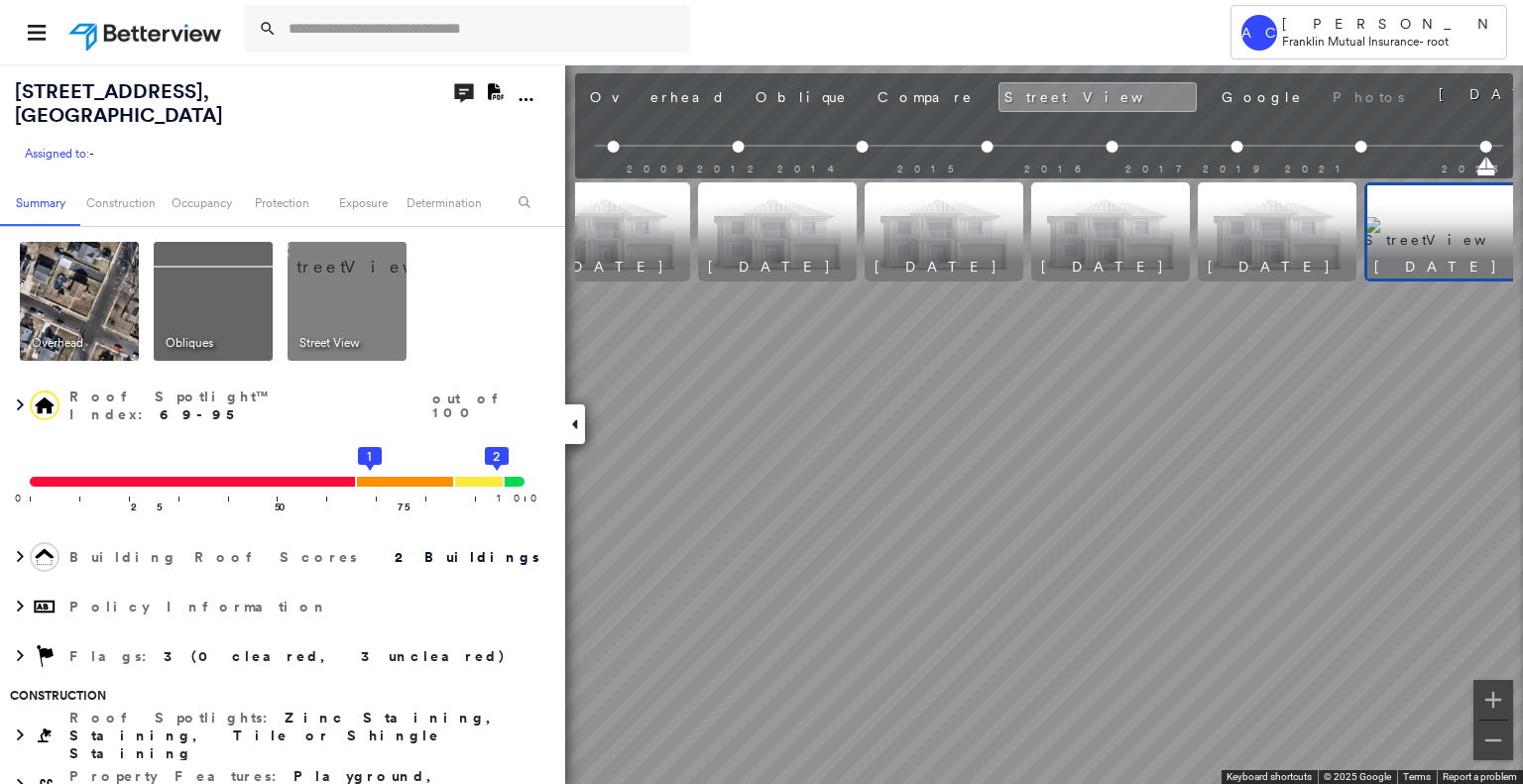 scroll, scrollTop: 0, scrollLeft: 394, axis: horizontal 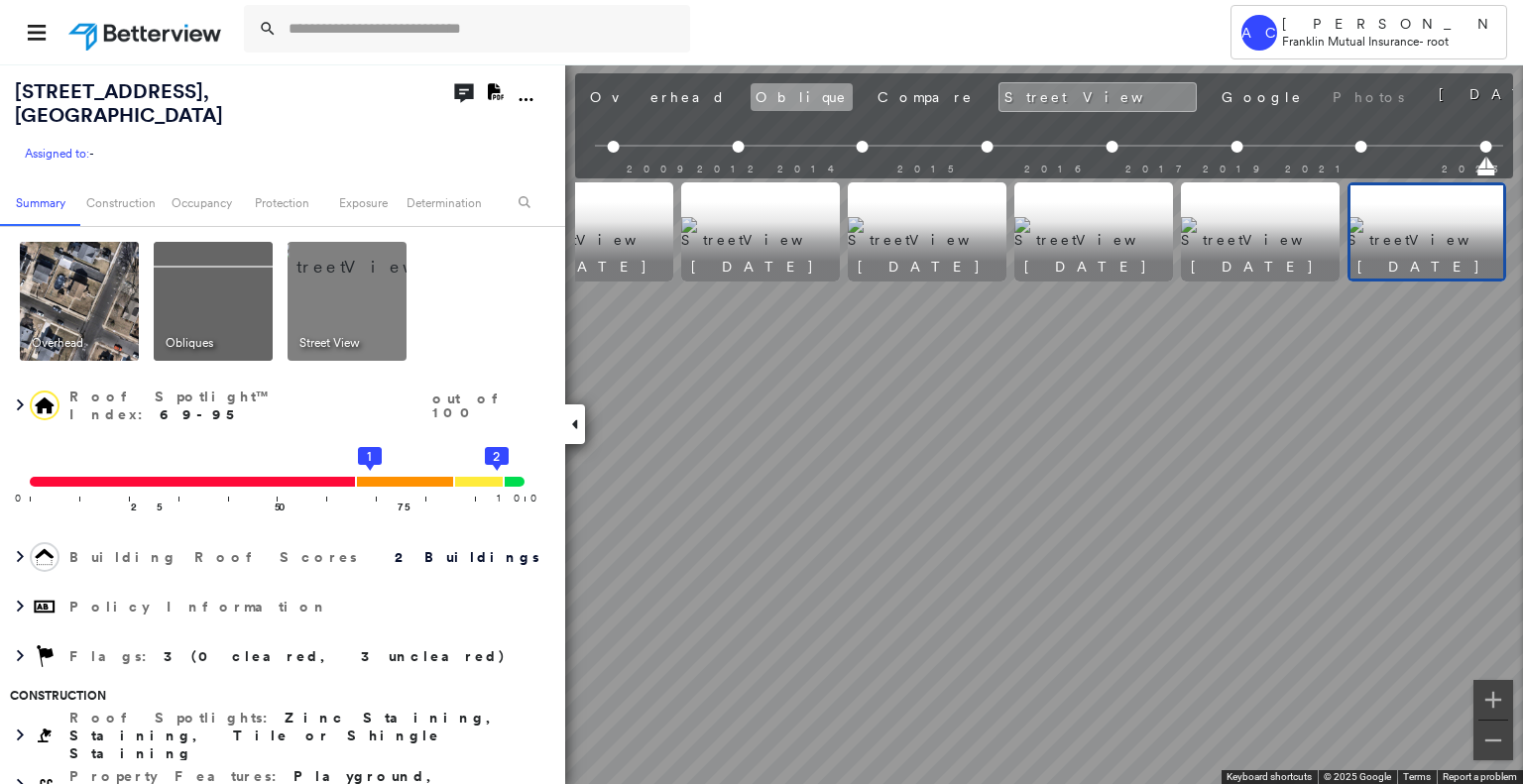 click on "Oblique" at bounding box center (801, 97) 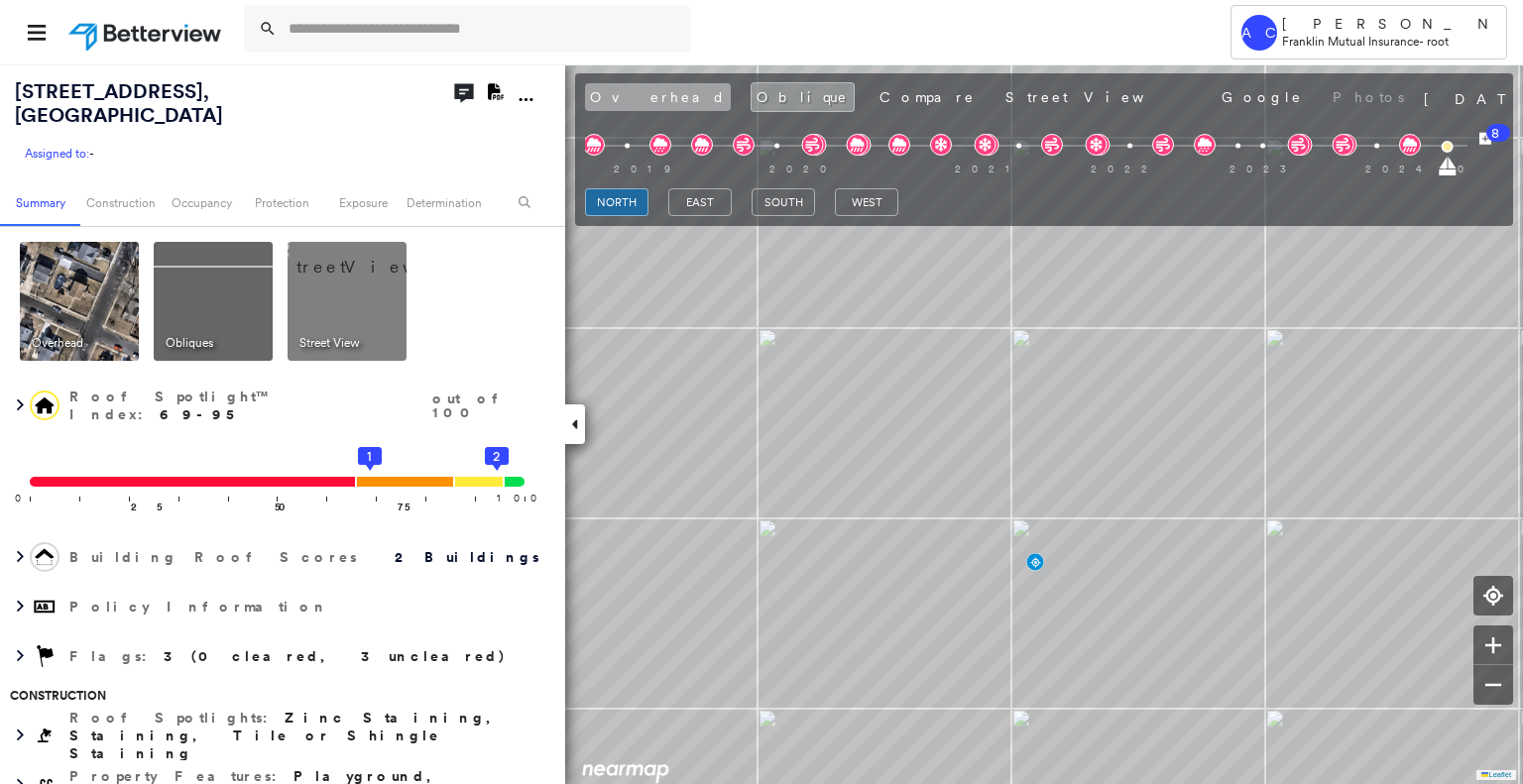 click on "Overhead" at bounding box center [657, 97] 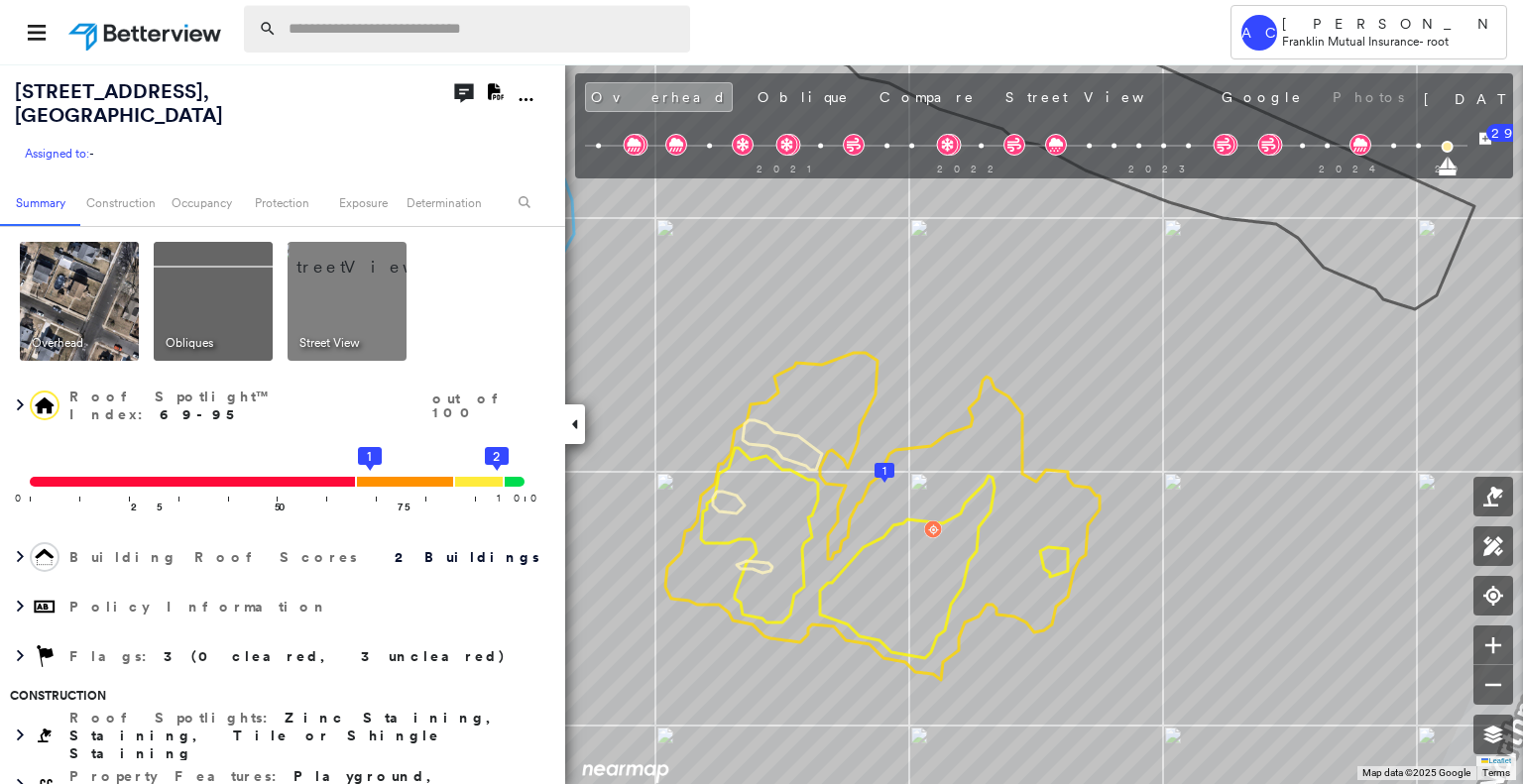 click at bounding box center (483, 29) 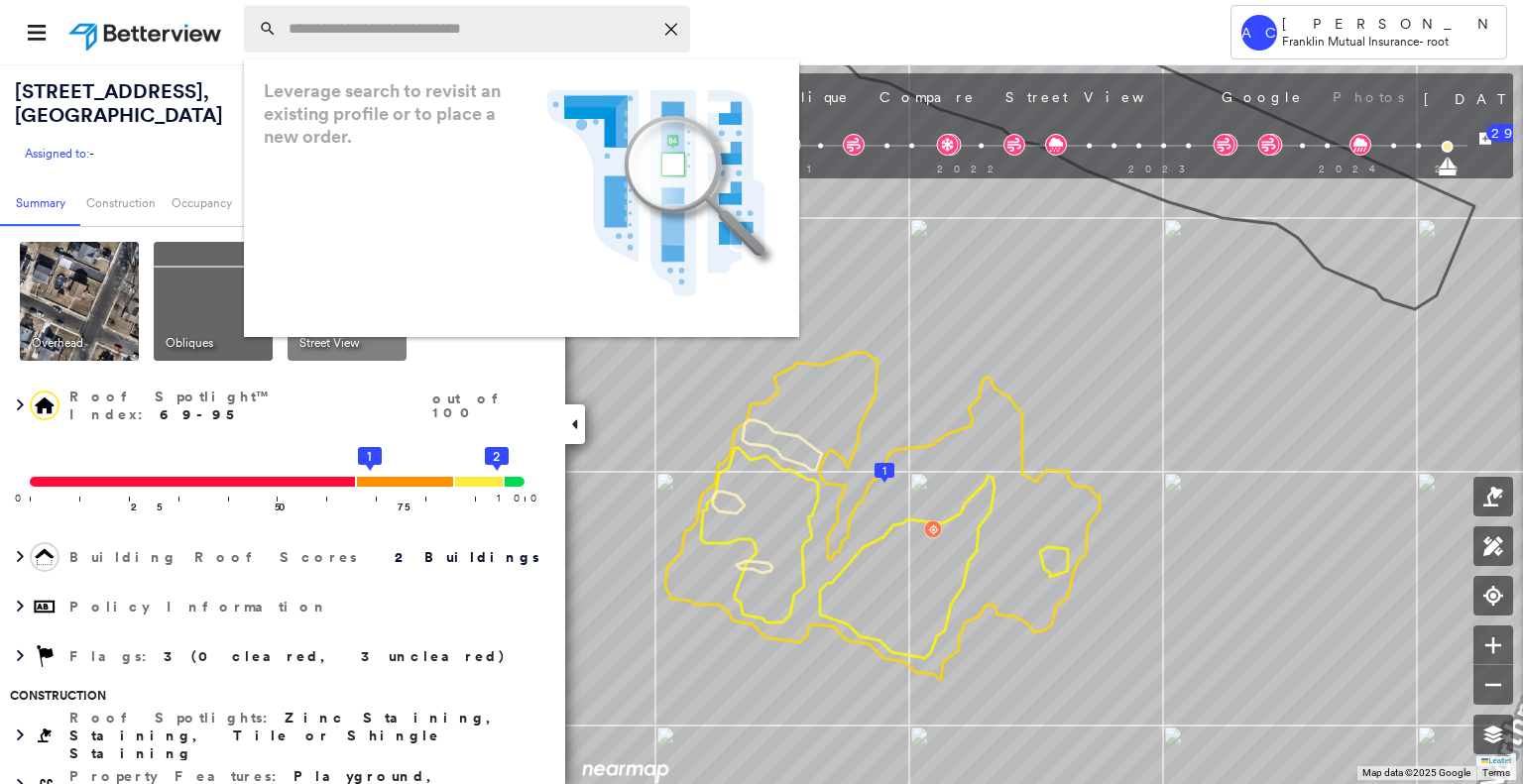 paste on "**********" 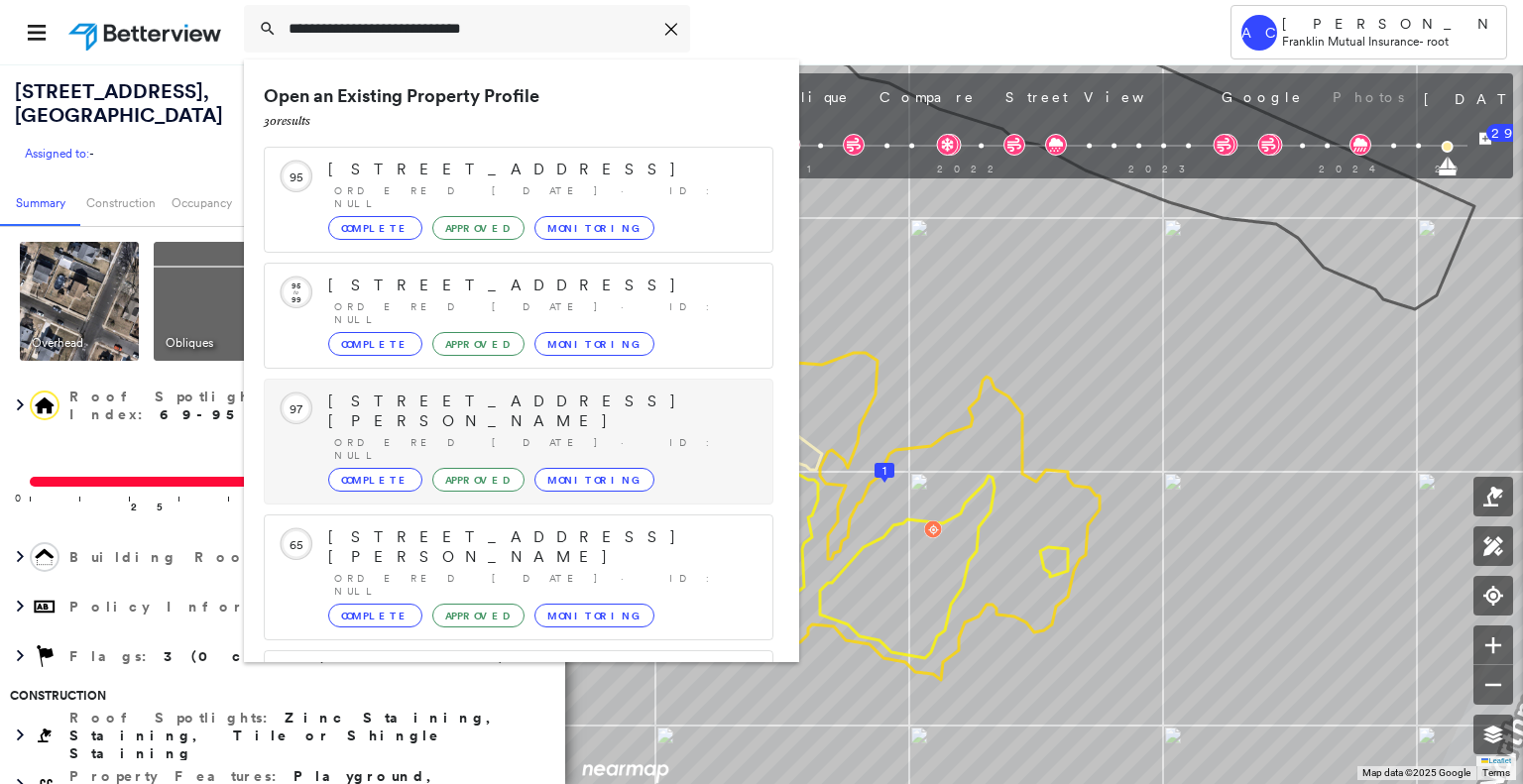 scroll, scrollTop: 206, scrollLeft: 0, axis: vertical 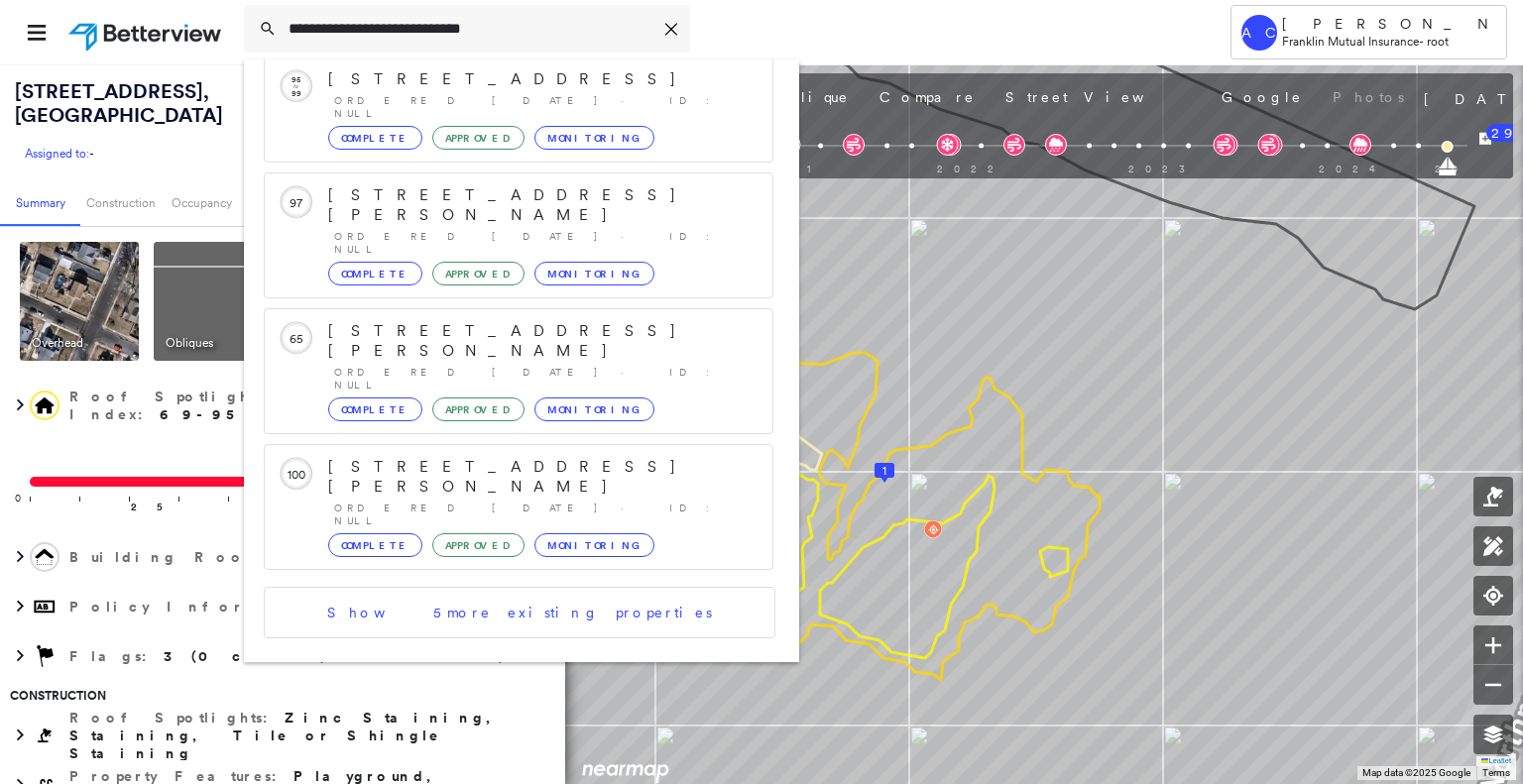 type on "**********" 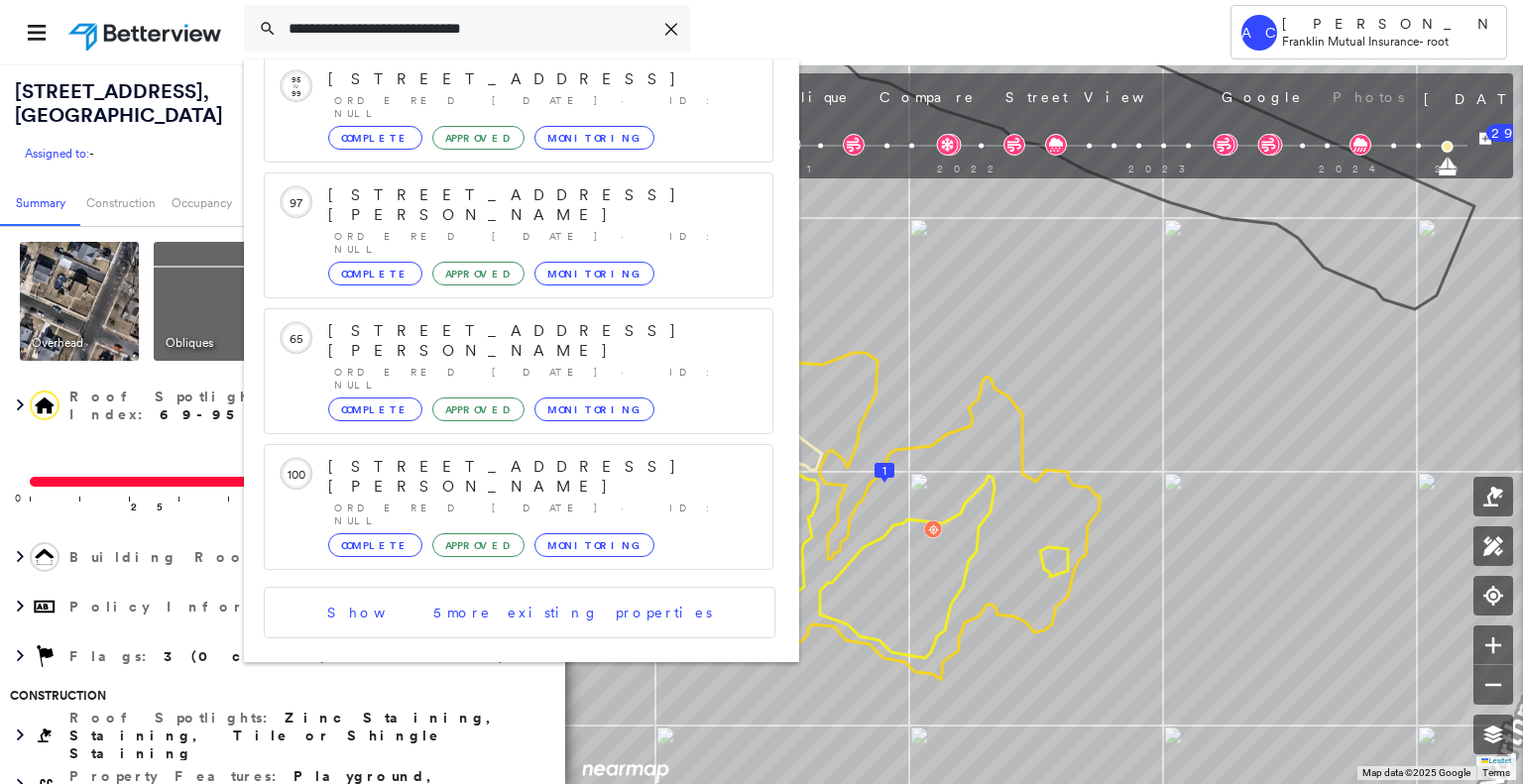 click on "300 Mohegan Way, Fort Lee, NJ 07024" at bounding box center (497, 749) 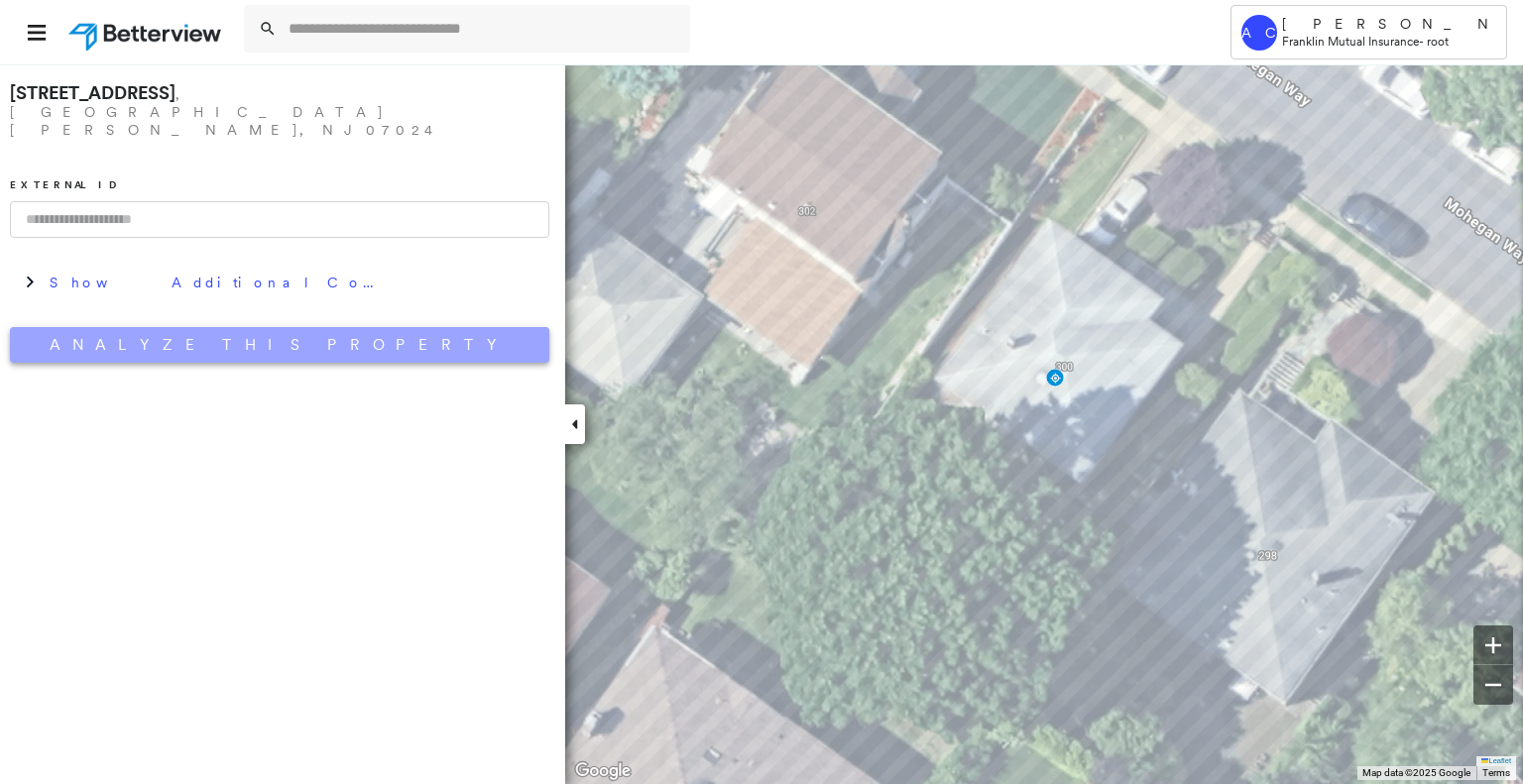 click on "Analyze This Property" at bounding box center (280, 345) 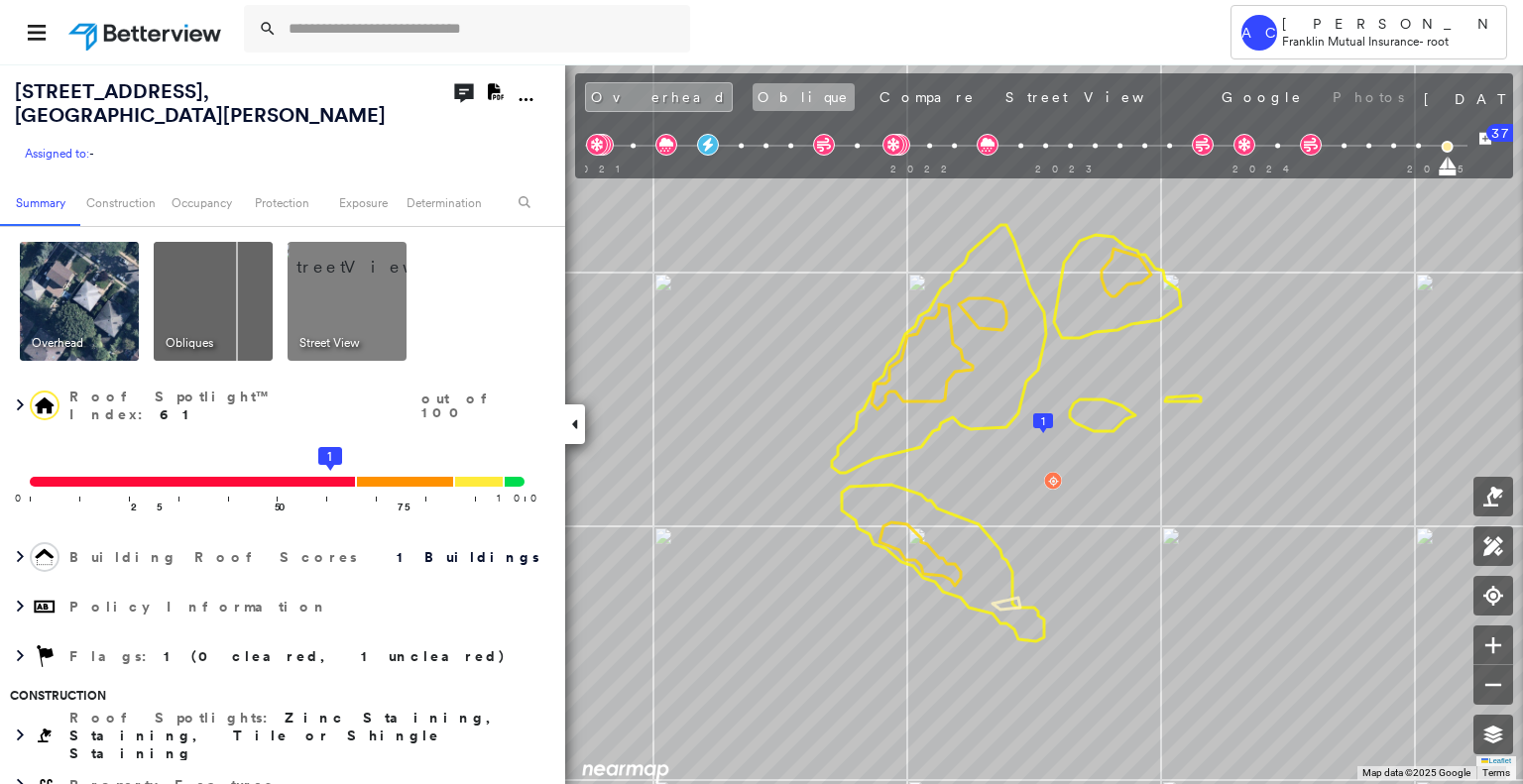 click on "Oblique" at bounding box center [803, 97] 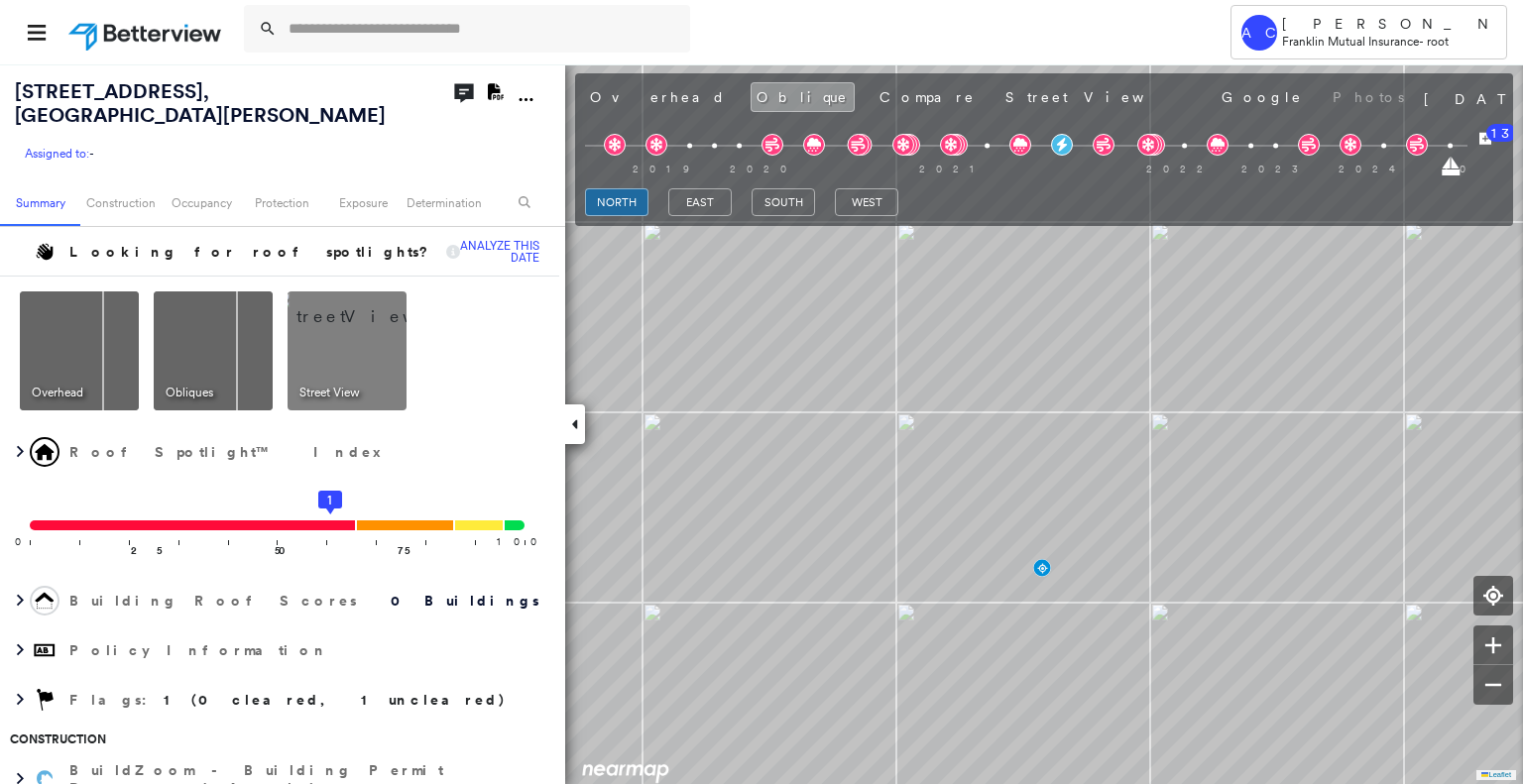 scroll, scrollTop: 0, scrollLeft: 0, axis: both 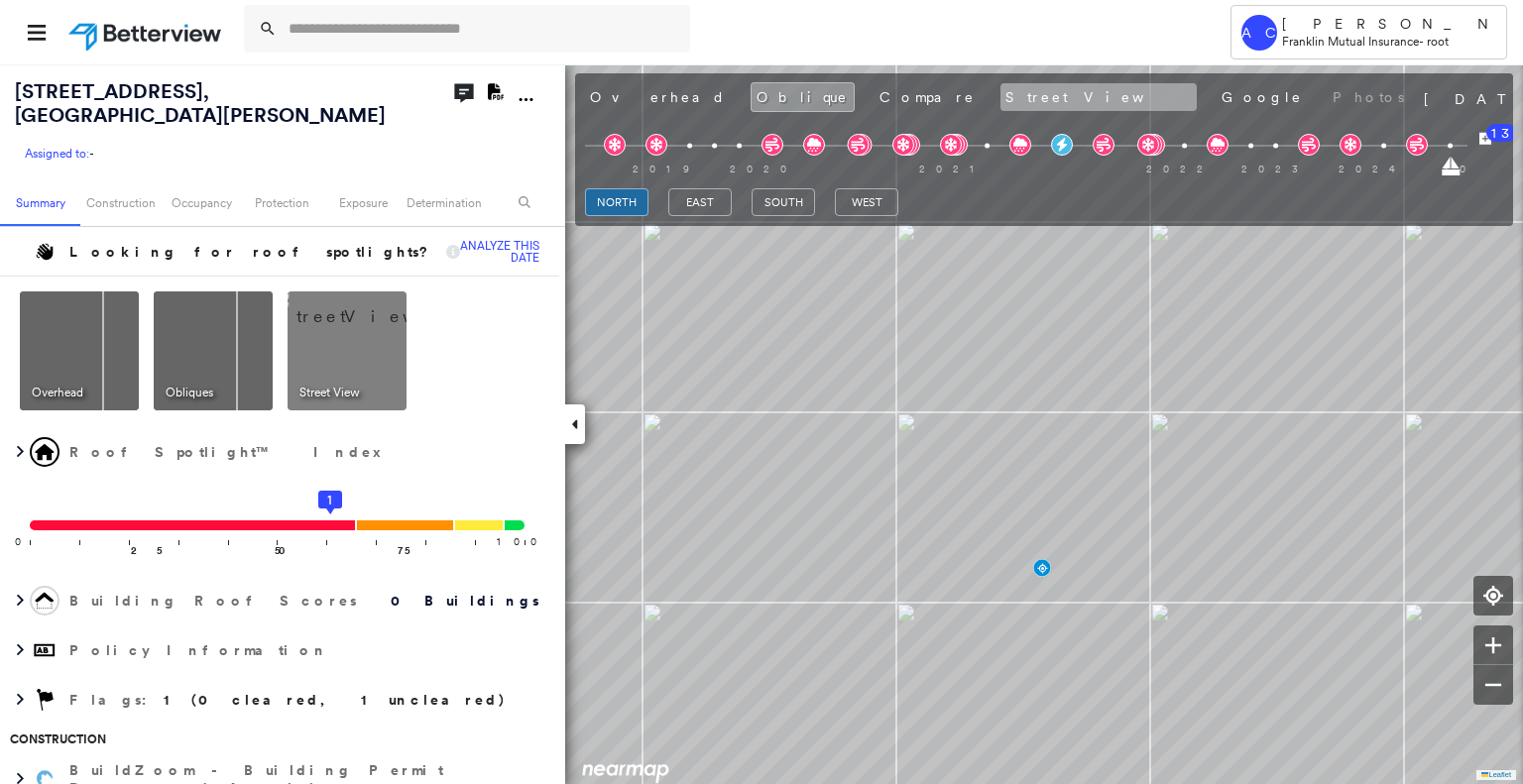 click on "Street View" at bounding box center (1099, 97) 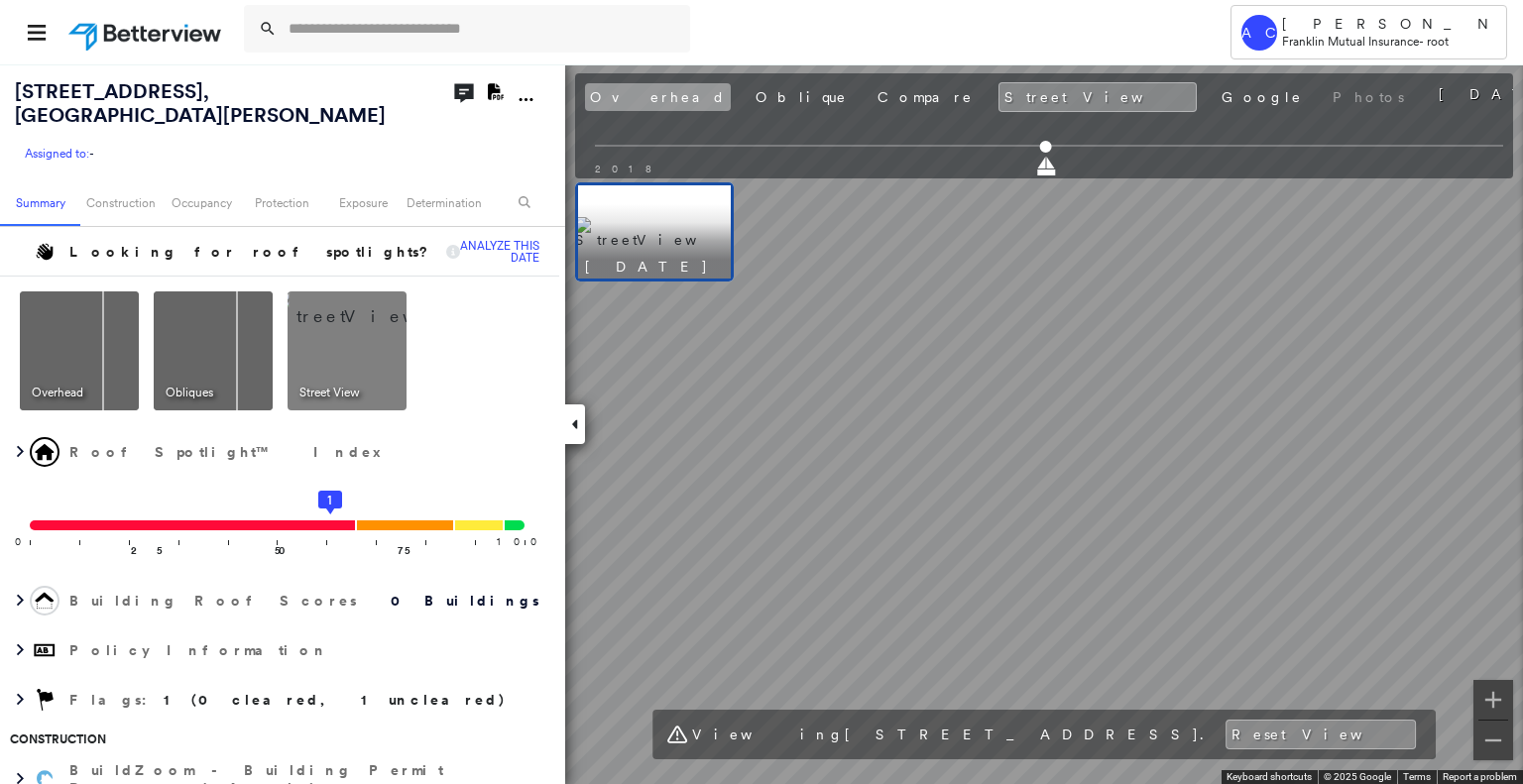 click on "Overhead" at bounding box center (657, 97) 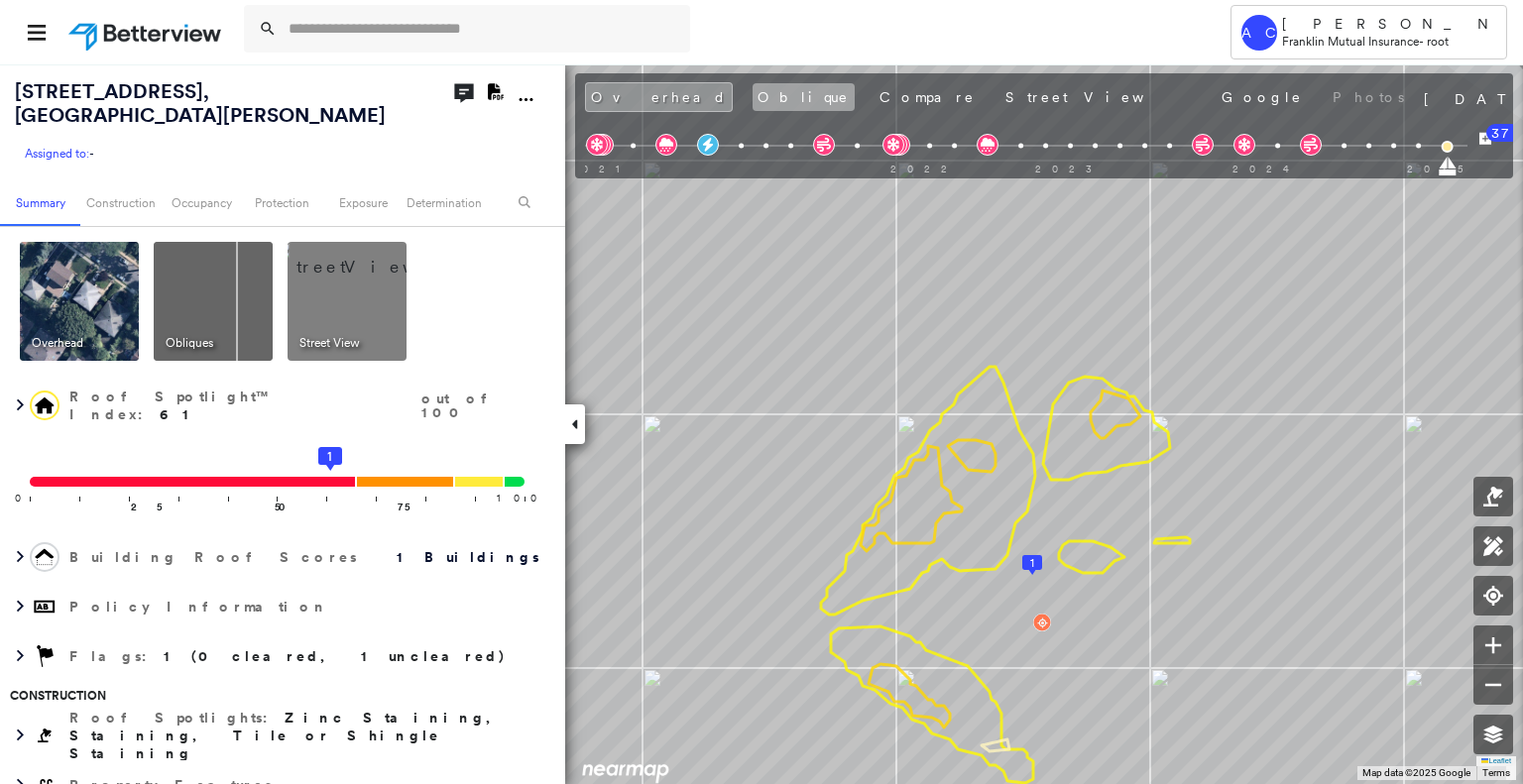 click on "Oblique" at bounding box center (803, 97) 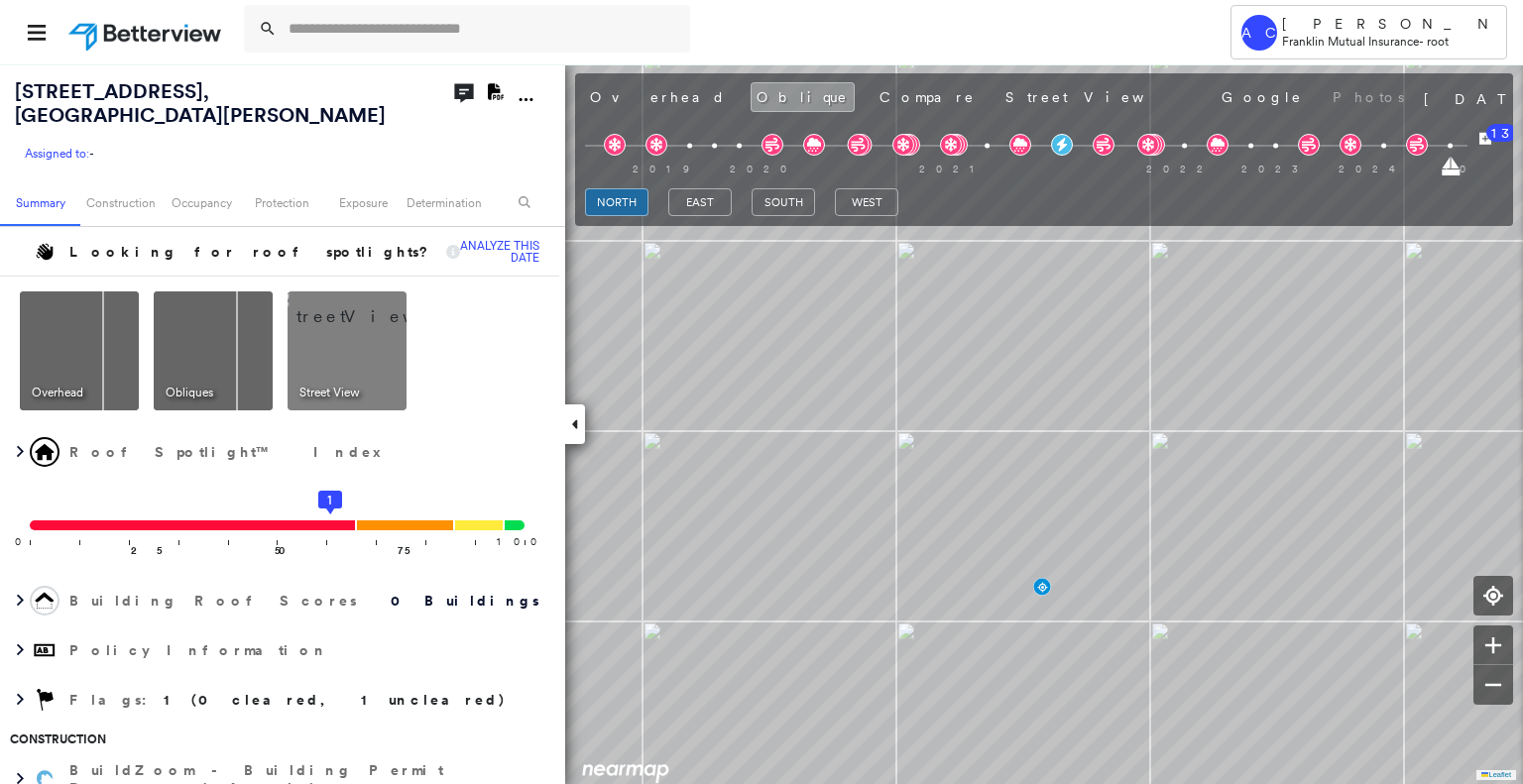 click on "north east south west" at bounding box center (742, 202) 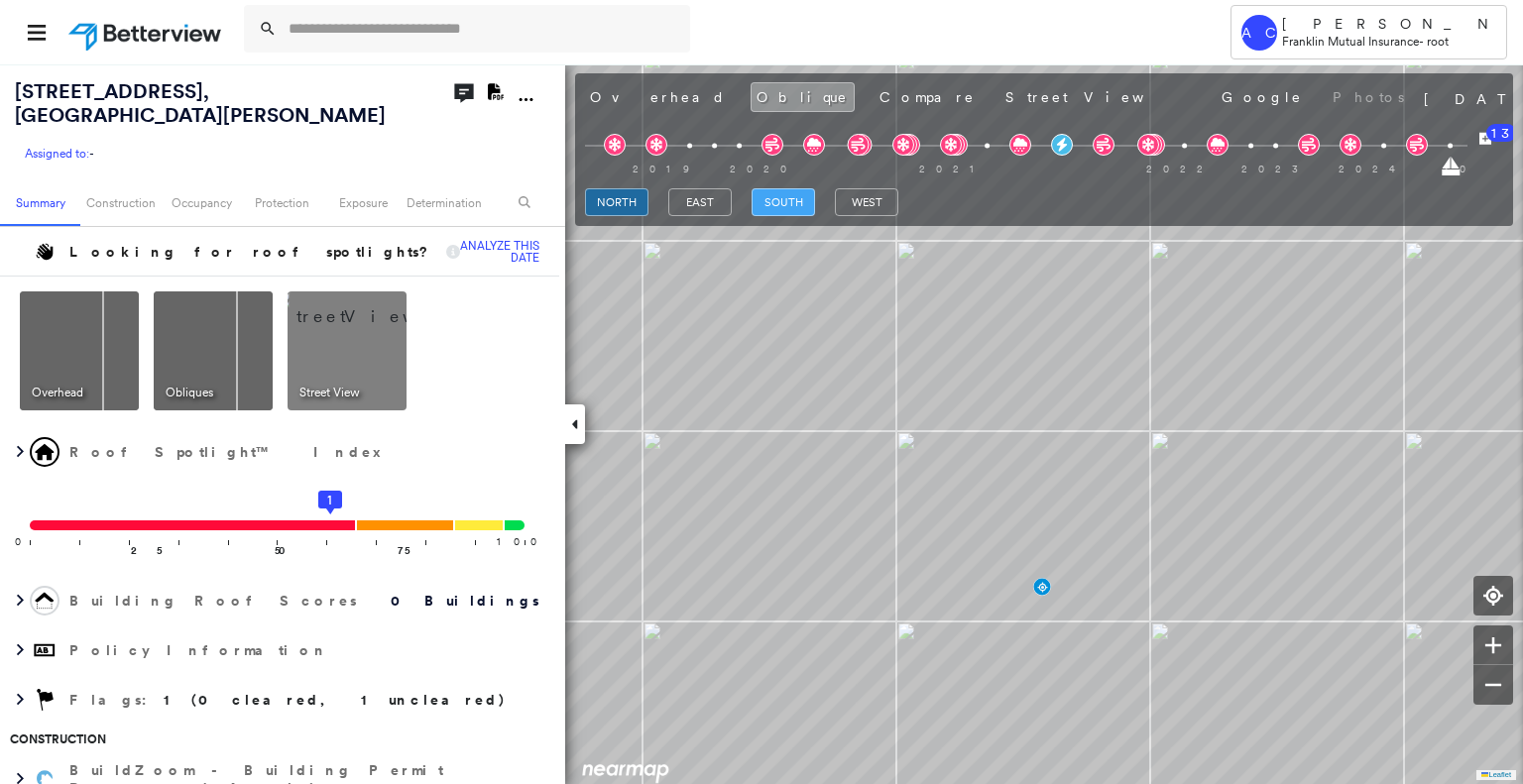 click on "south" at bounding box center [783, 202] 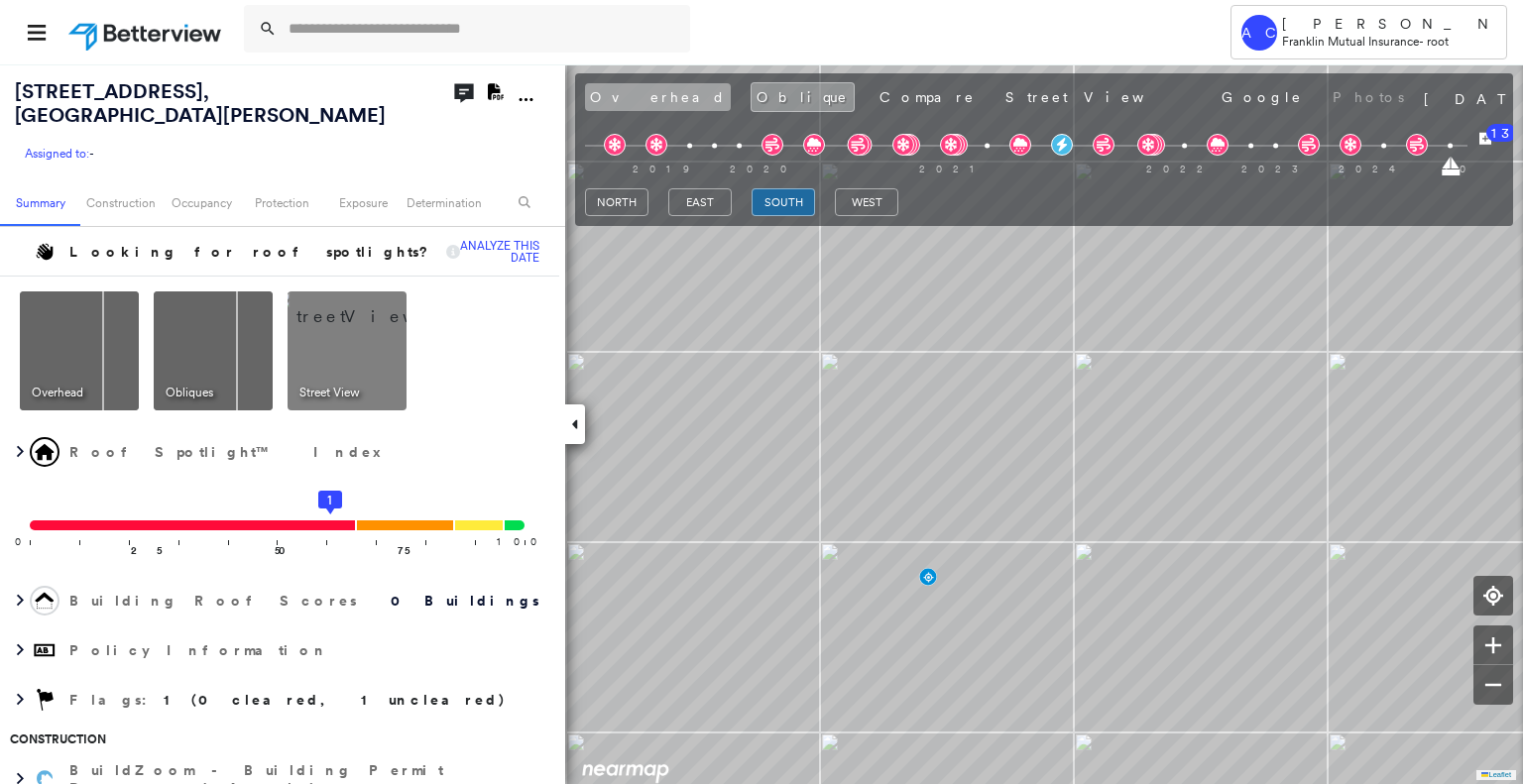click on "Overhead" at bounding box center (657, 97) 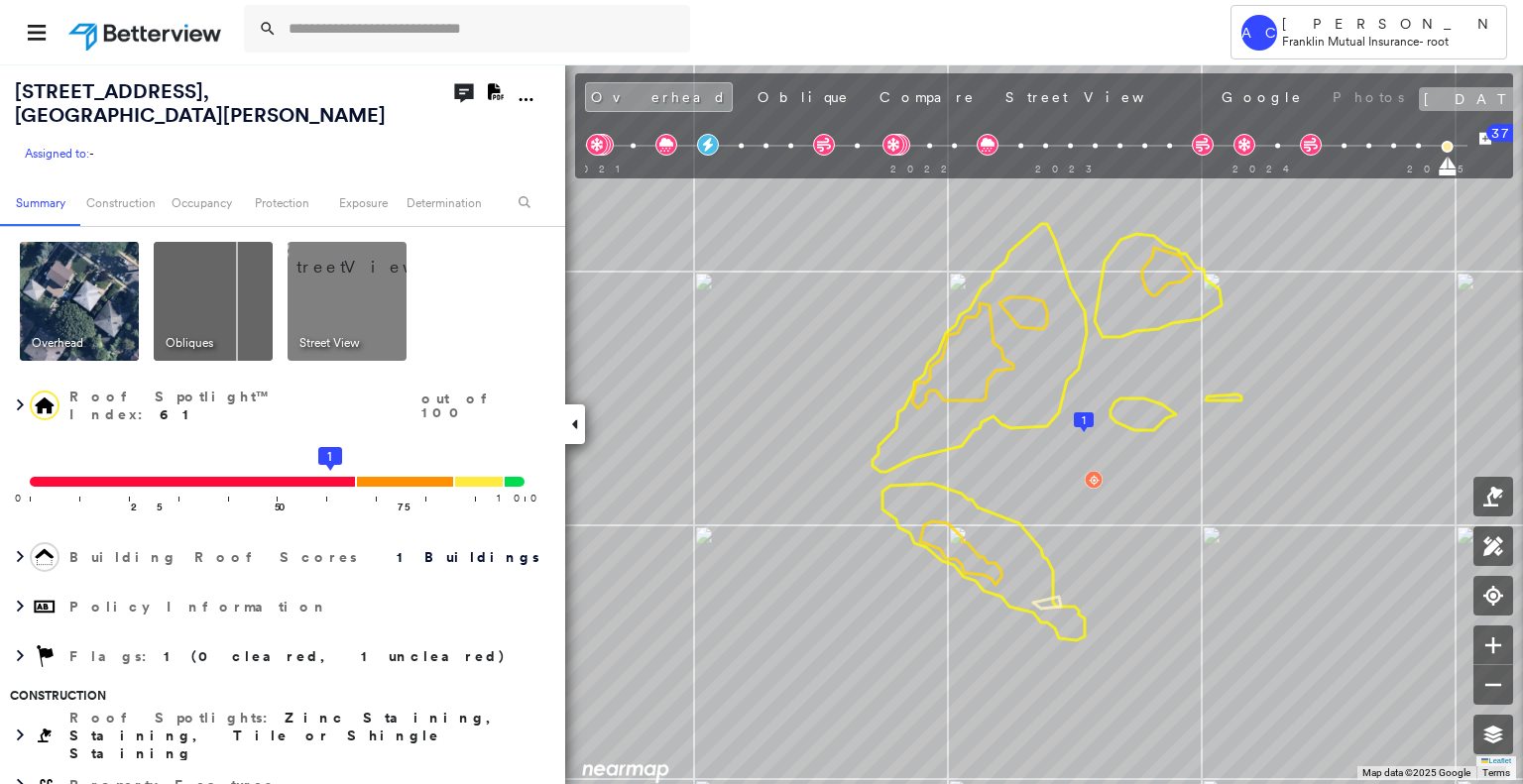 click on "[DATE]" at bounding box center [1485, 99] 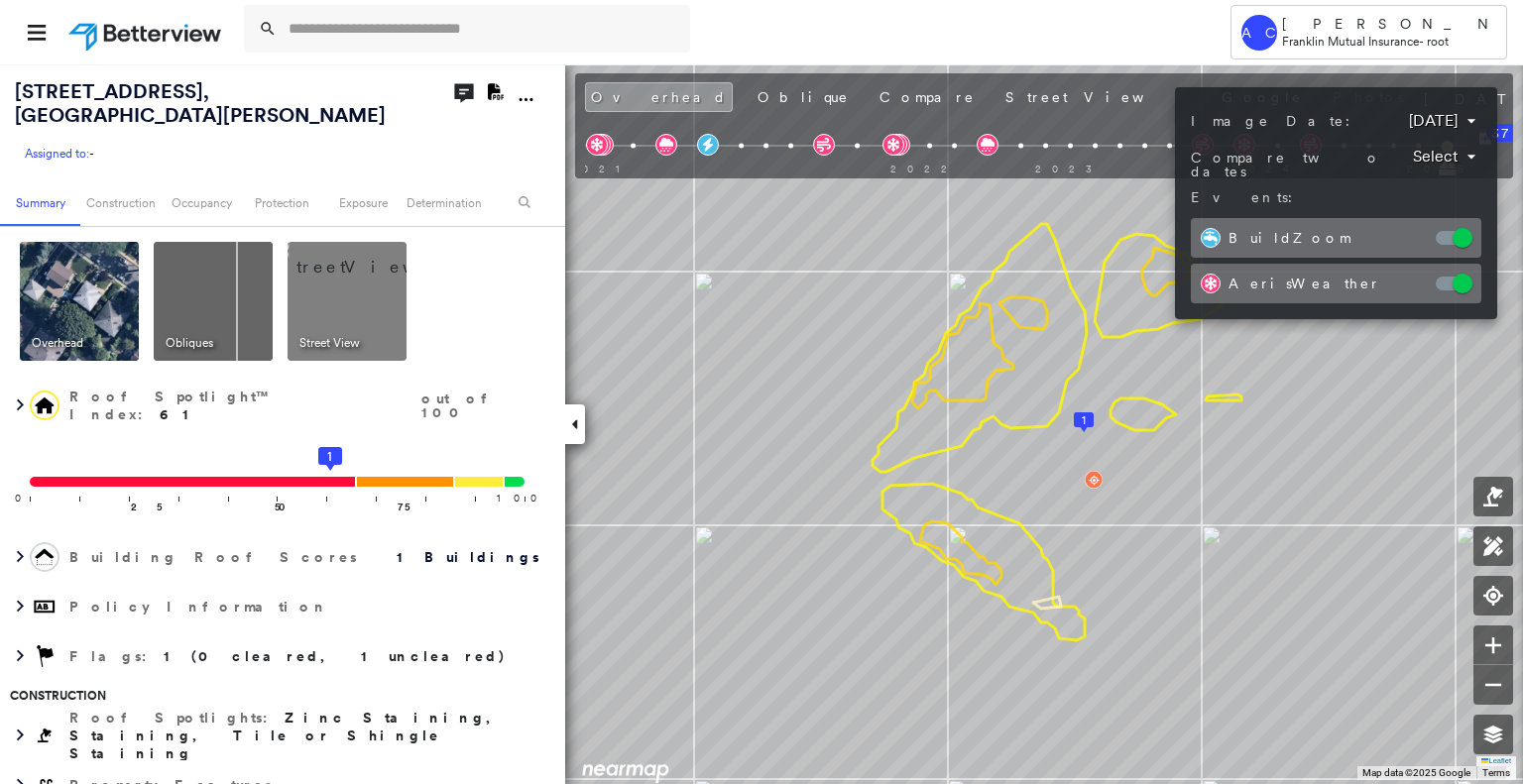 click on "**********" at bounding box center (1336, 121) 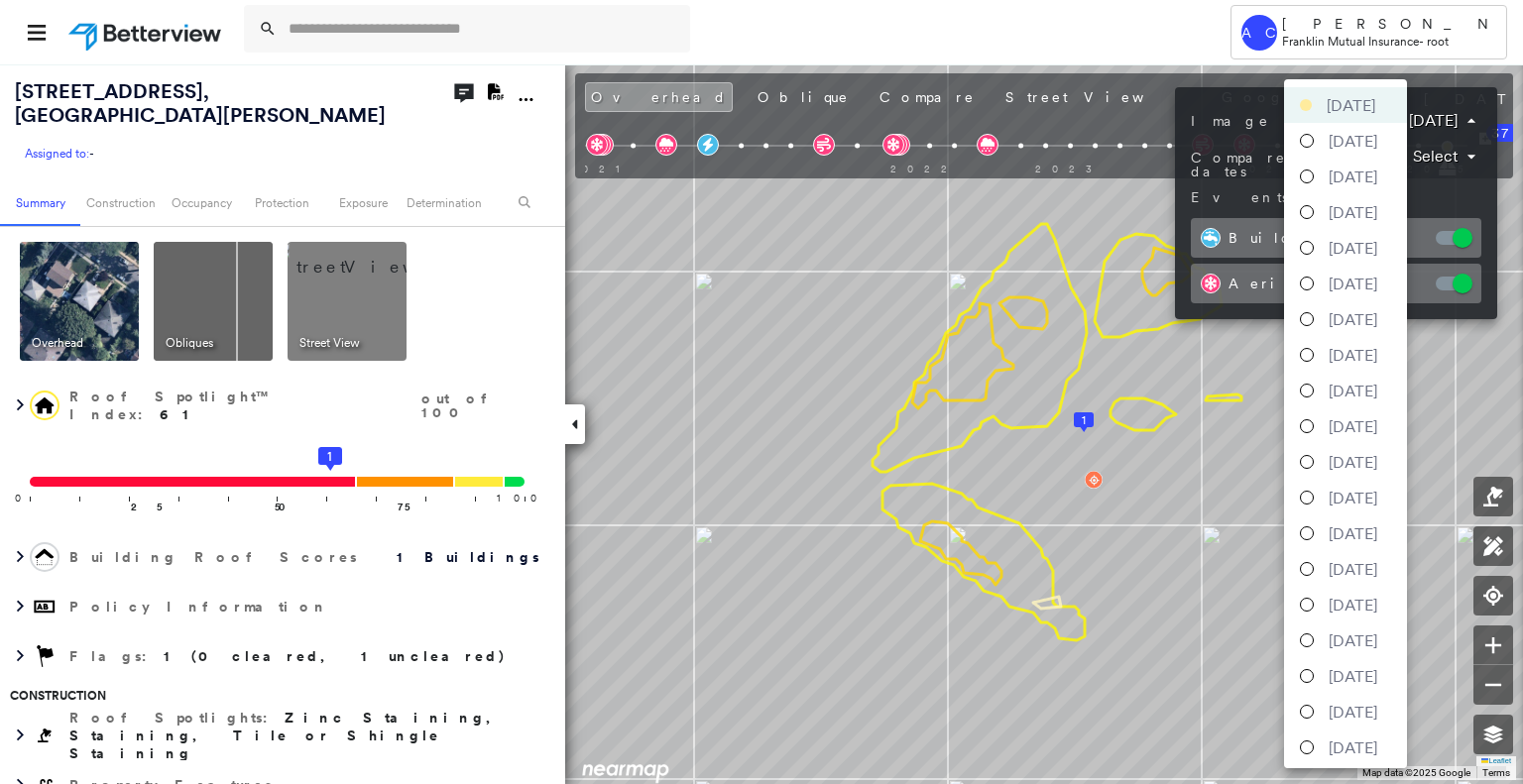 click on "[DATE]" at bounding box center [1352, 141] 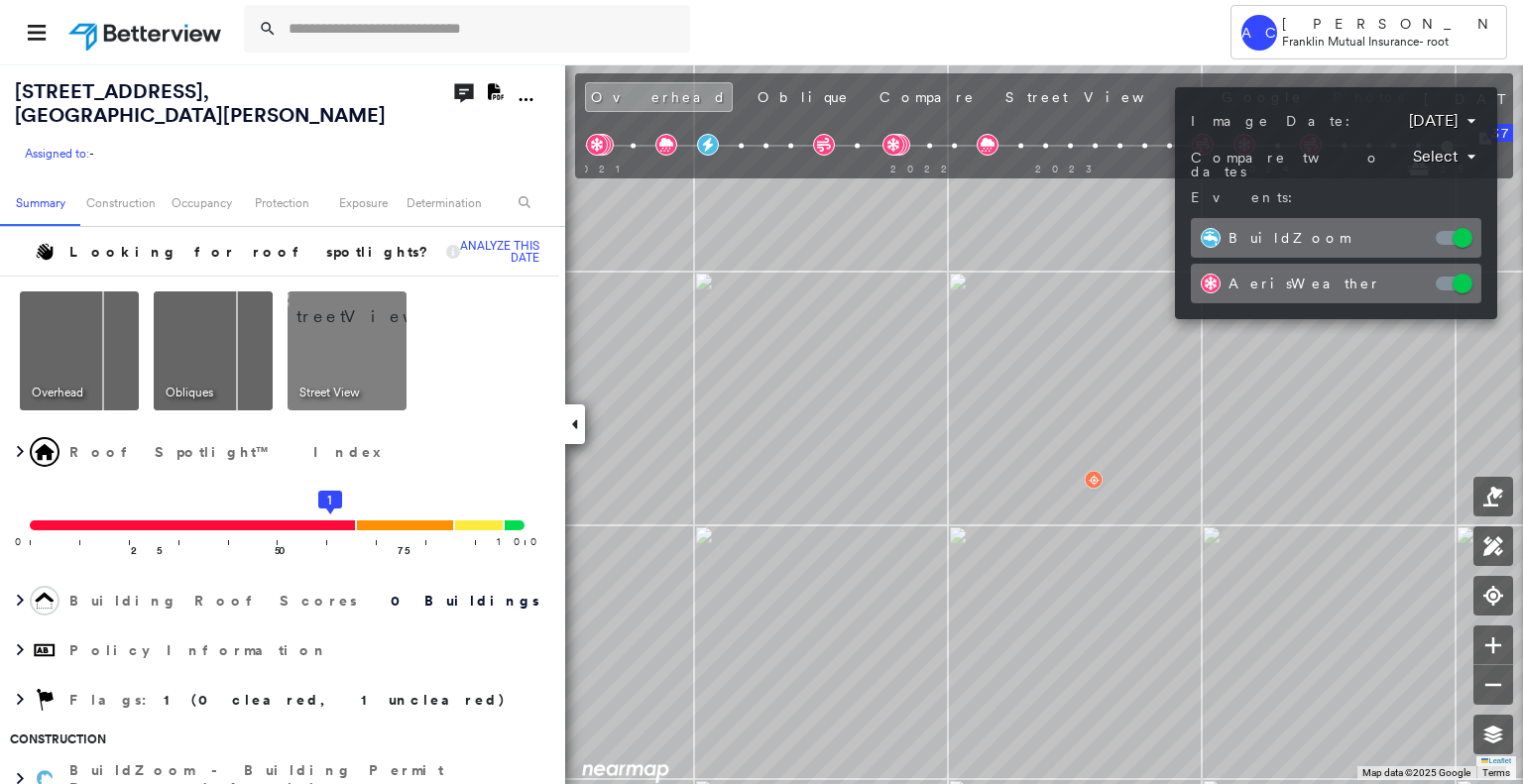 drag, startPoint x: 1005, startPoint y: 578, endPoint x: 1025, endPoint y: 400, distance: 179.12007 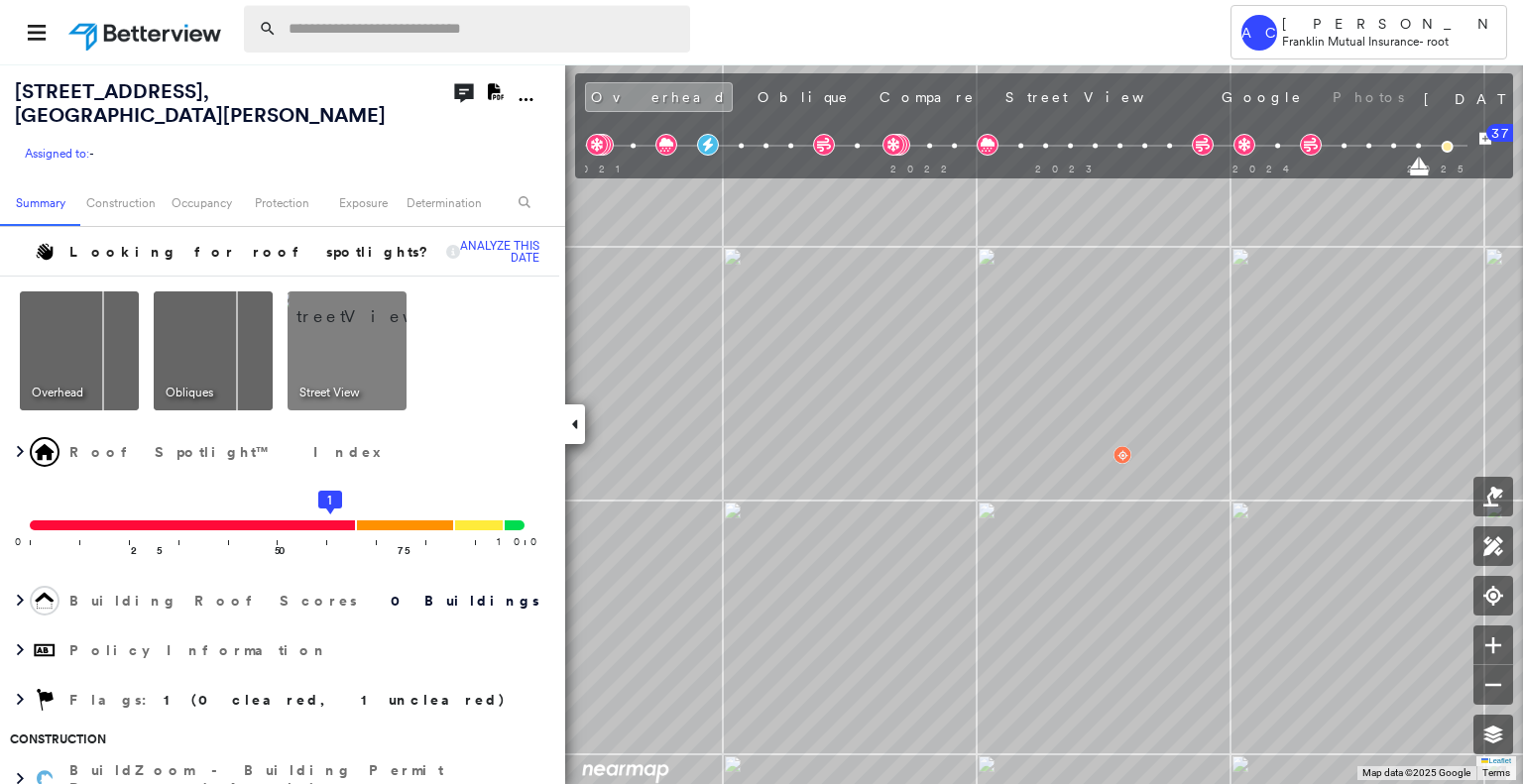 click at bounding box center (483, 29) 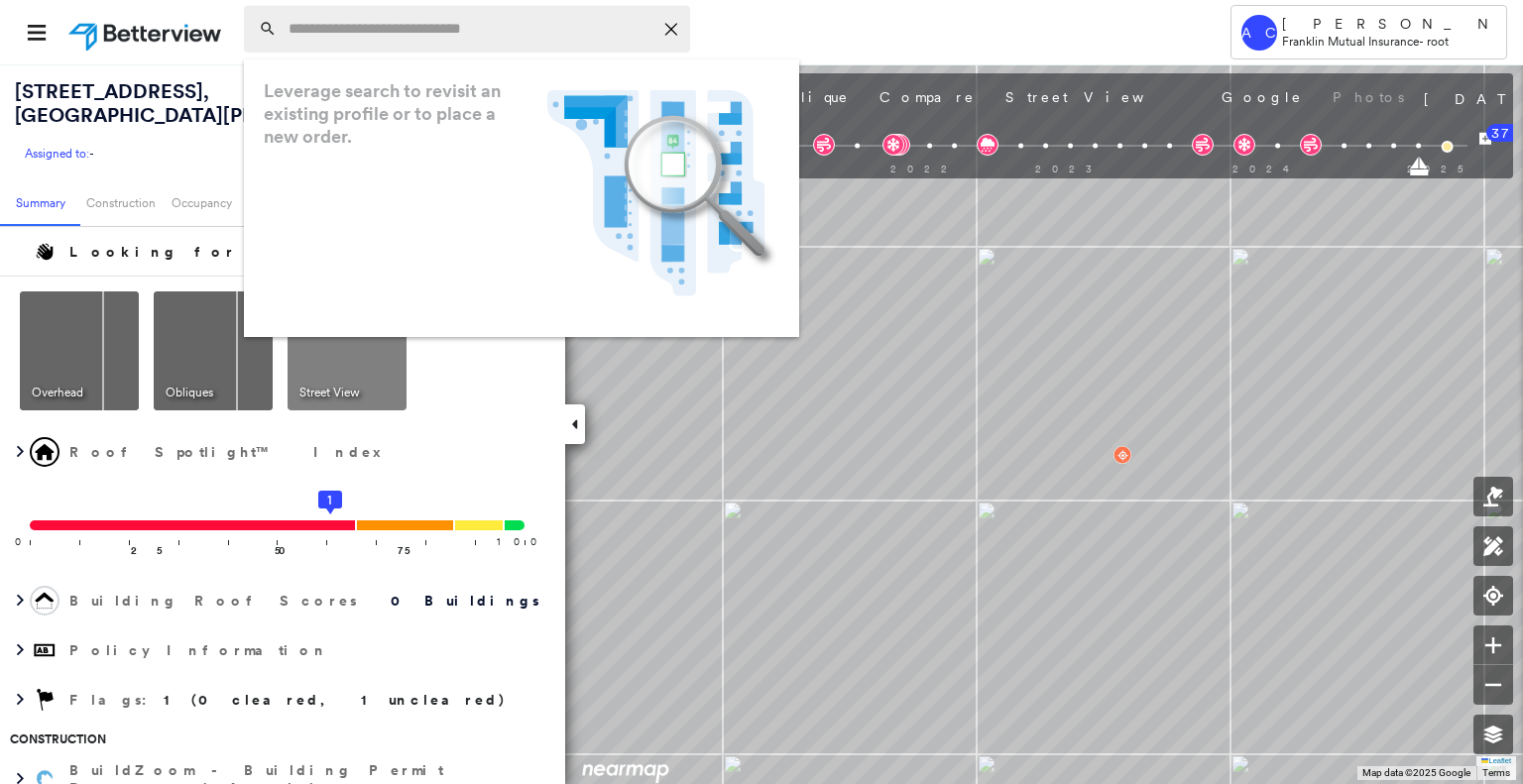 paste on "**********" 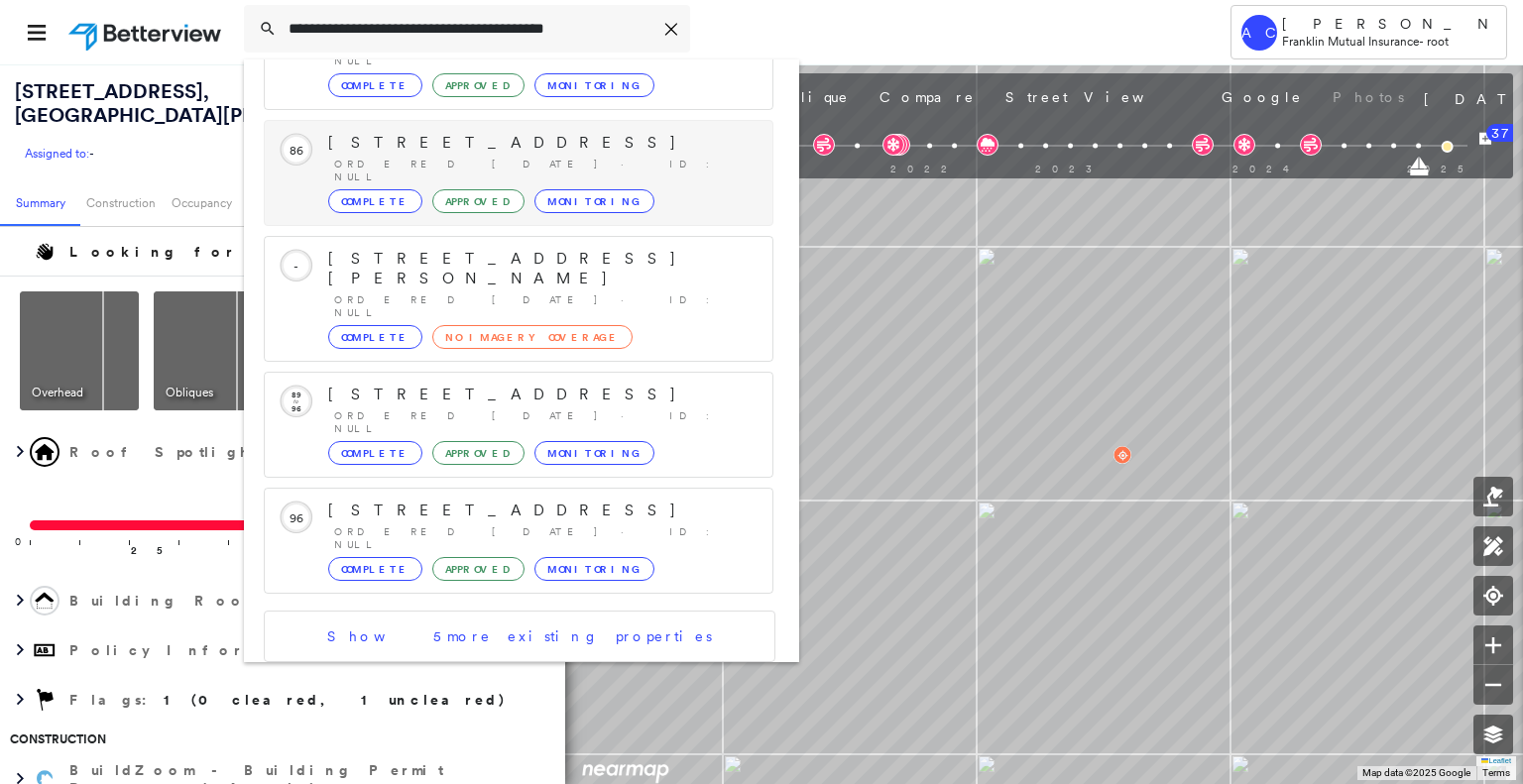 scroll, scrollTop: 206, scrollLeft: 0, axis: vertical 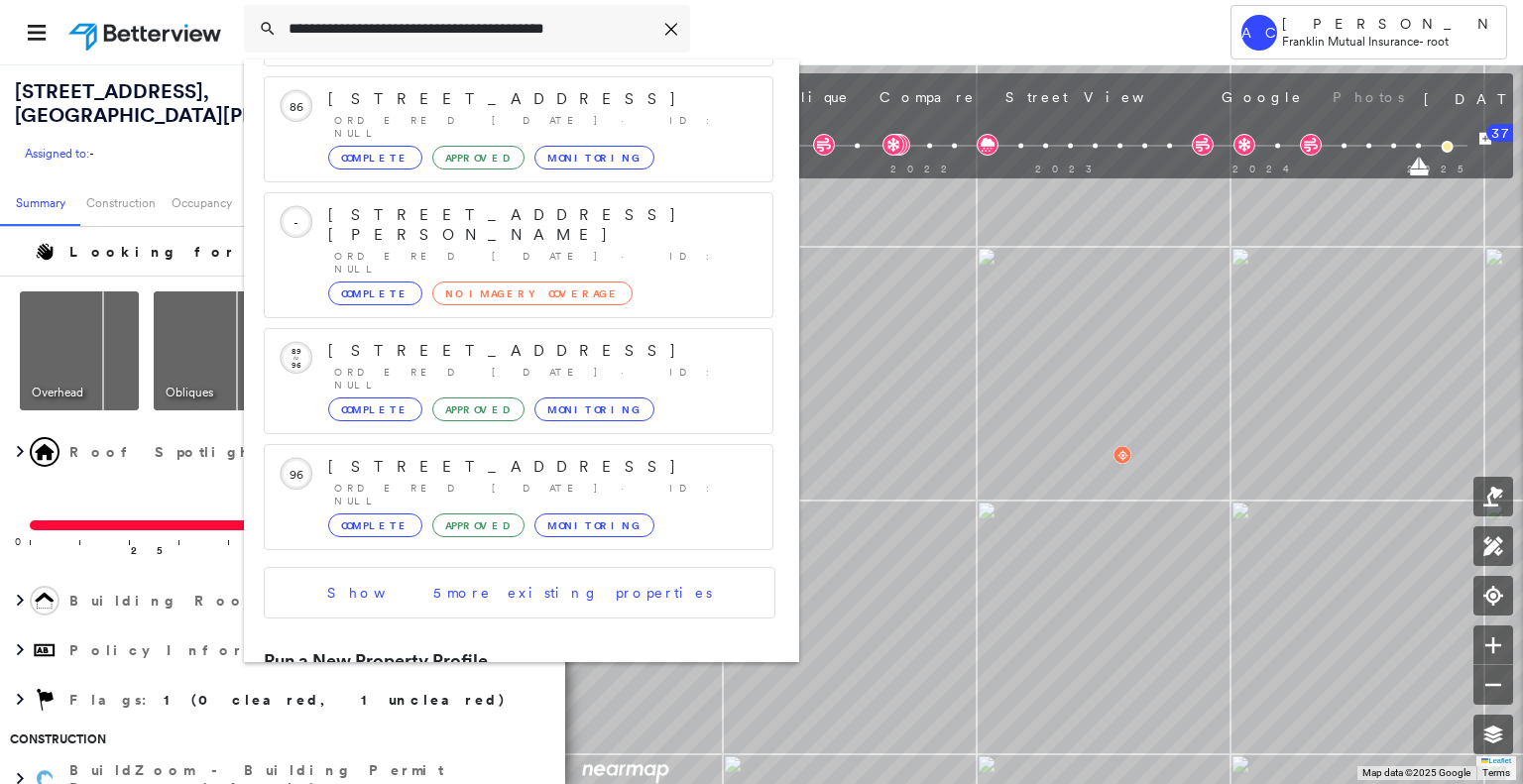 type on "**********" 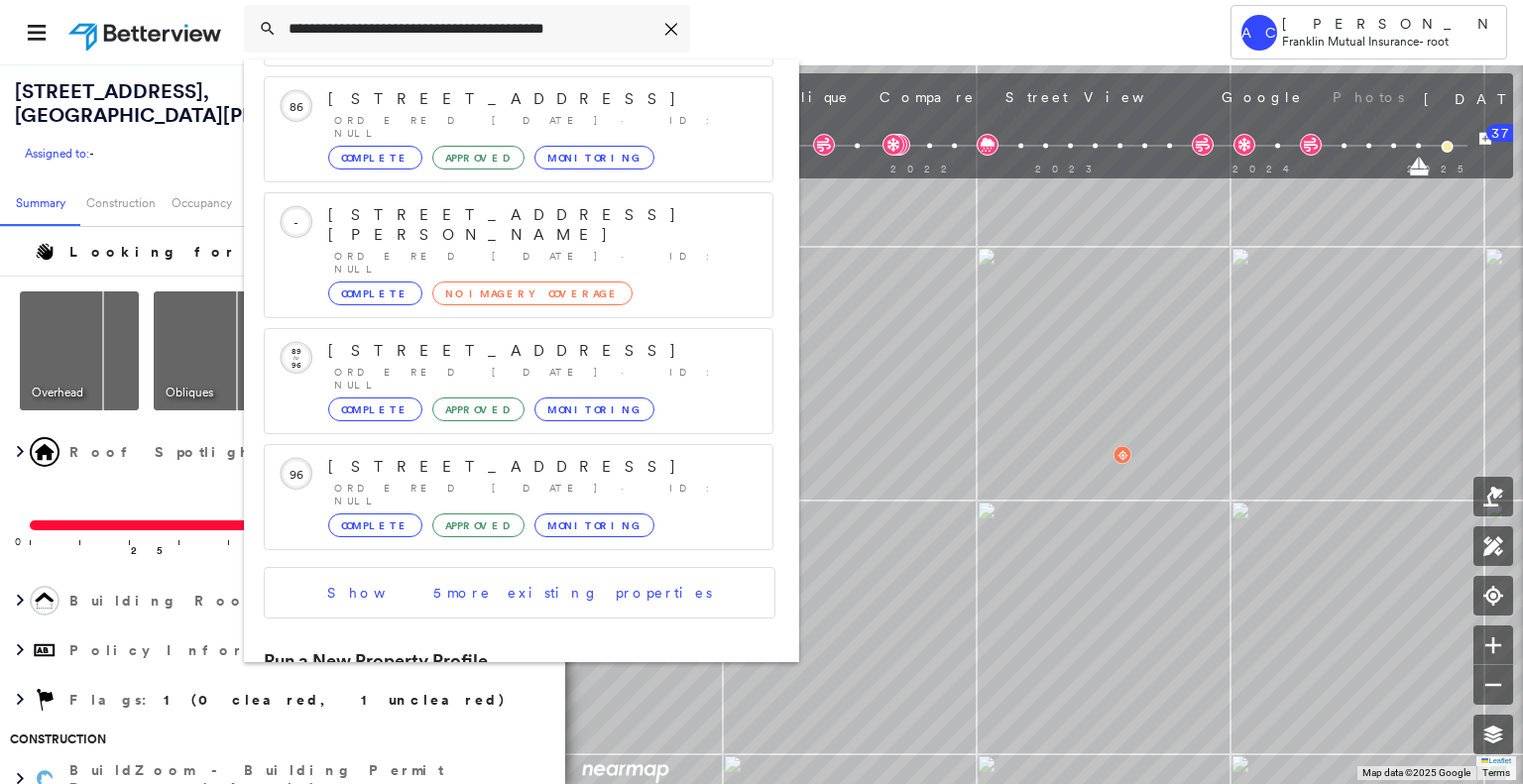 click on "18 Lois Ln, Cedar Glen West, Manchester, NJ, USA" at bounding box center (497, 736) 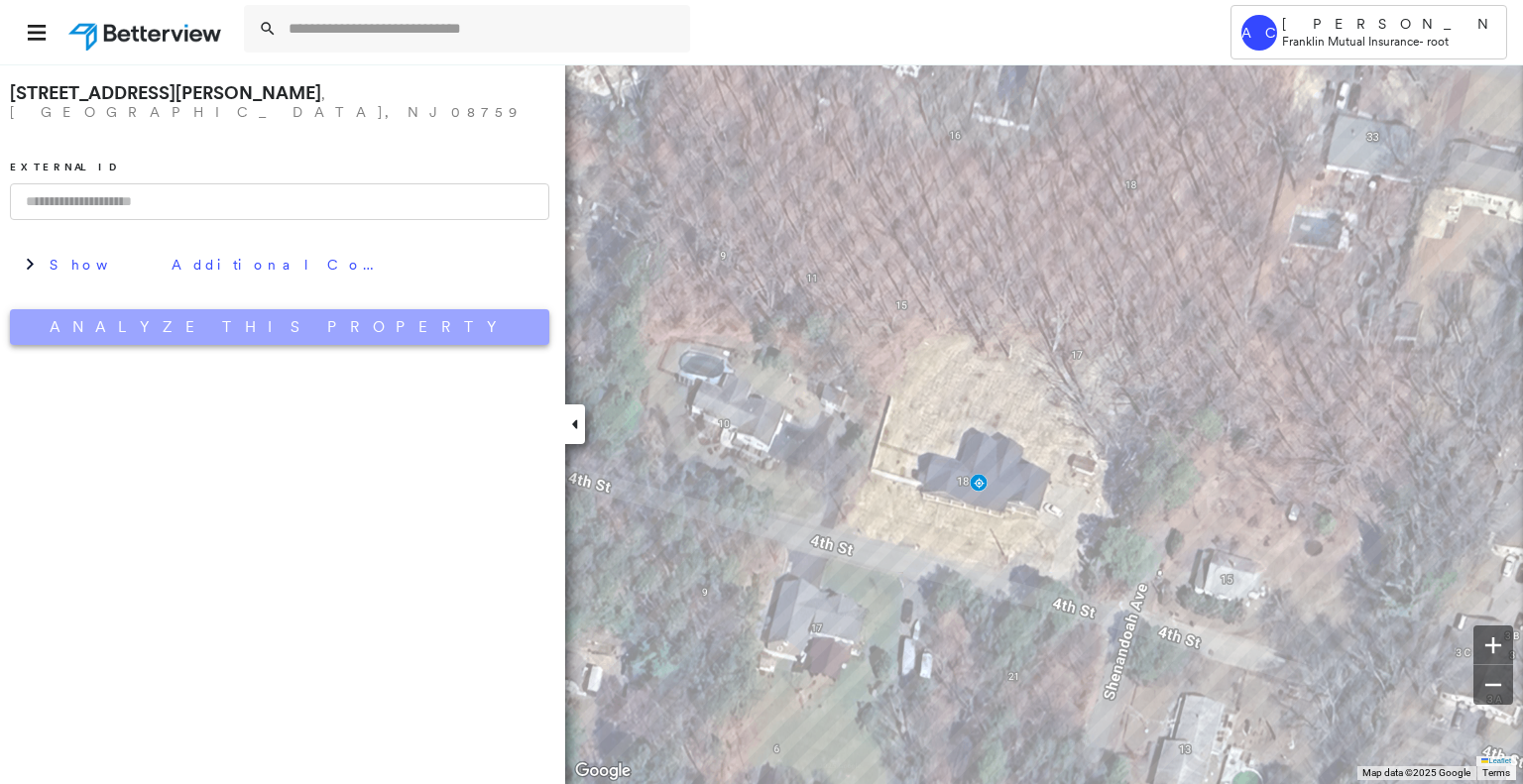 click on "Analyze This Property" at bounding box center (280, 327) 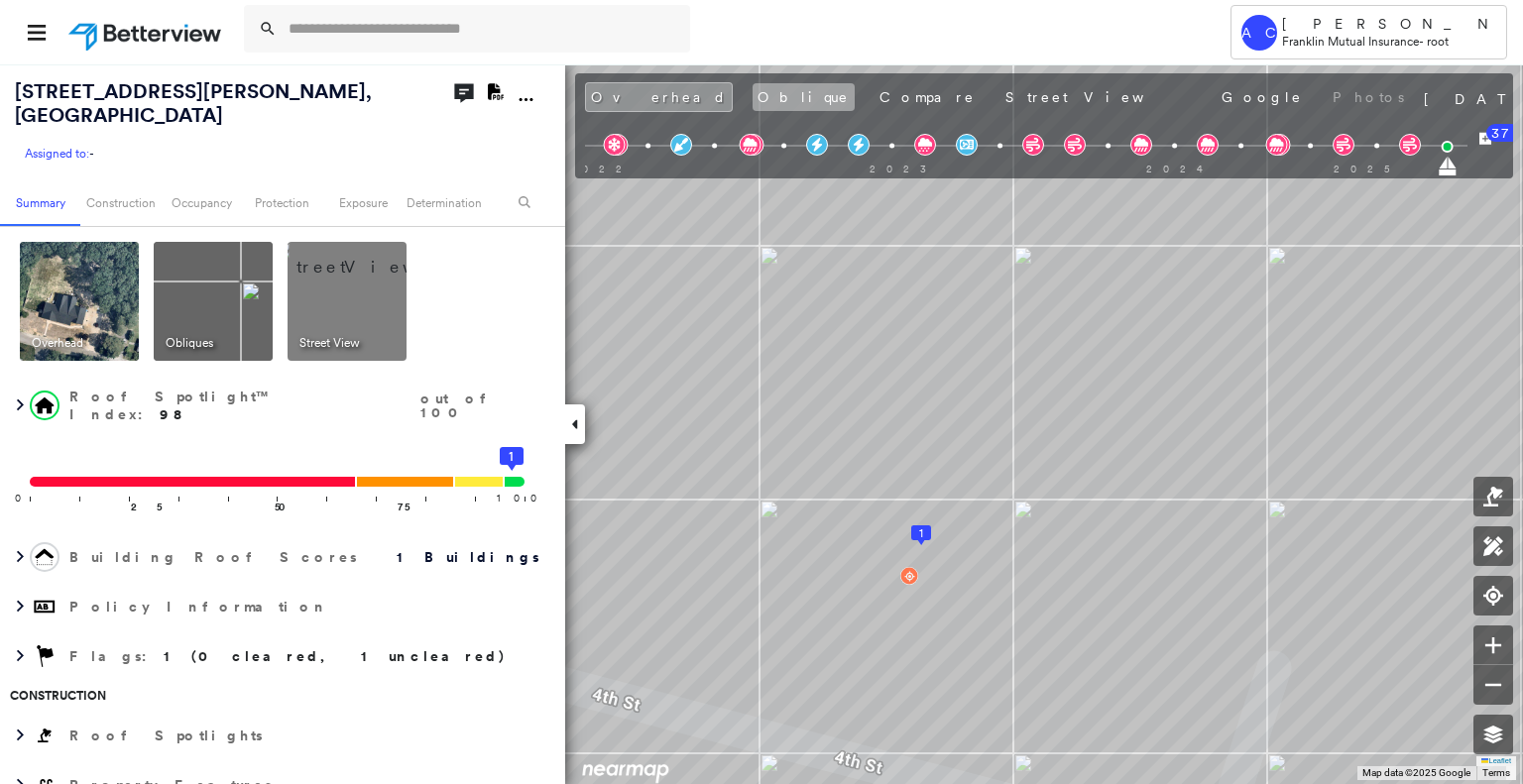 click on "Oblique" at bounding box center (803, 97) 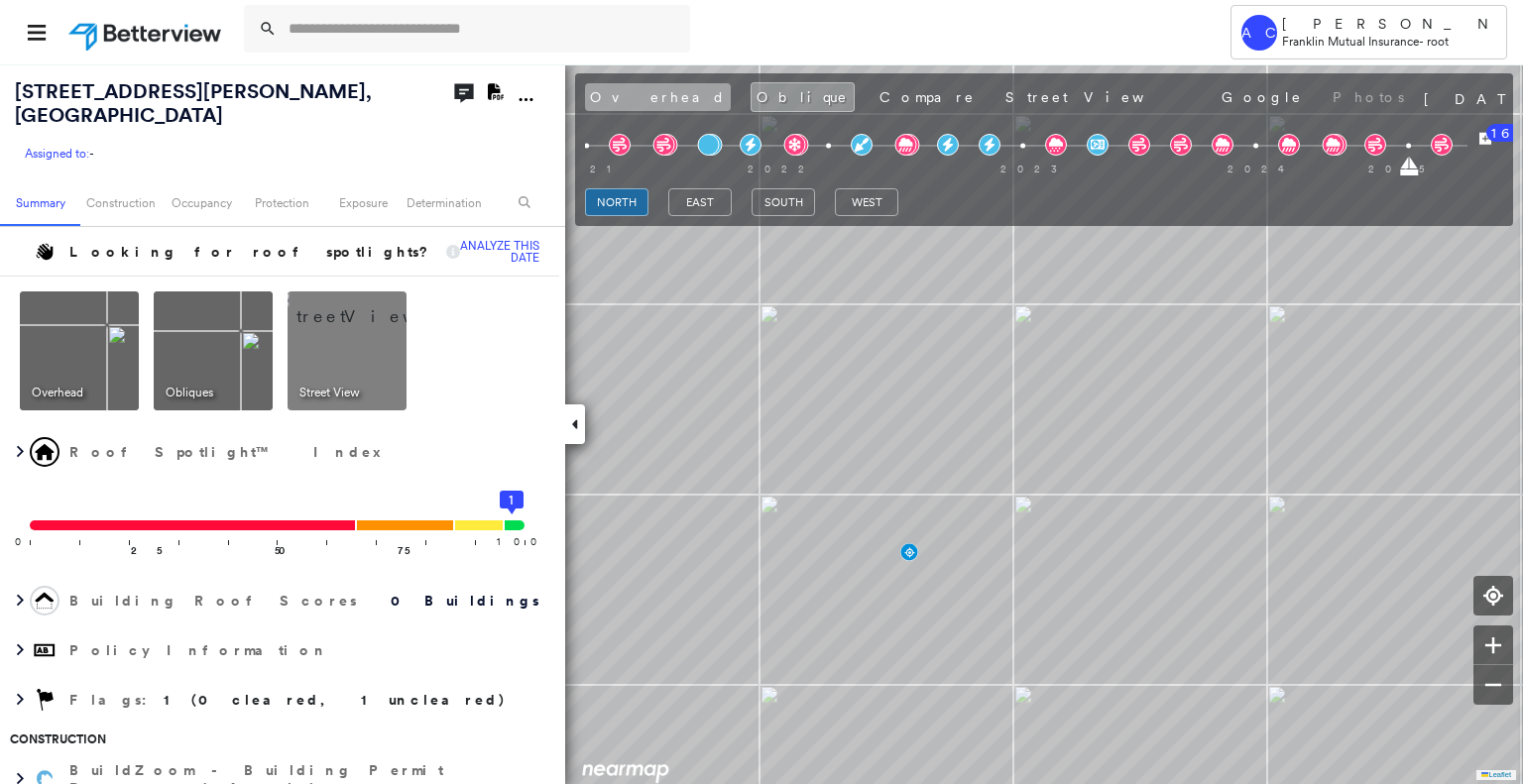click on "Overhead" at bounding box center (657, 97) 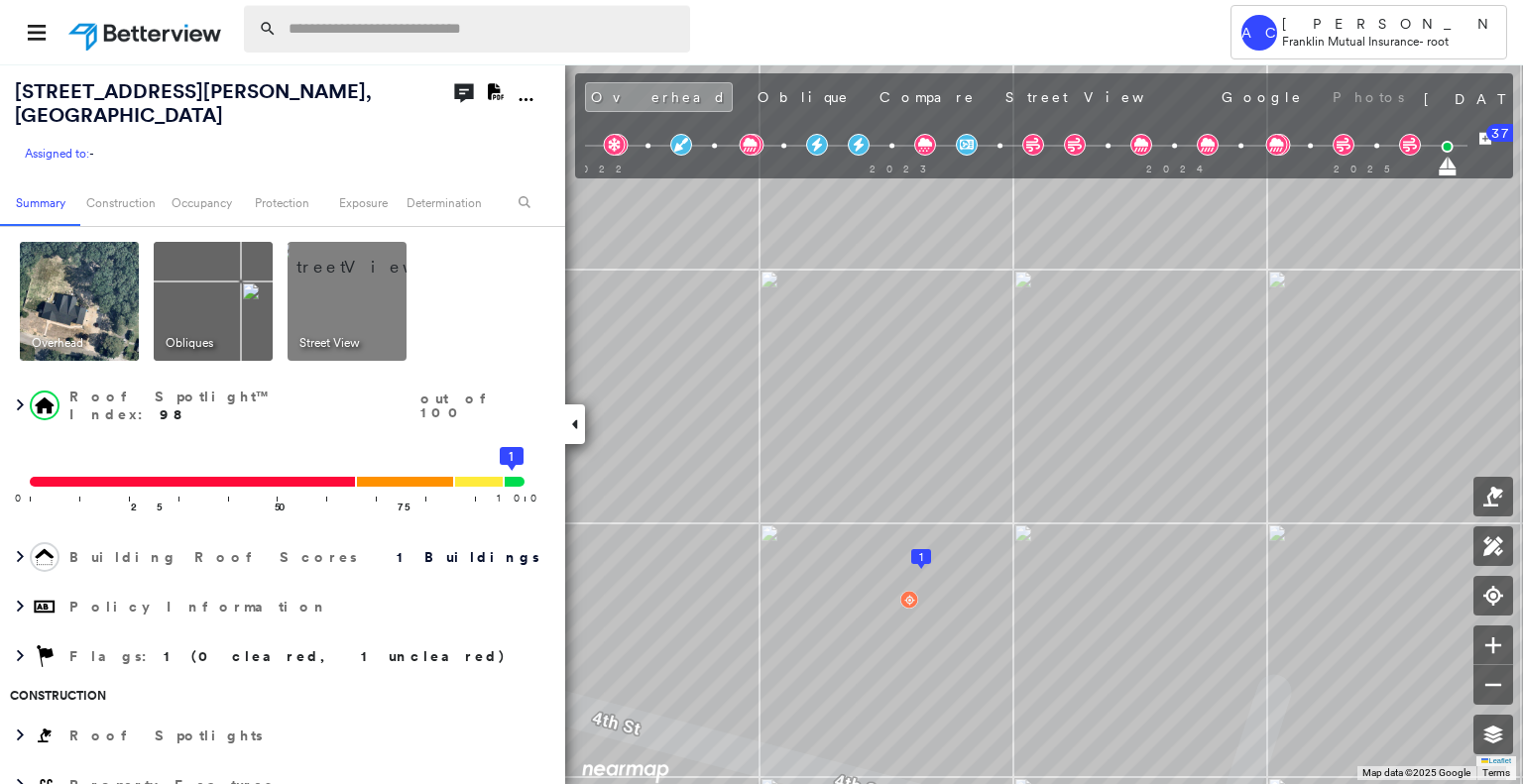 click at bounding box center [483, 29] 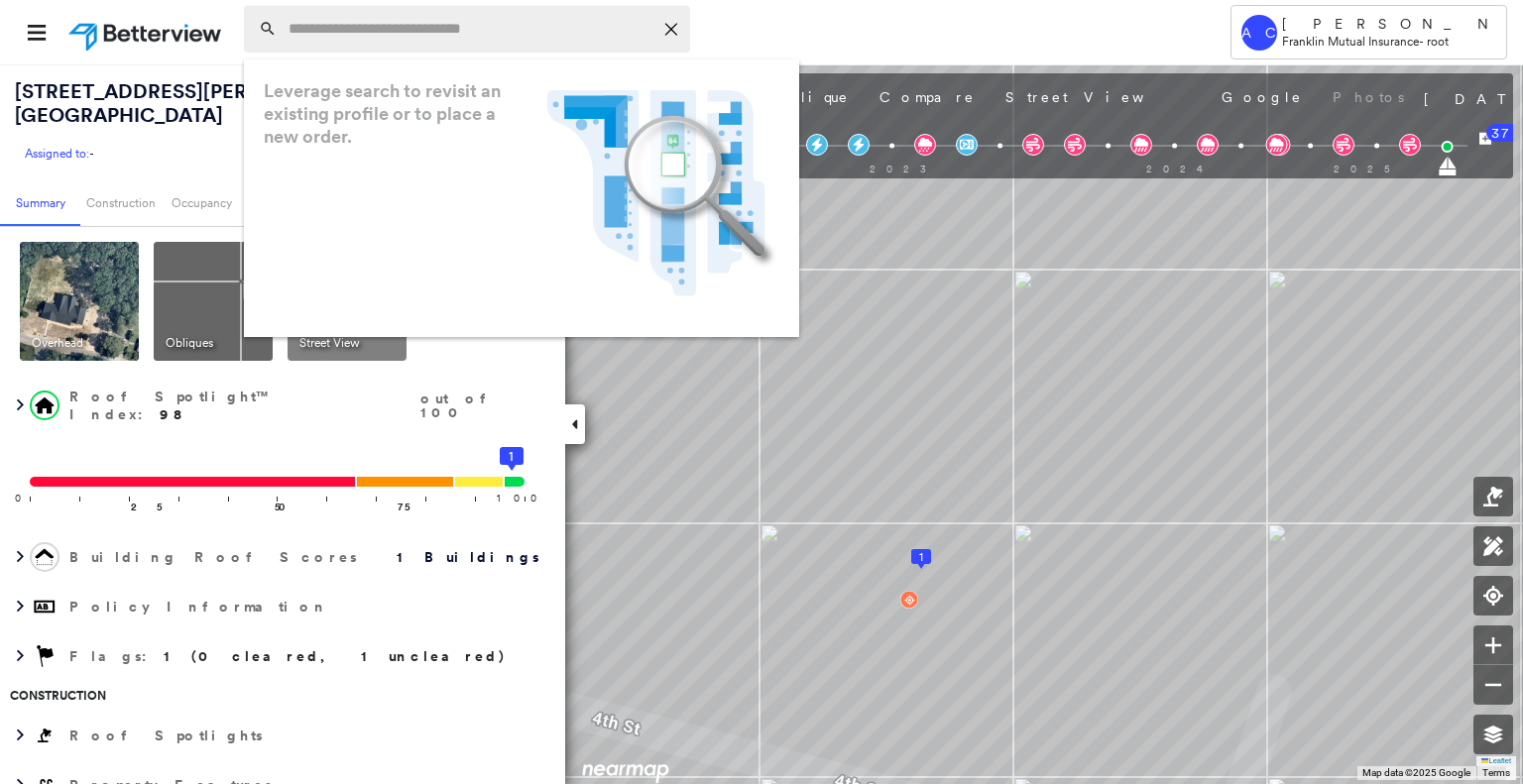 paste on "**********" 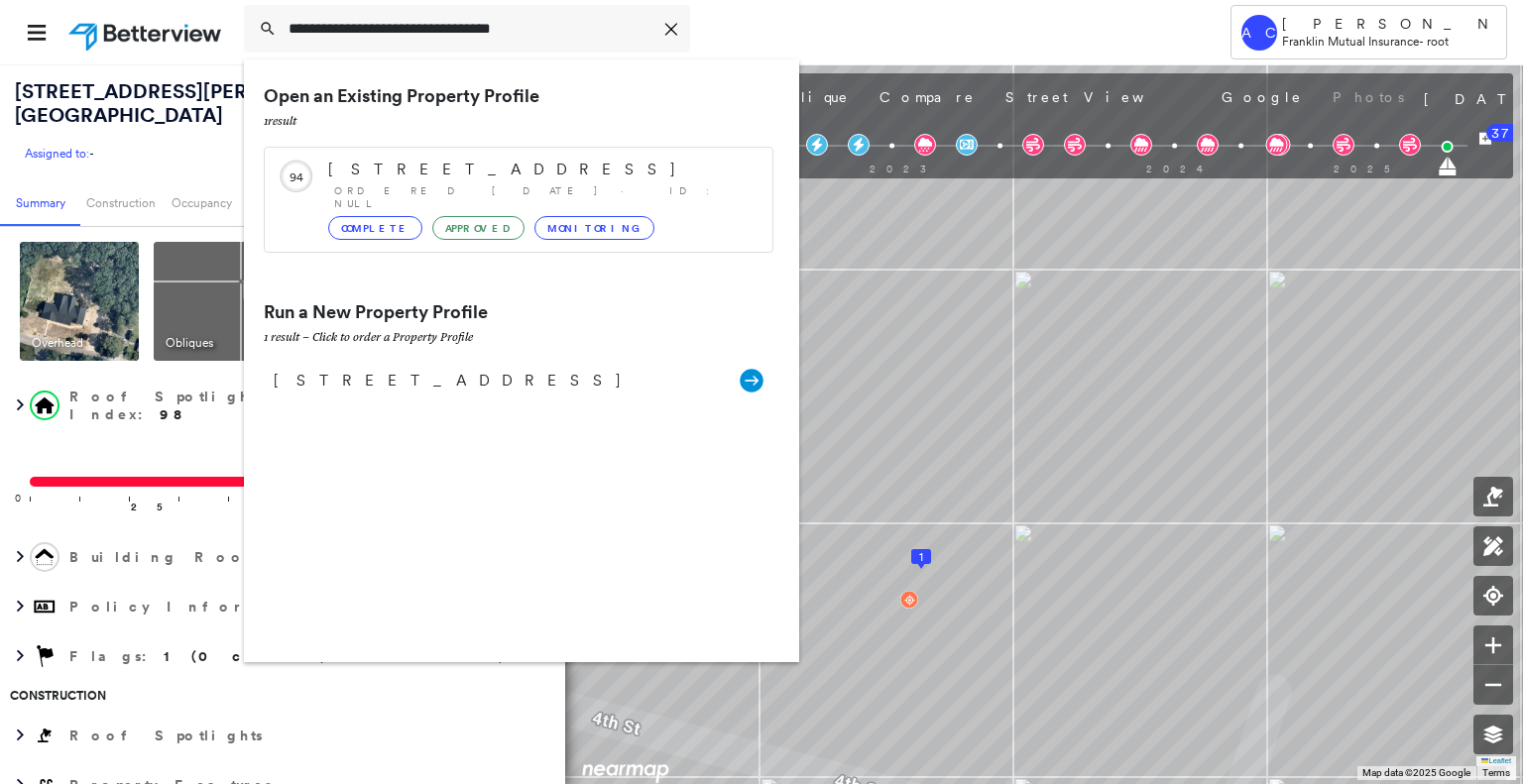 type on "**********" 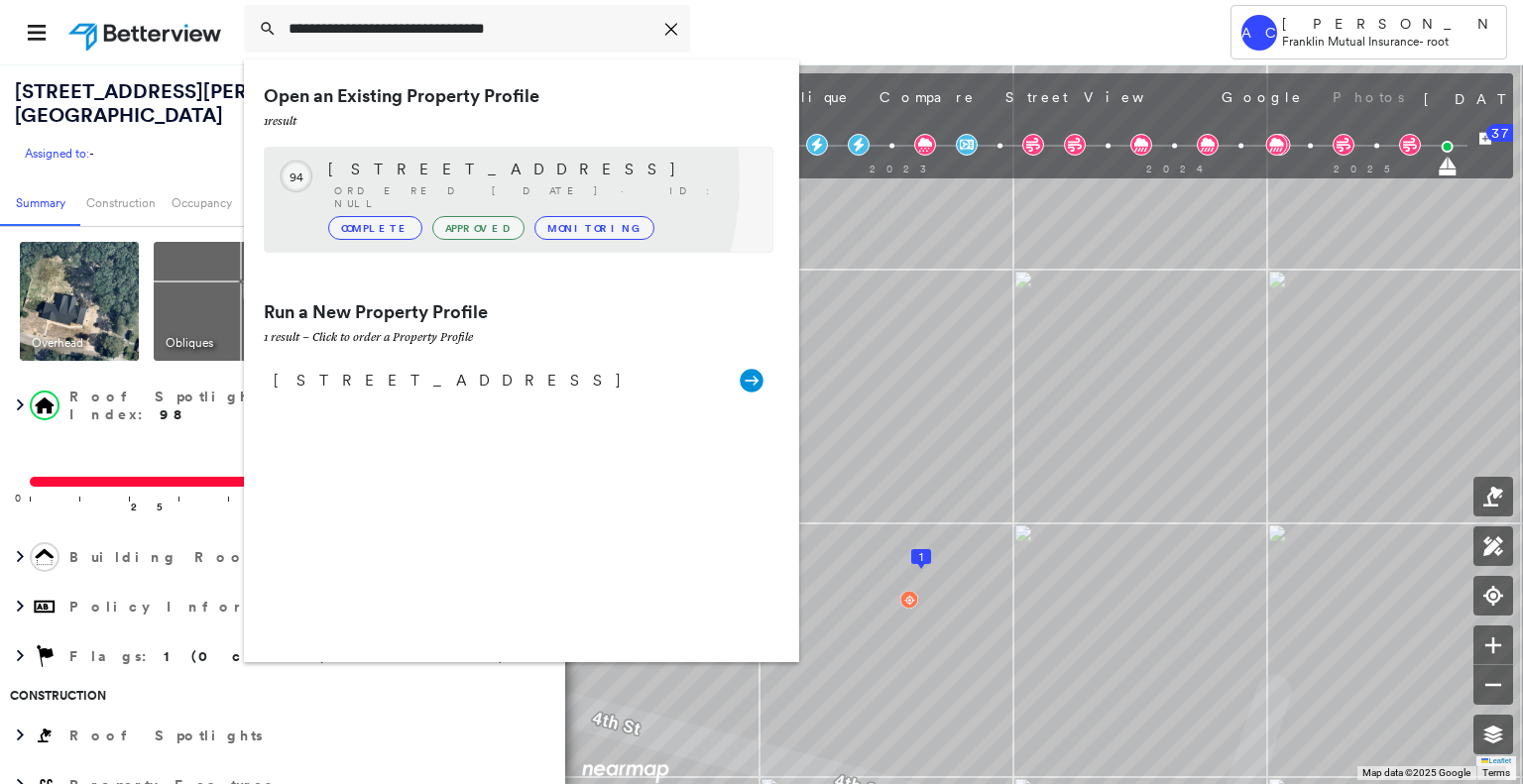 click on "804  Rosetree Dr, Williamstown, NJ 08094" at bounding box center (540, 169) 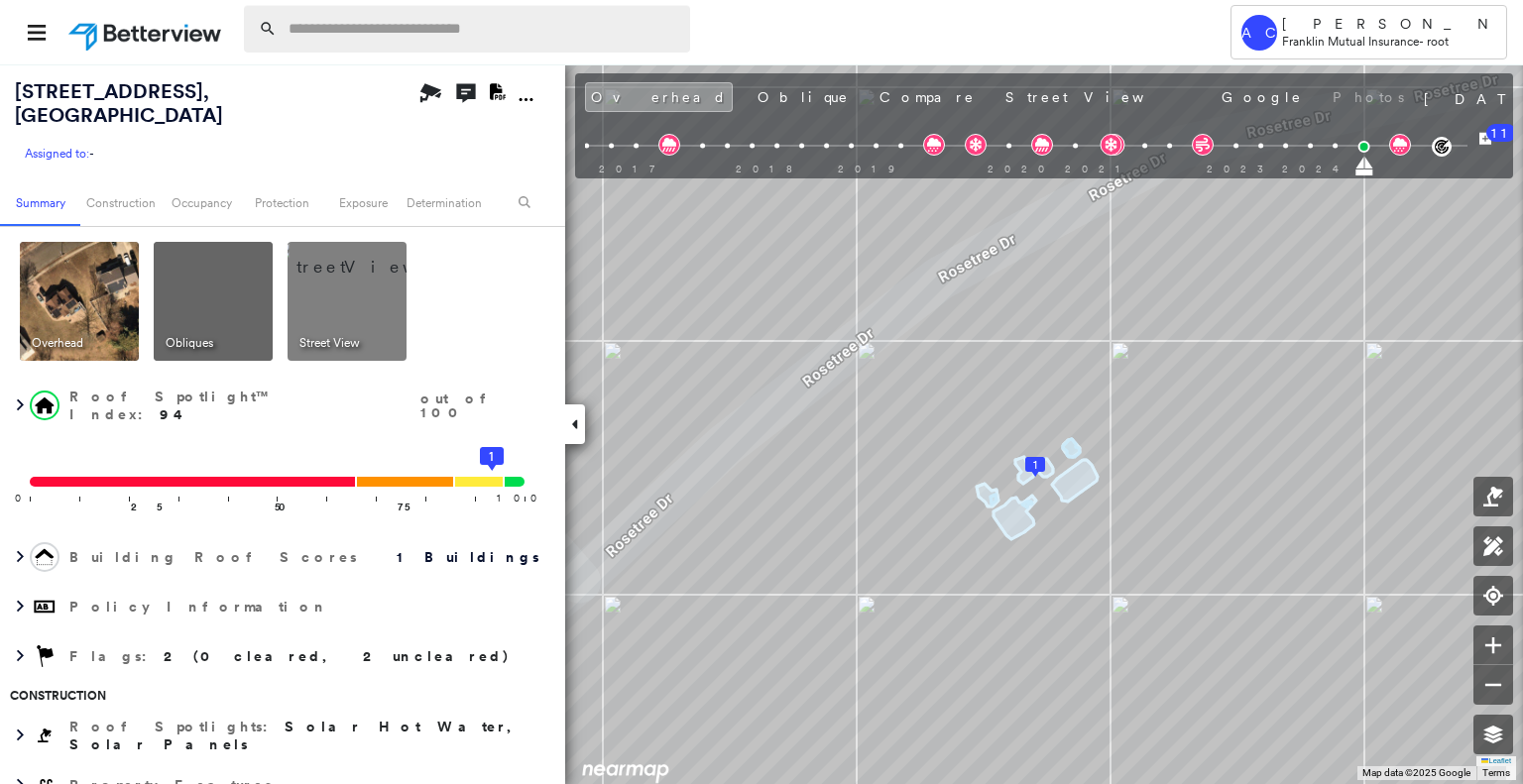 click at bounding box center (483, 29) 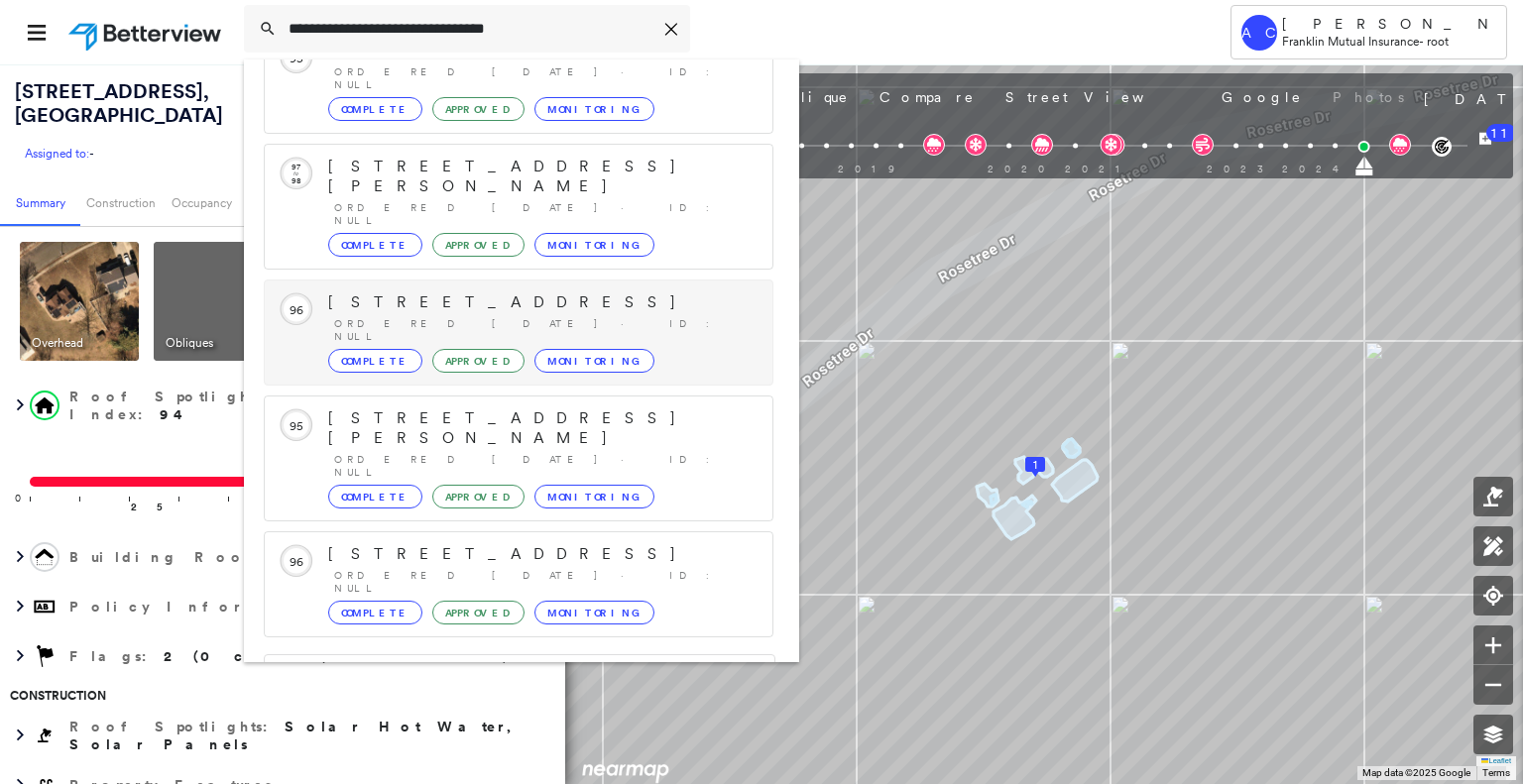 scroll, scrollTop: 206, scrollLeft: 0, axis: vertical 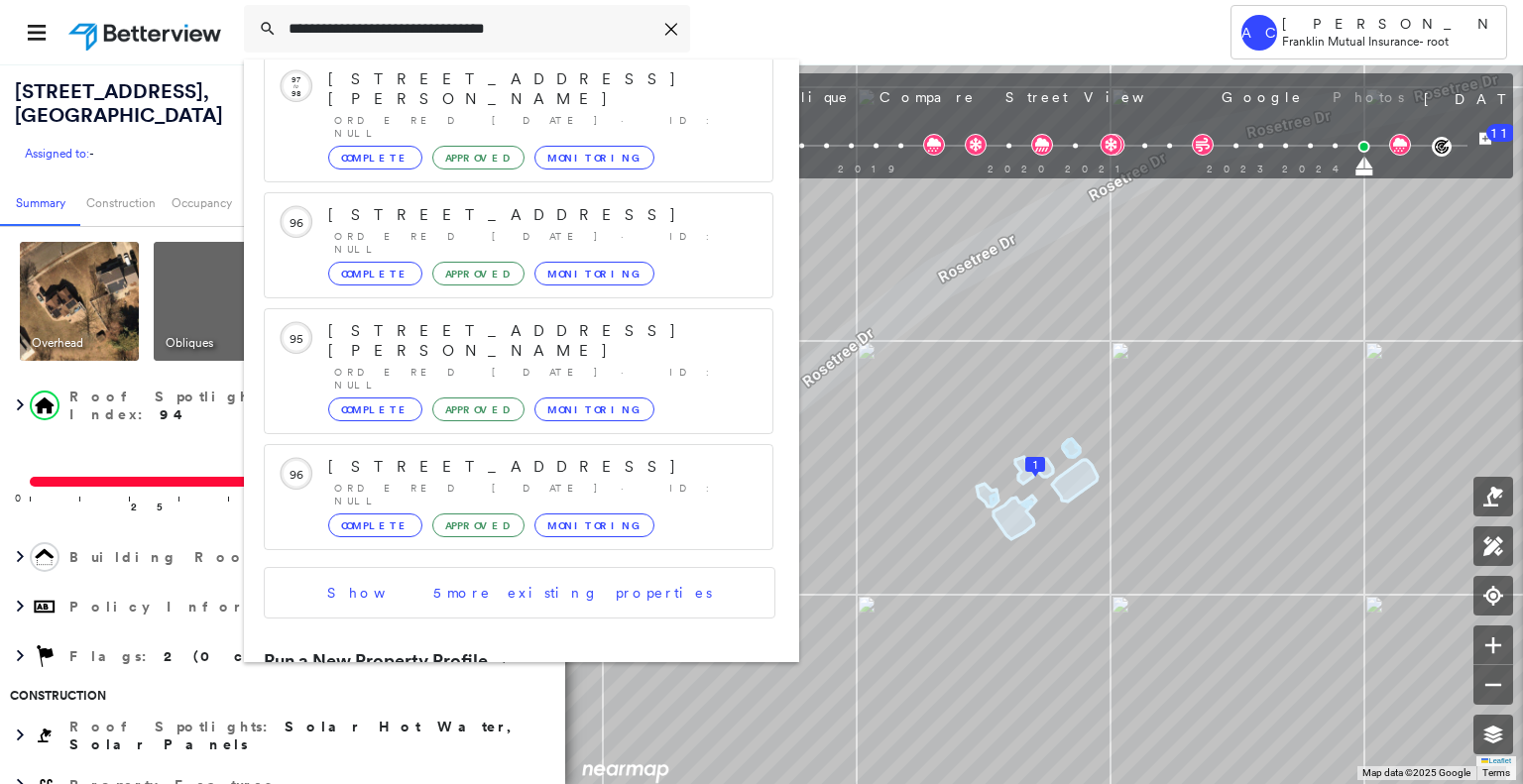 type on "**********" 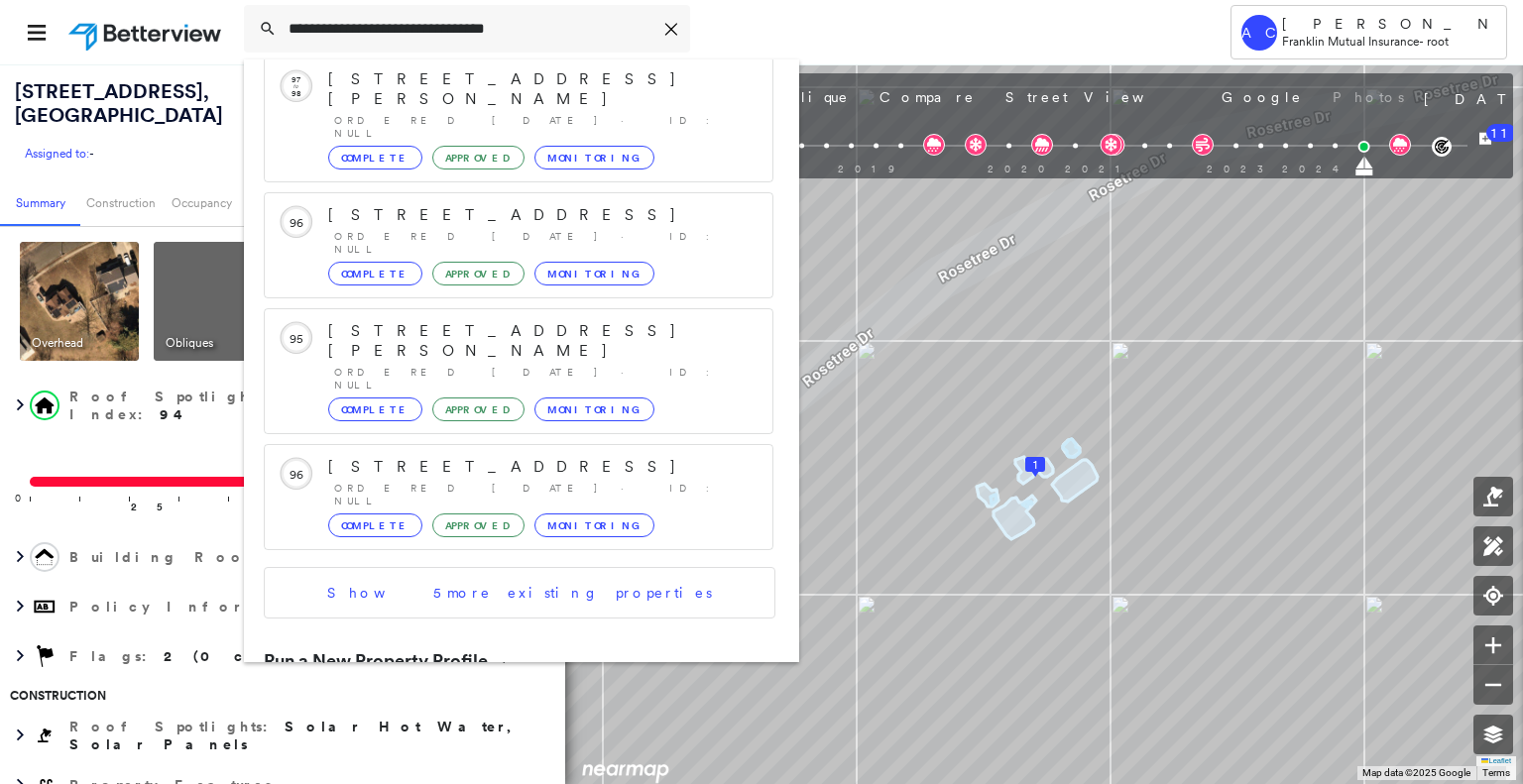 click on "17 Limestone Blvd, Washington, NJ 07882" at bounding box center [497, 729] 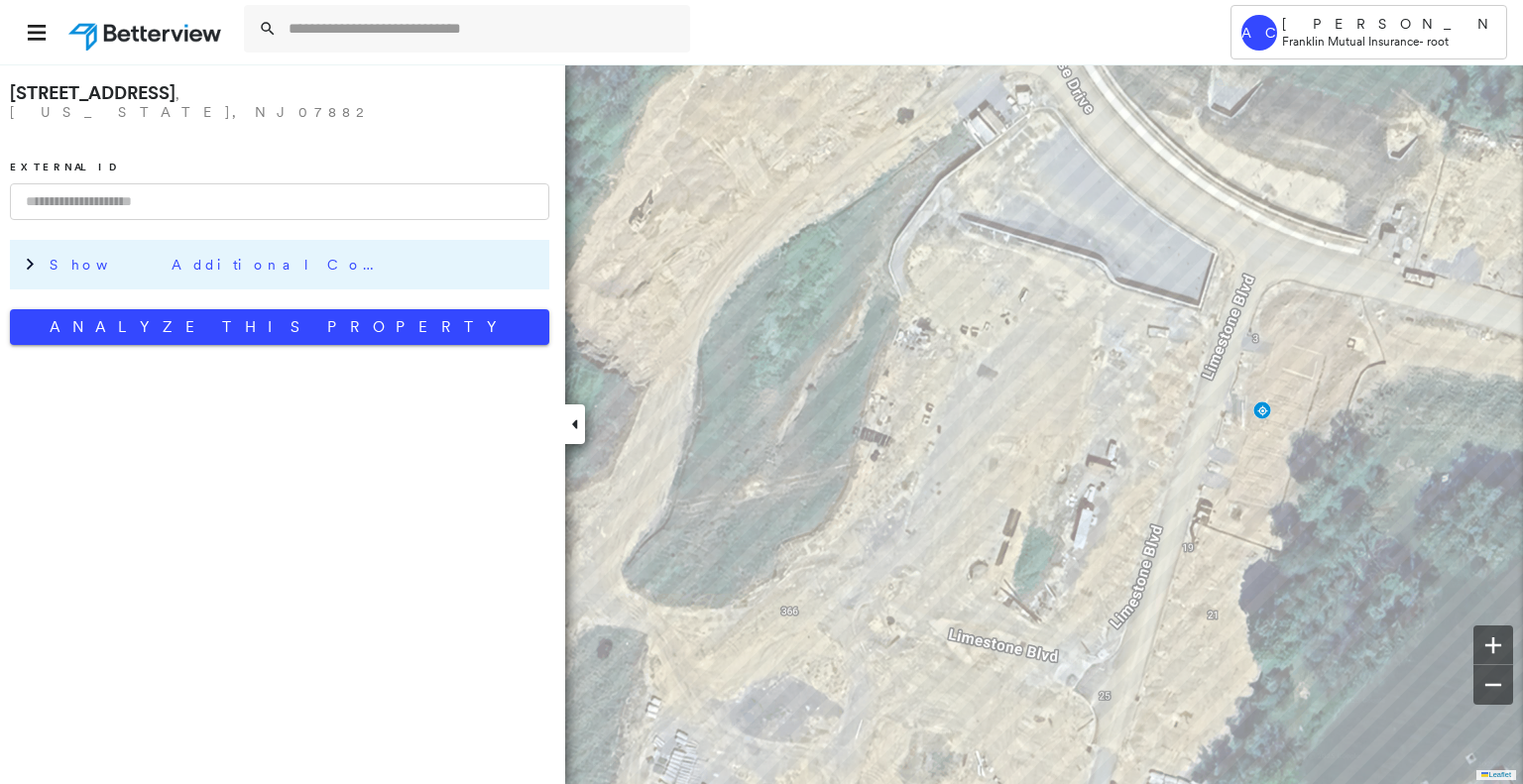 click on "Show Additional Company Data" at bounding box center [294, 265] 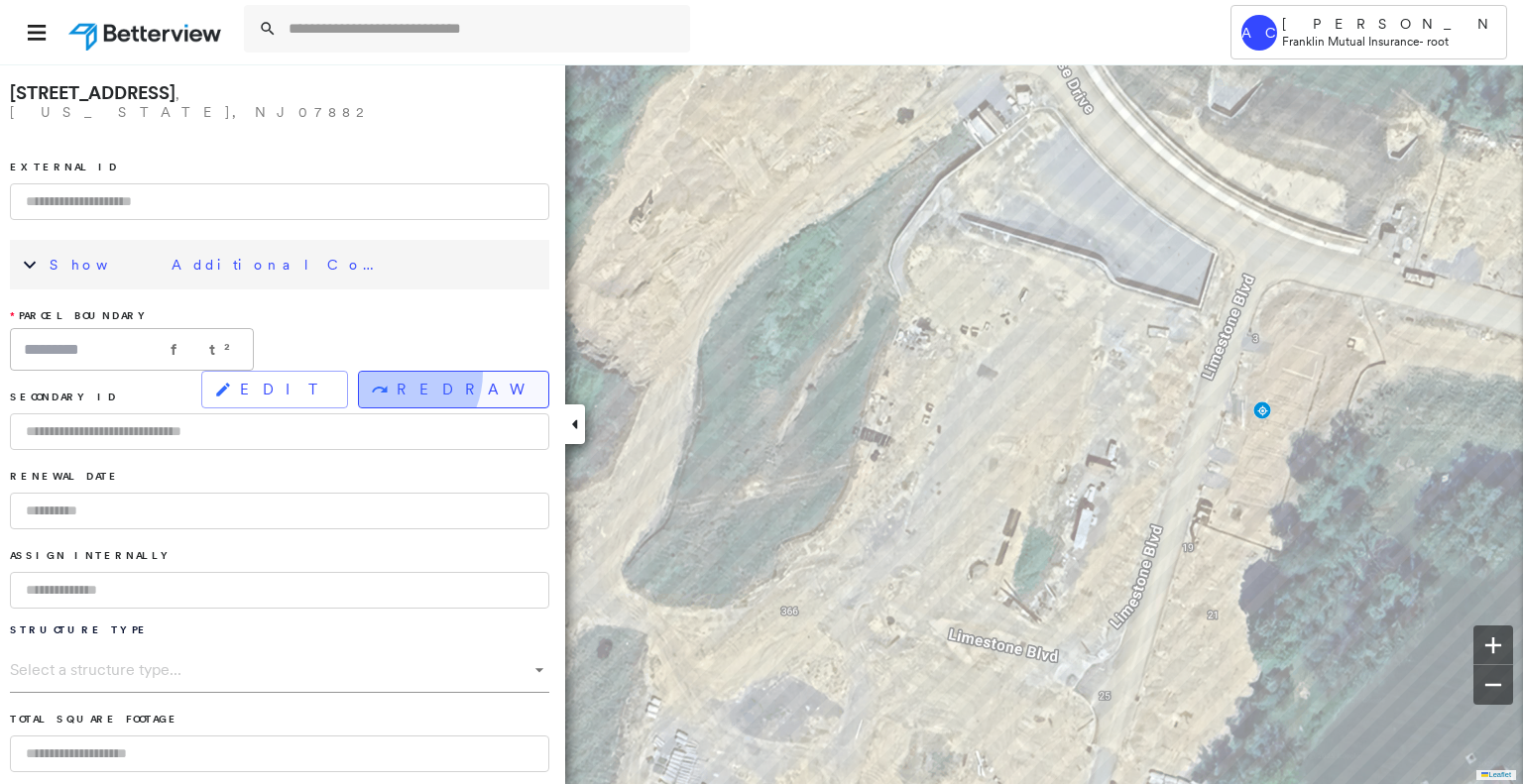 click on "REDRAW" at bounding box center (453, 390) 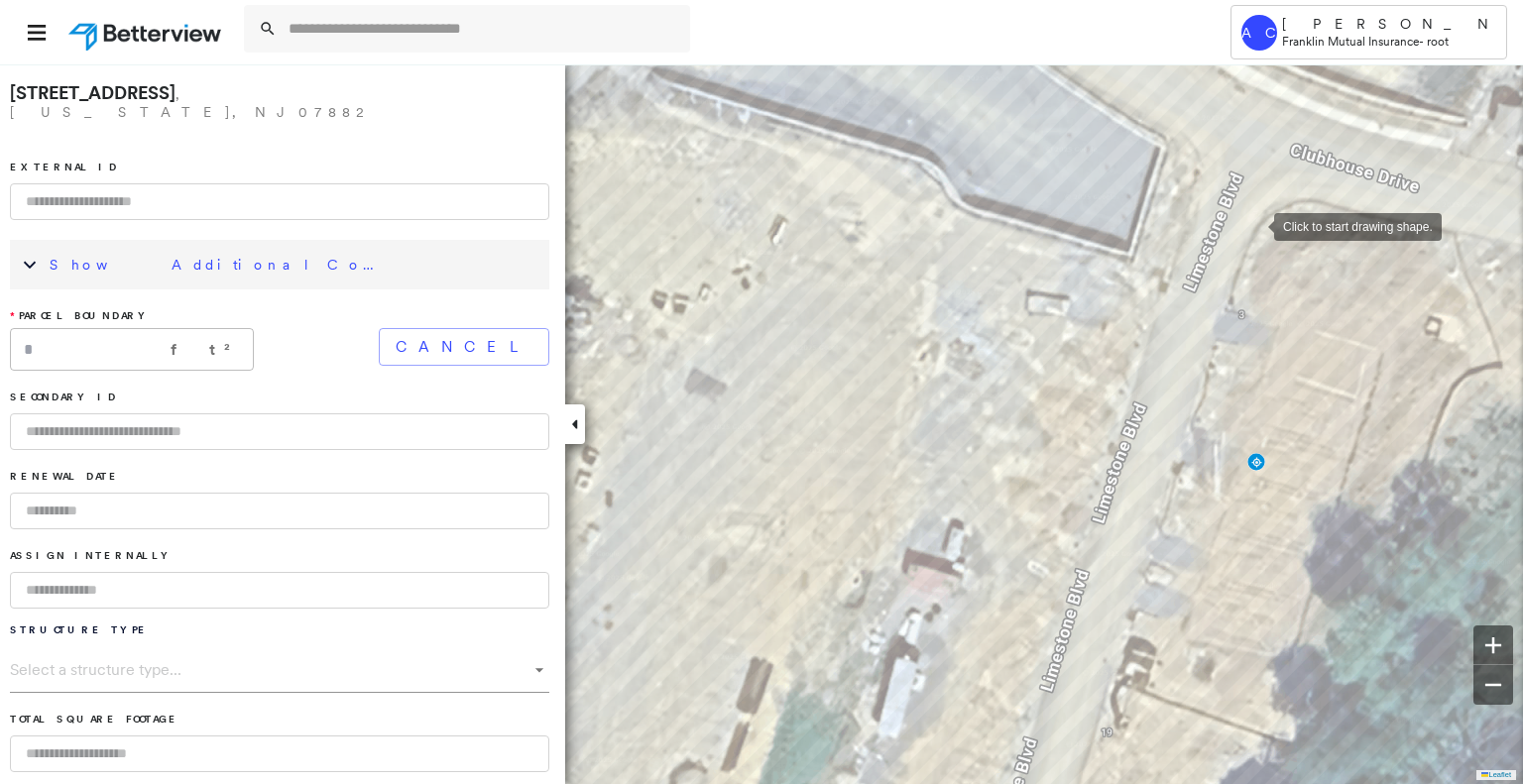 click at bounding box center [1254, 225] 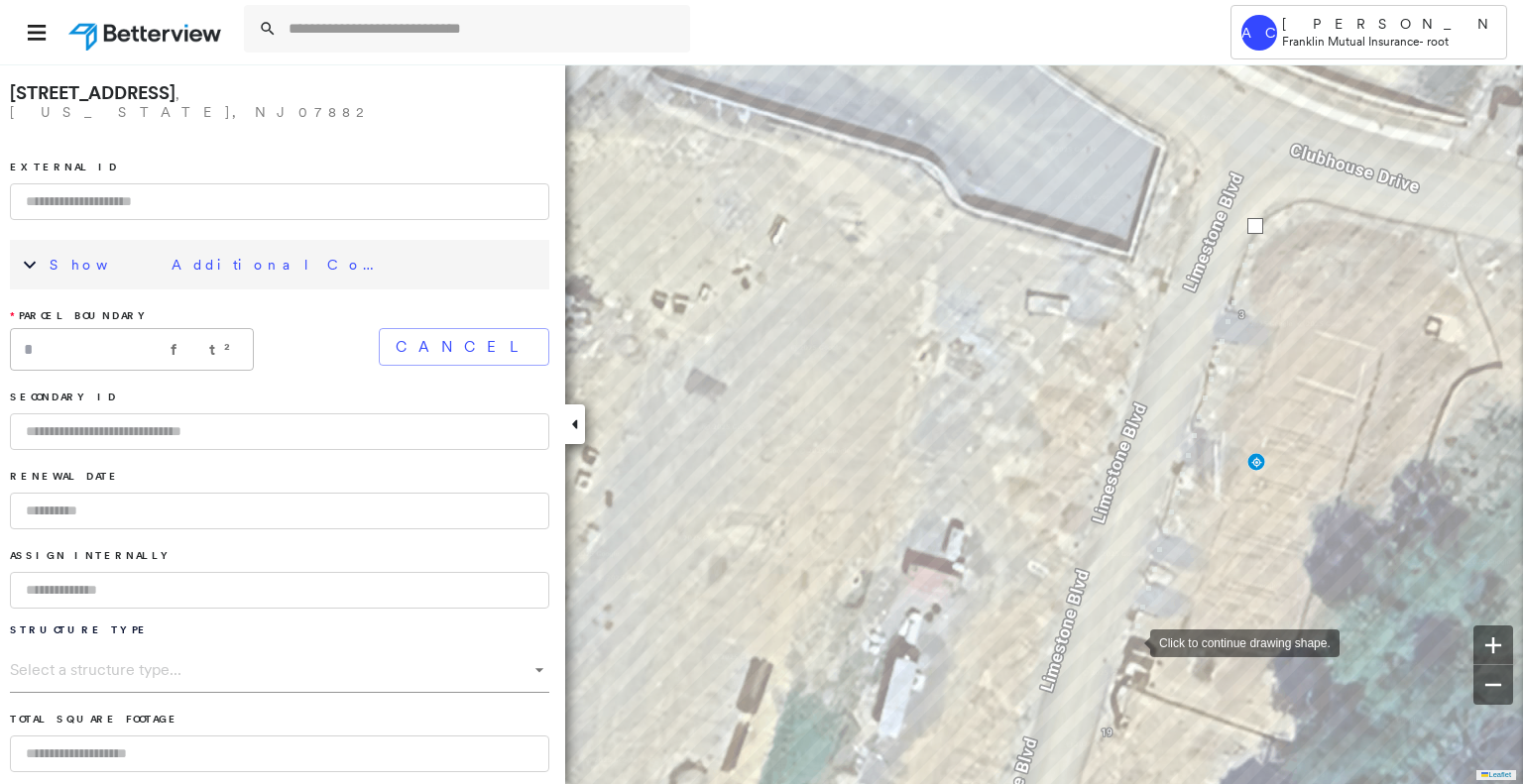 click at bounding box center (1130, 641) 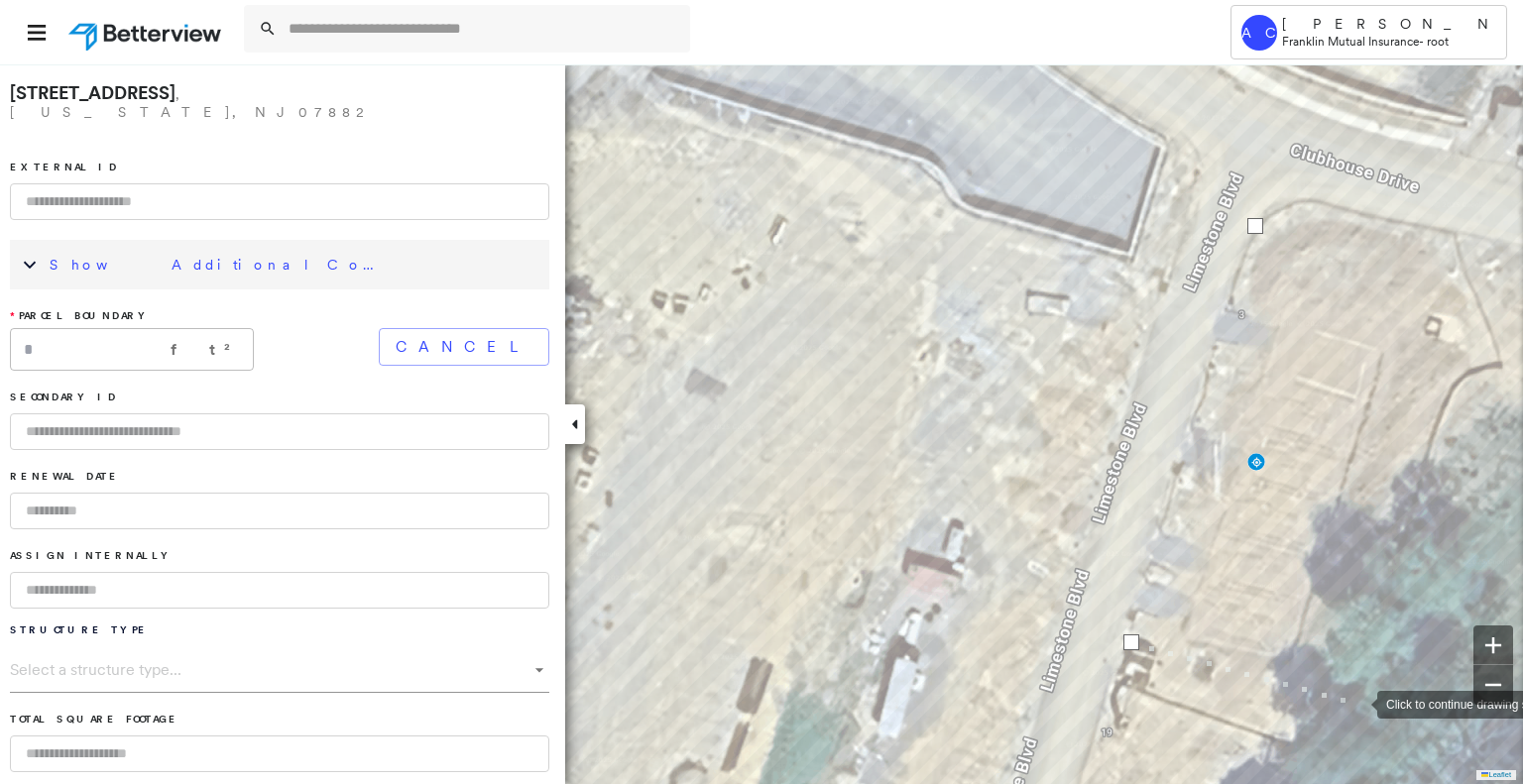 click at bounding box center (1357, 703) 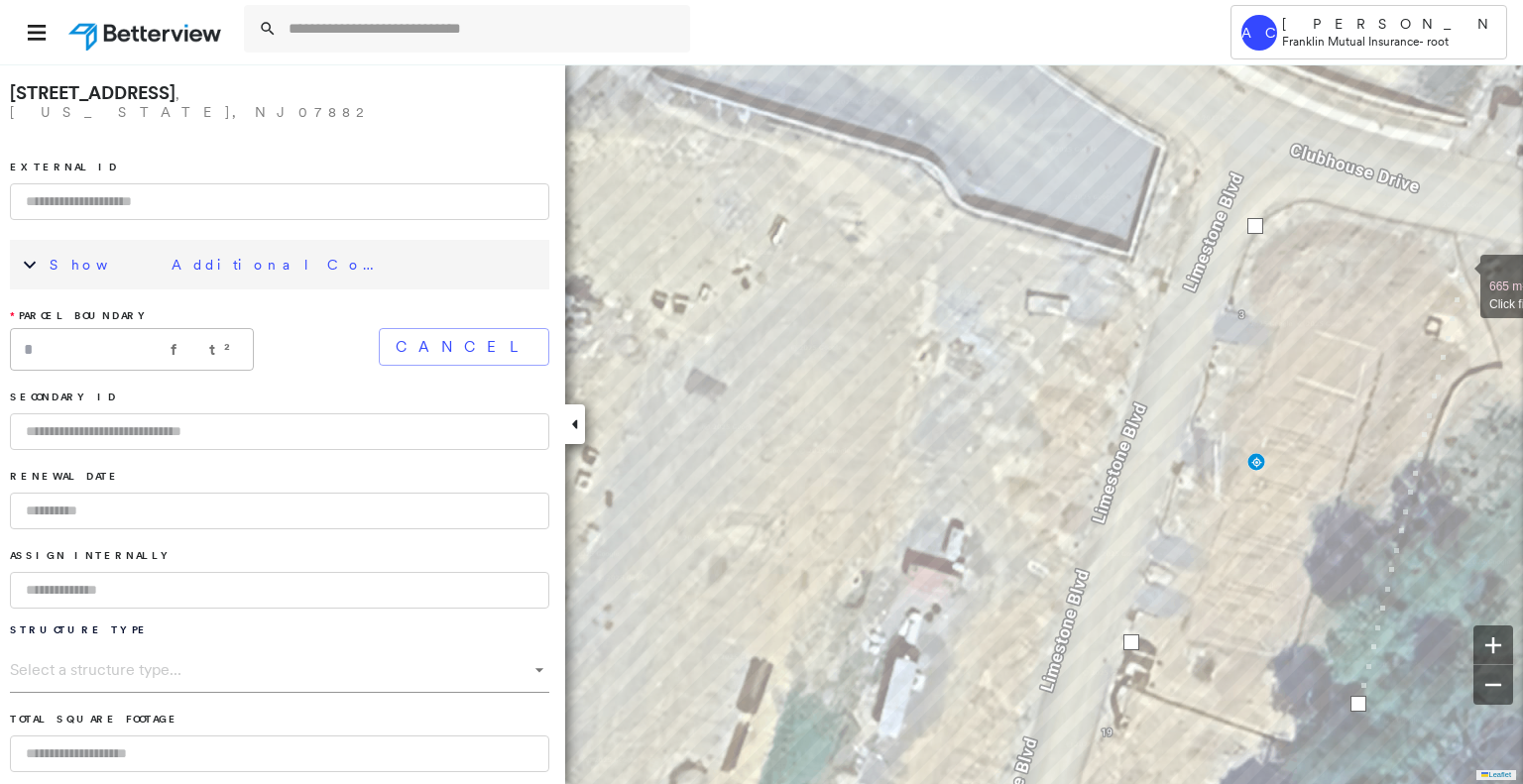 click at bounding box center [1461, 276] 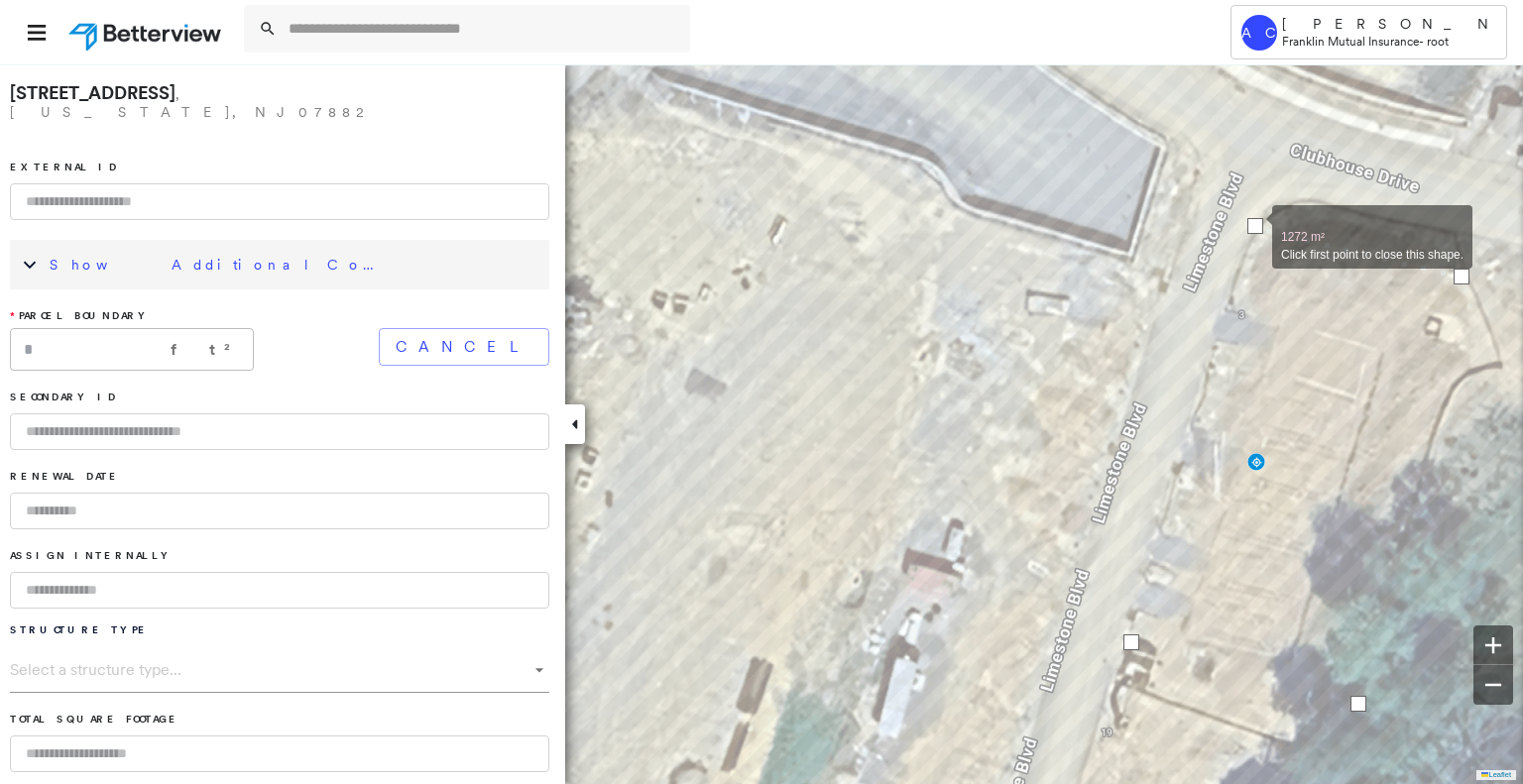 click at bounding box center (1255, 226) 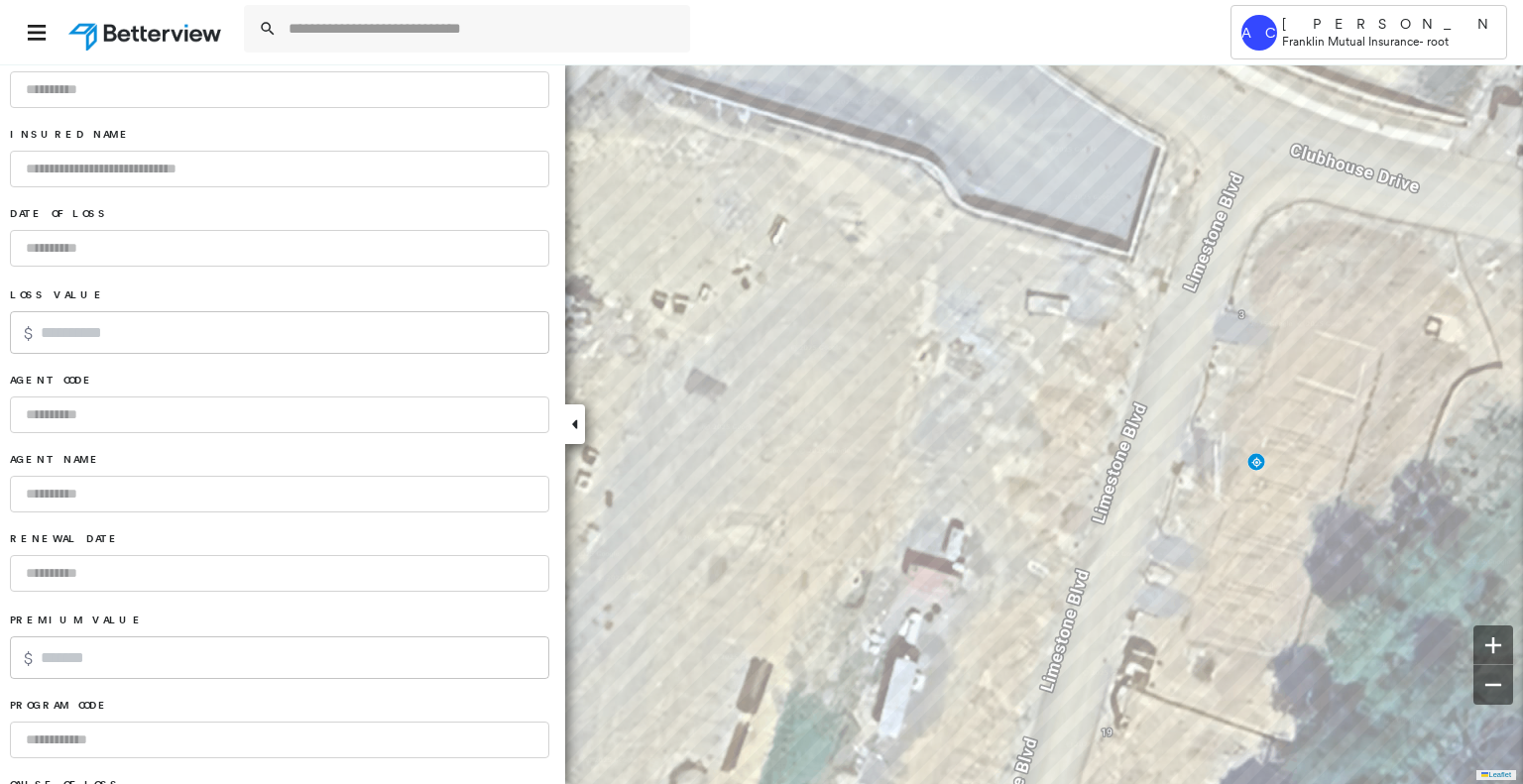 scroll, scrollTop: 1158, scrollLeft: 0, axis: vertical 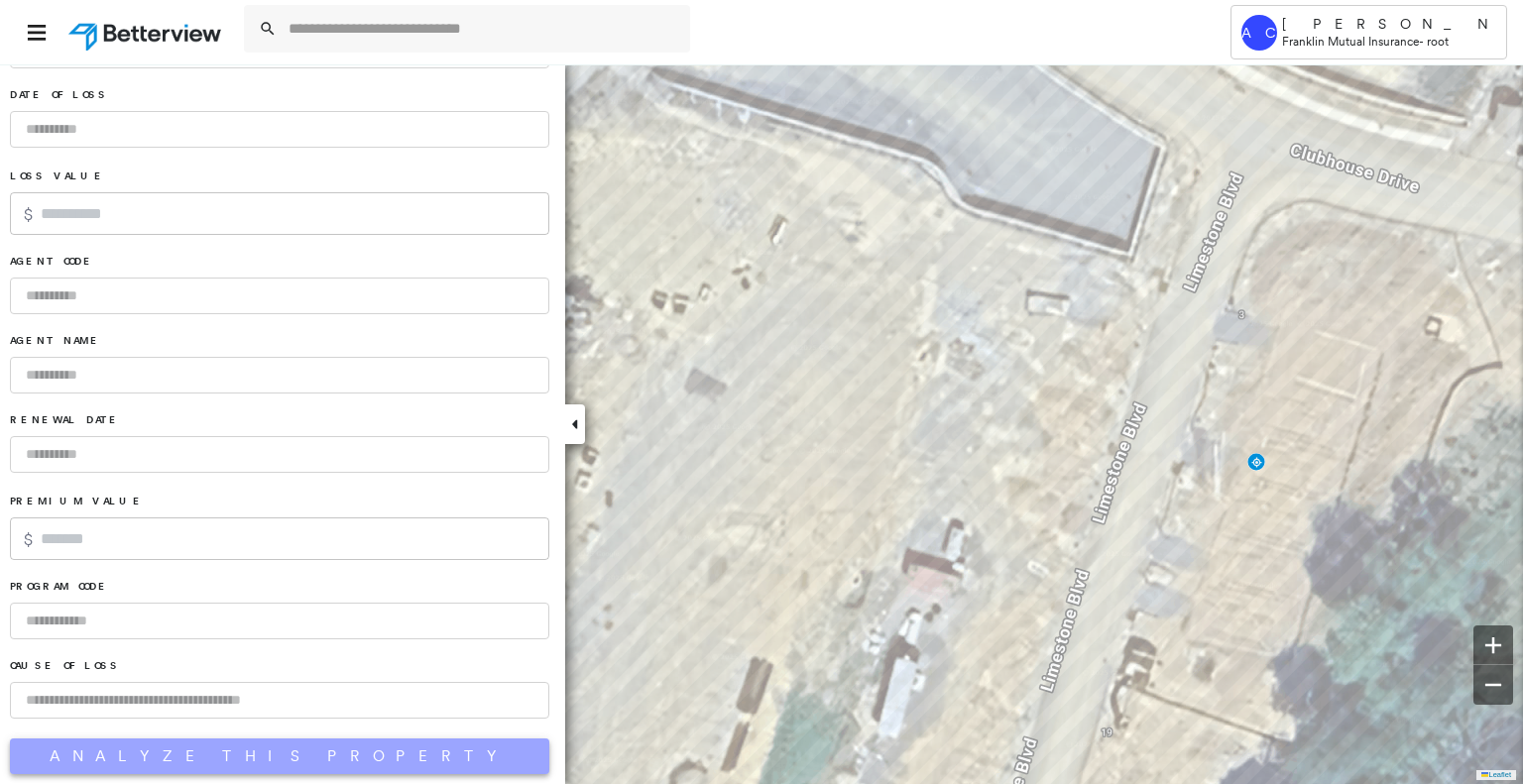 click on "Analyze This Property" at bounding box center [280, 756] 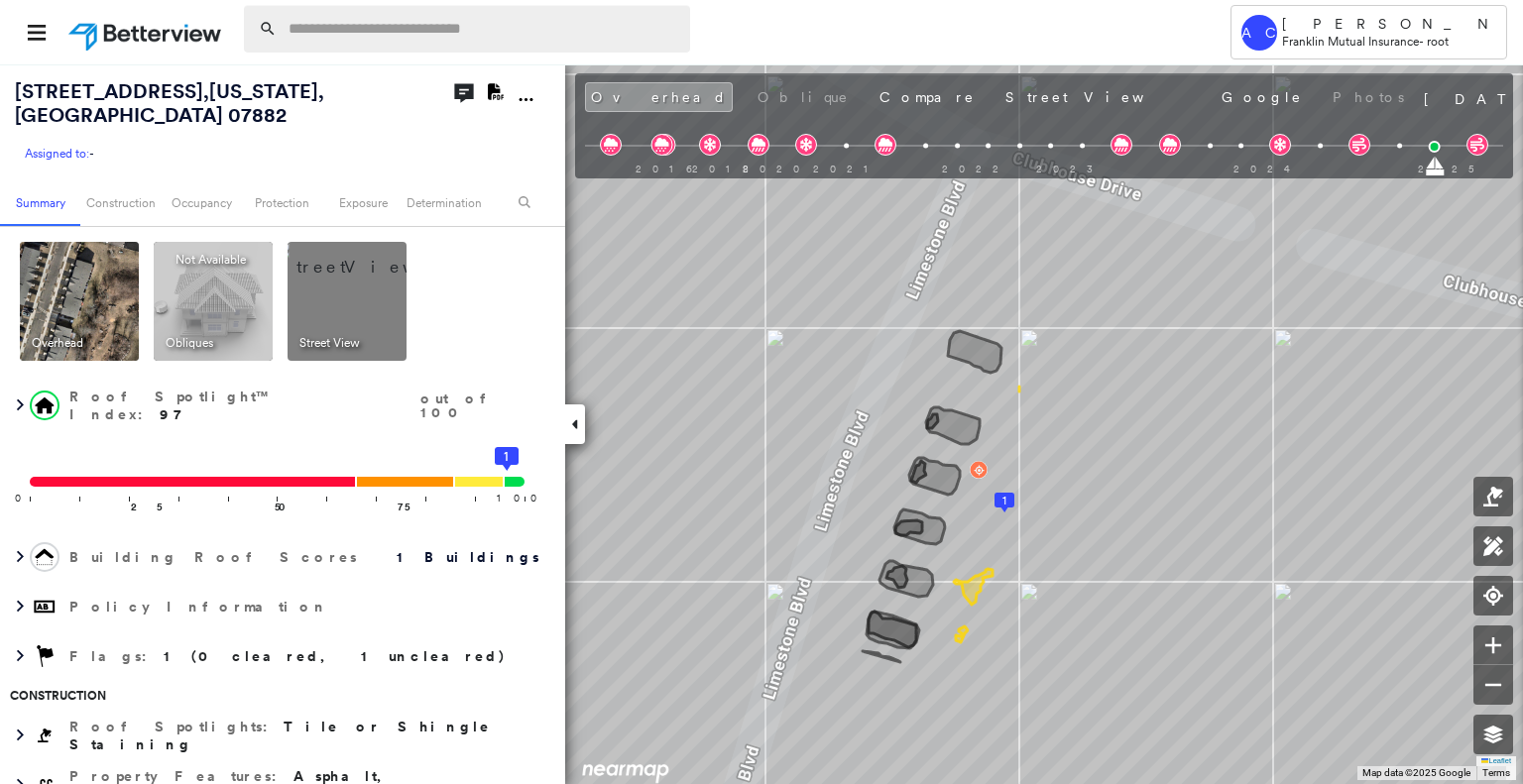 click at bounding box center (483, 29) 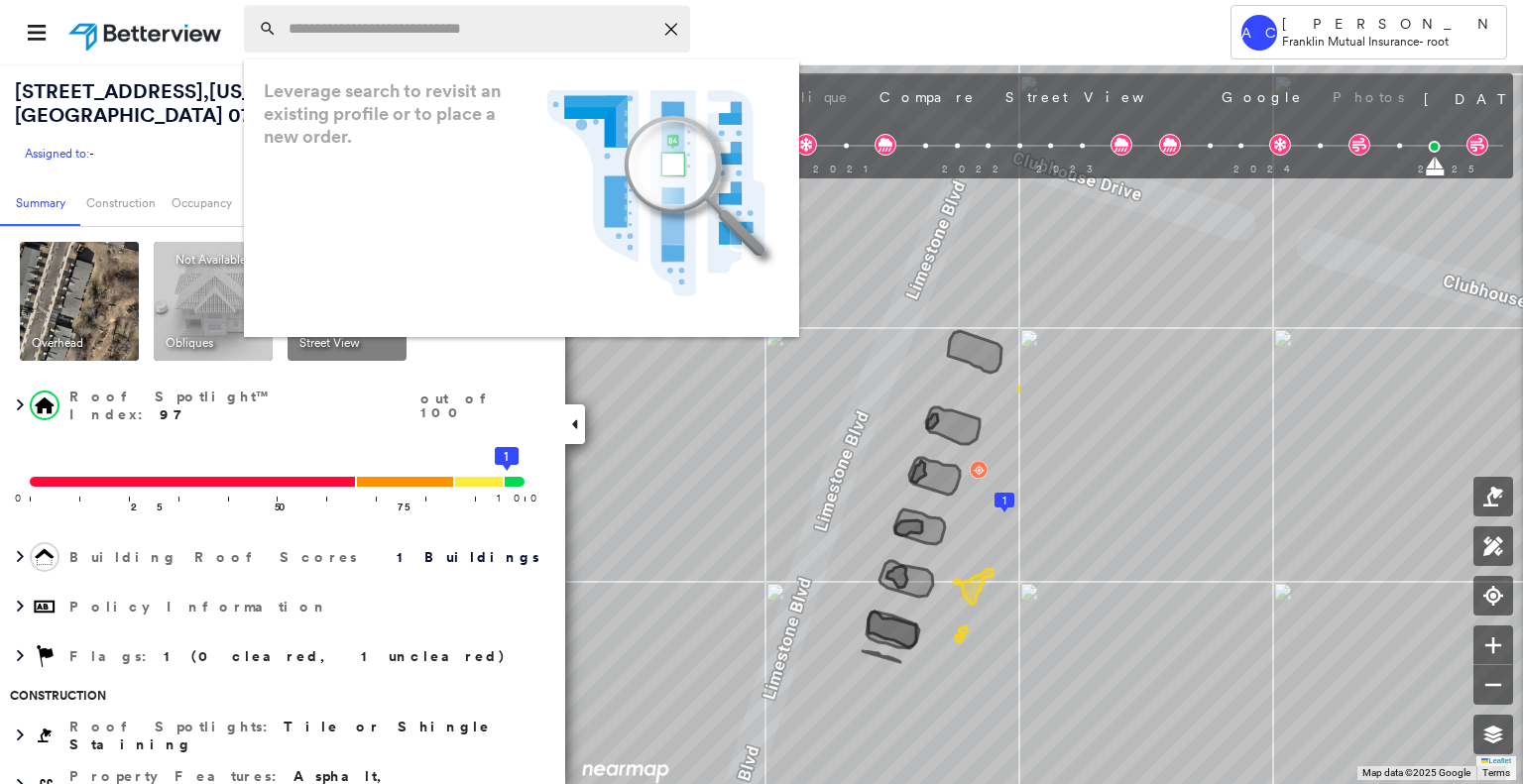 paste on "**********" 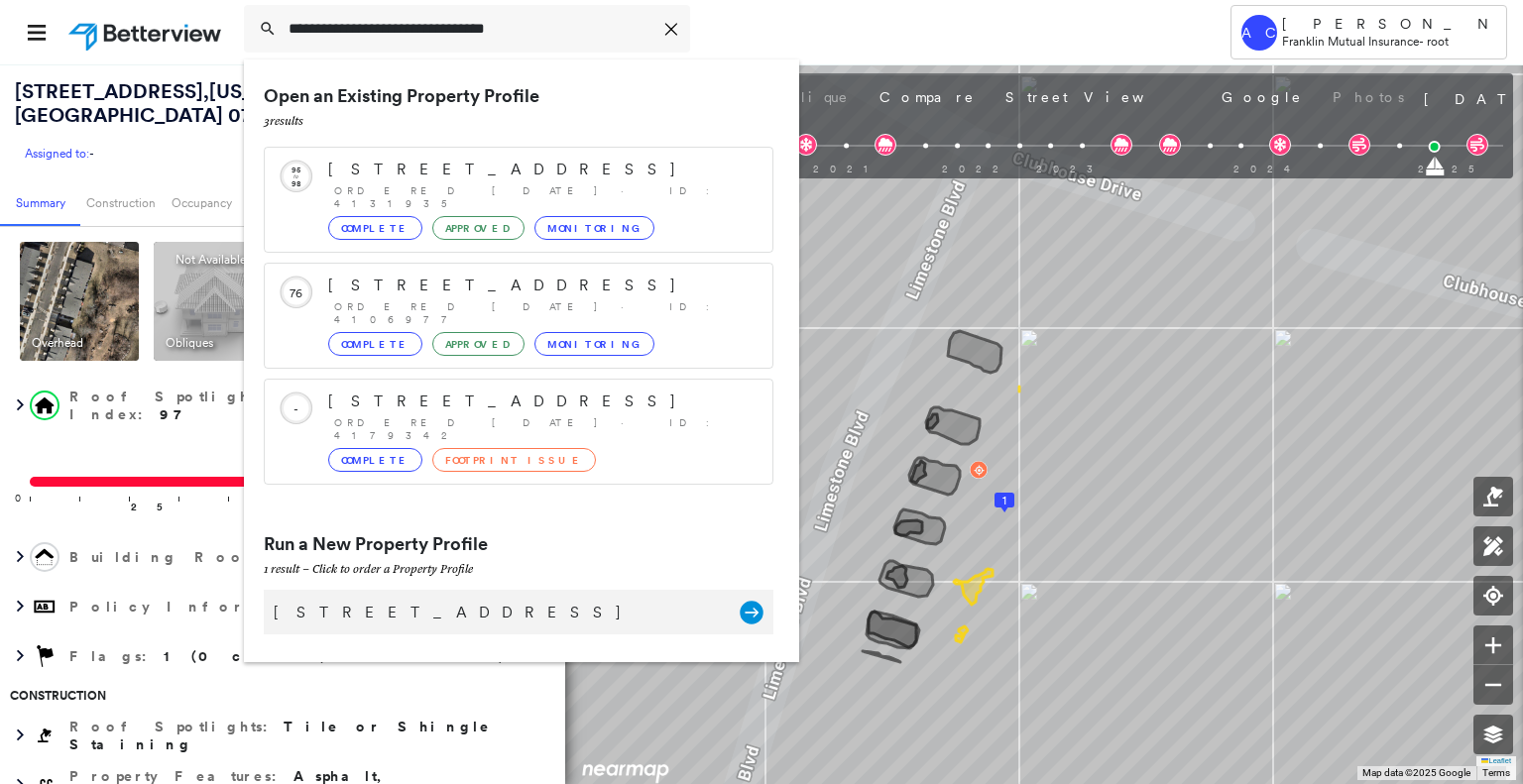 type on "**********" 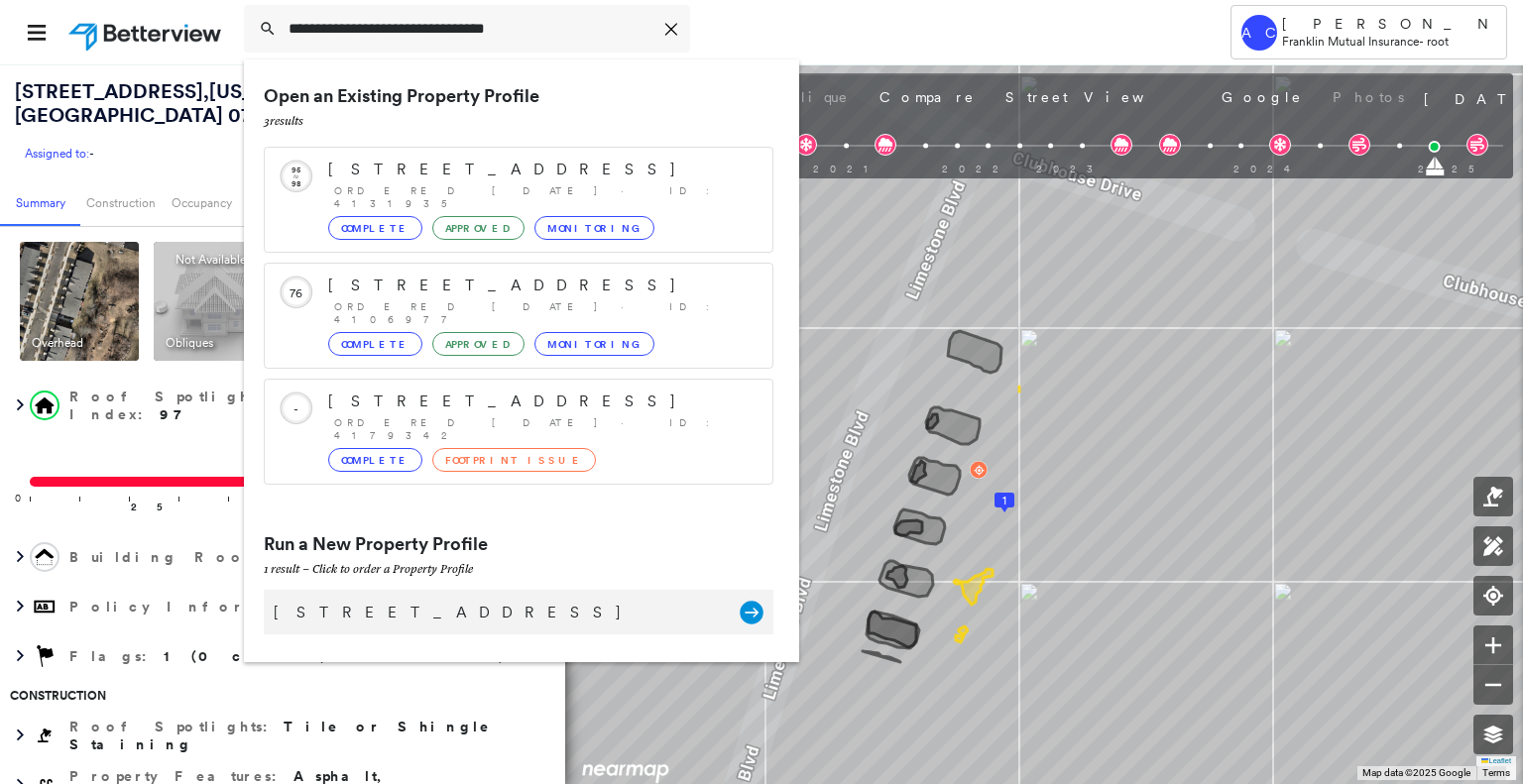click on "60 Riverside Dr, Florham Park, NJ 07932" at bounding box center [497, 613] 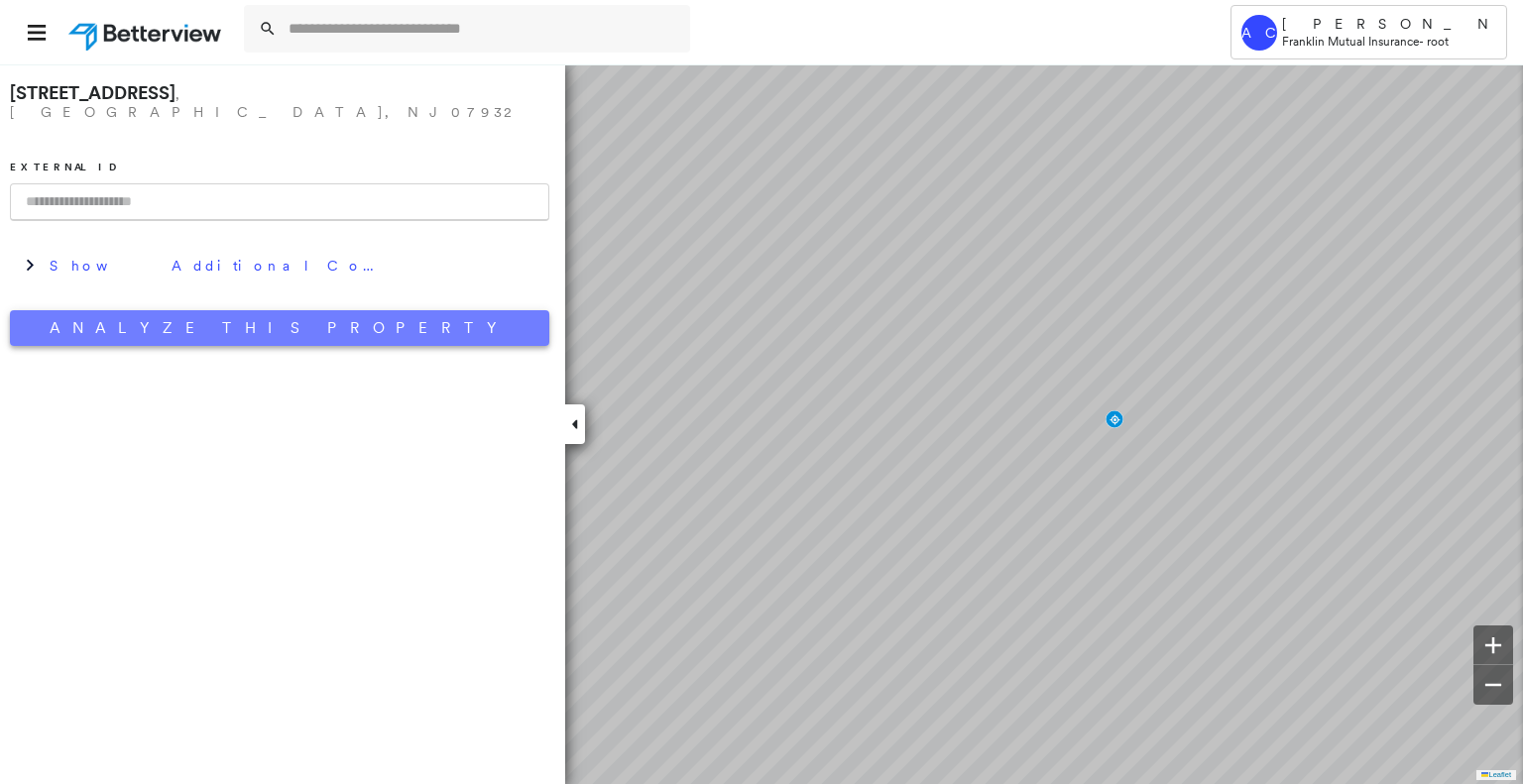 scroll, scrollTop: 0, scrollLeft: 0, axis: both 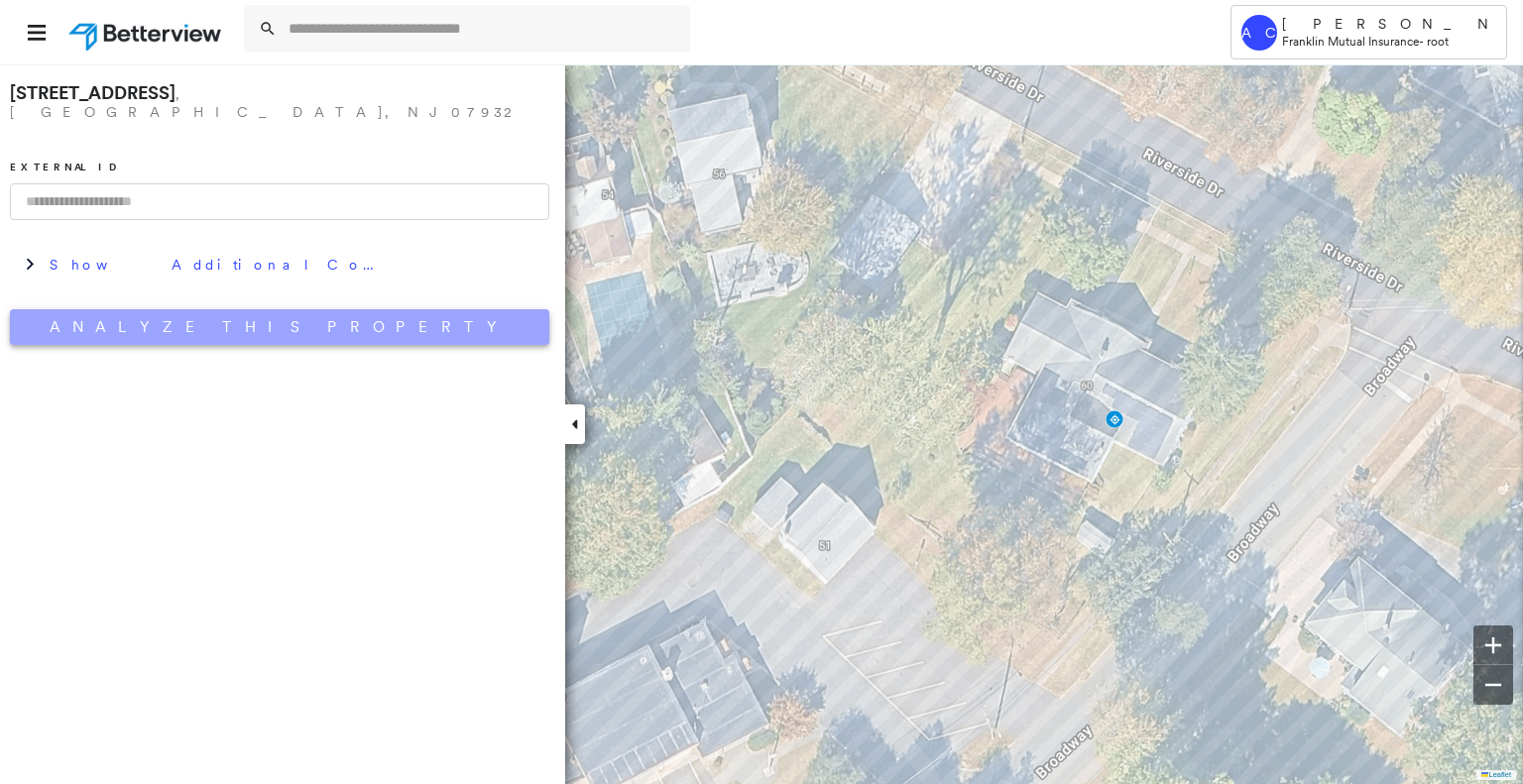 click on "Analyze This Property" at bounding box center (280, 327) 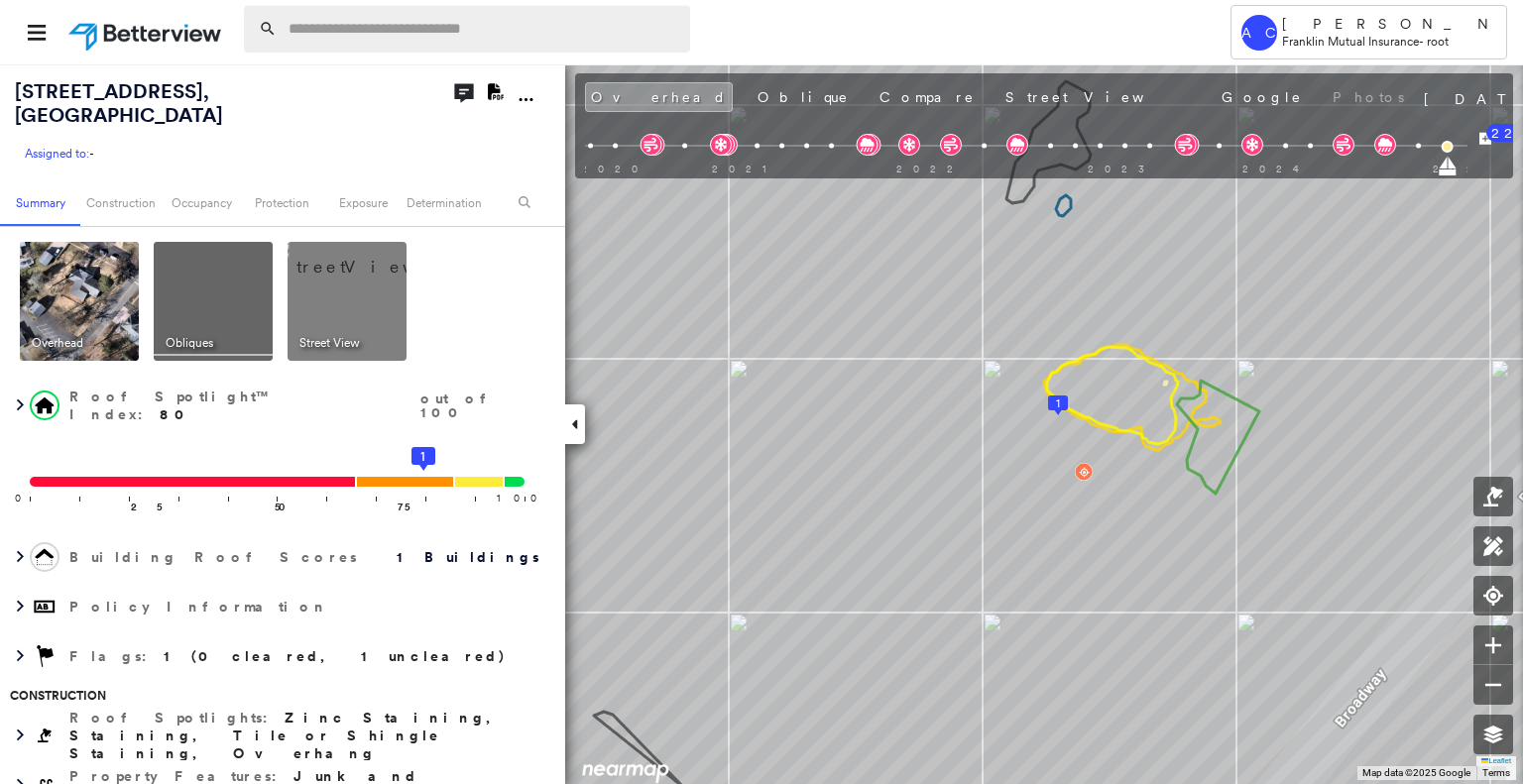 click at bounding box center (483, 29) 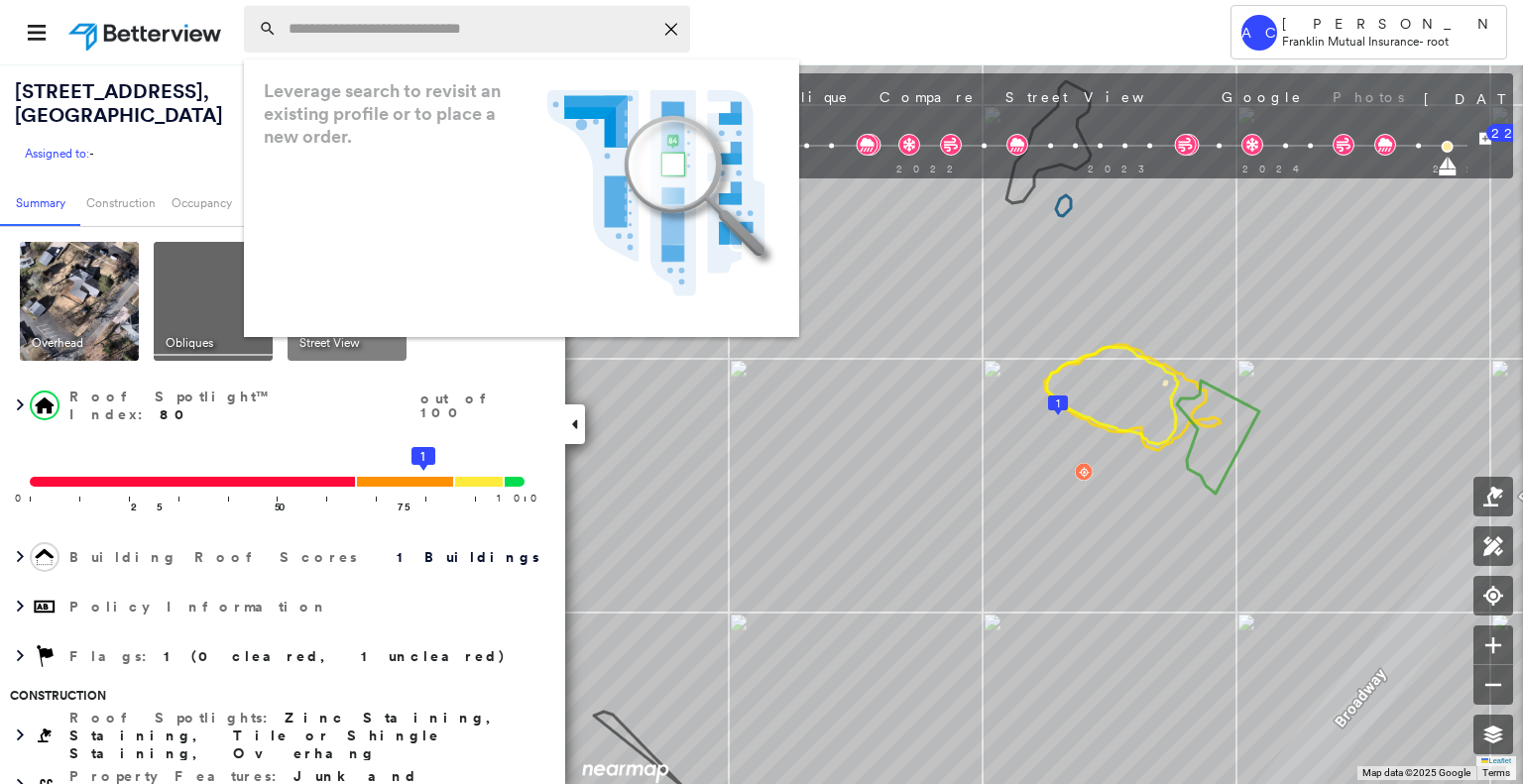 paste on "**********" 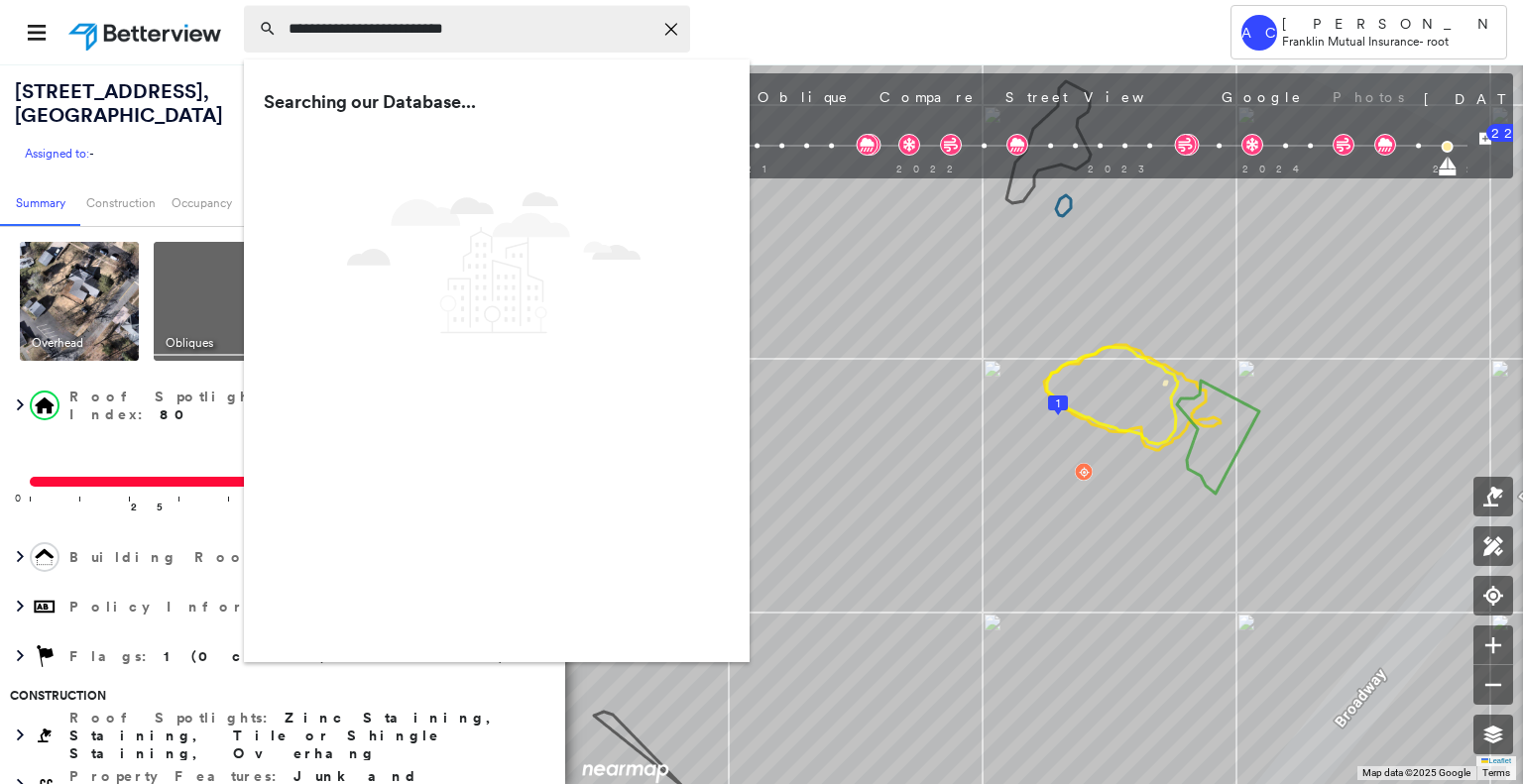 type on "**********" 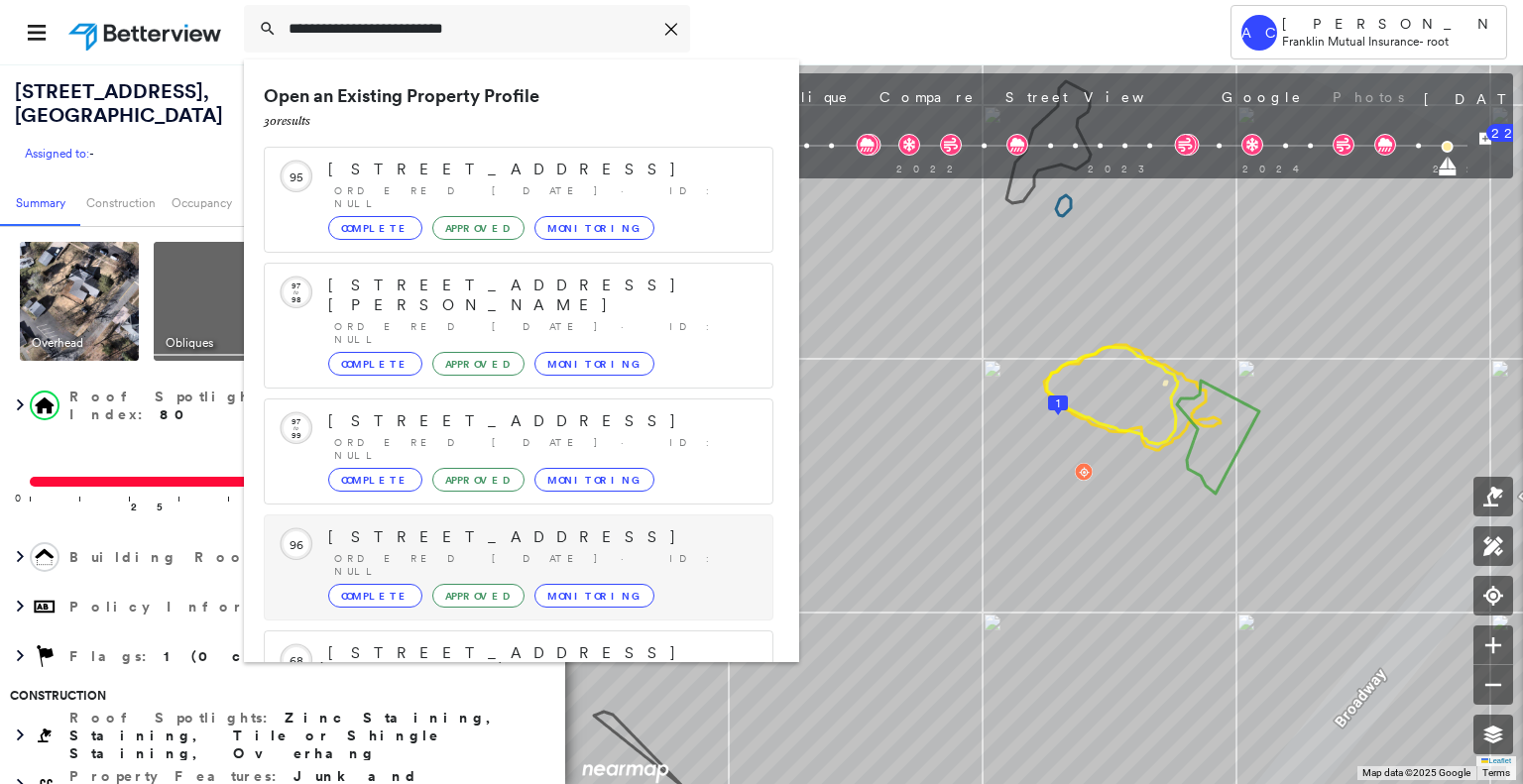 scroll, scrollTop: 206, scrollLeft: 0, axis: vertical 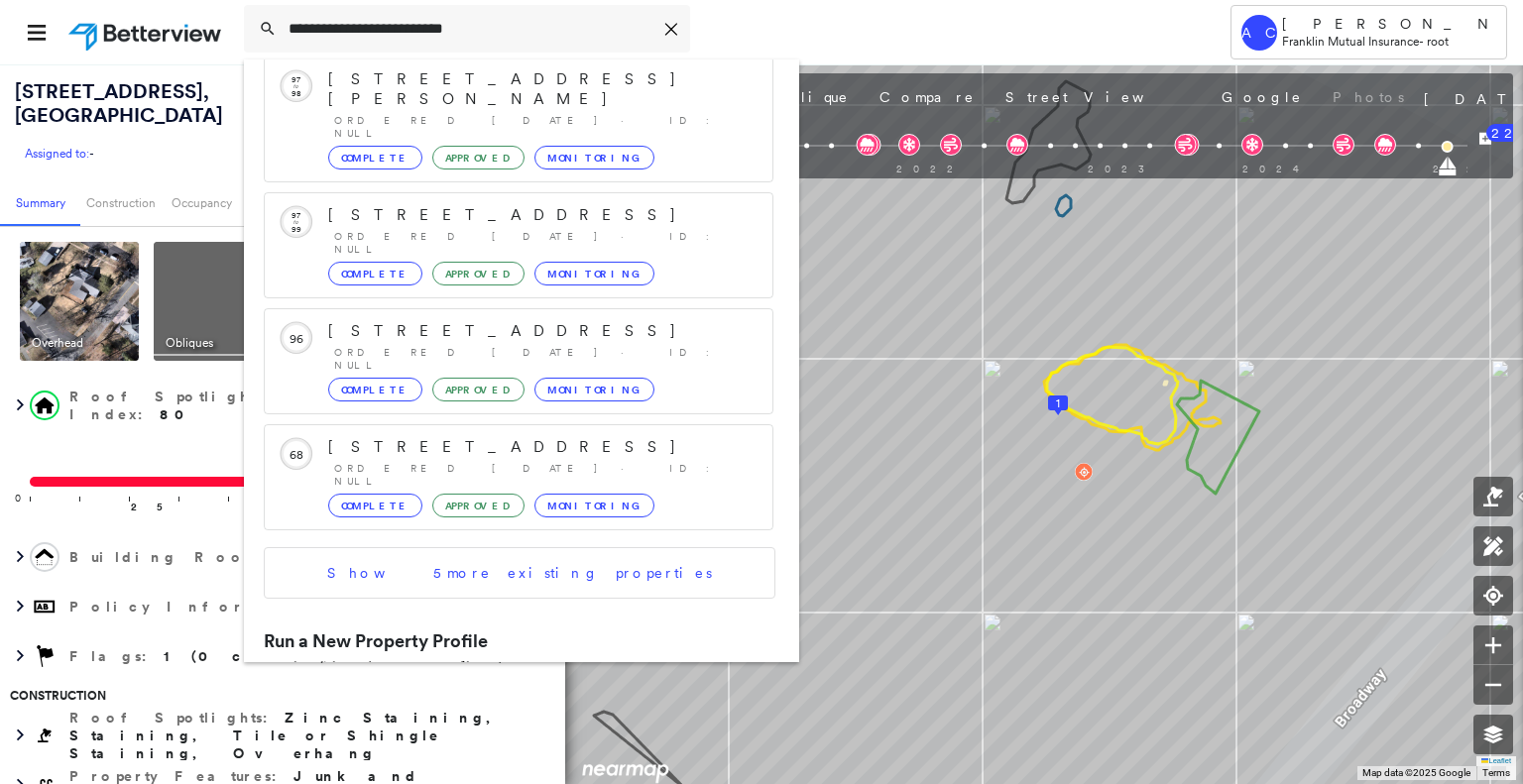 click on "407 2nd St, Hainesport, NJ 08036 Group Created with Sketch." at bounding box center (519, 709) 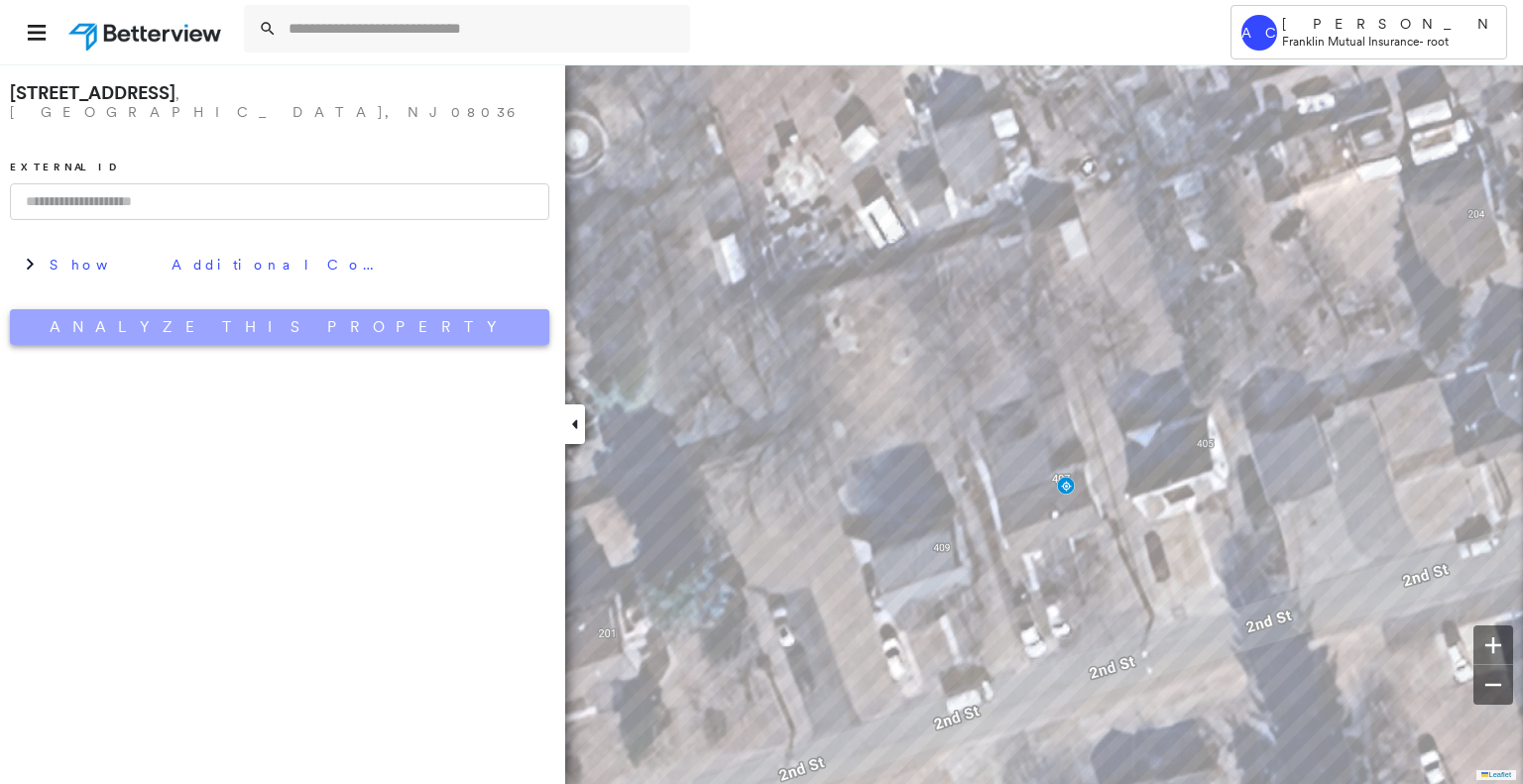 click on "Analyze This Property" at bounding box center [280, 327] 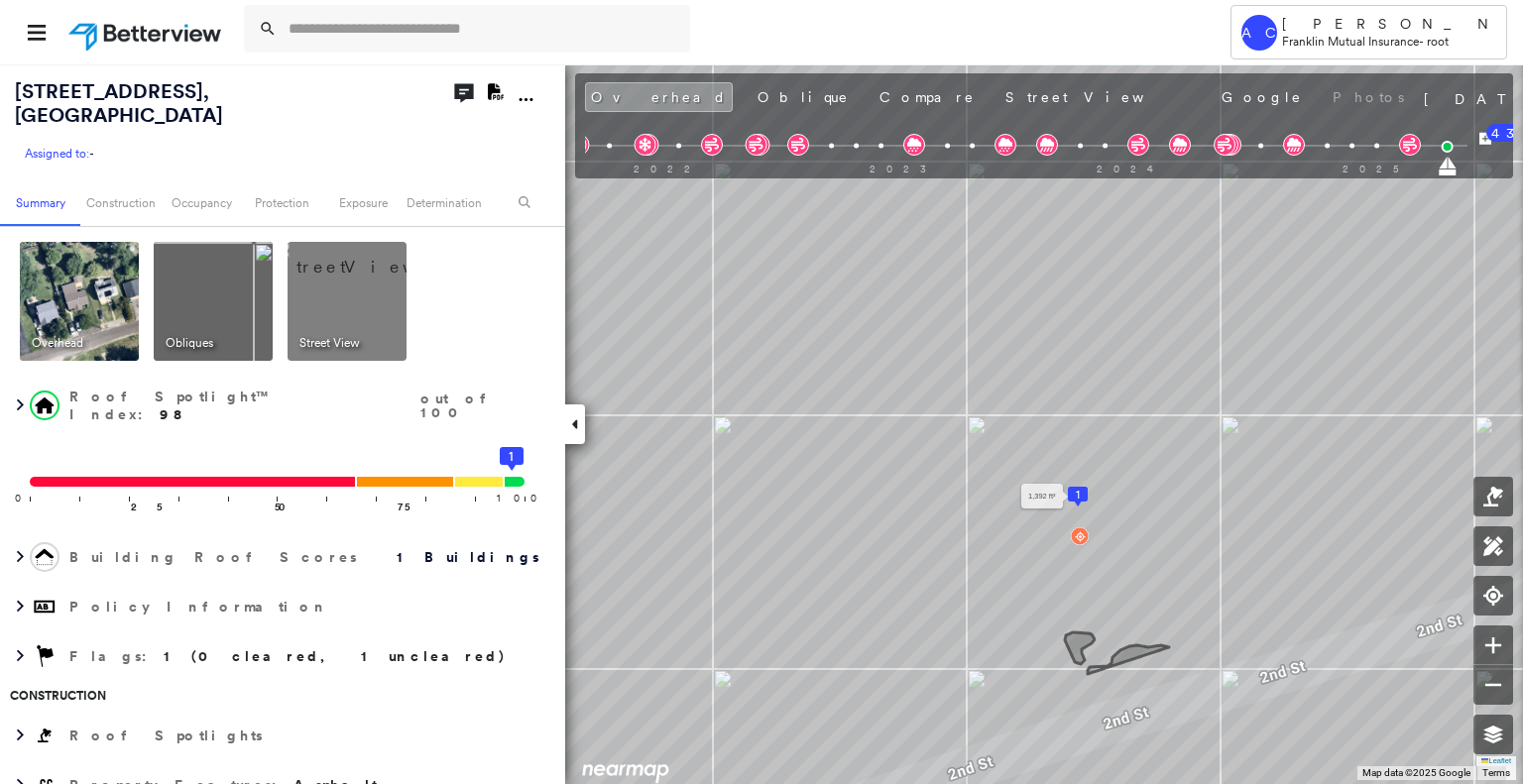 drag, startPoint x: 1057, startPoint y: 505, endPoint x: 1069, endPoint y: 497, distance: 14 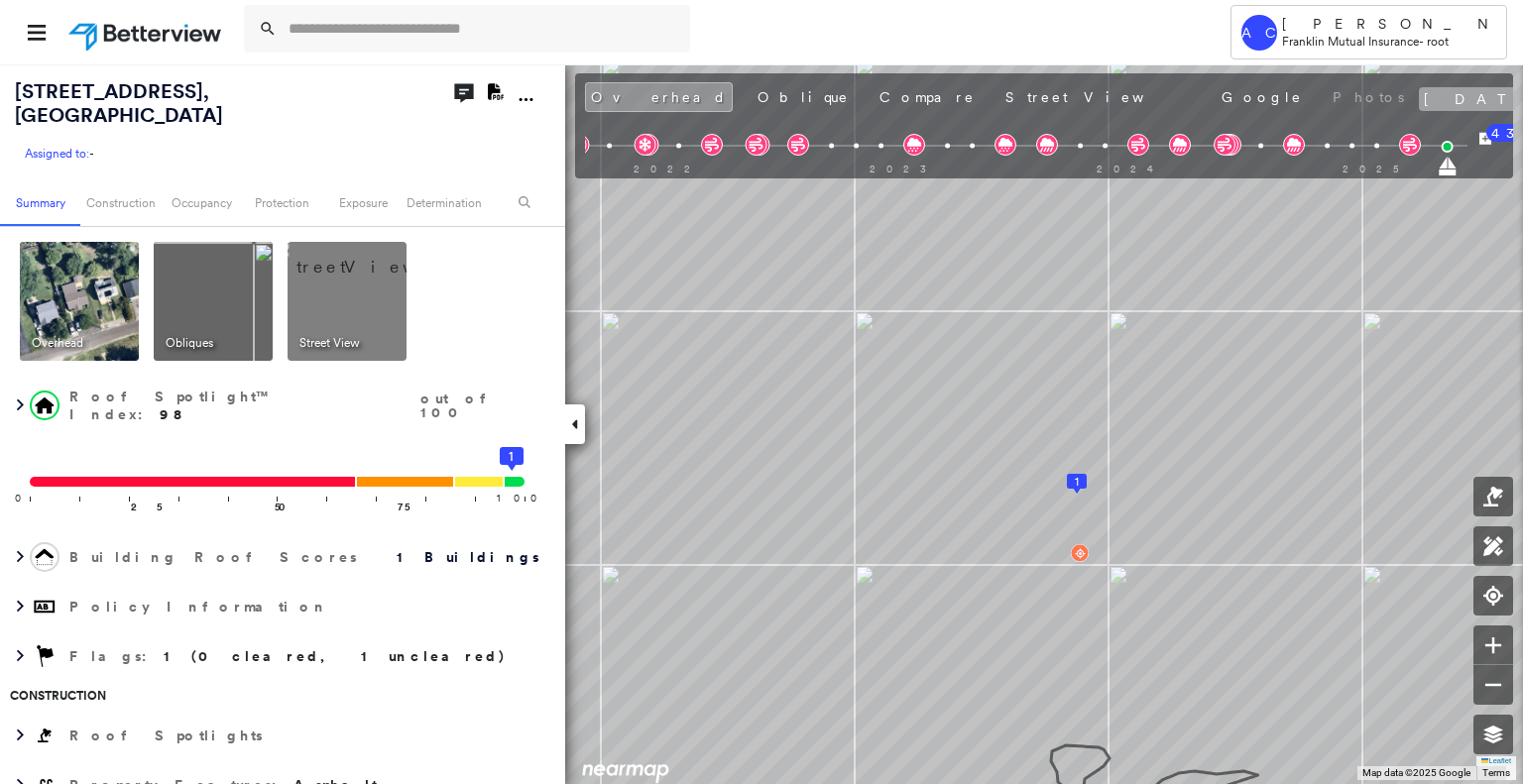 click on "[DATE]" at bounding box center [1485, 99] 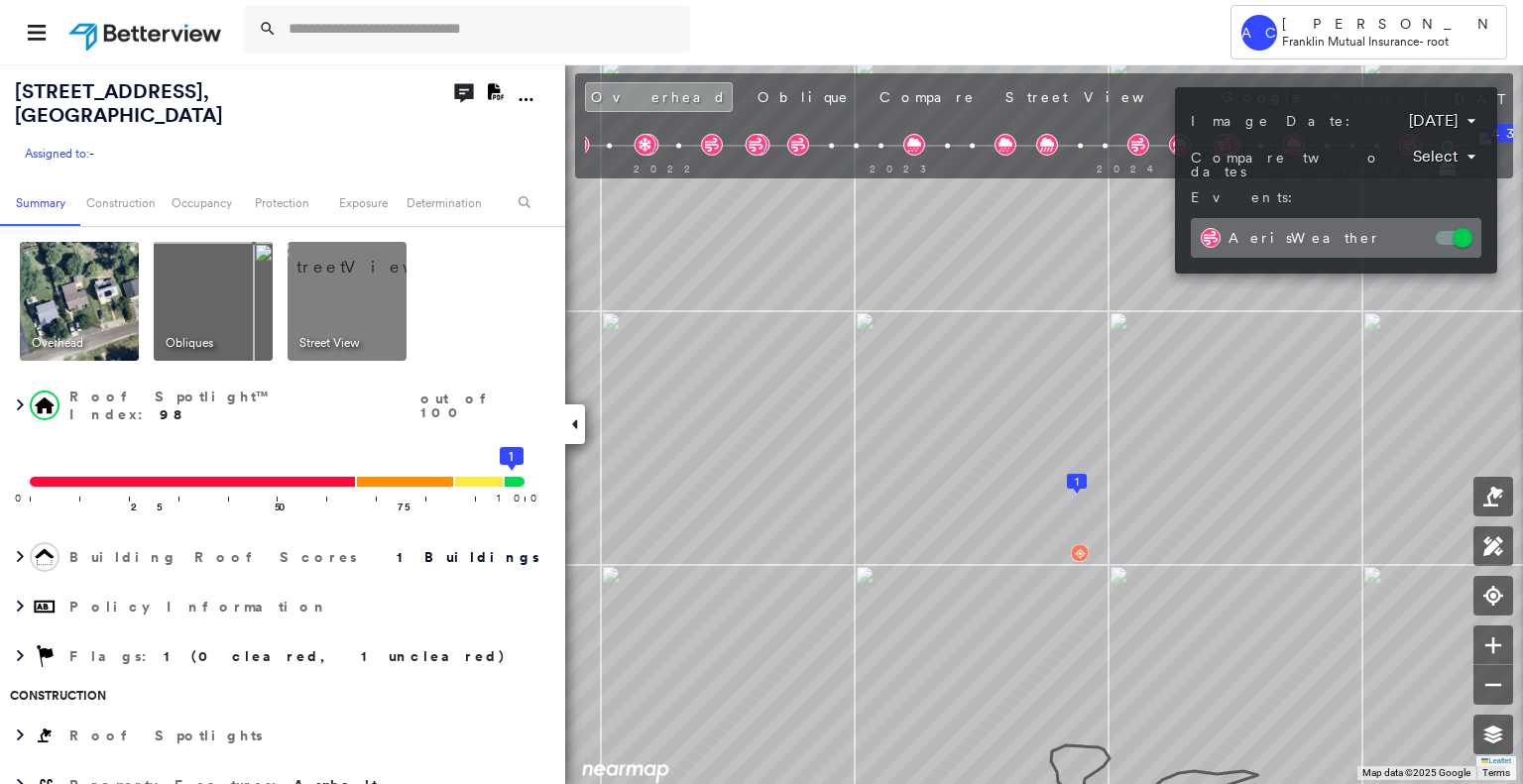 click on "Tower AC Anderson Cardona Franklin Mutual Insurance  -   root 407  2nd St ,  Hainesport, NJ 08036 Assigned to:  - Assigned to:  - Assigned to:  - Open Comments Download PDF Report Summary Construction Occupancy Protection Exposure Determination Overhead Obliques Street View Roof Spotlight™ Index :  98 out of 100 0 100 25 50 75 1 Building Roof Scores 1 Buildings Policy Information Flags :  1 (0 cleared, 1 uncleared) Construction Roof Spotlights Property Features :  Asphalt Roof Size & Shape :  1 building  - Gable | Asphalt Shingle BuildZoom - Building Permit Data and Analysis Occupancy Place Detail Protection Exposure FEMA Risk Index Wind Flood Regional Hazard: 3   out of  5 Additional Perils Tree Fall Risk:  Present   Determination Flags :  1 (0 cleared, 1 uncleared) Uncleared Flags (1) Cleared Flags  (0) LOW Low Priority Flagged 07/22/25 Clear Action Taken New Entry History Quote/New Business Terms & Conditions Added ACV Endorsement Added Cosmetic Endorsement Inspection/Loss Control General Save Renewal 43" at bounding box center (762, 392) 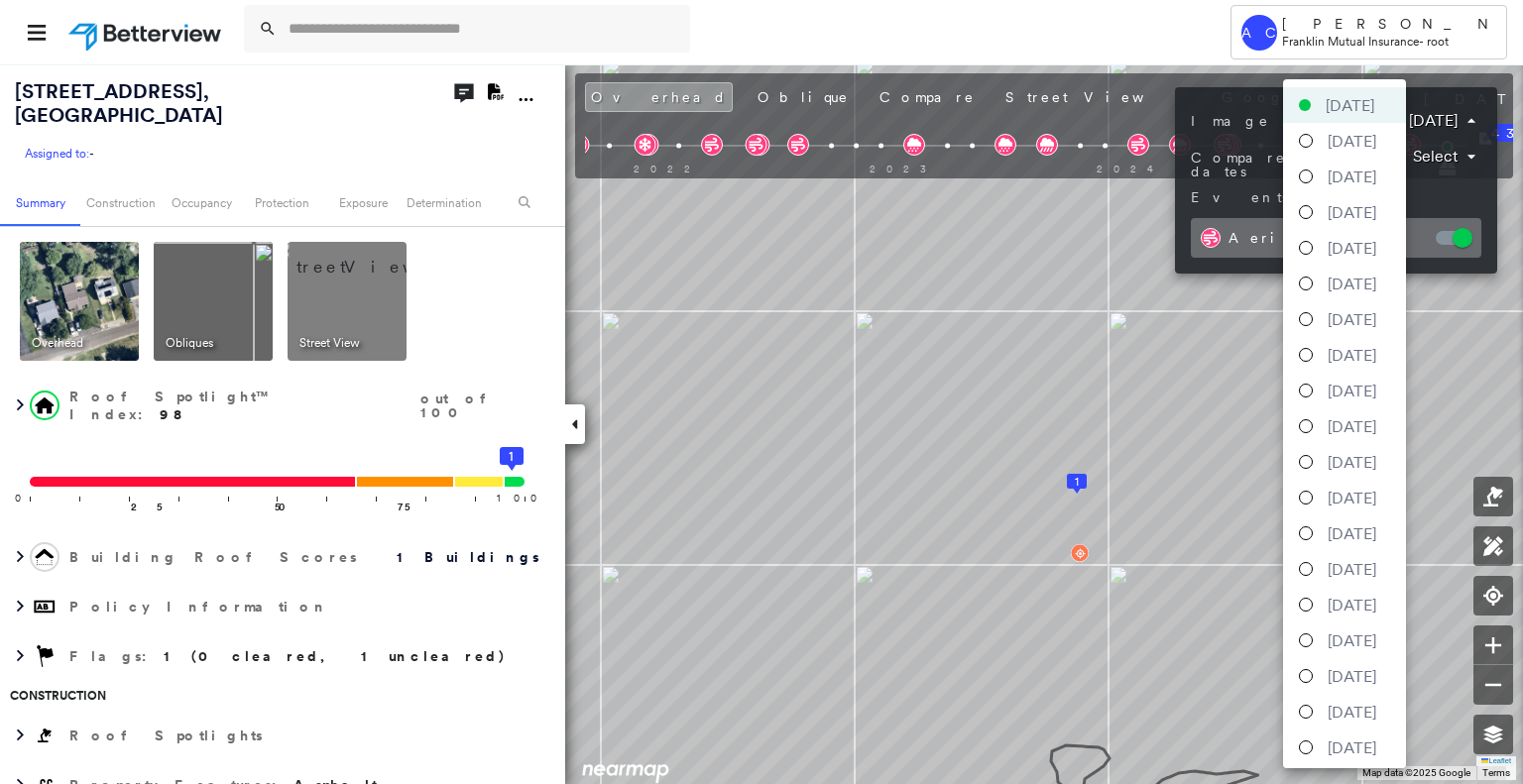 click on "[DATE]" at bounding box center (1351, 141) 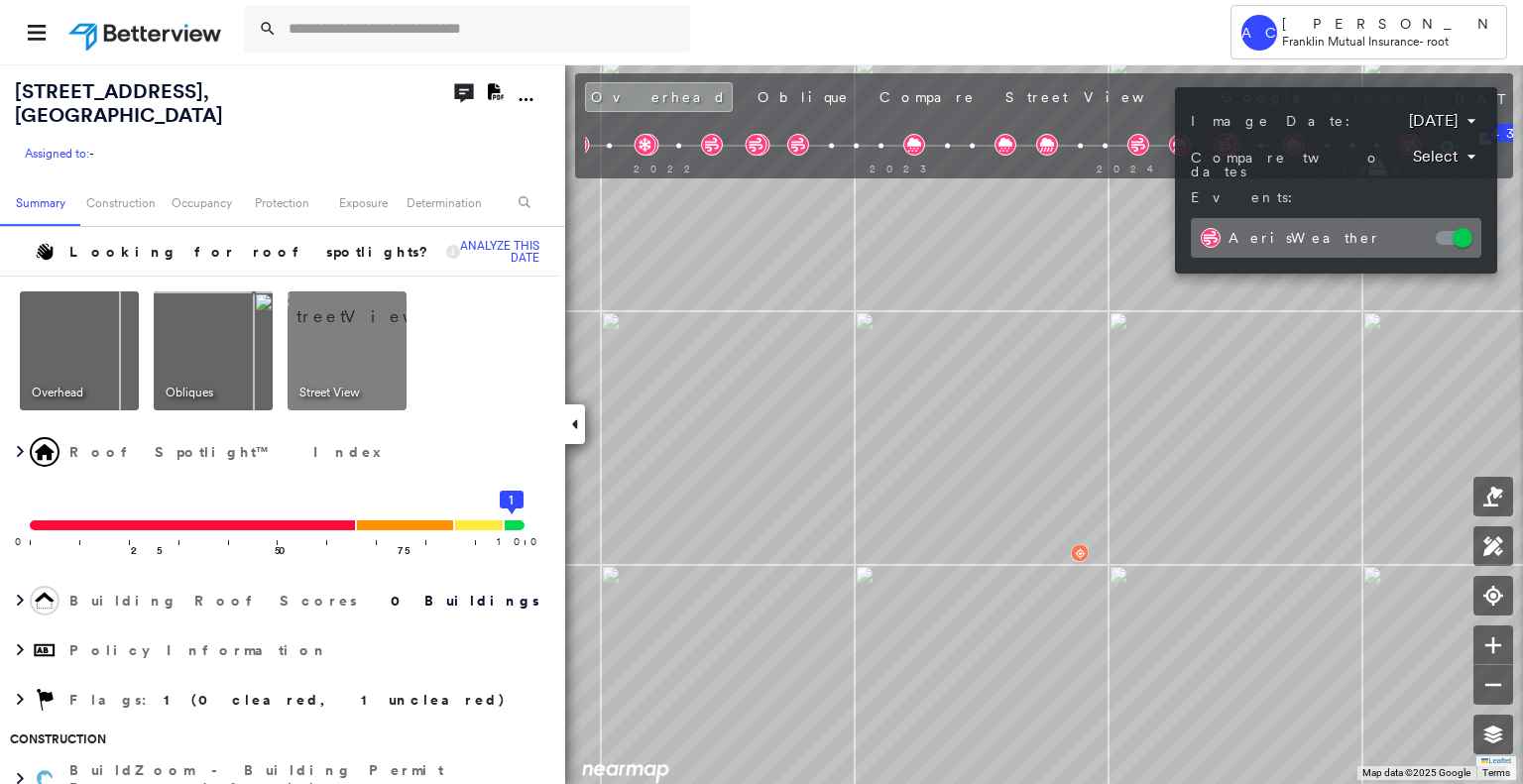 drag, startPoint x: 1182, startPoint y: 461, endPoint x: 1240, endPoint y: 610, distance: 159.89059 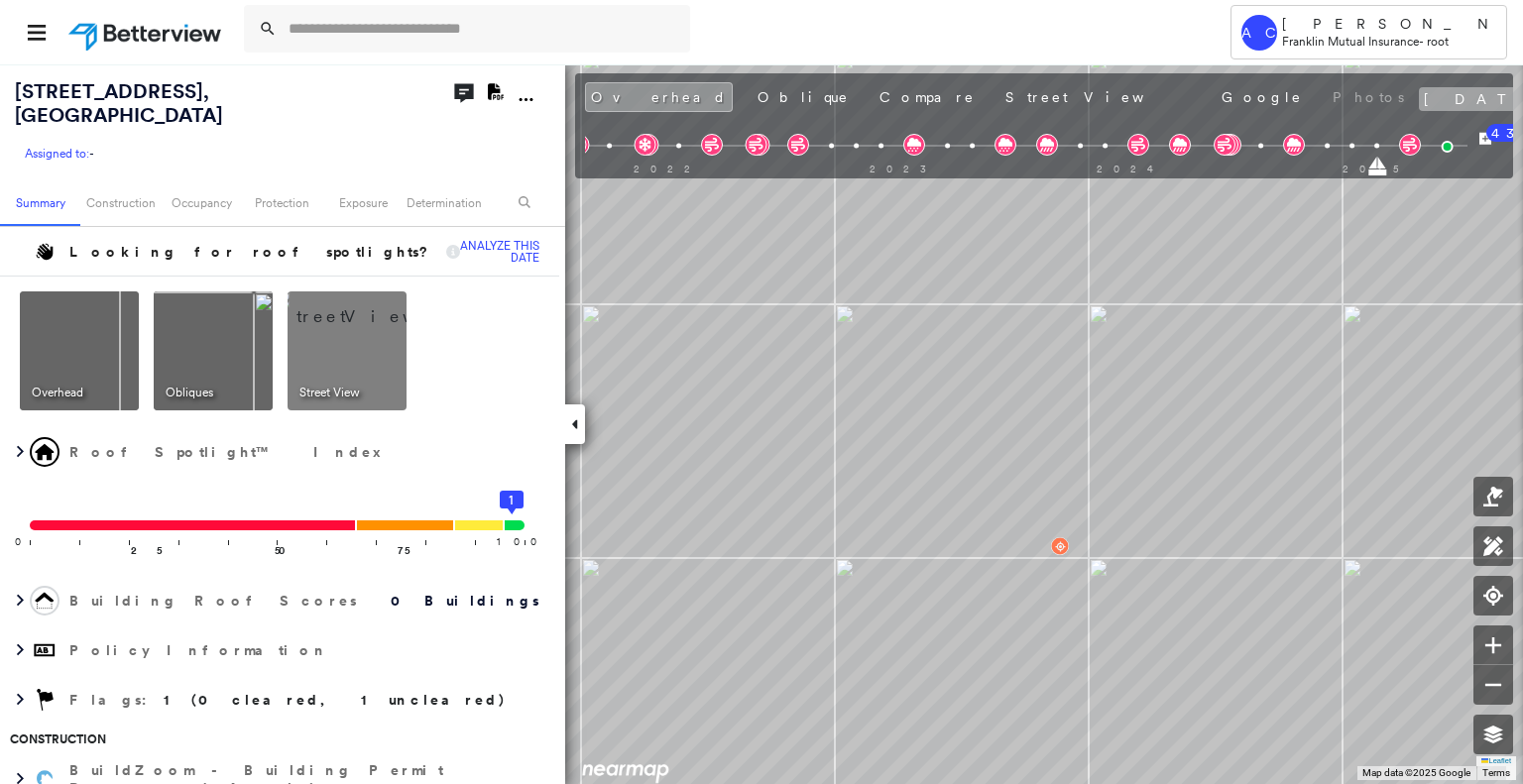 click on "[DATE]" at bounding box center (1485, 99) 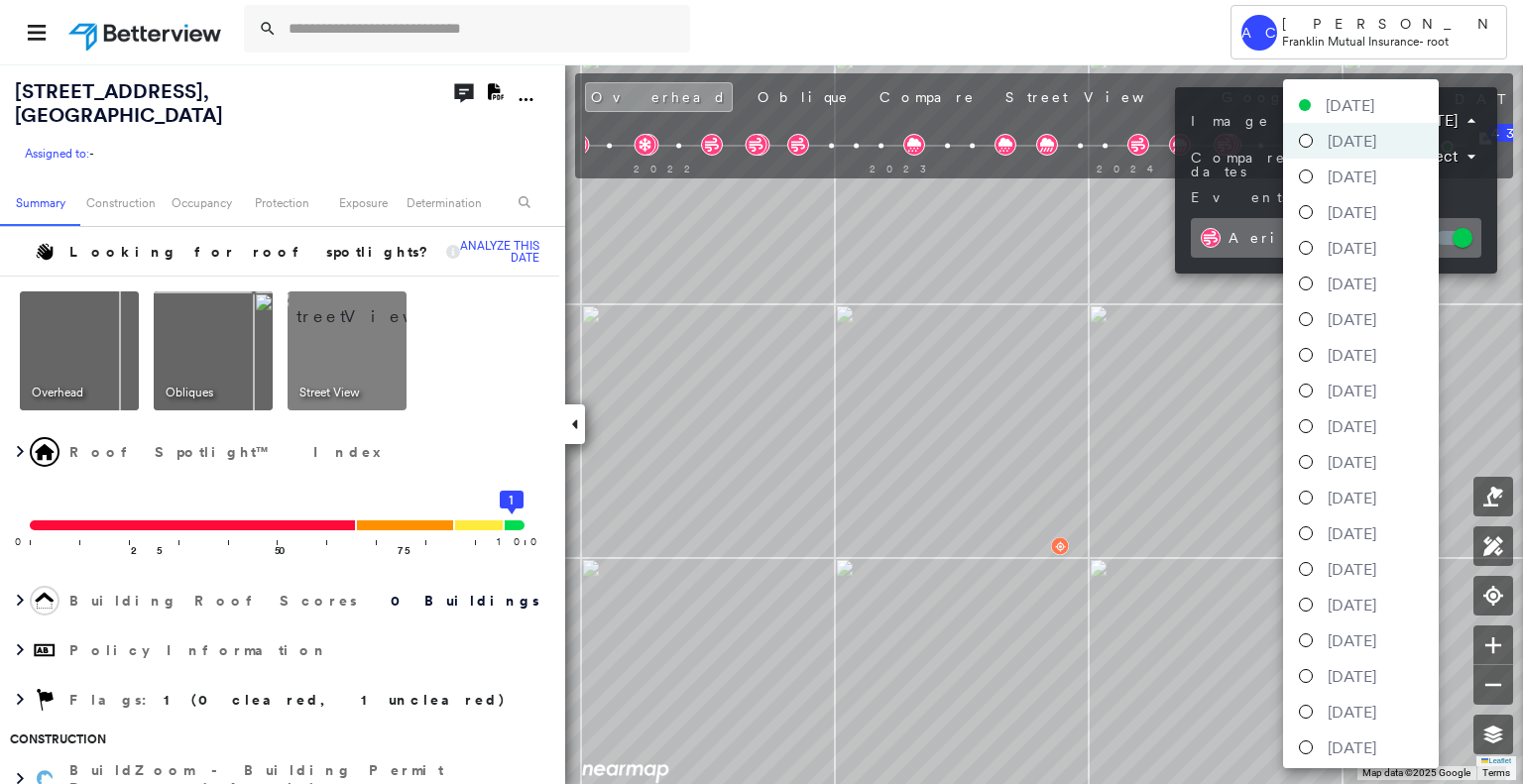 click on "Tower AC Anderson Cardona Franklin Mutual Insurance  -   root 407  2nd St ,  Hainesport, NJ 08036 Assigned to:  - Assigned to:  - Assigned to:  - Open Comments Download PDF Report Summary Construction Occupancy Protection Exposure Determination Looking for roof spotlights? Analyze this date Overhead Obliques Street View Roof Spotlight™ Index 0 100 25 50 75 1 Building Roof Scores 0 Buildings Policy Information Flags :  1 (0 cleared, 1 uncleared) Construction BuildZoom - Building Permit Data and Analysis Occupancy Place Detail Protection Exposure FEMA Risk Index Flood Regional Hazard: 3   out of  5 Additional Perils Determination Flags :  1 (0 cleared, 1 uncleared) Uncleared Flags (1) Cleared Flags  (0) LOW Low Priority Flagged 07/22/25 Clear Action Taken New Entry History Quote/New Business Terms & Conditions Added ACV Endorsement Added Cosmetic Endorsement Inspection/Loss Control Report Information Added to Inspection Survey Onsite Inspection Ordered Determined No Inspection Needed General Save Renewal Save" at bounding box center [762, 392] 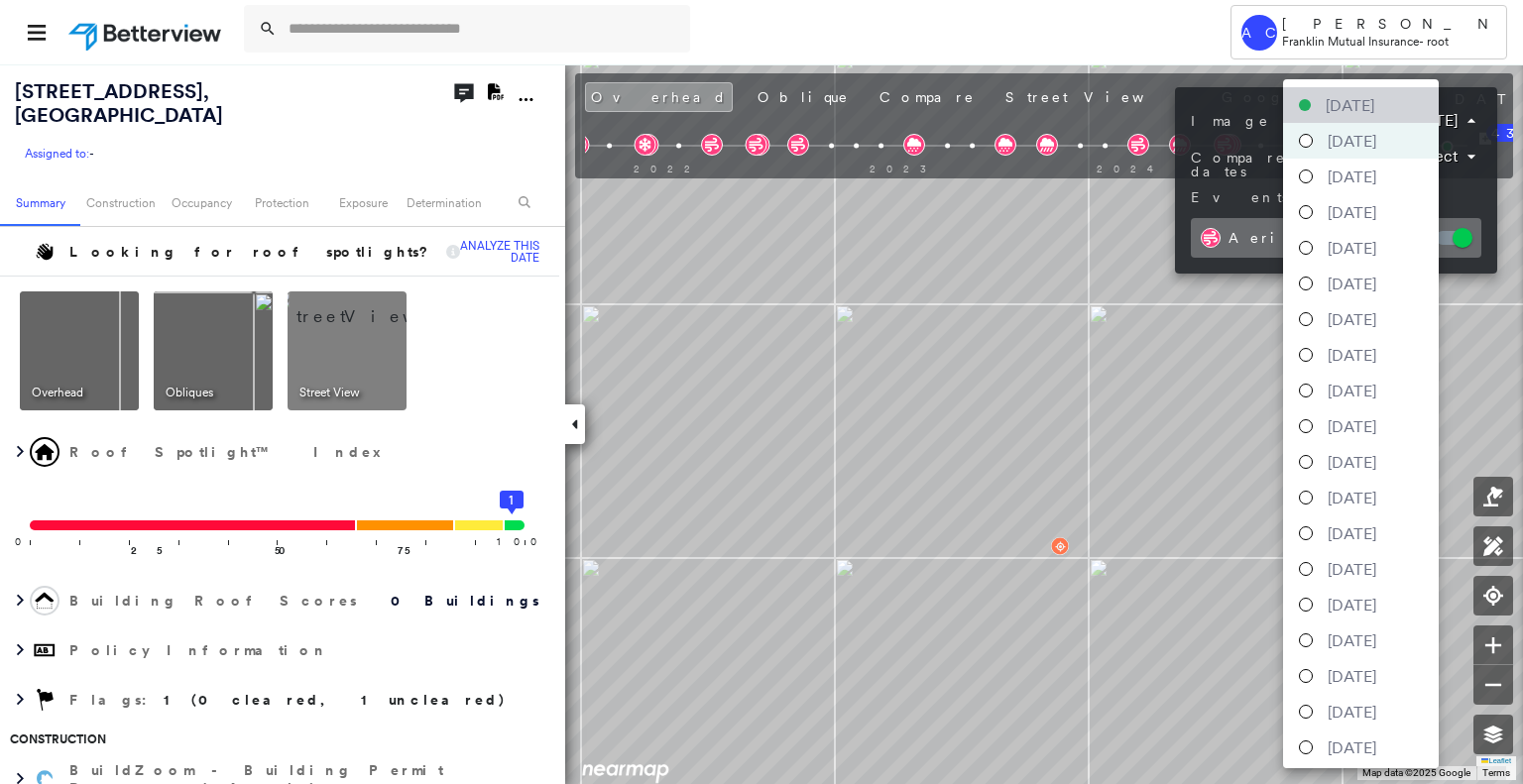 click on "[DATE]" at bounding box center (1349, 105) 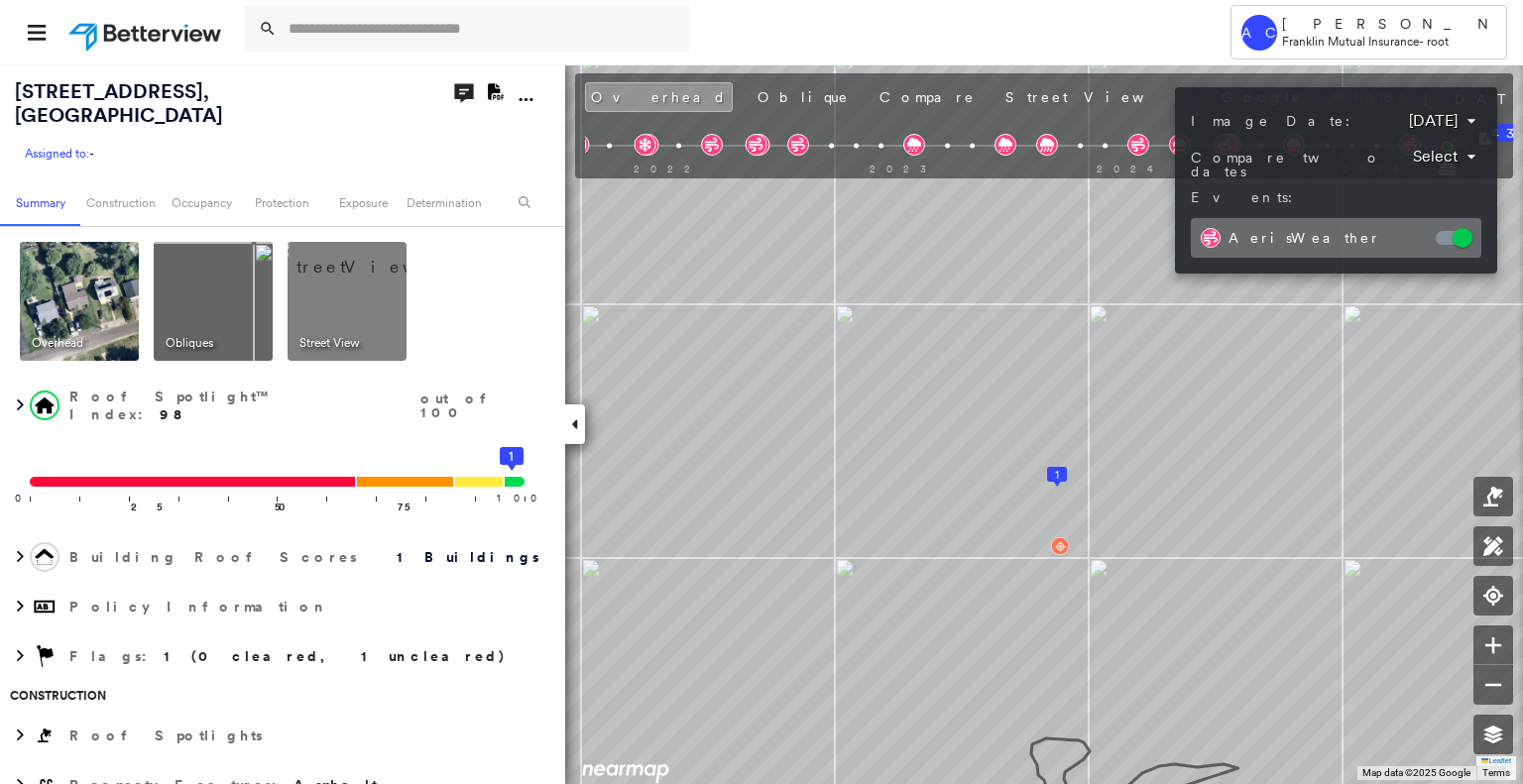 click at bounding box center [762, 392] 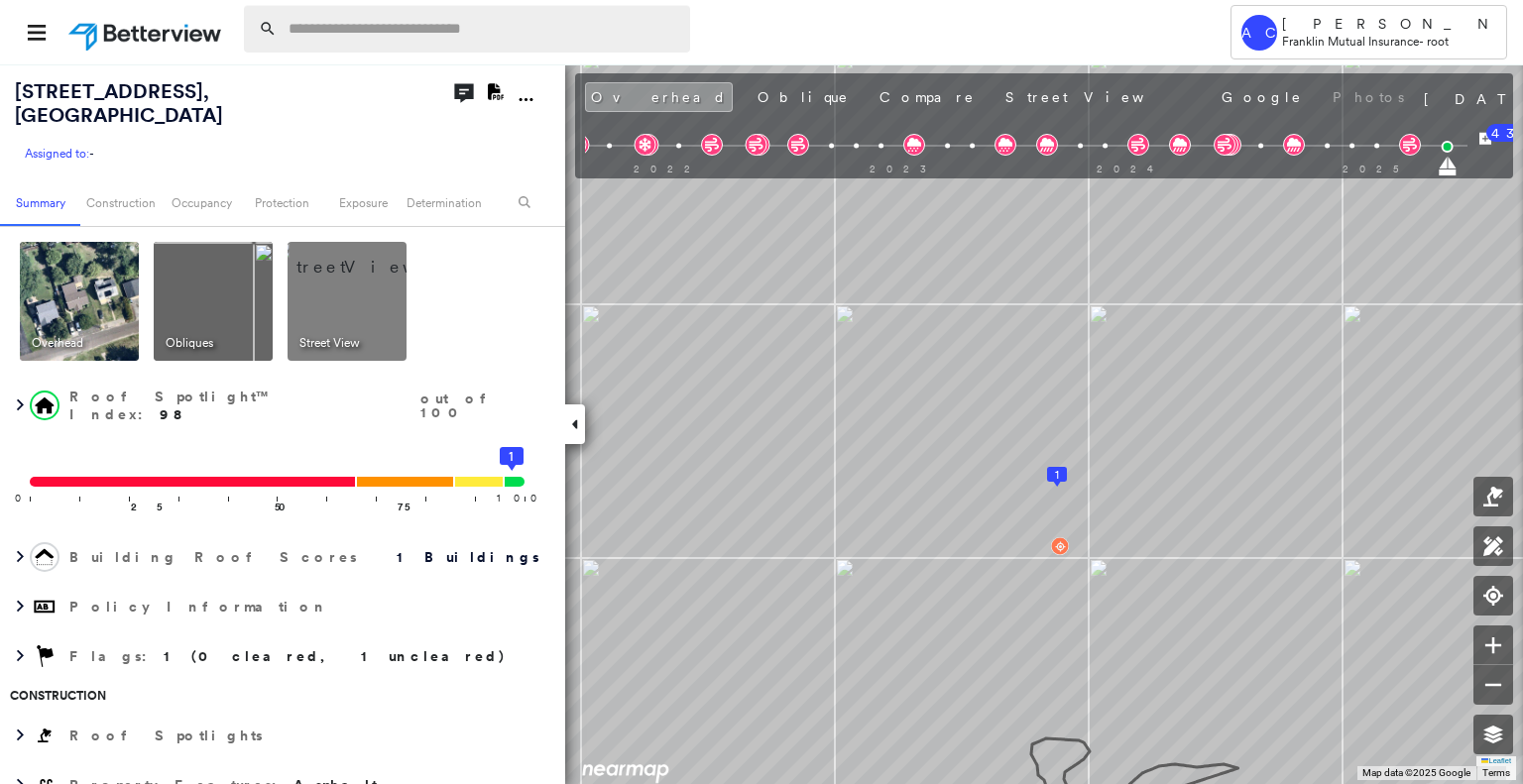 click at bounding box center [483, 29] 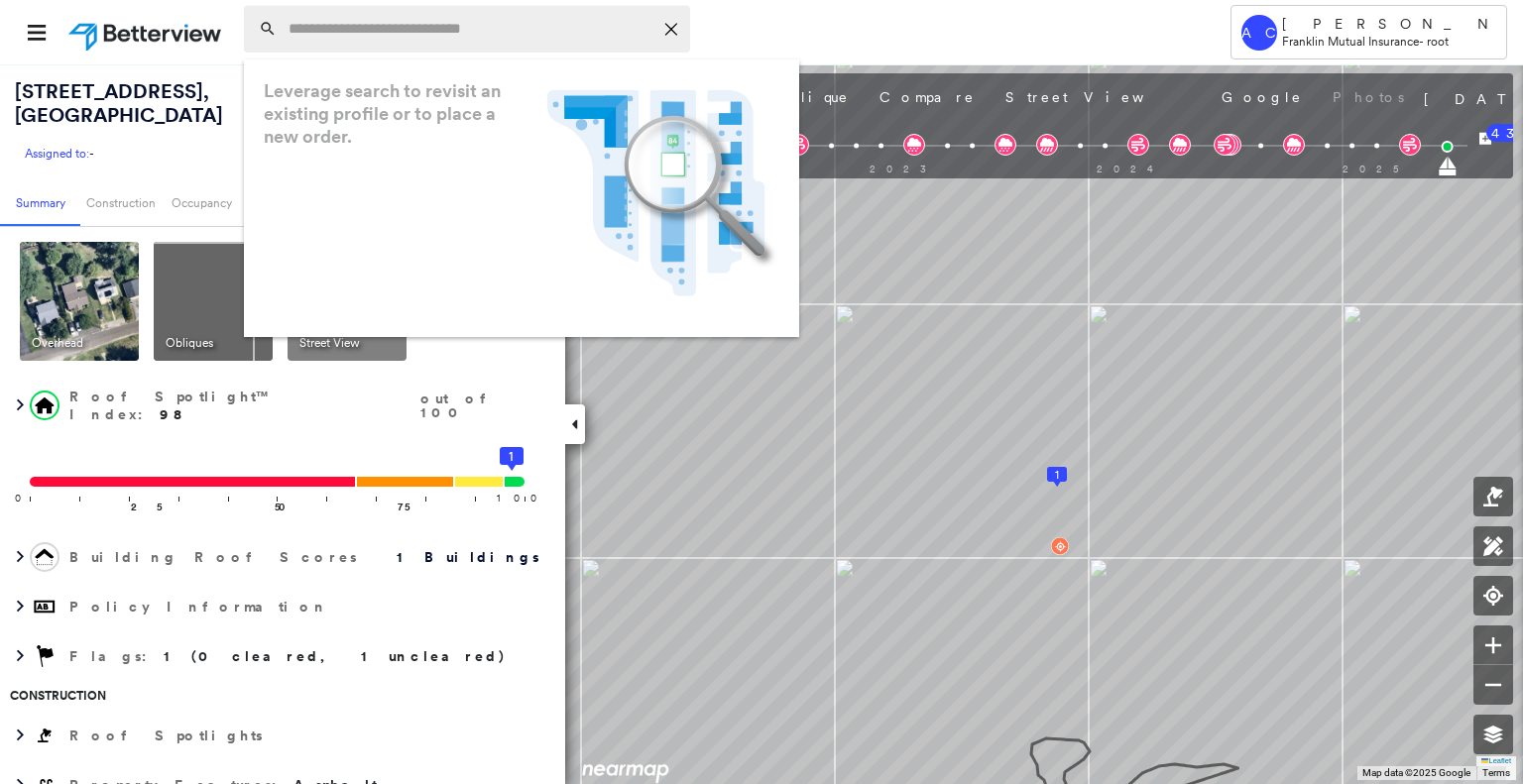 paste on "**********" 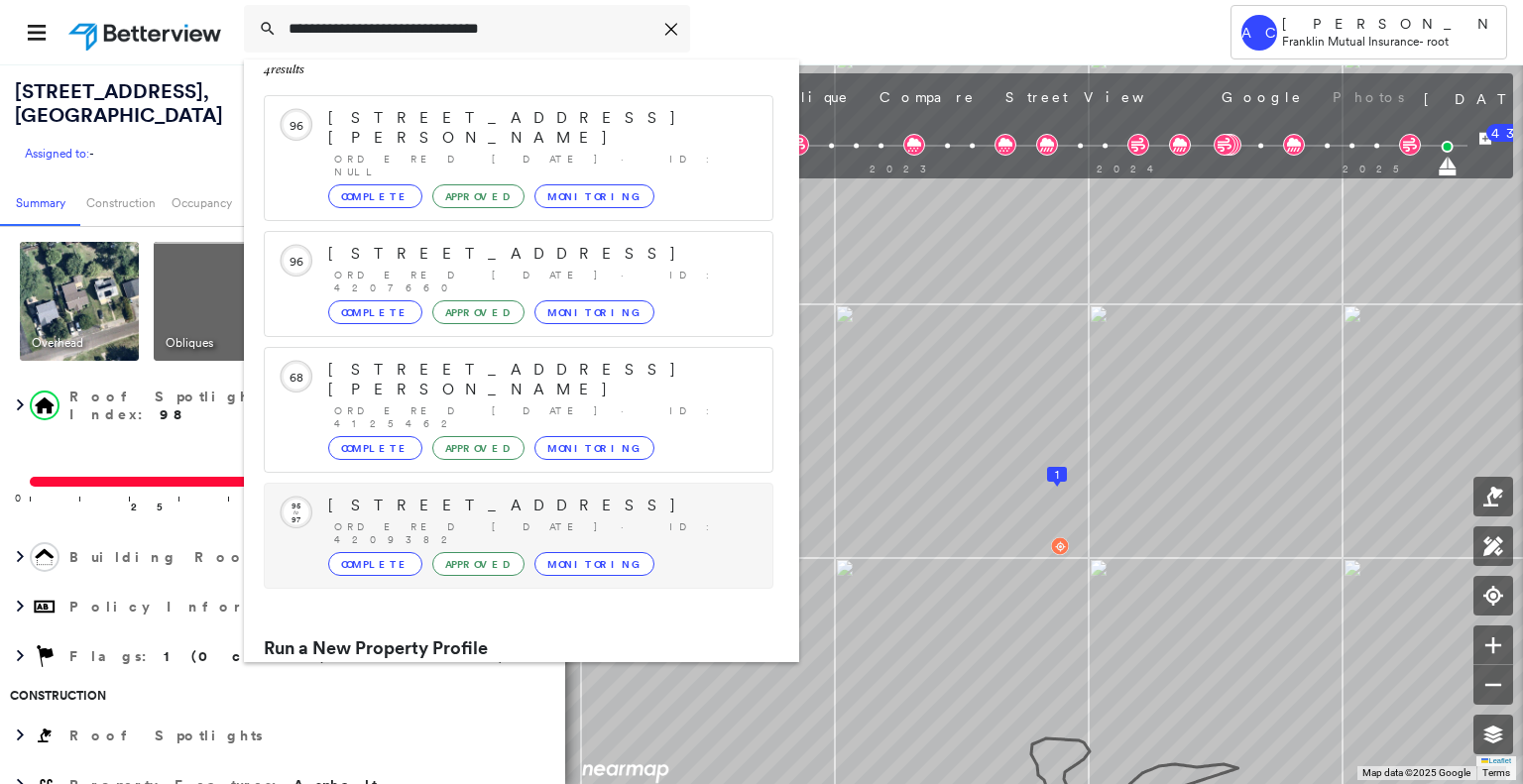 scroll, scrollTop: 0, scrollLeft: 0, axis: both 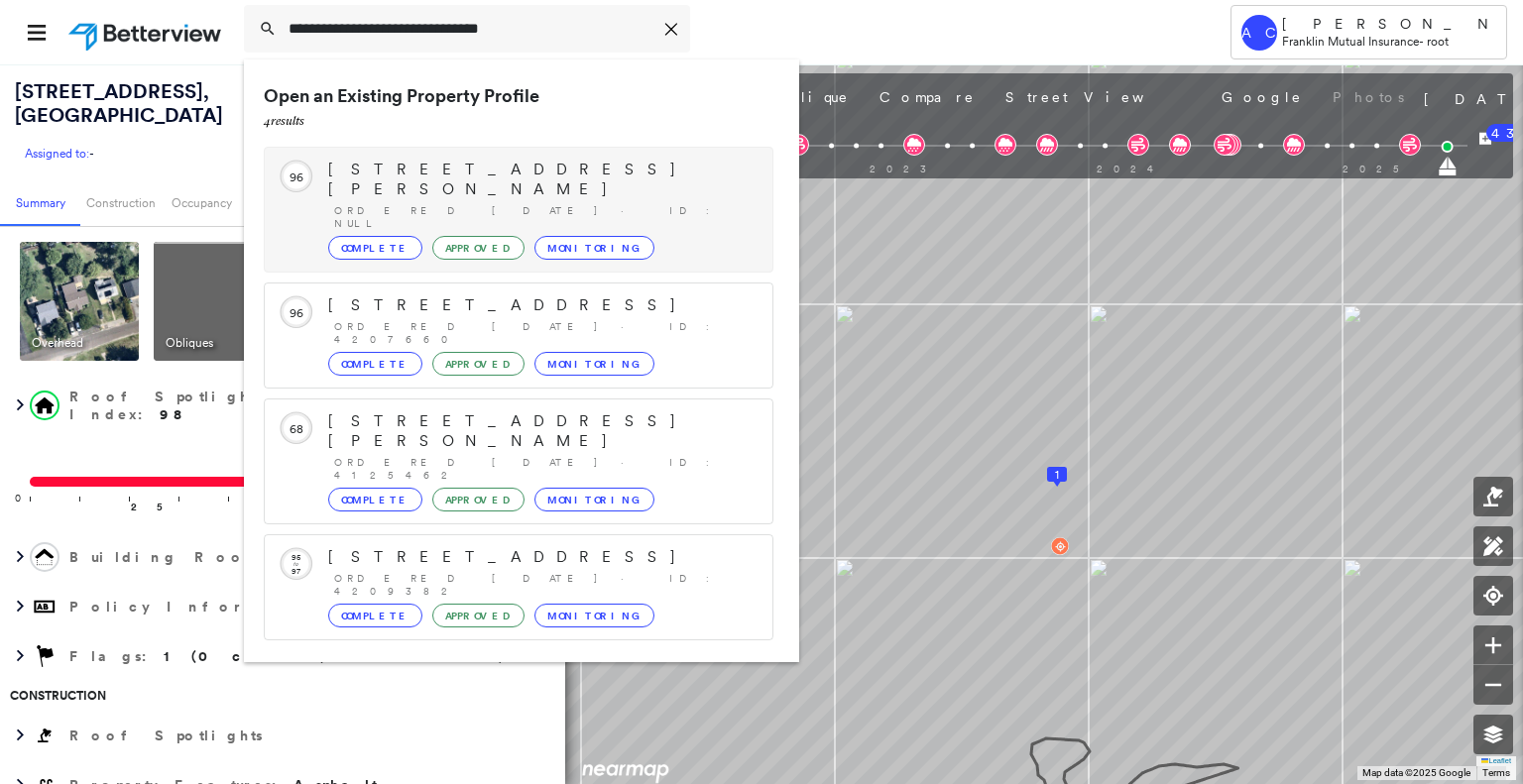 type on "**********" 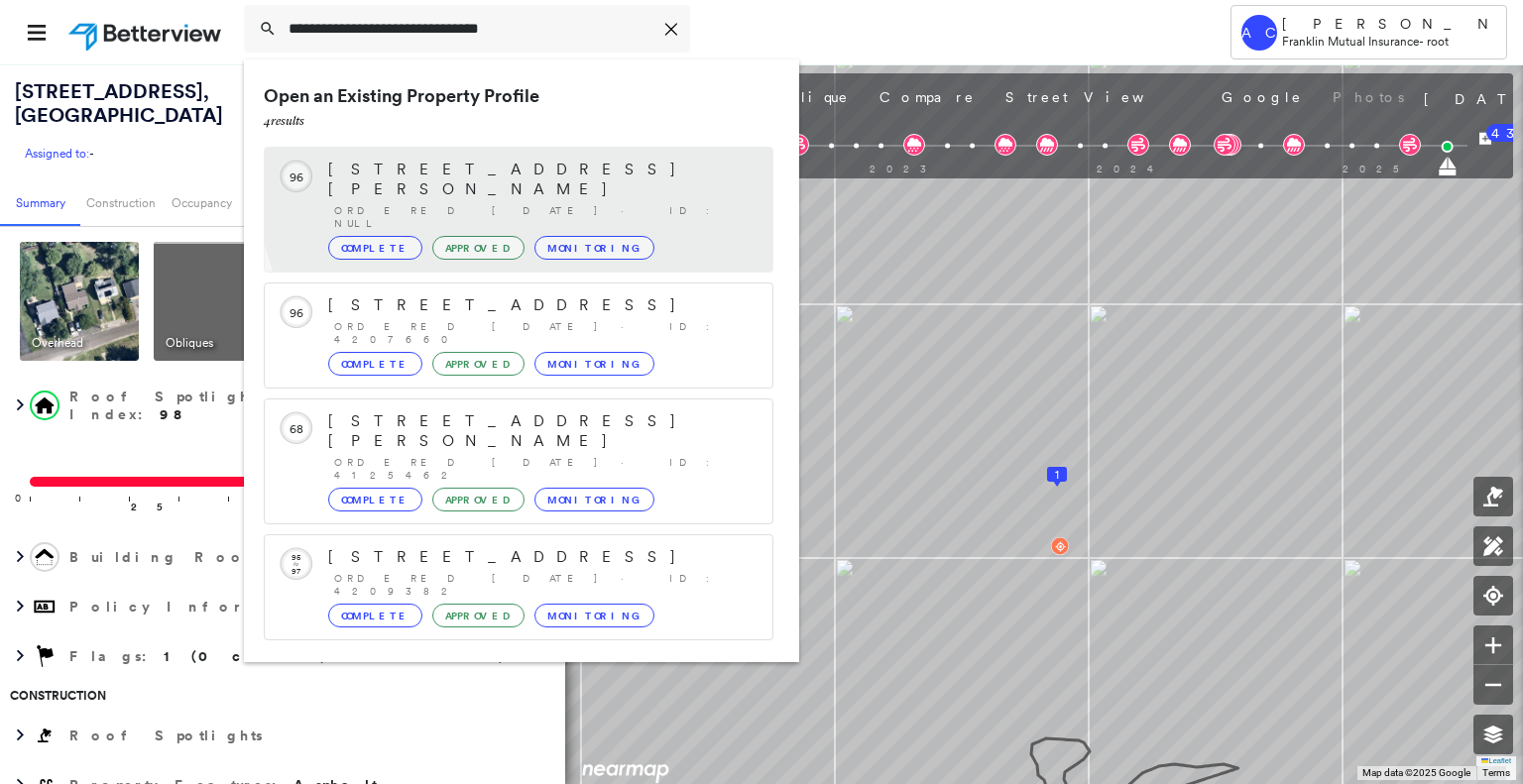 click on "325 S Chester Ave, Delran, NJ 08075" at bounding box center [540, 179] 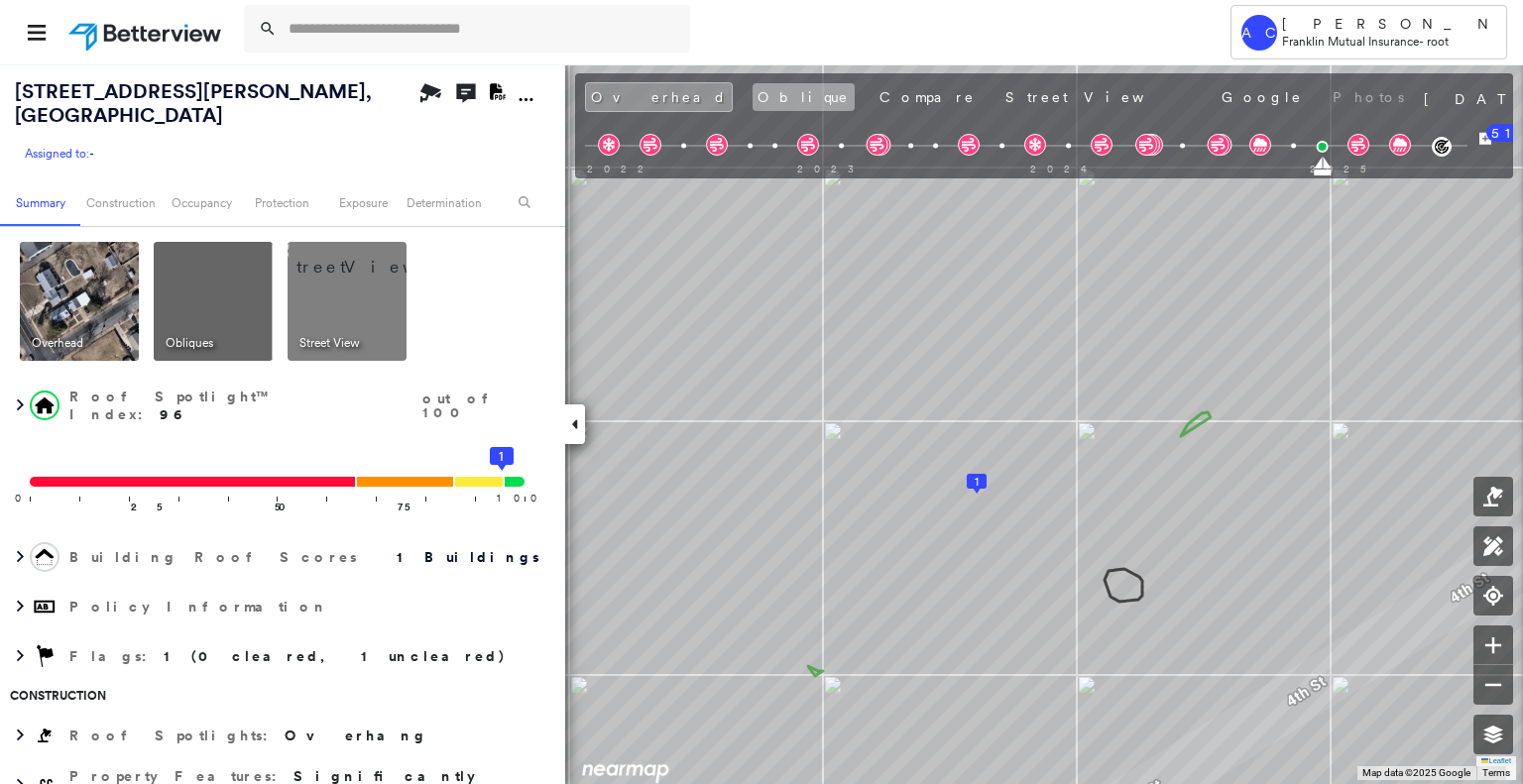 click on "Oblique" at bounding box center (803, 97) 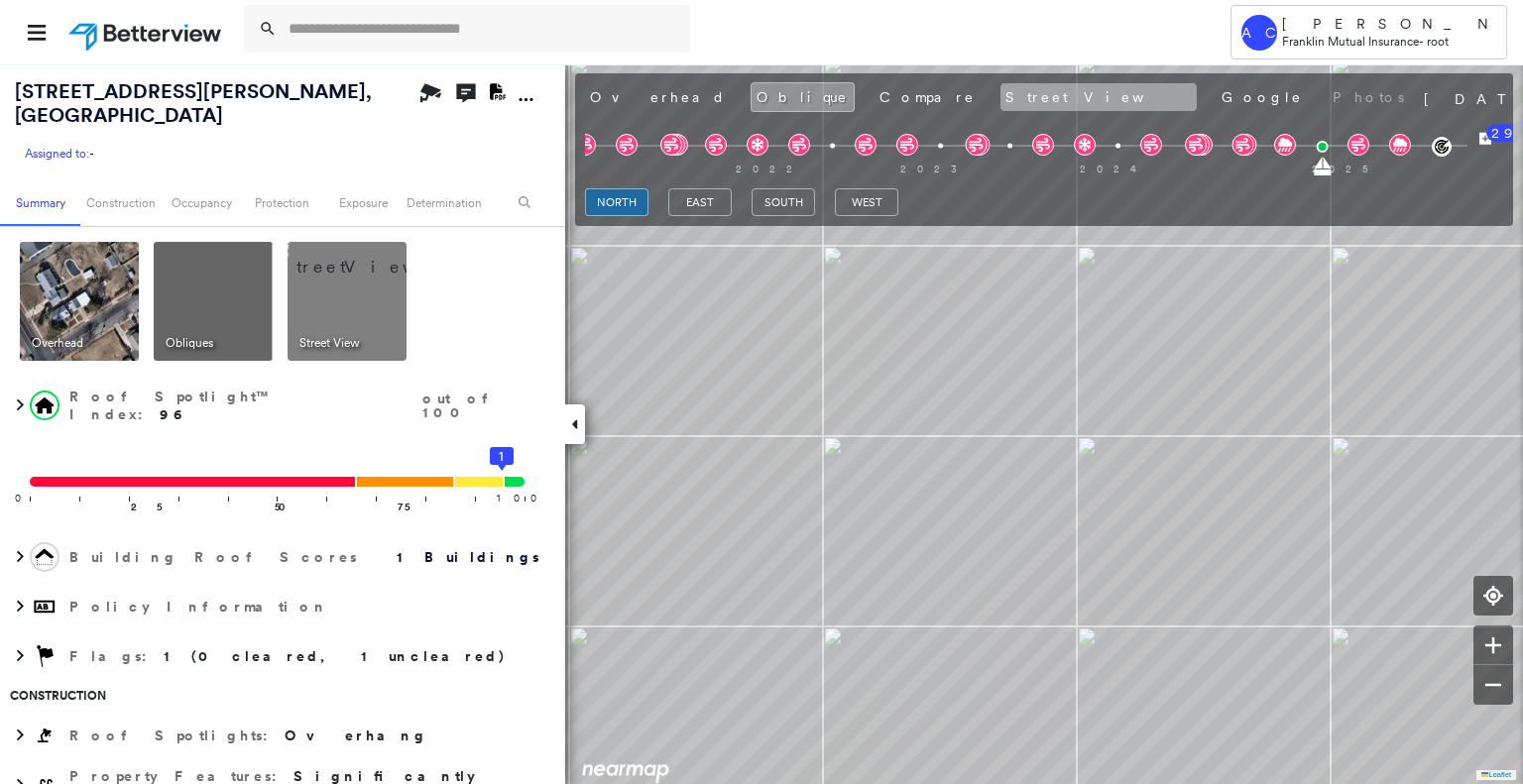 click on "Street View" at bounding box center (1099, 97) 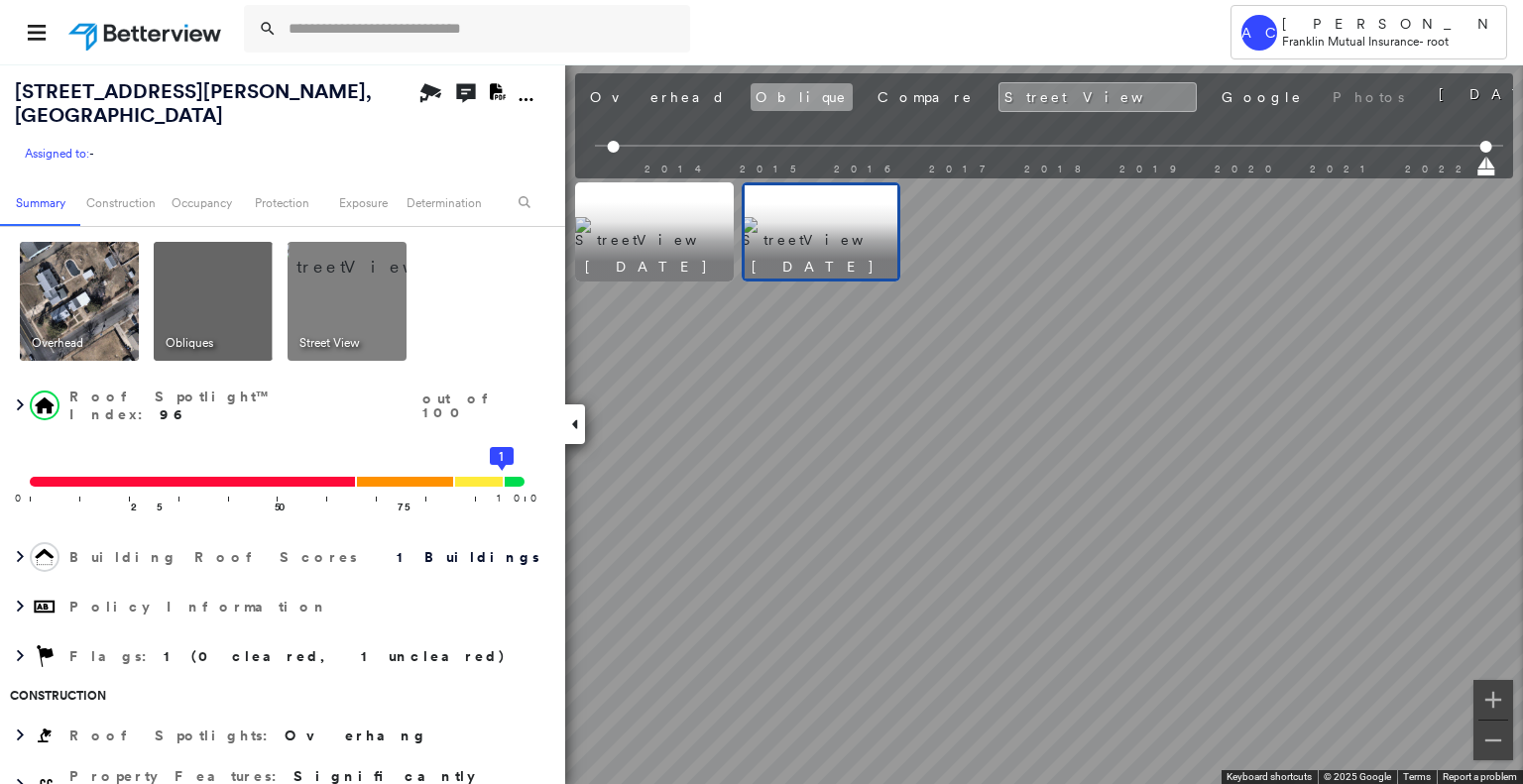 click on "Oblique" at bounding box center (801, 97) 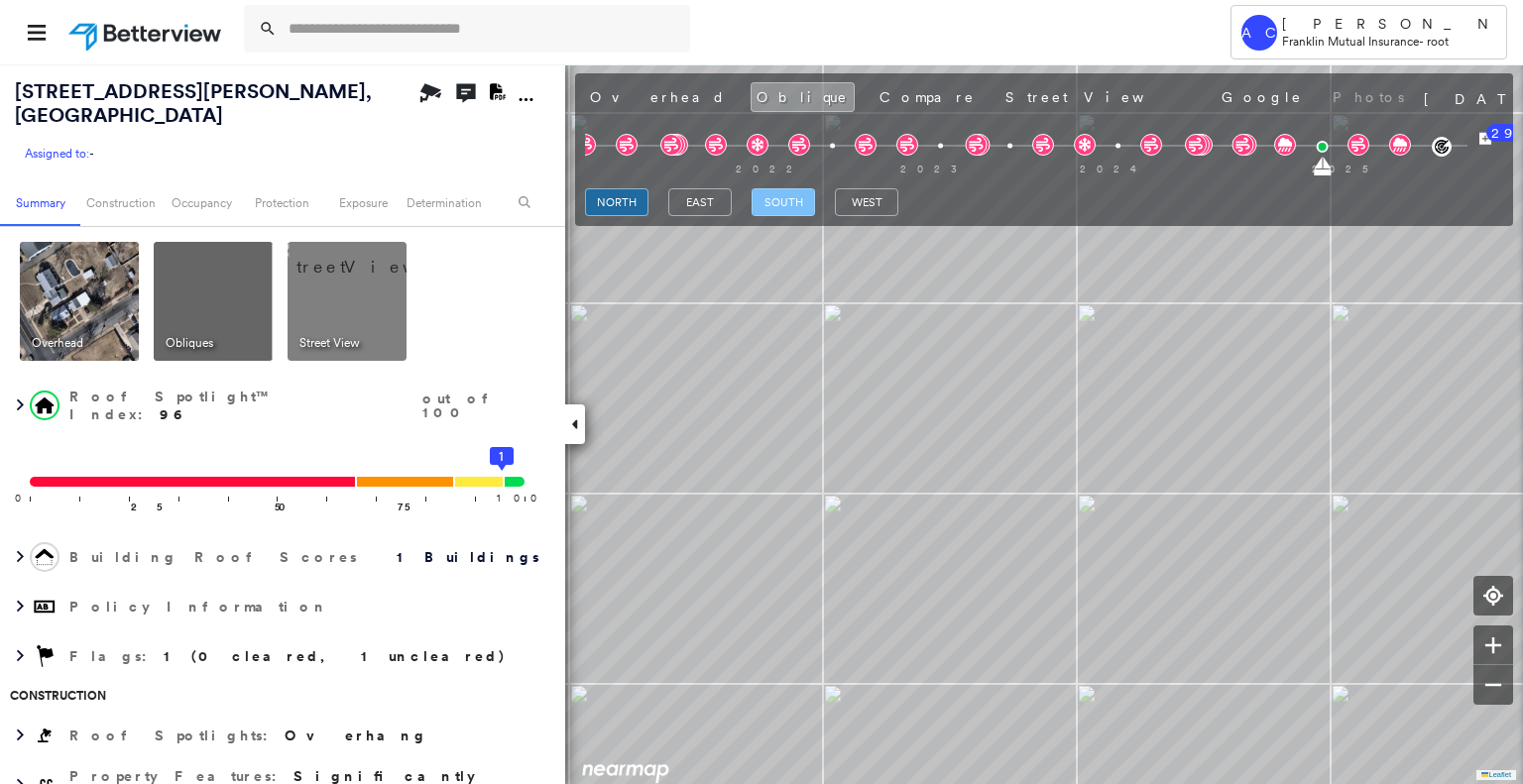 click on "south" at bounding box center (783, 202) 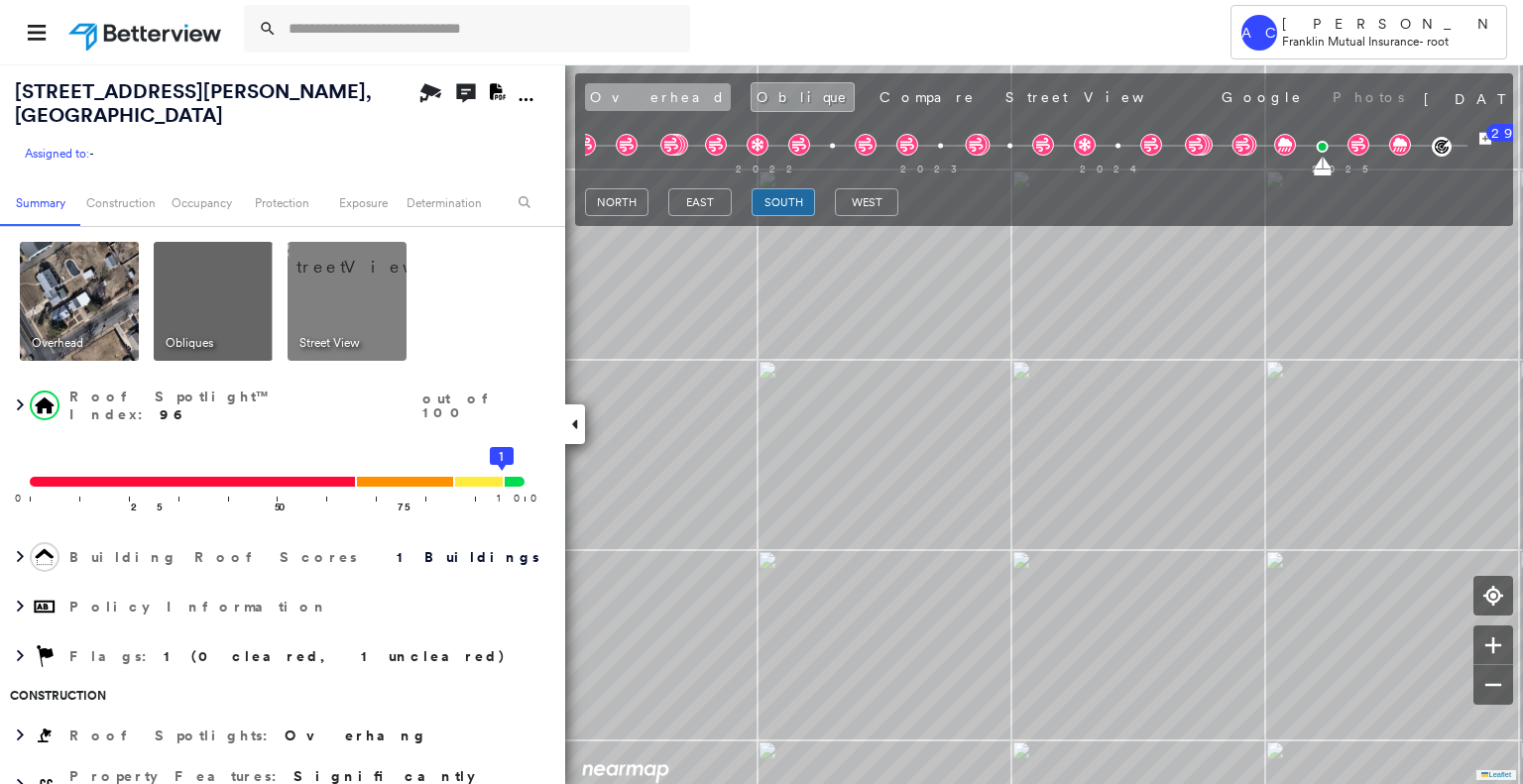 click on "Overhead" at bounding box center (657, 97) 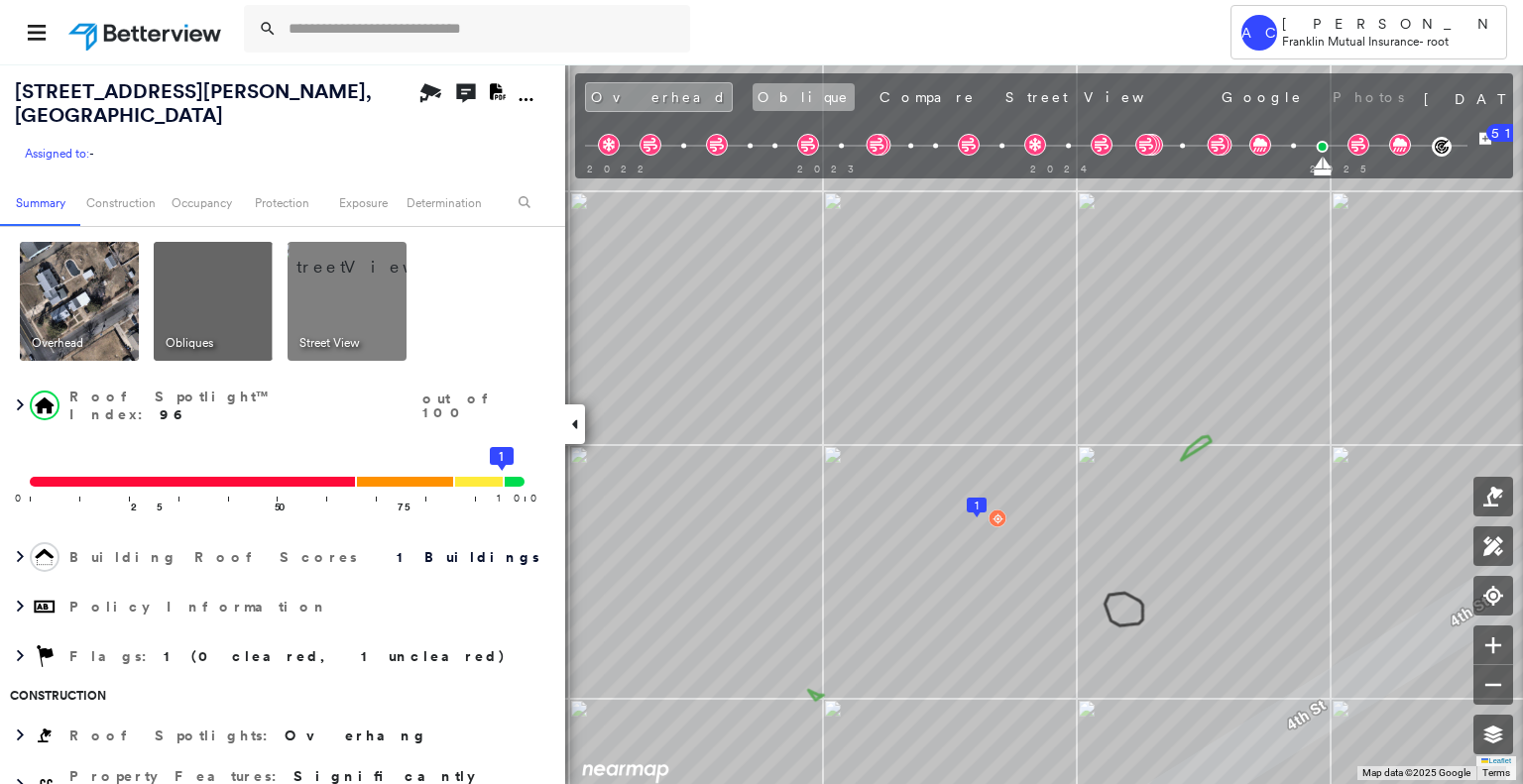 click on "Oblique" at bounding box center [803, 97] 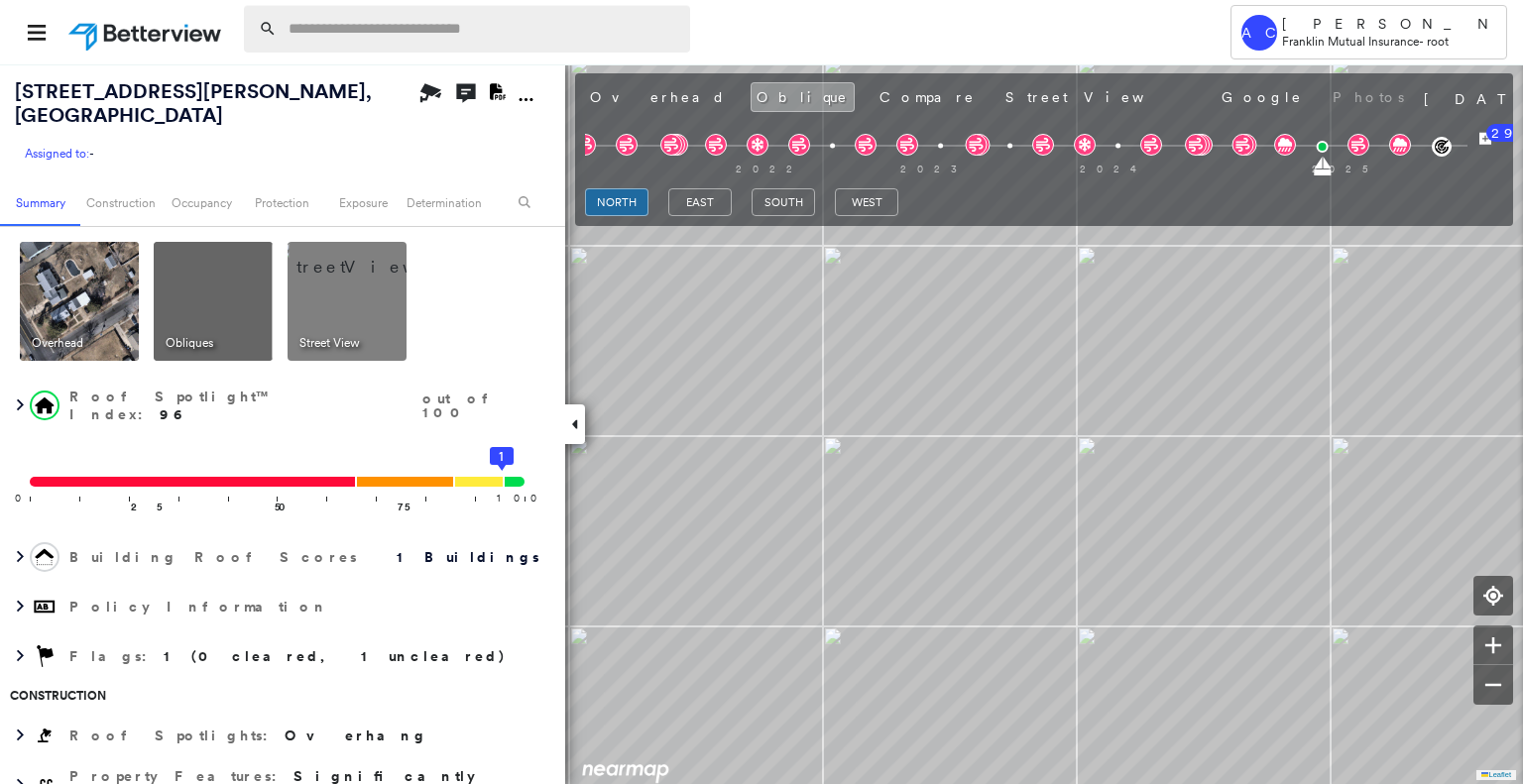 click at bounding box center [483, 29] 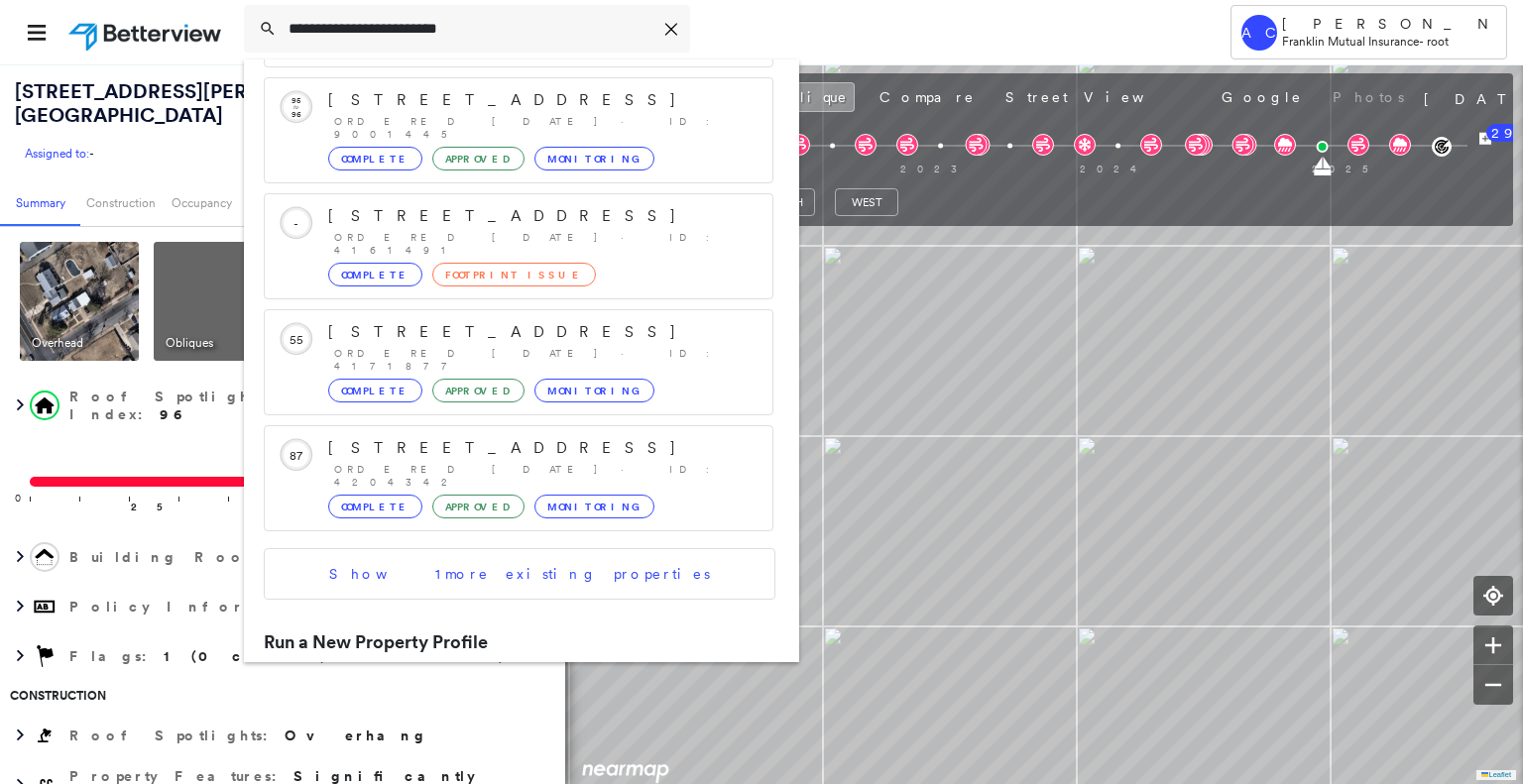 scroll, scrollTop: 206, scrollLeft: 0, axis: vertical 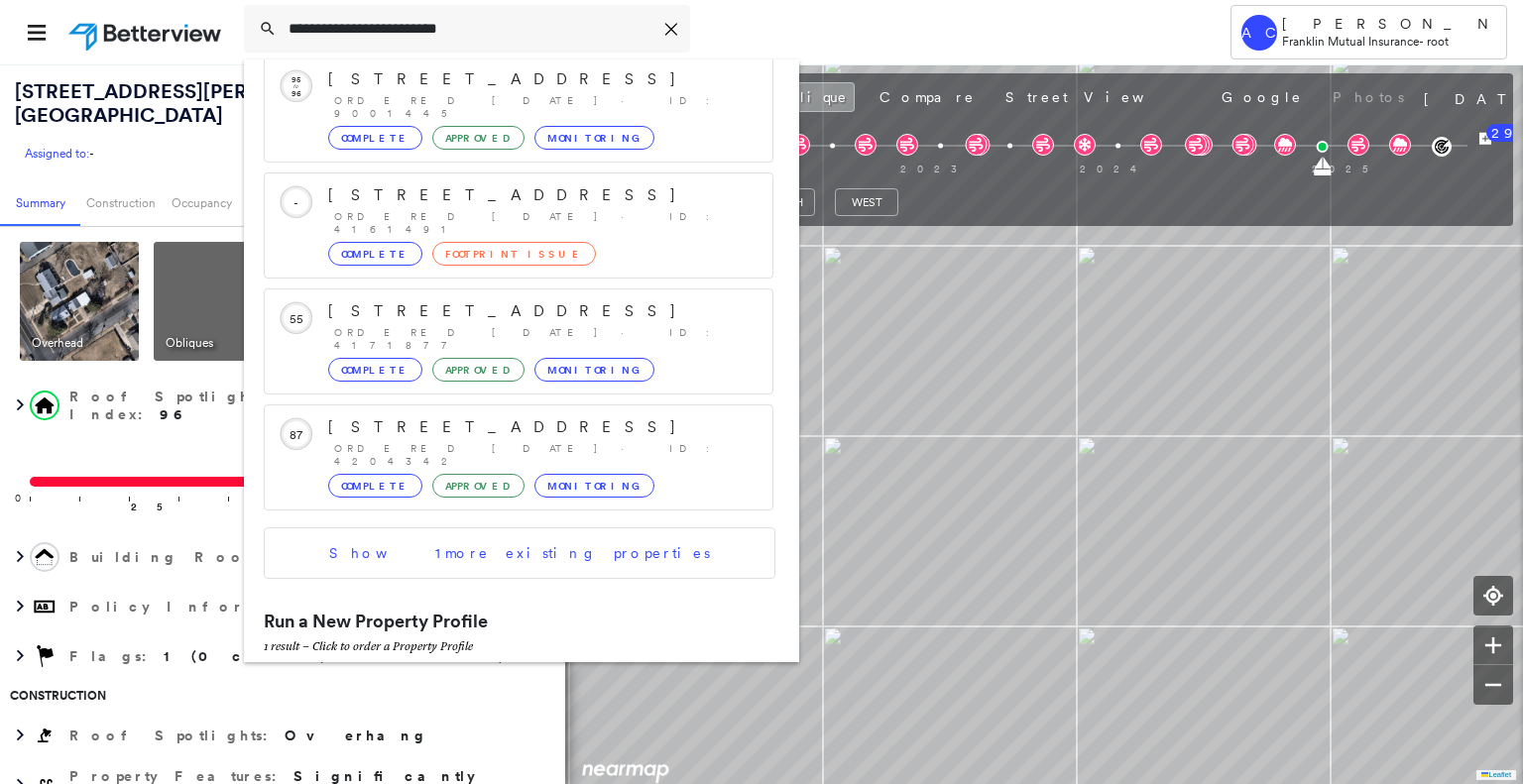 type on "**********" 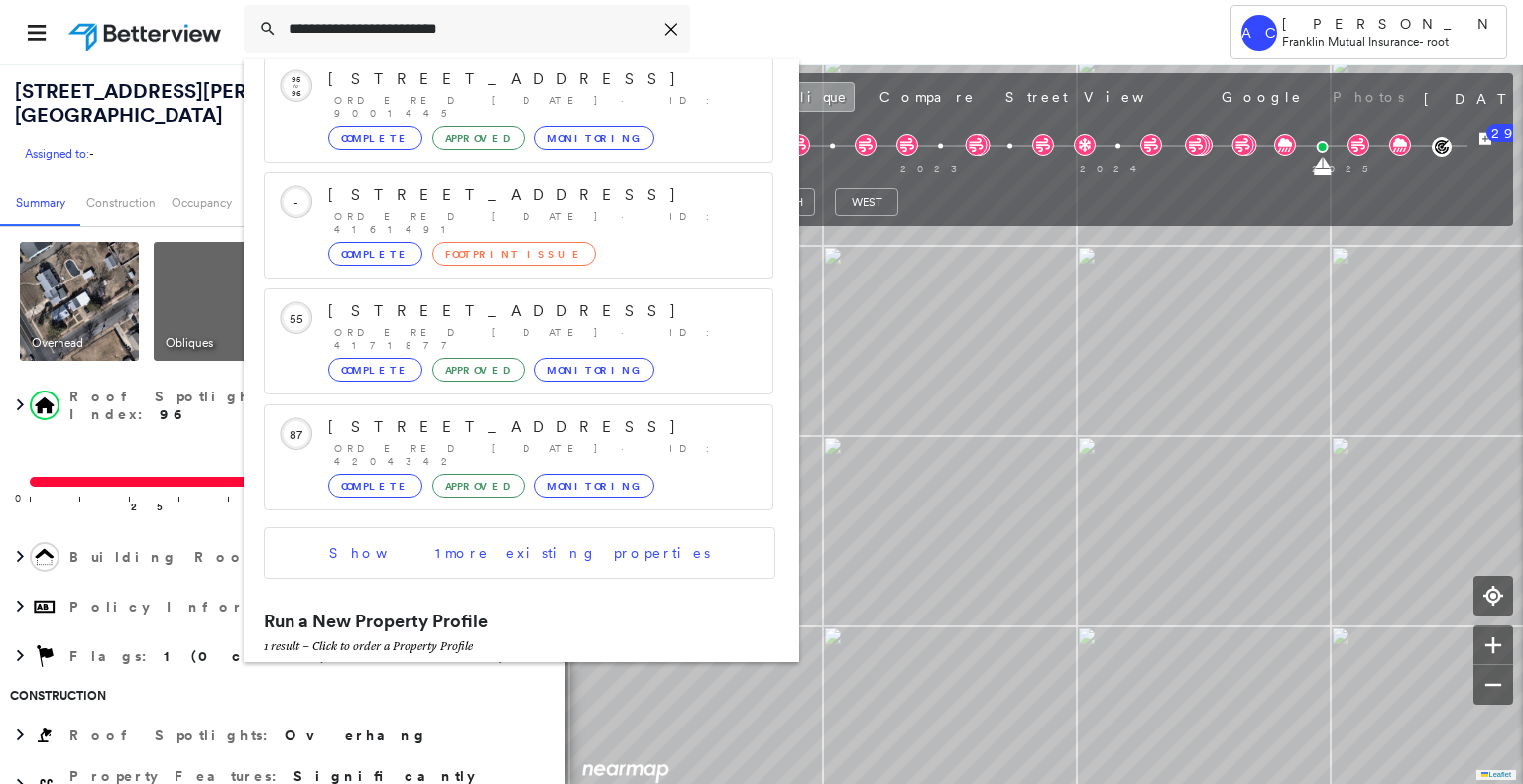 click on "2 Wisteria Pl, Howell, NJ 07731" at bounding box center (497, 690) 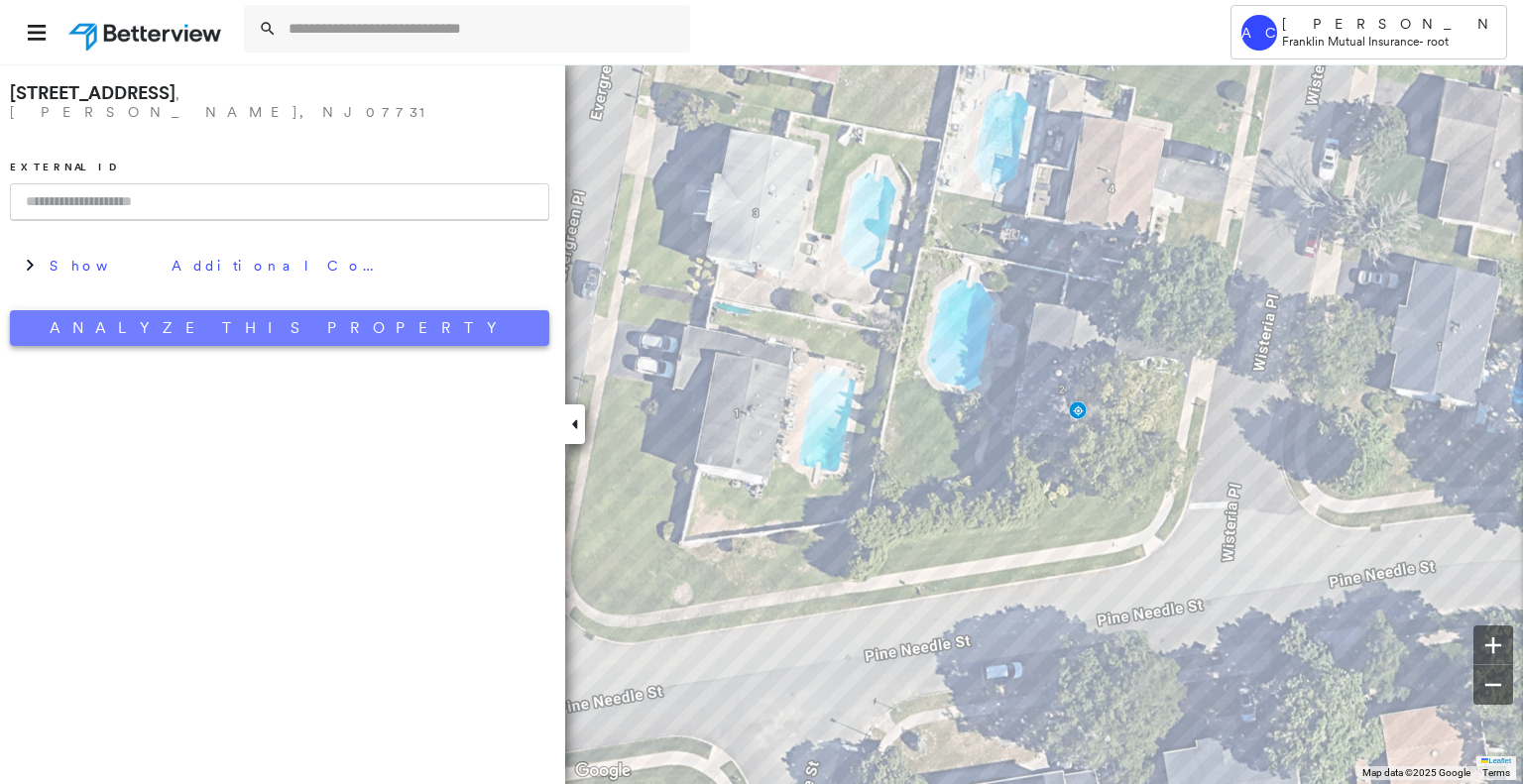 click on "Analyze This Property" at bounding box center [280, 328] 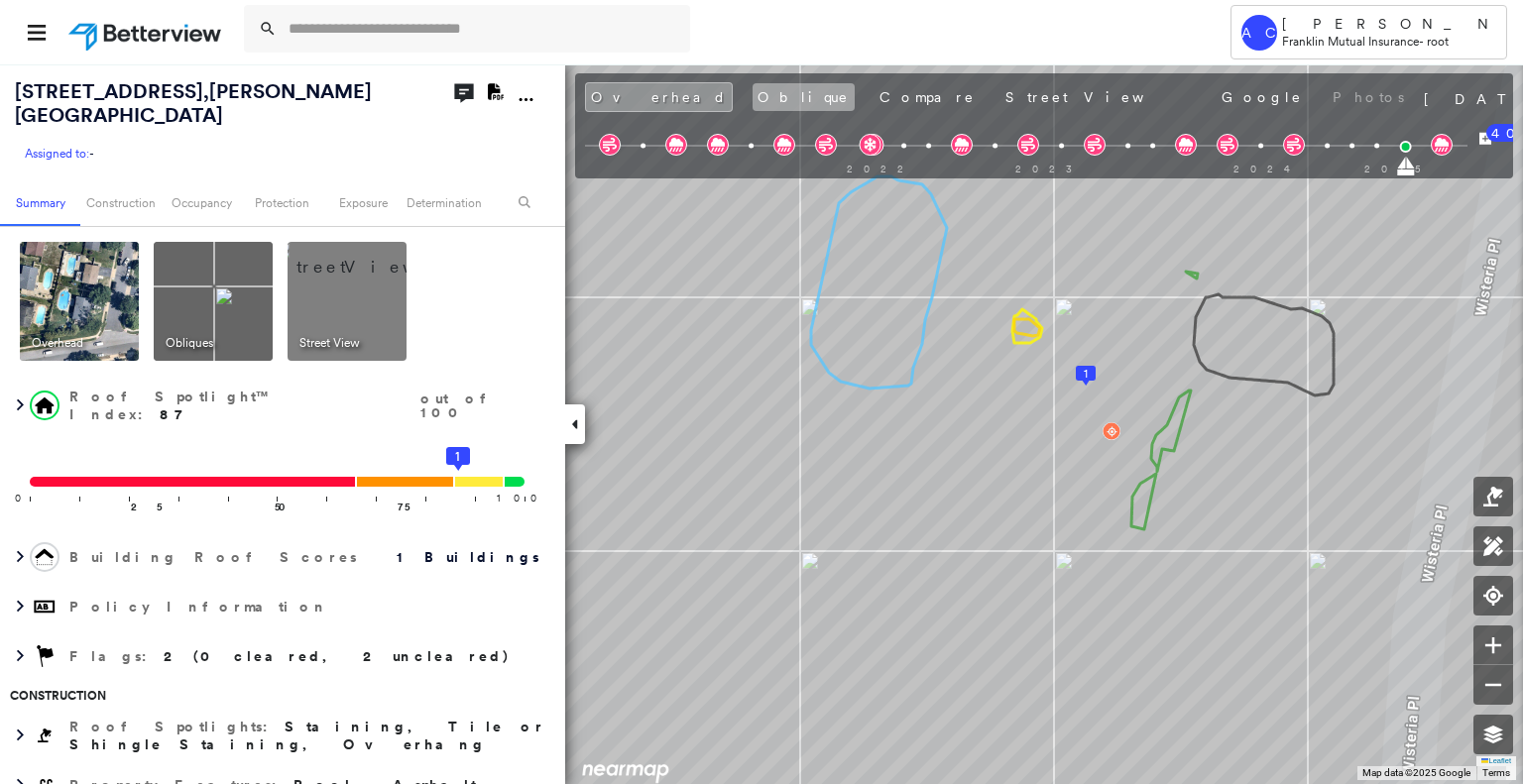 click on "Oblique" at bounding box center (803, 97) 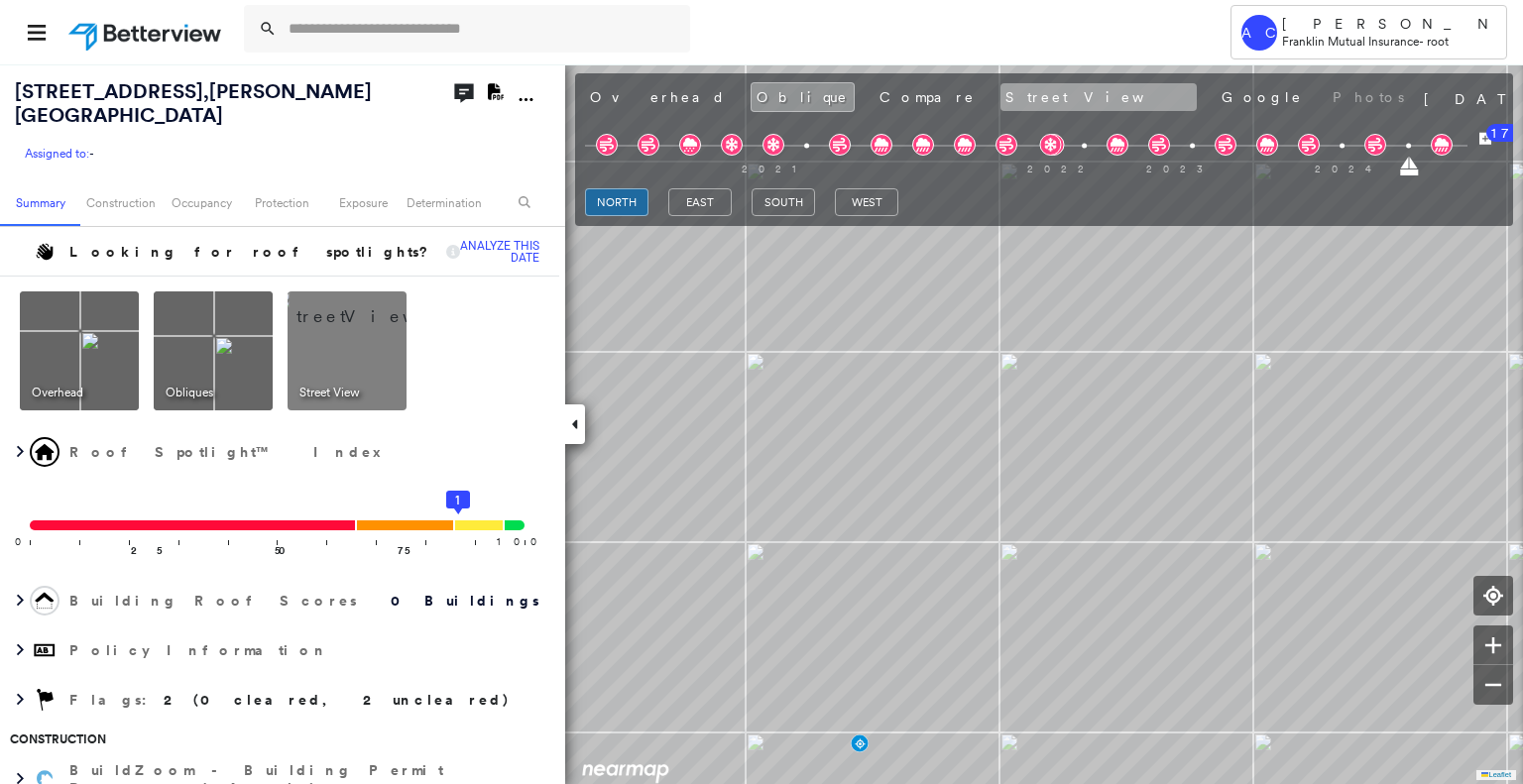 click on "Street View" at bounding box center (1099, 97) 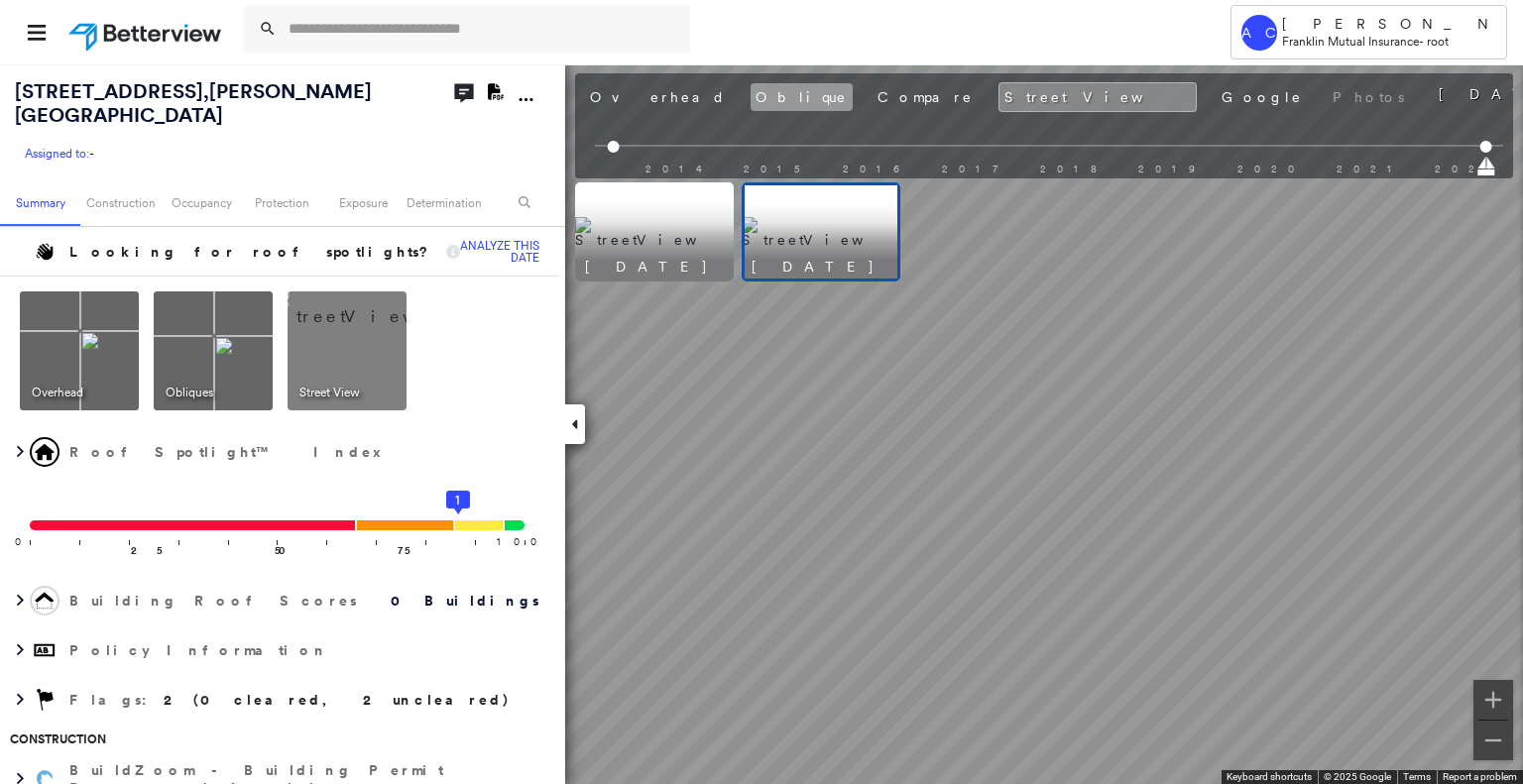click on "Oblique" at bounding box center (801, 97) 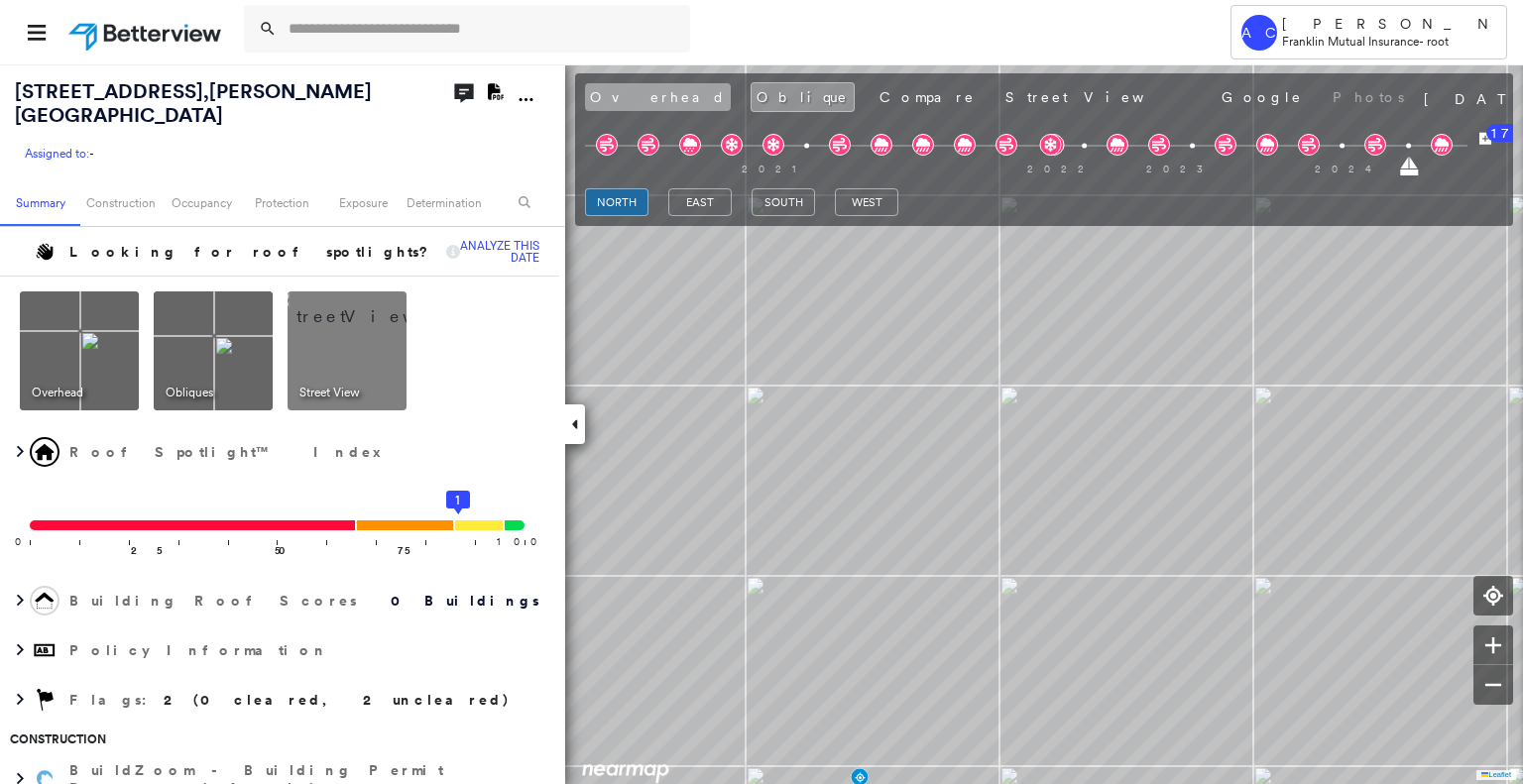 click on "Overhead" at bounding box center (657, 97) 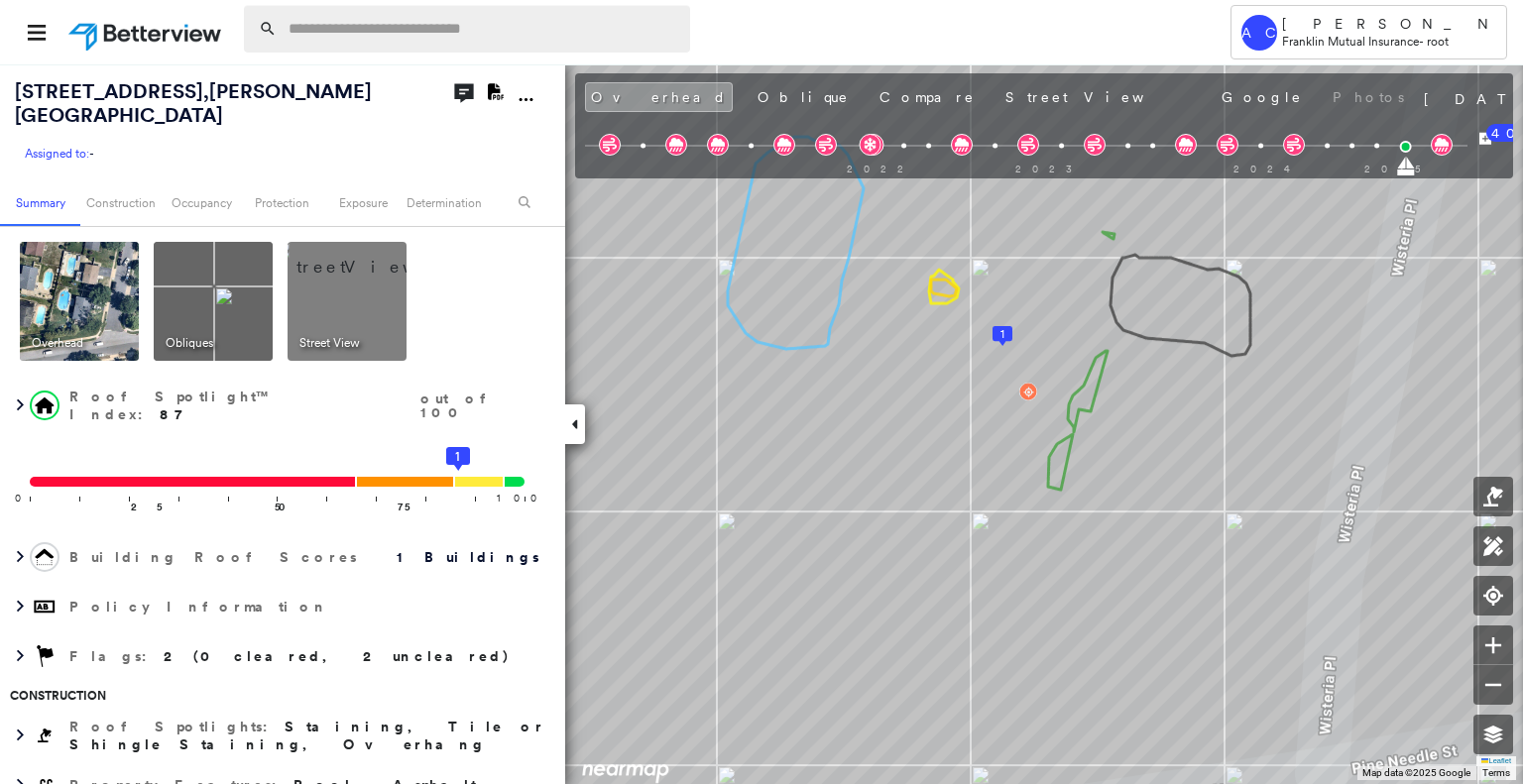 click at bounding box center (483, 29) 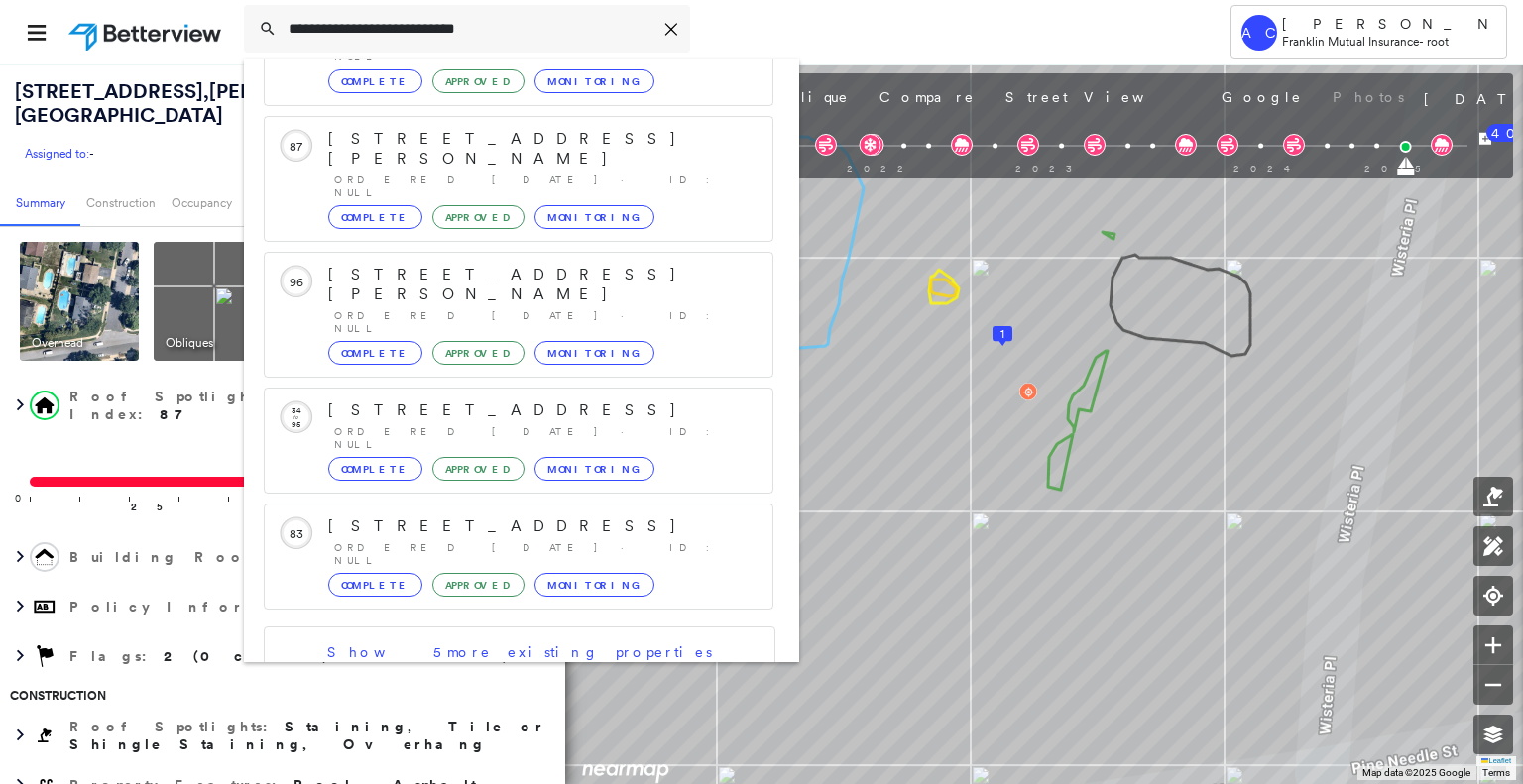 scroll, scrollTop: 206, scrollLeft: 0, axis: vertical 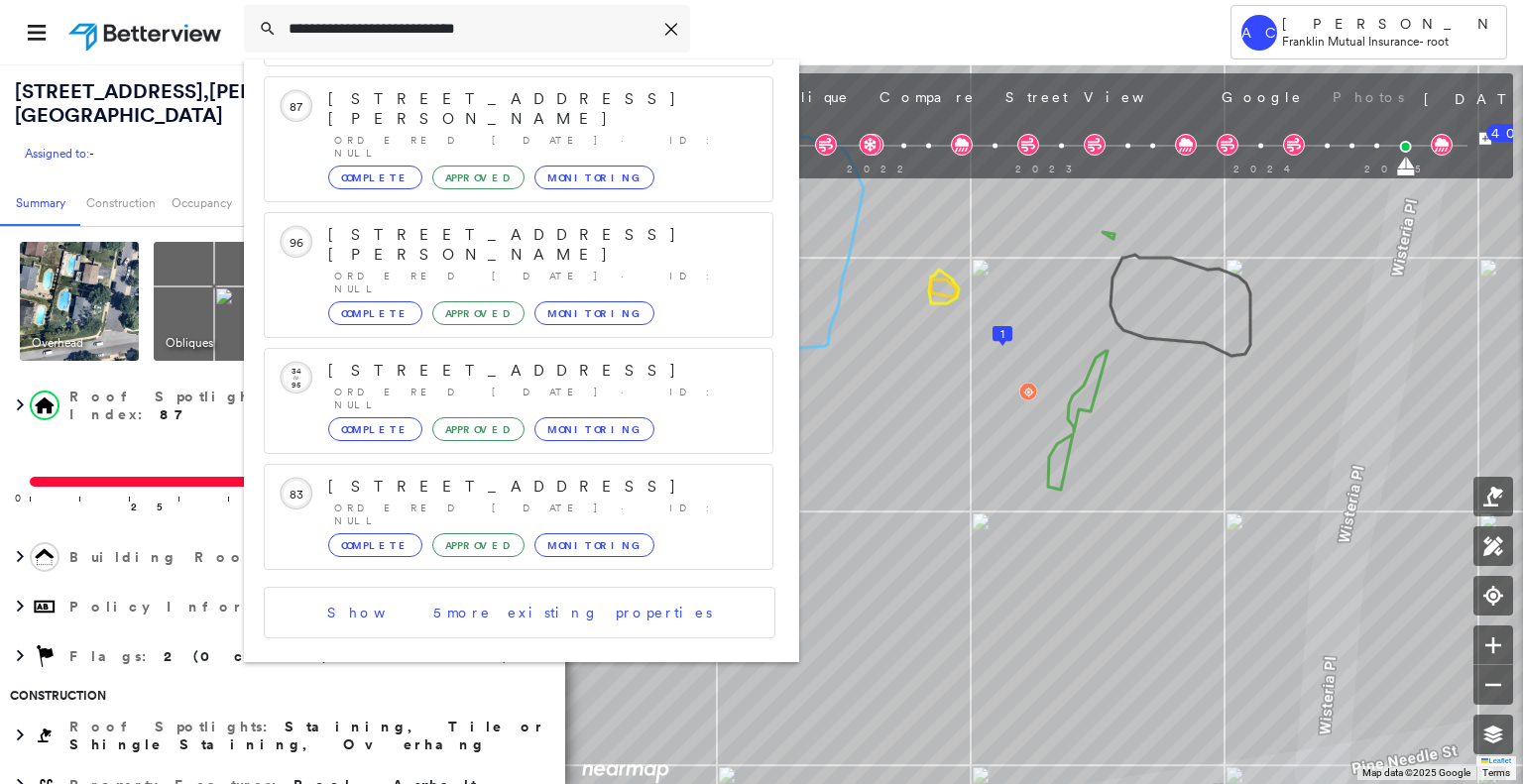 type on "**********" 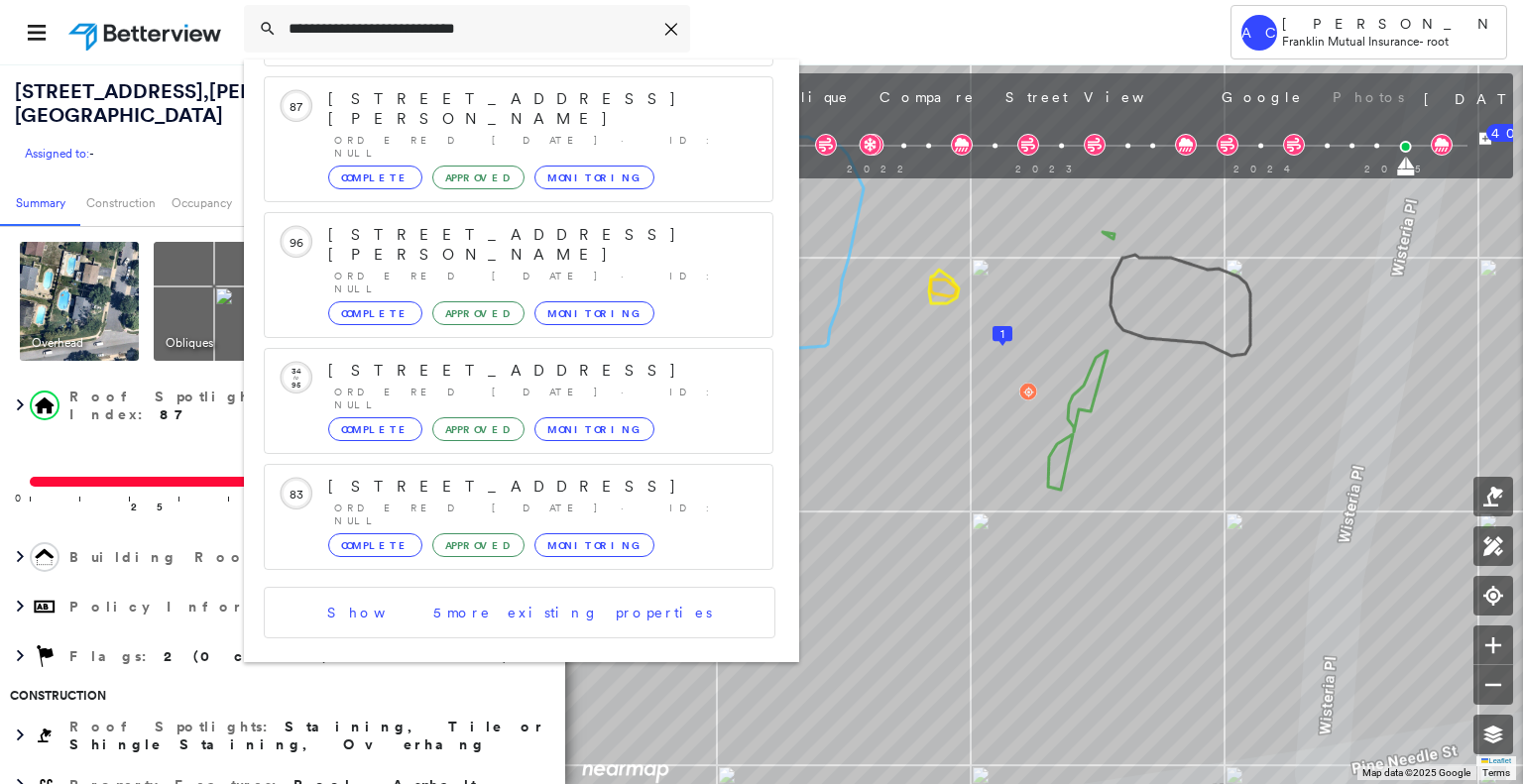 click on "48 Arapahoe Ln, Hazleton, PA 18202" at bounding box center (497, 749) 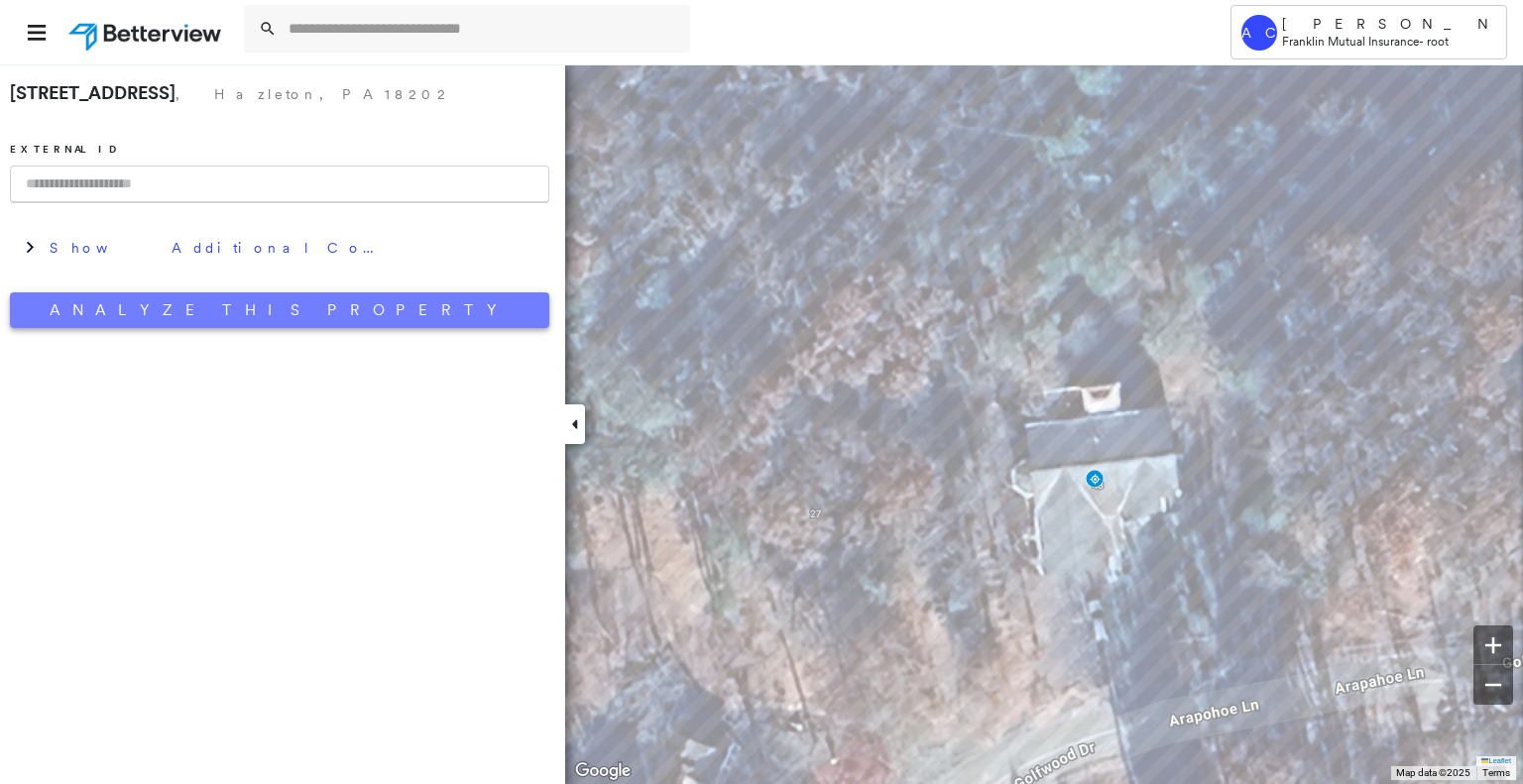 click on "Analyze This Property" at bounding box center (280, 310) 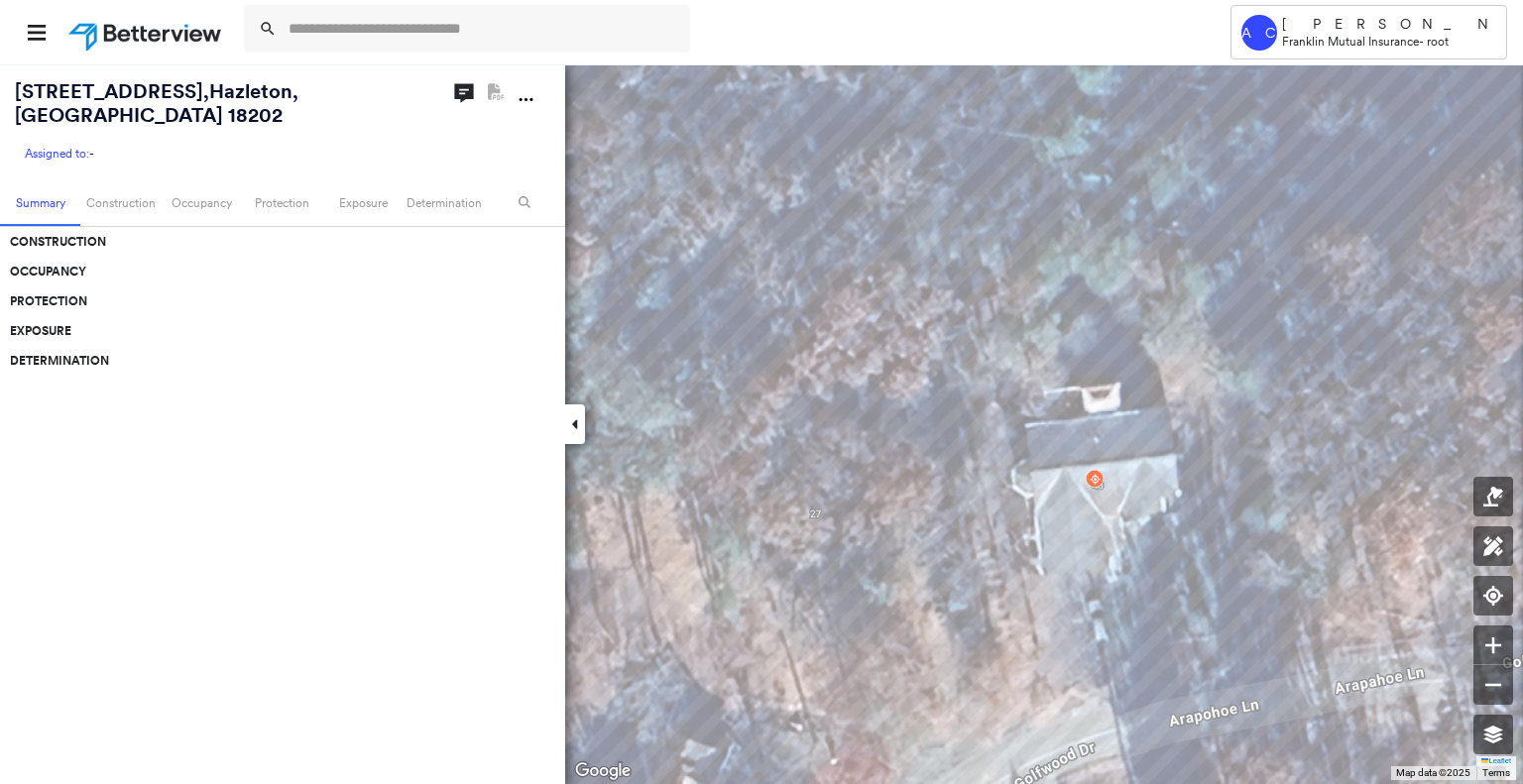 scroll, scrollTop: 0, scrollLeft: 0, axis: both 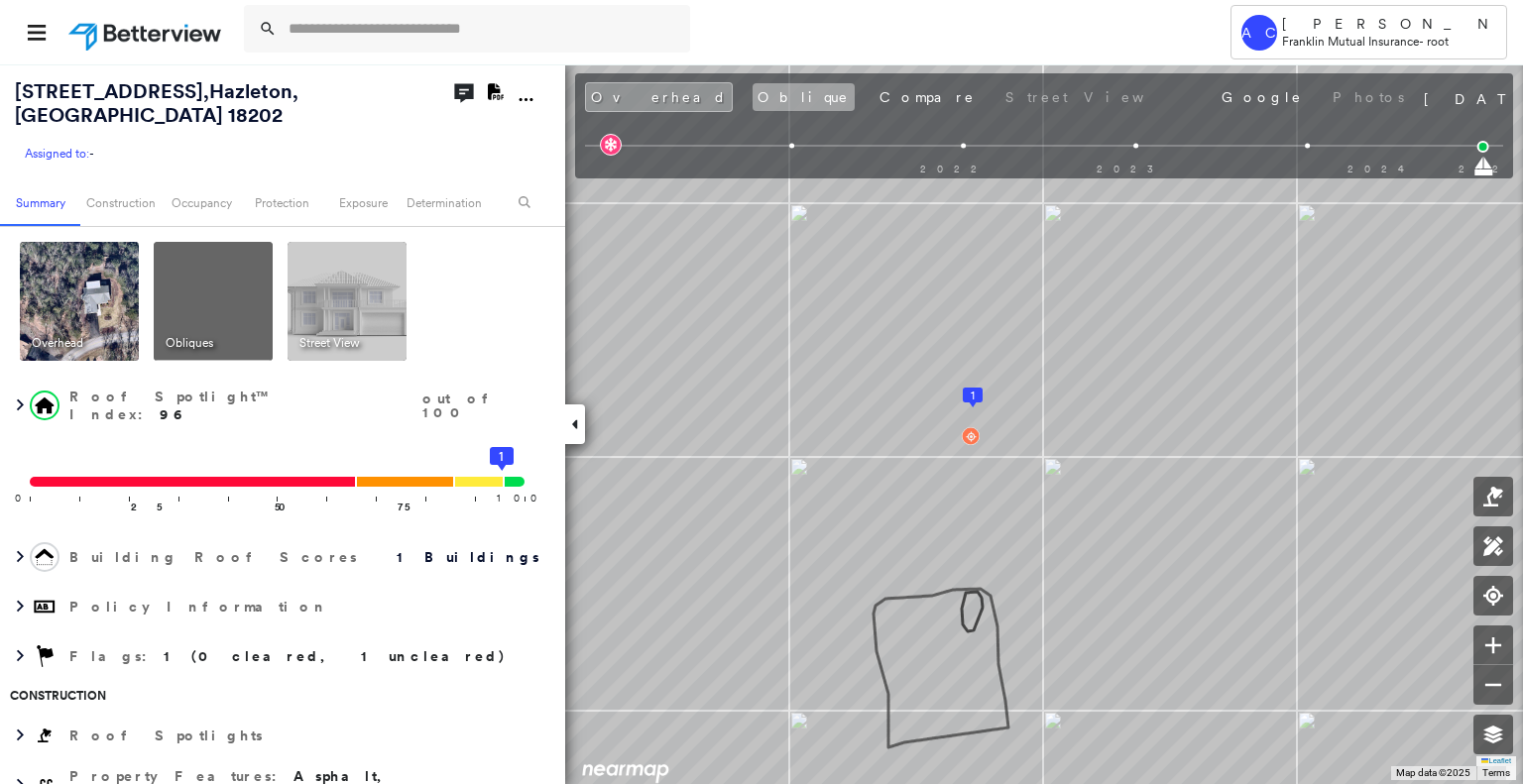 click on "Oblique" at bounding box center (803, 97) 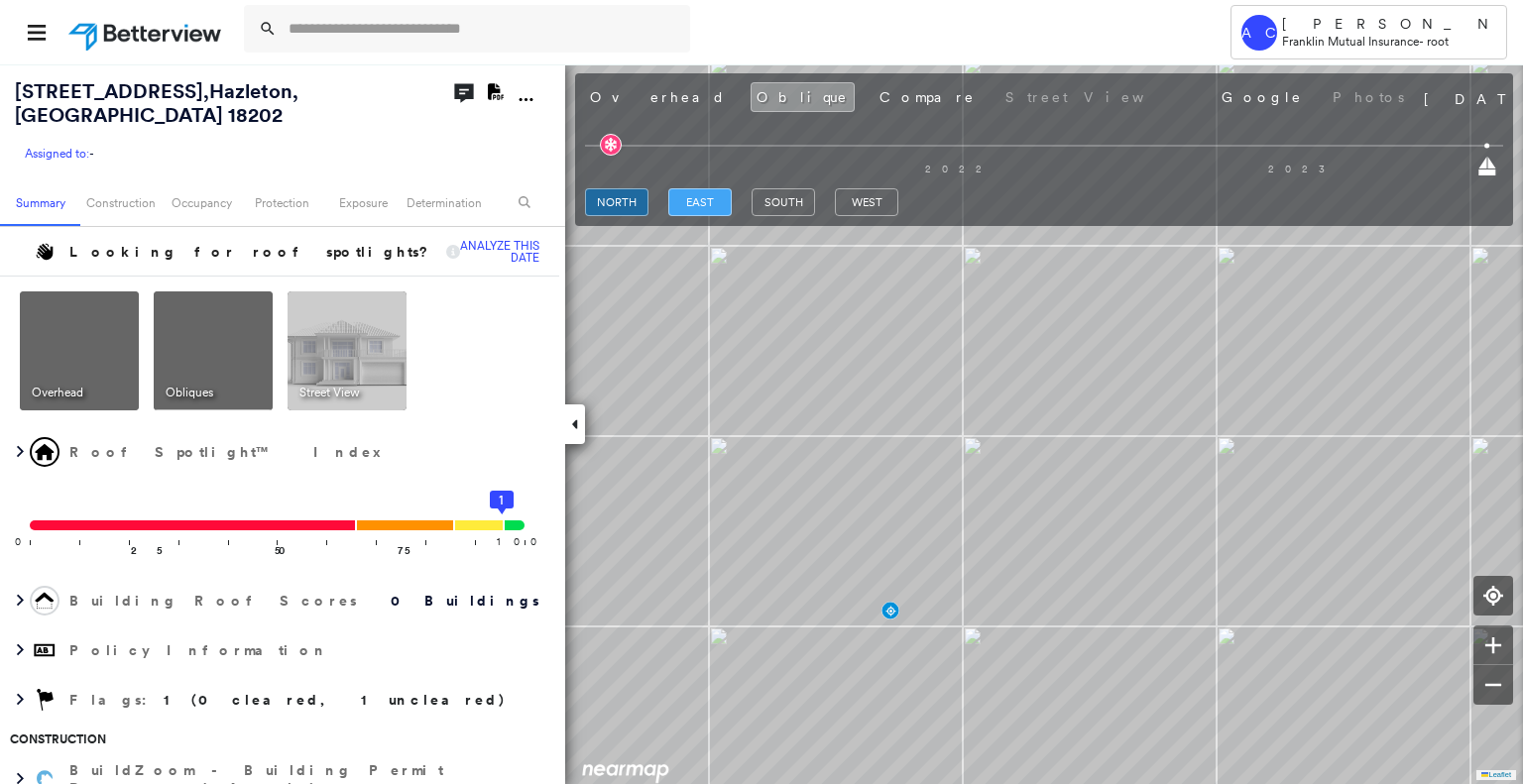 click on "east" at bounding box center [700, 202] 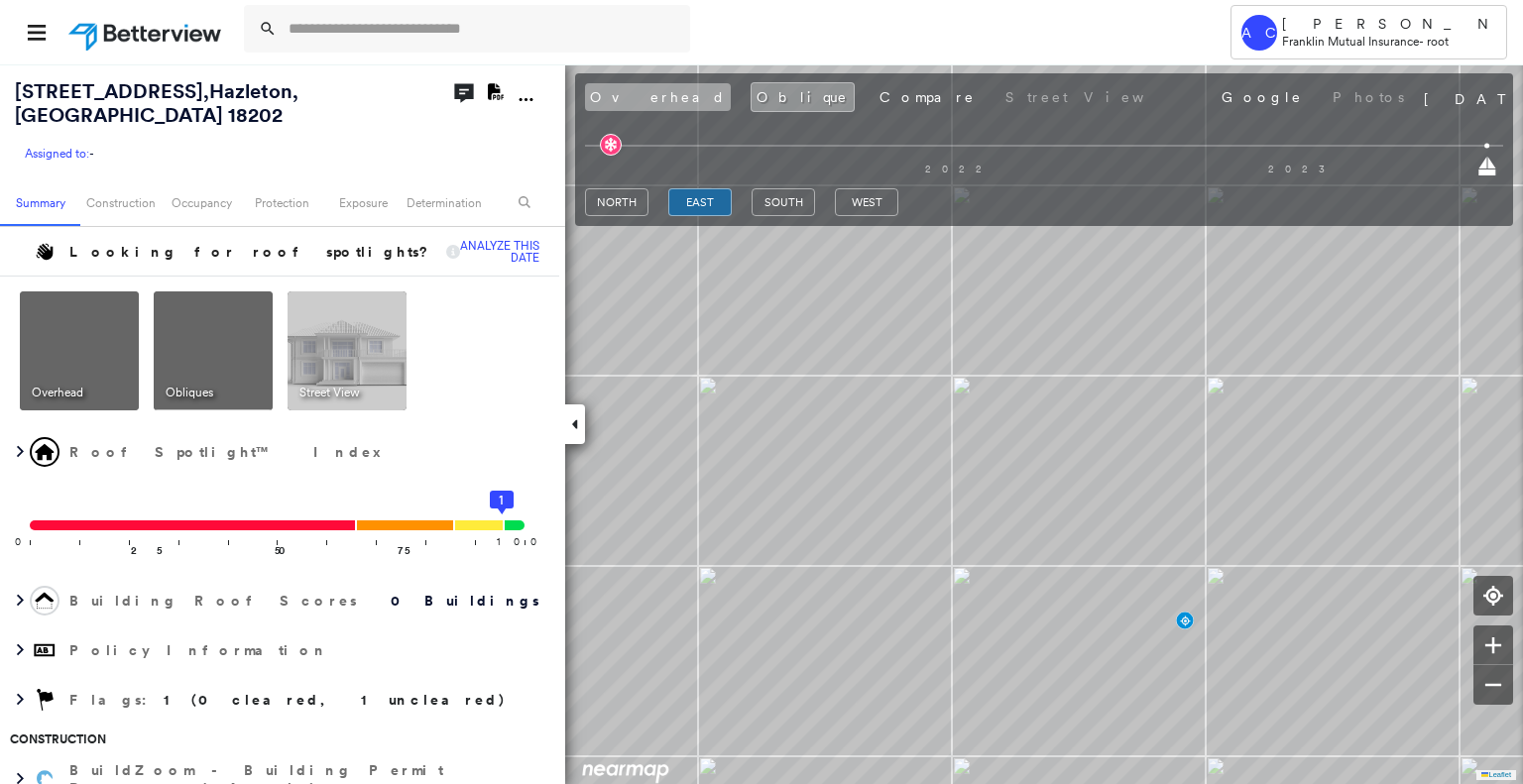 click on "Overhead" at bounding box center (657, 97) 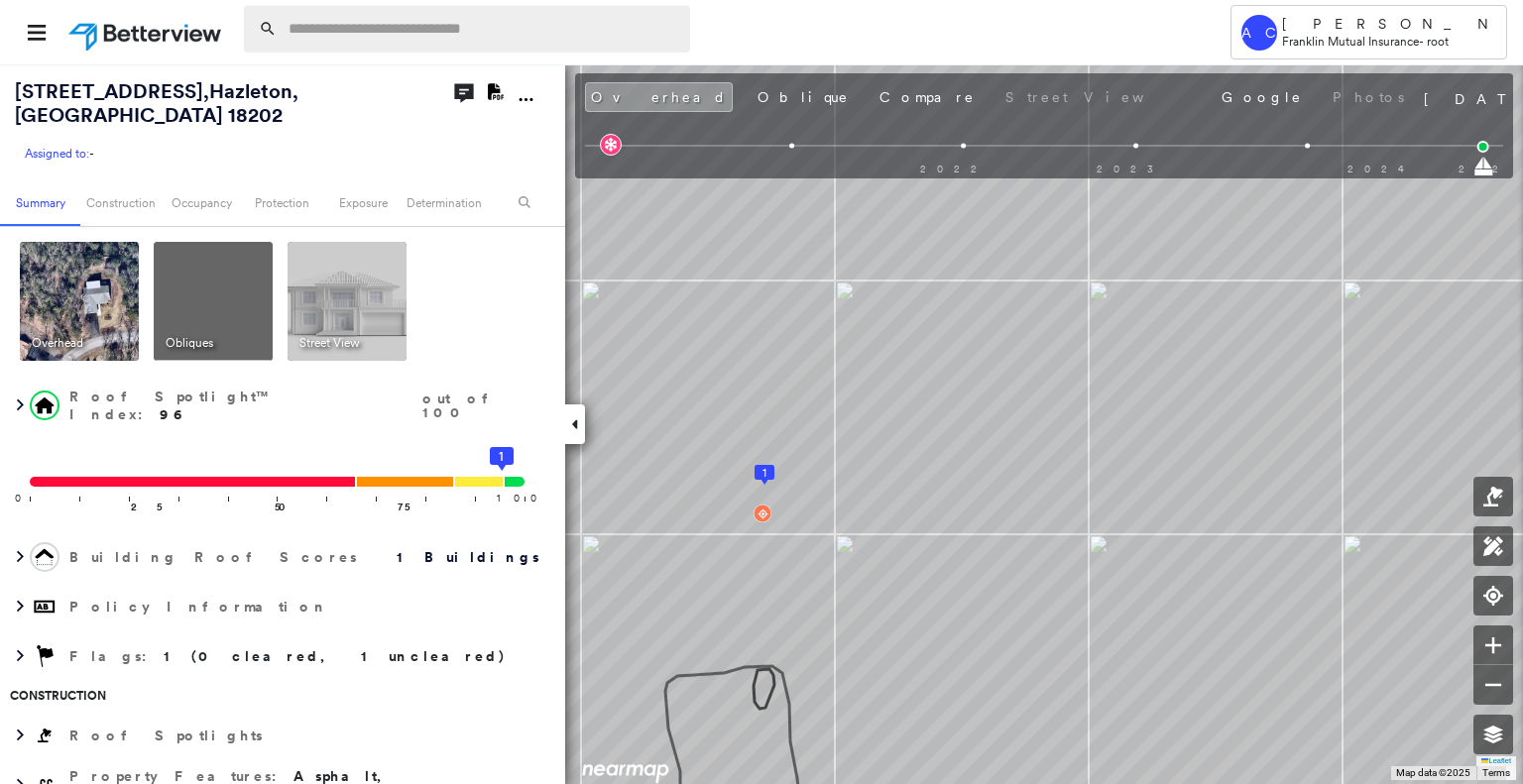 click at bounding box center (483, 29) 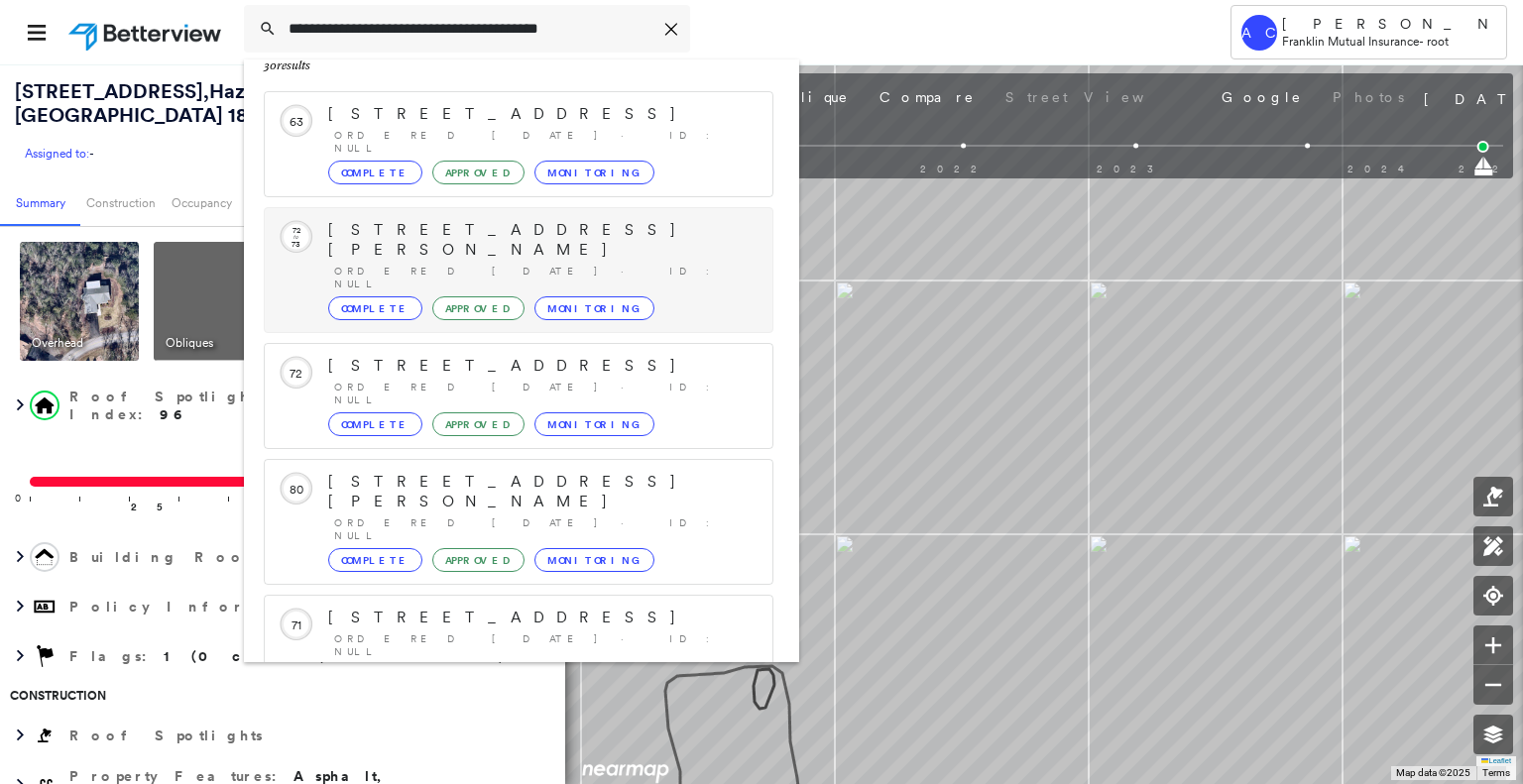 scroll, scrollTop: 206, scrollLeft: 0, axis: vertical 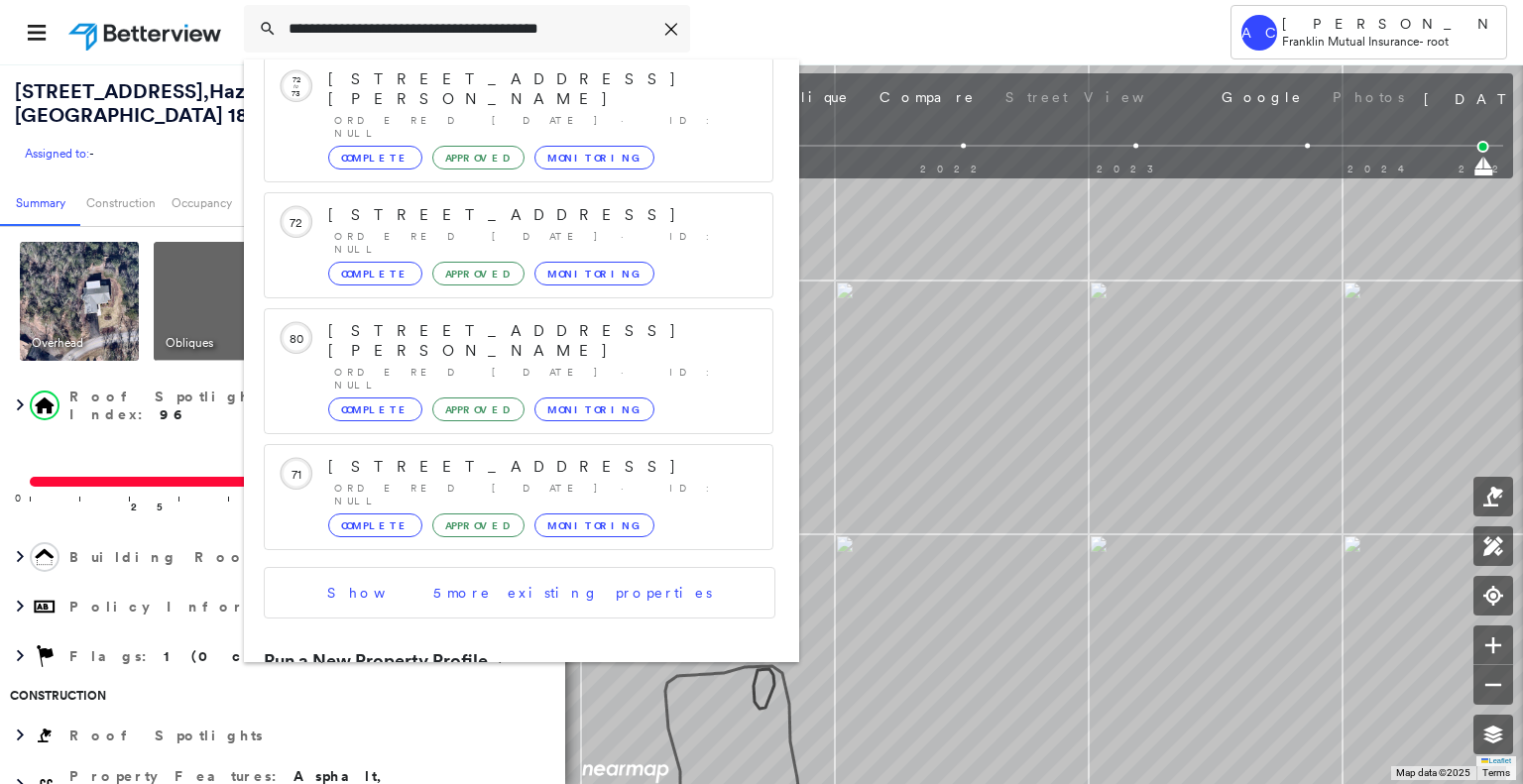 type on "**********" 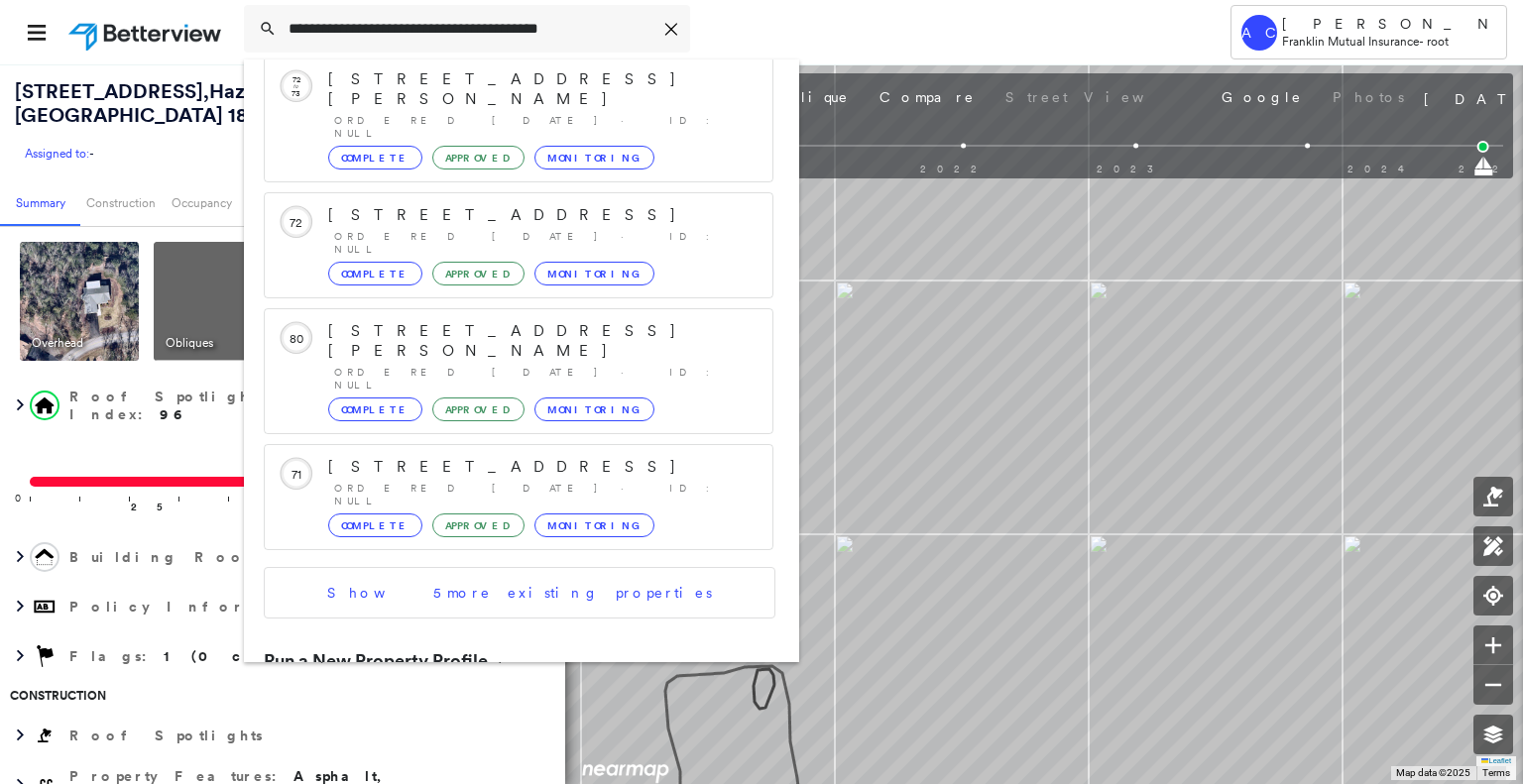 click on "134 Chestnut Dr, Packanack Lake, Wayne, NJ, USA" at bounding box center (497, 729) 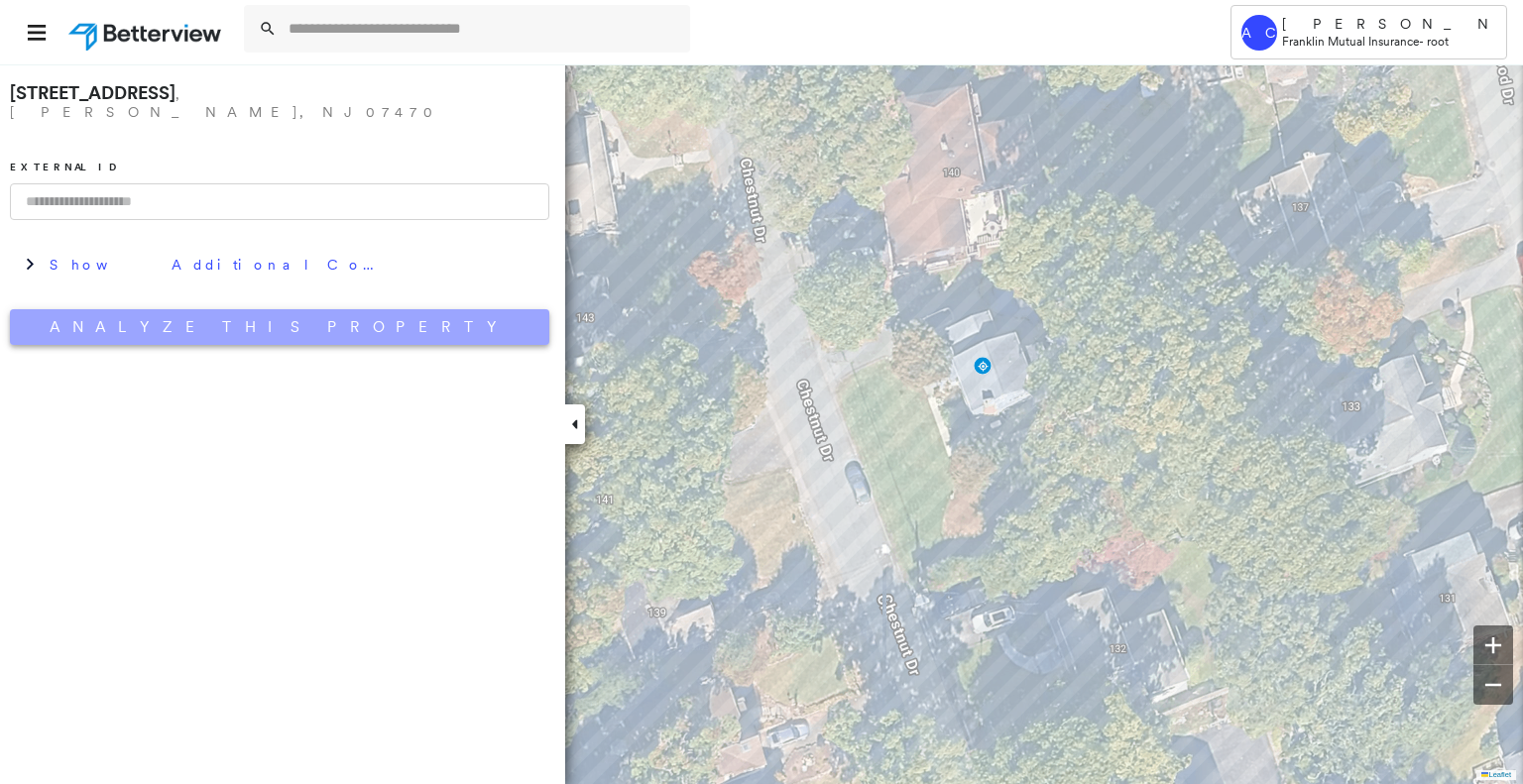 click on "Analyze This Property" at bounding box center (280, 327) 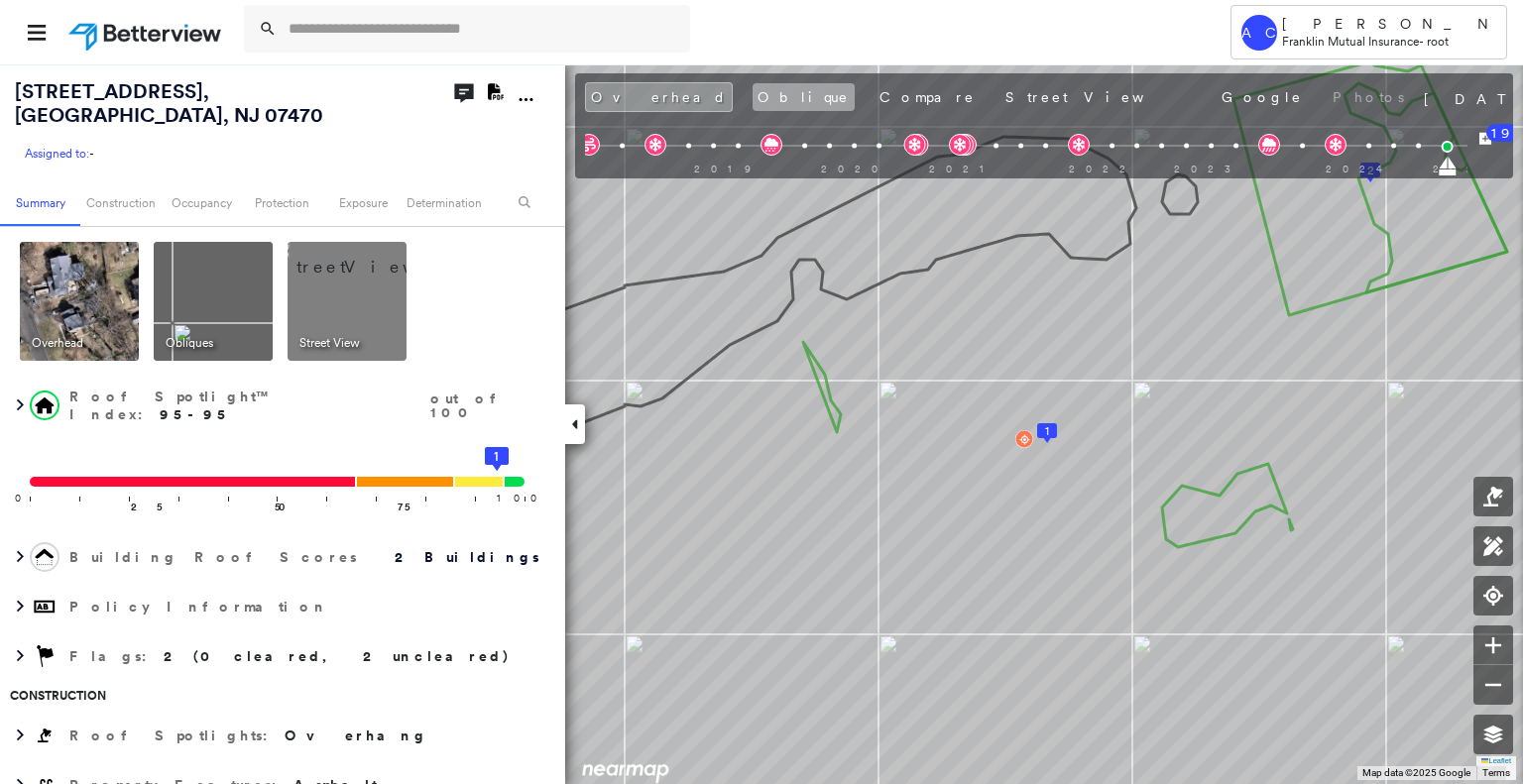 click on "Oblique" at bounding box center [803, 97] 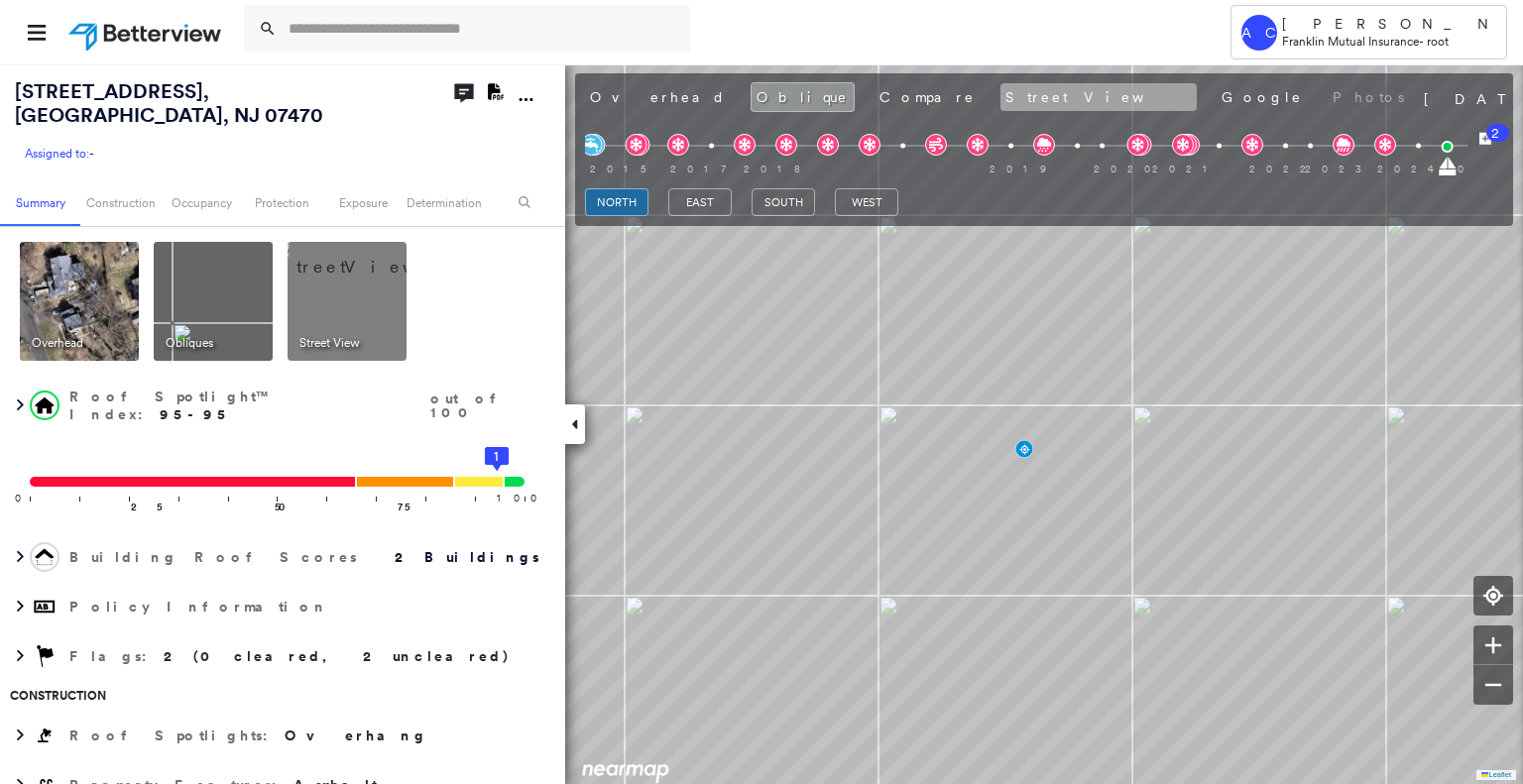 click on "Street View" at bounding box center (1099, 97) 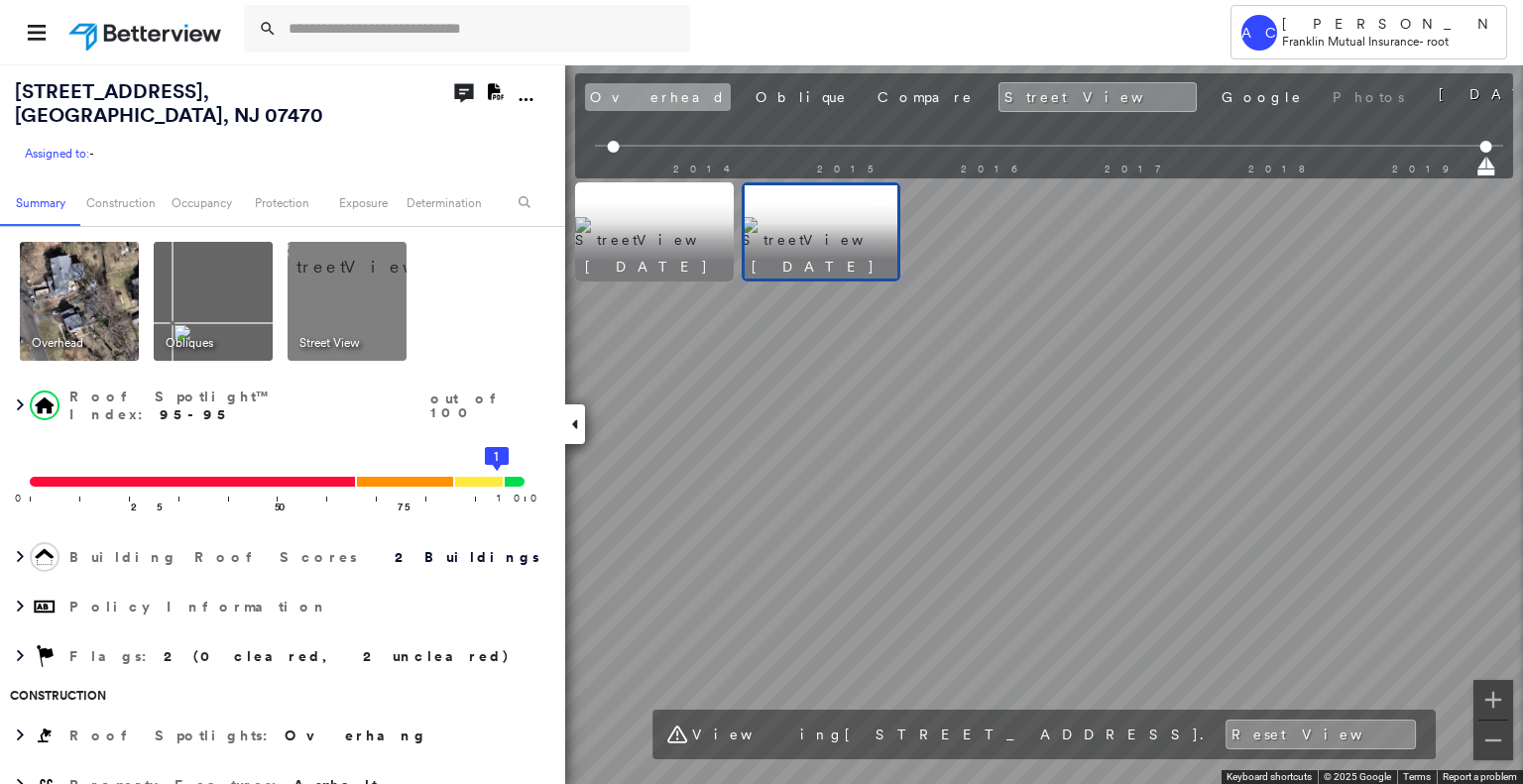 click on "Overhead" at bounding box center [657, 97] 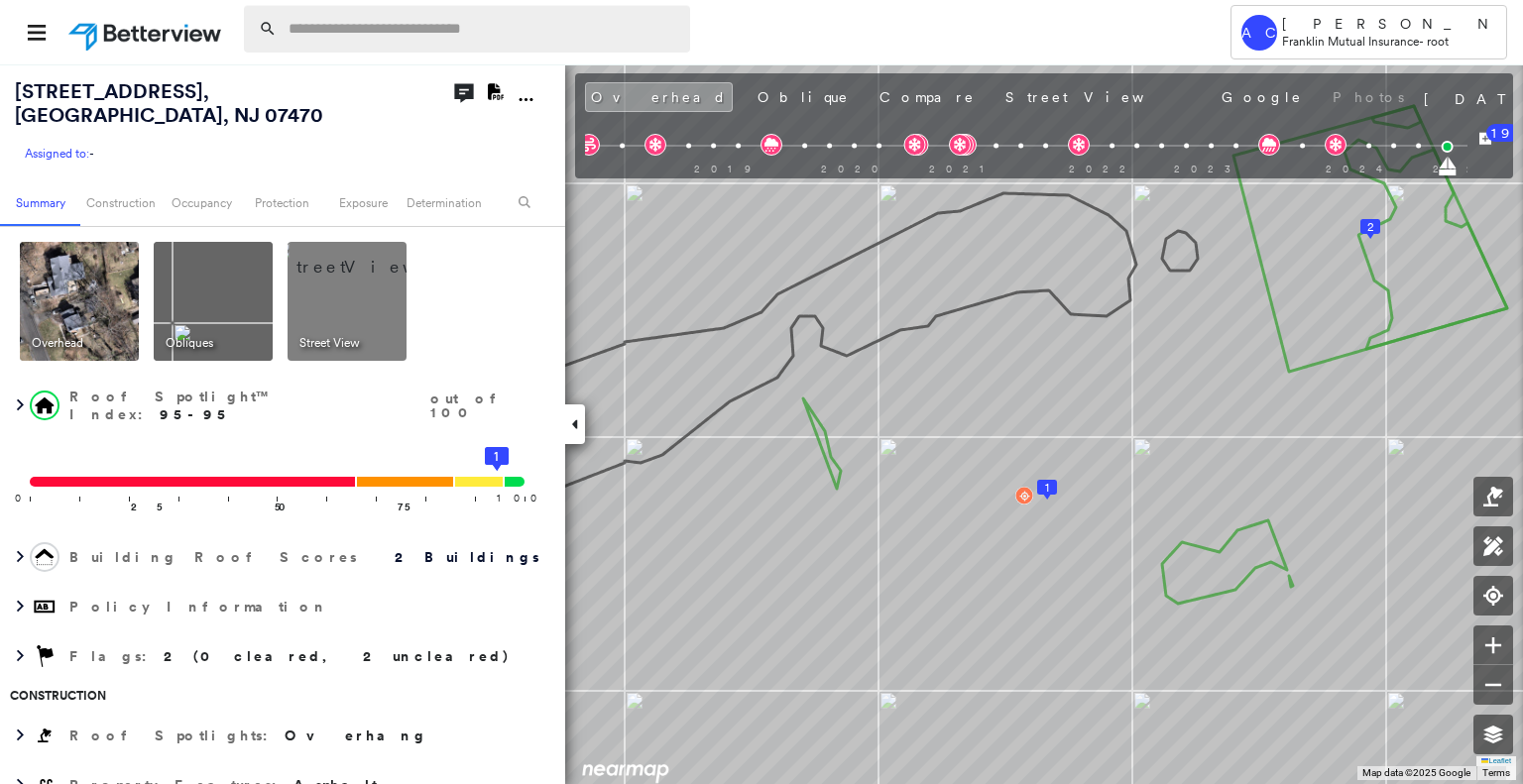 click at bounding box center (483, 29) 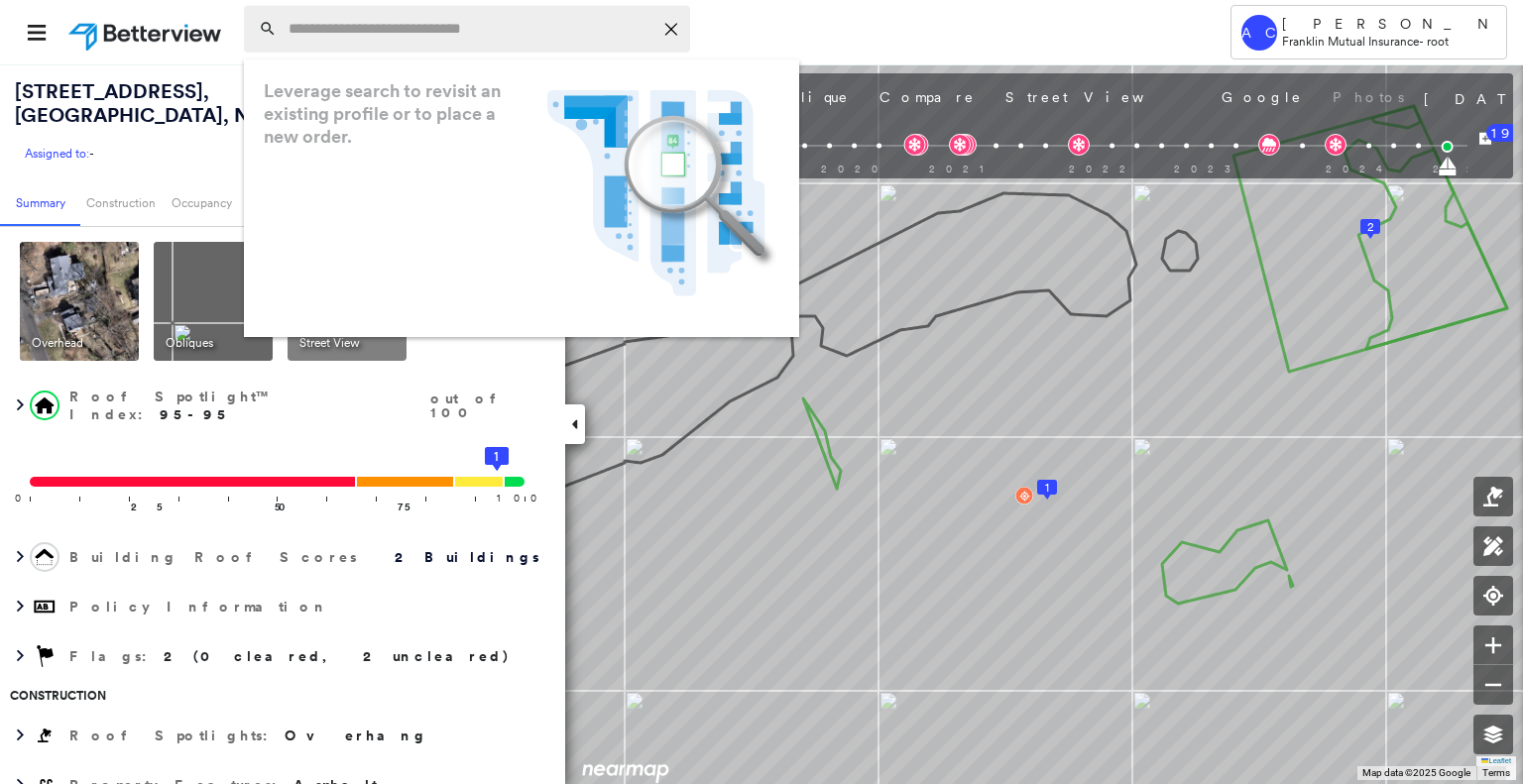 paste on "**********" 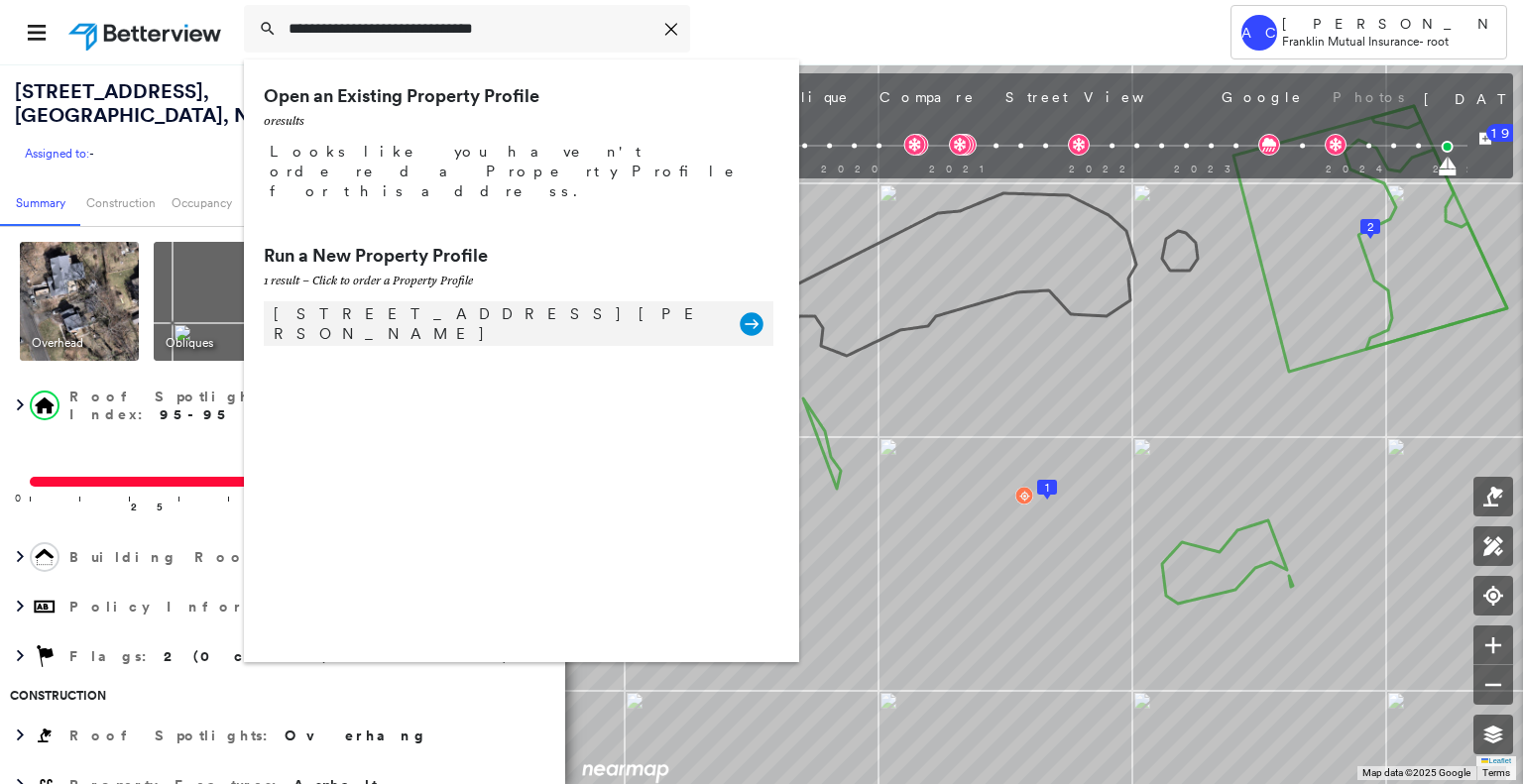 type on "**********" 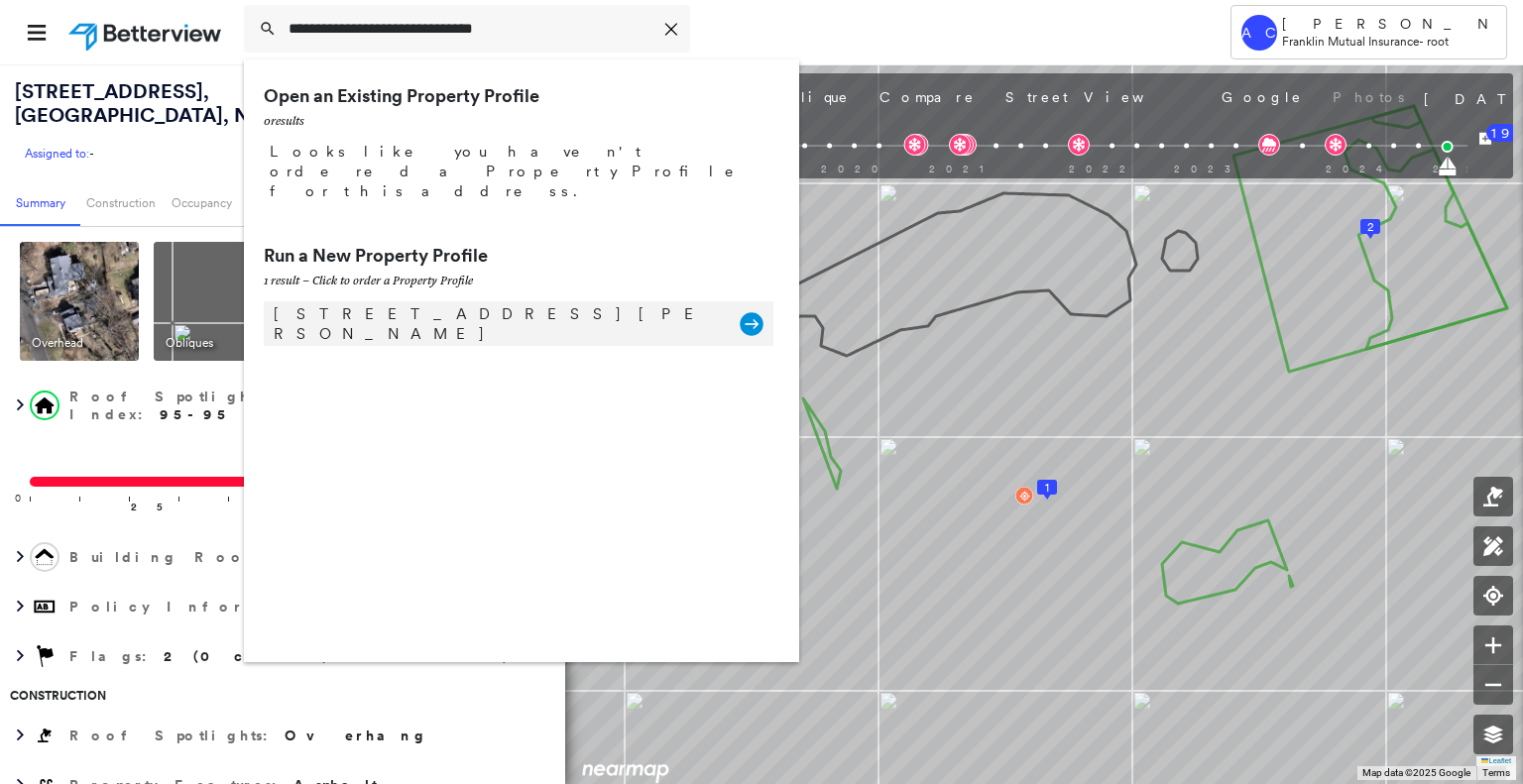 click on "5202 Elvena Ave, Pennsauken, NJ 08109 Group Created with Sketch." at bounding box center (519, 323) 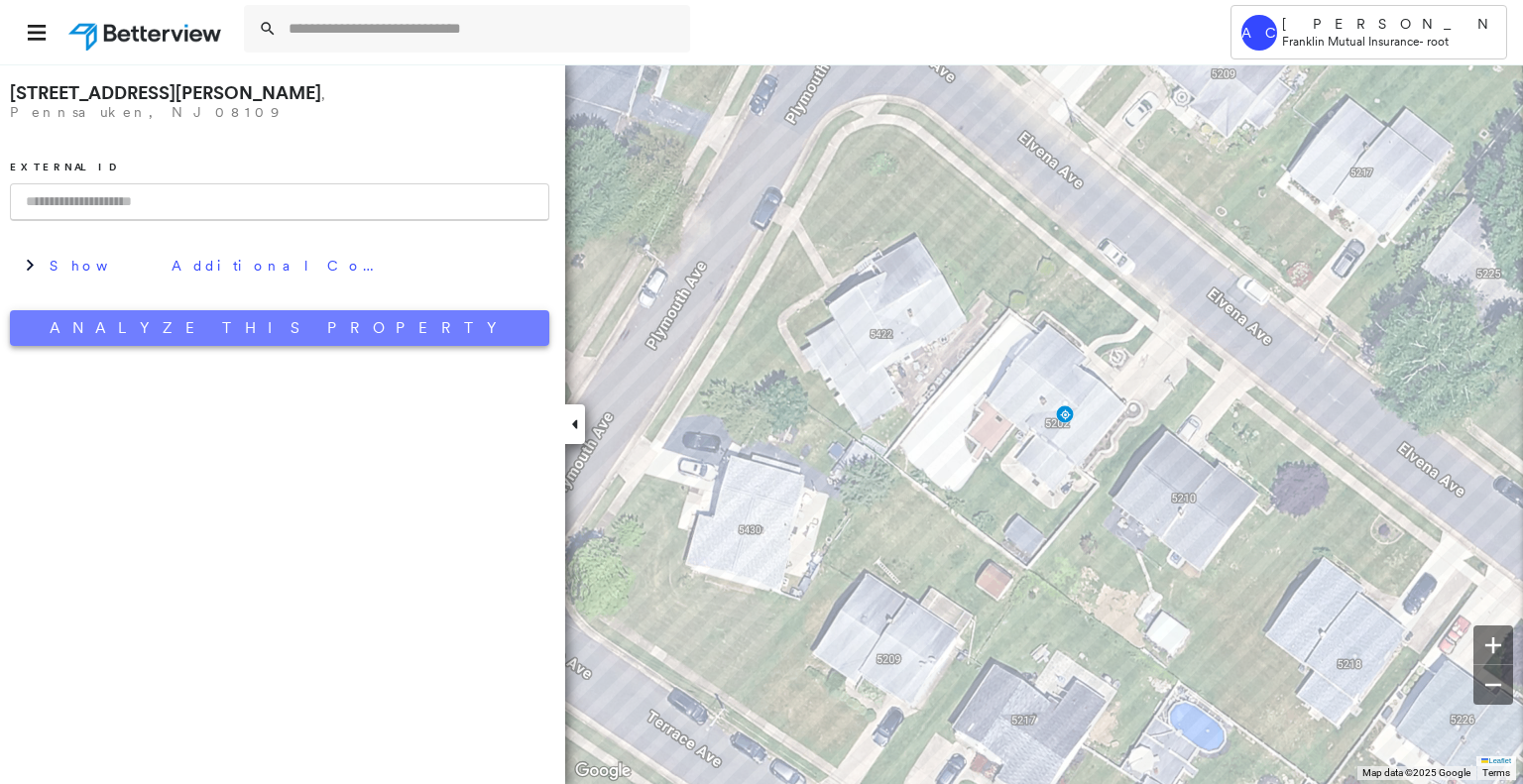 click on "Analyze This Property" at bounding box center [280, 328] 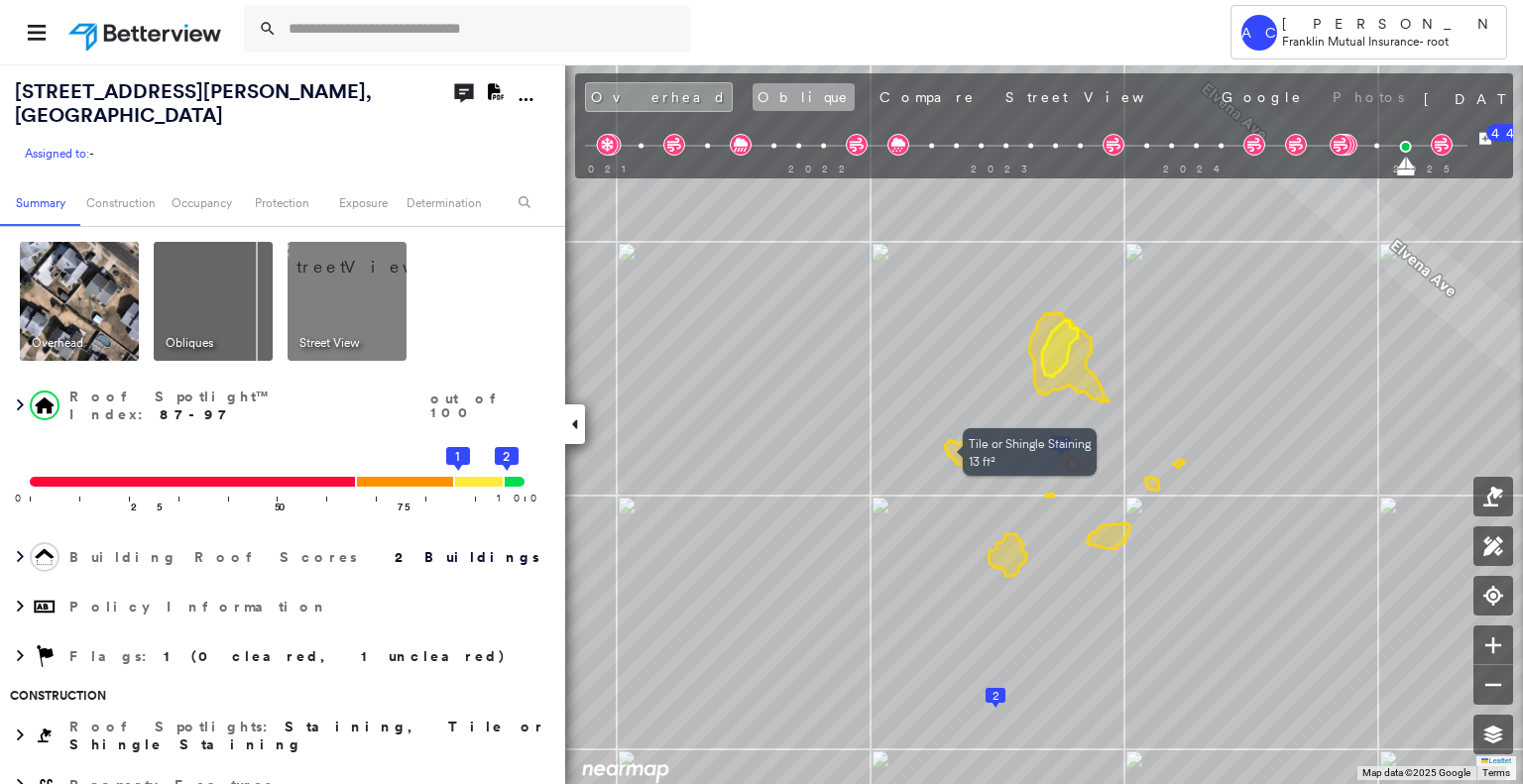 click on "Oblique" at bounding box center [803, 97] 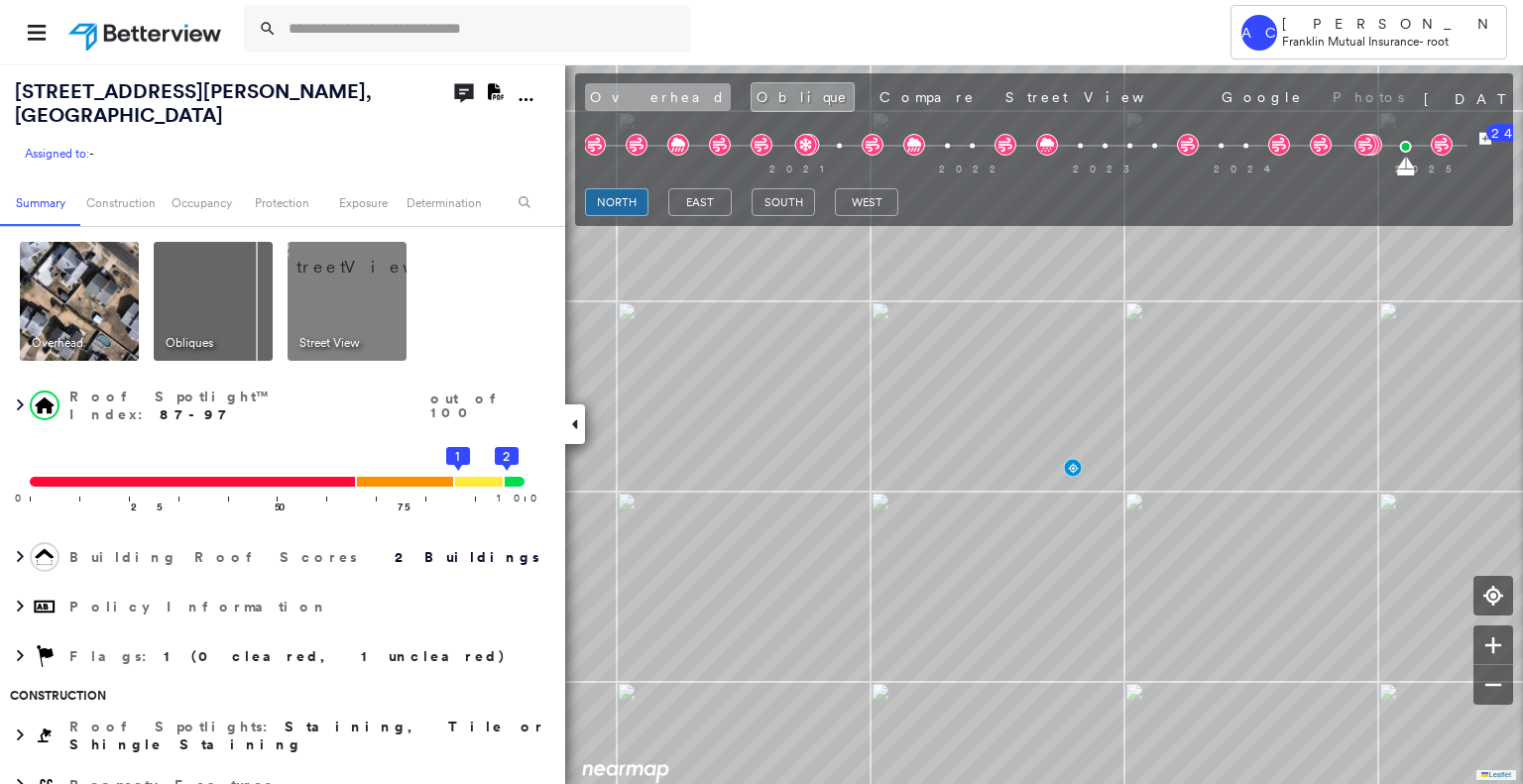 click on "Overhead" at bounding box center (657, 97) 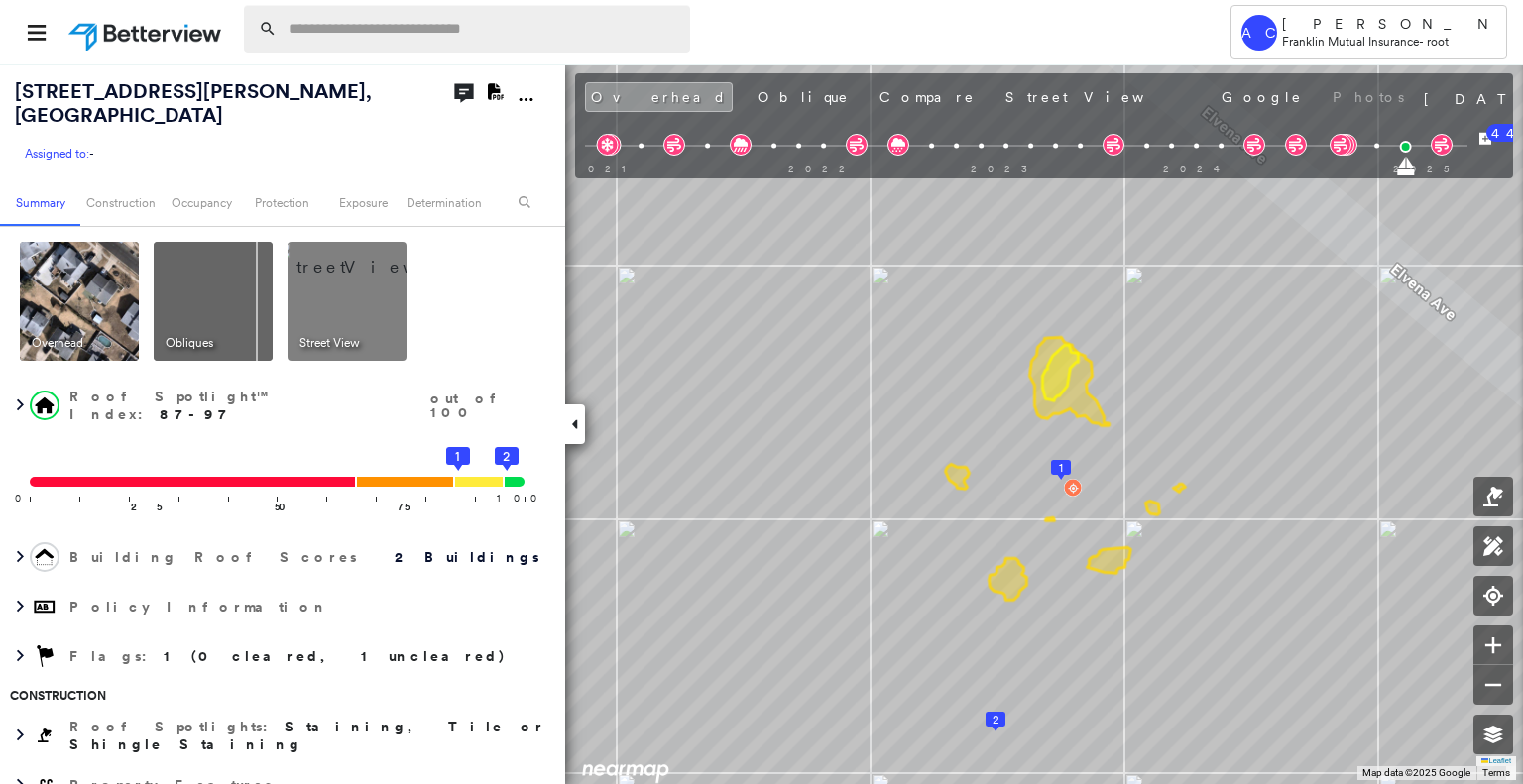 click at bounding box center (483, 29) 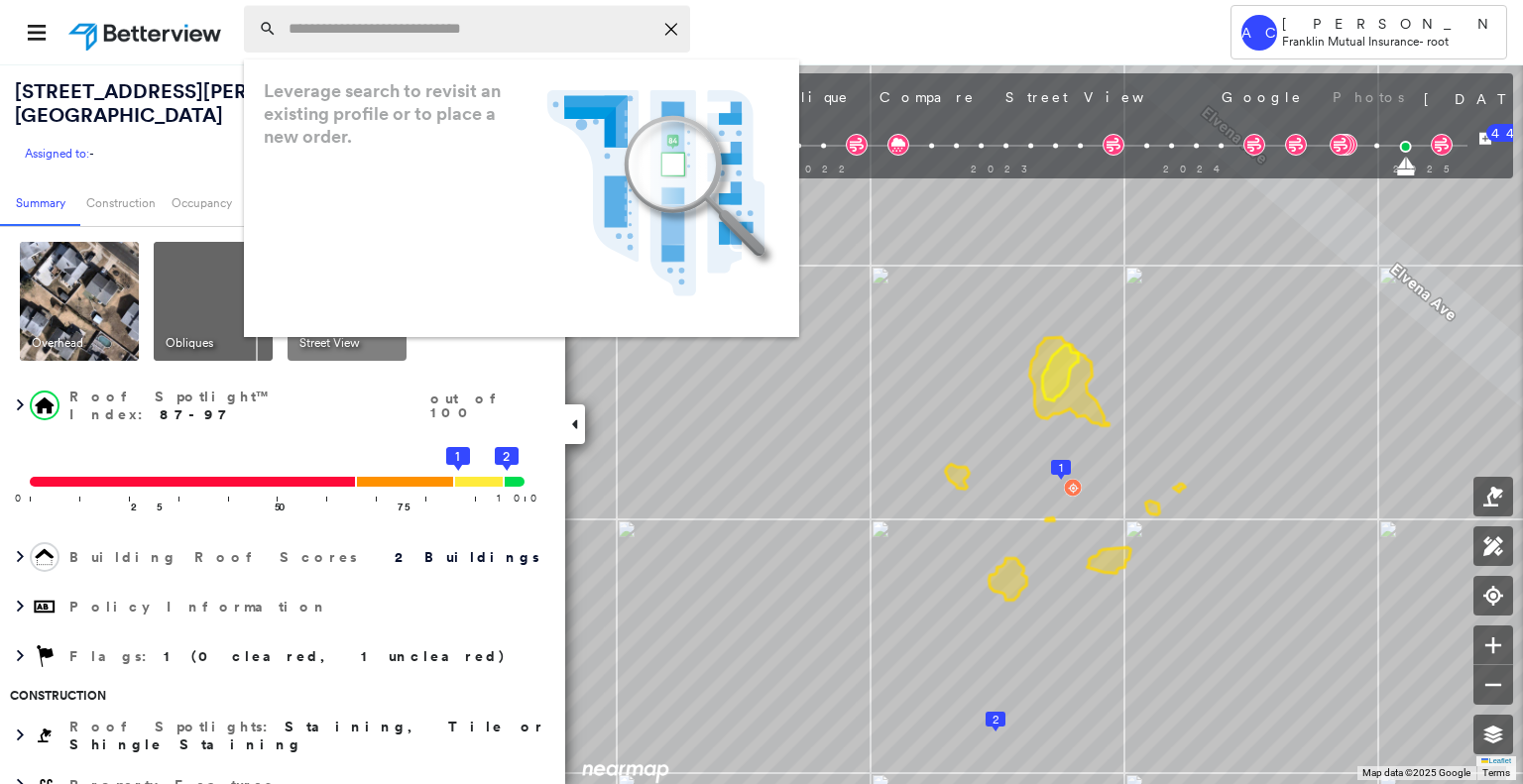 paste on "**********" 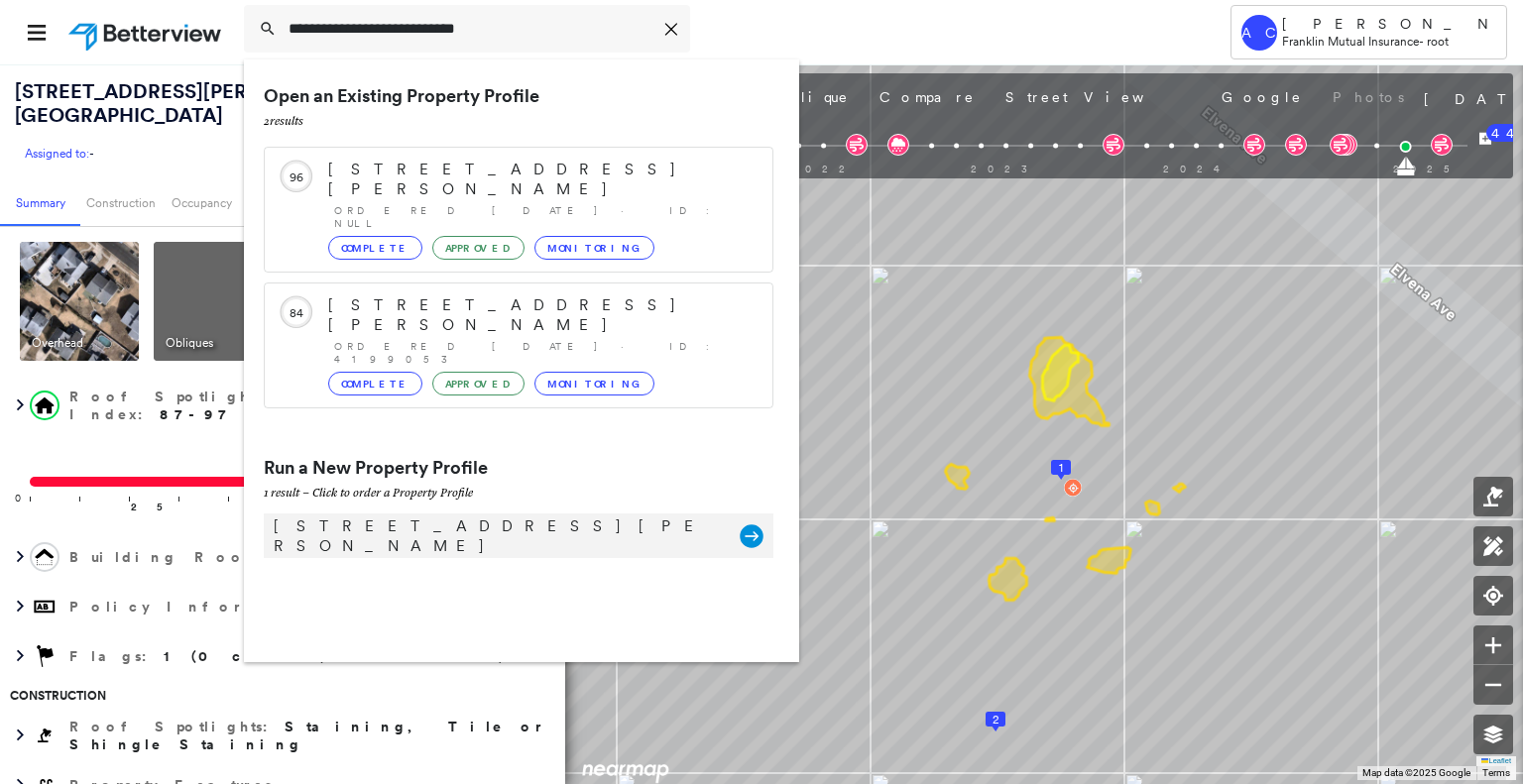 type on "**********" 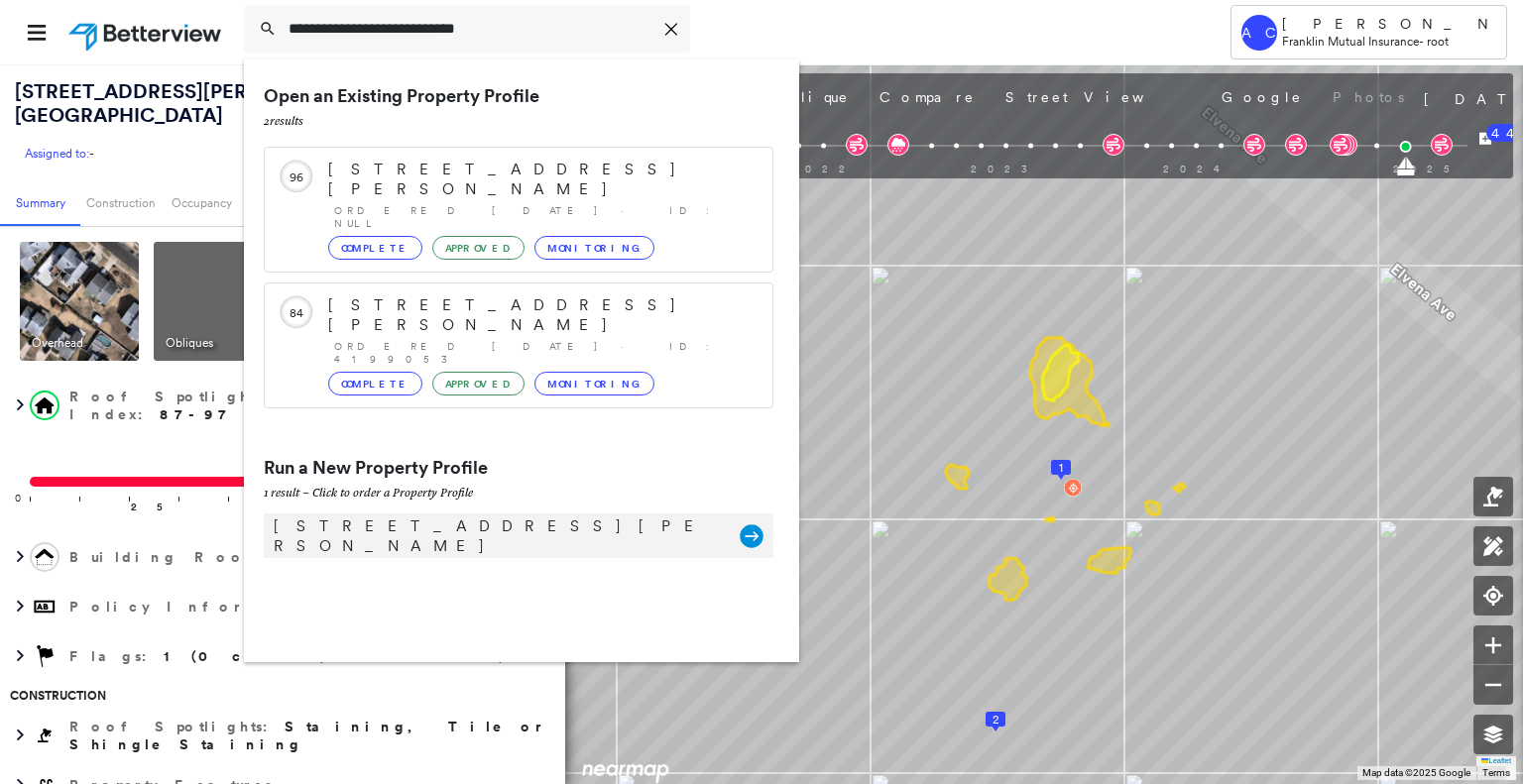 click on "4 Allison Way, Princeton, NJ 08540" at bounding box center (497, 536) 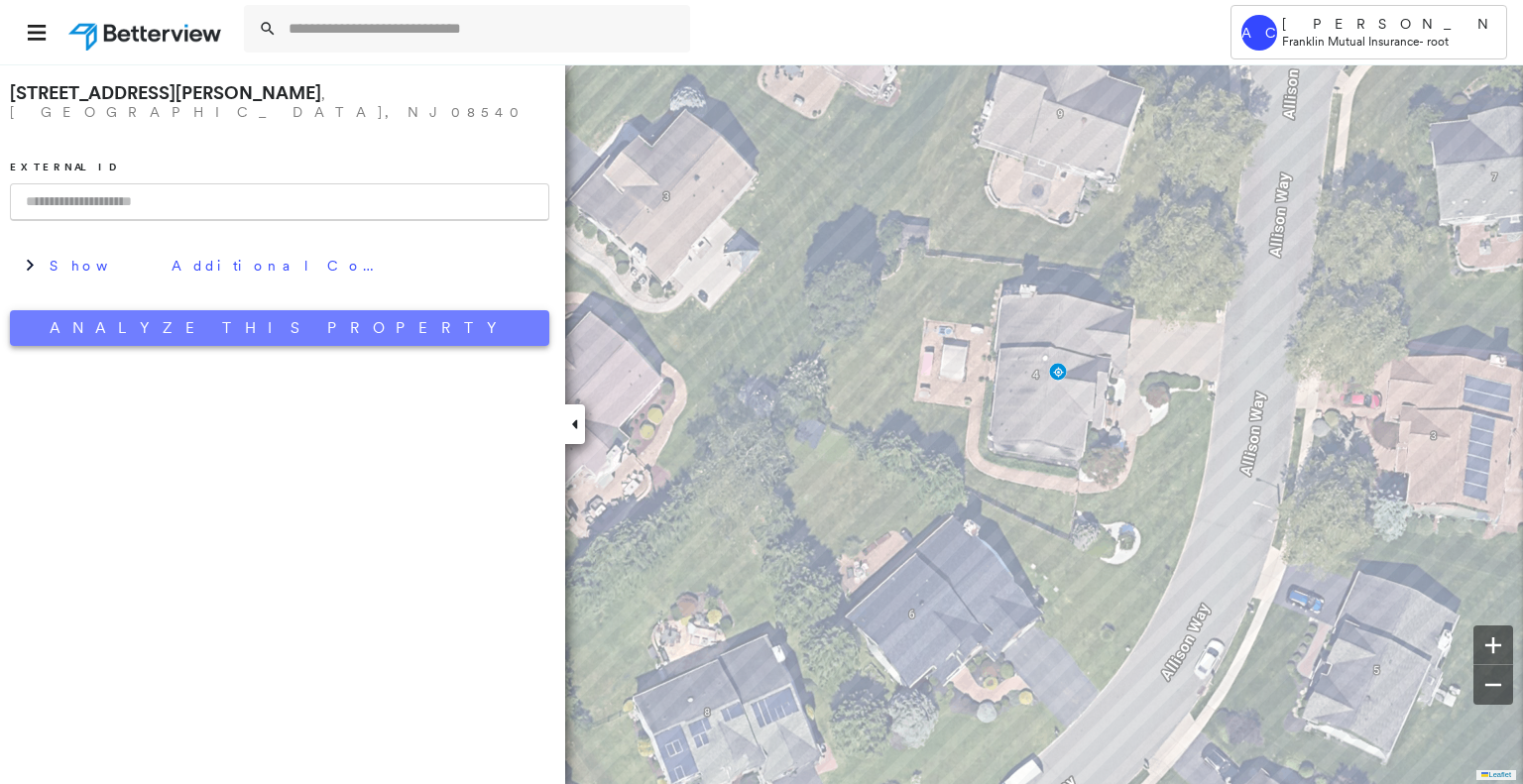 click on "Analyze This Property" at bounding box center [280, 328] 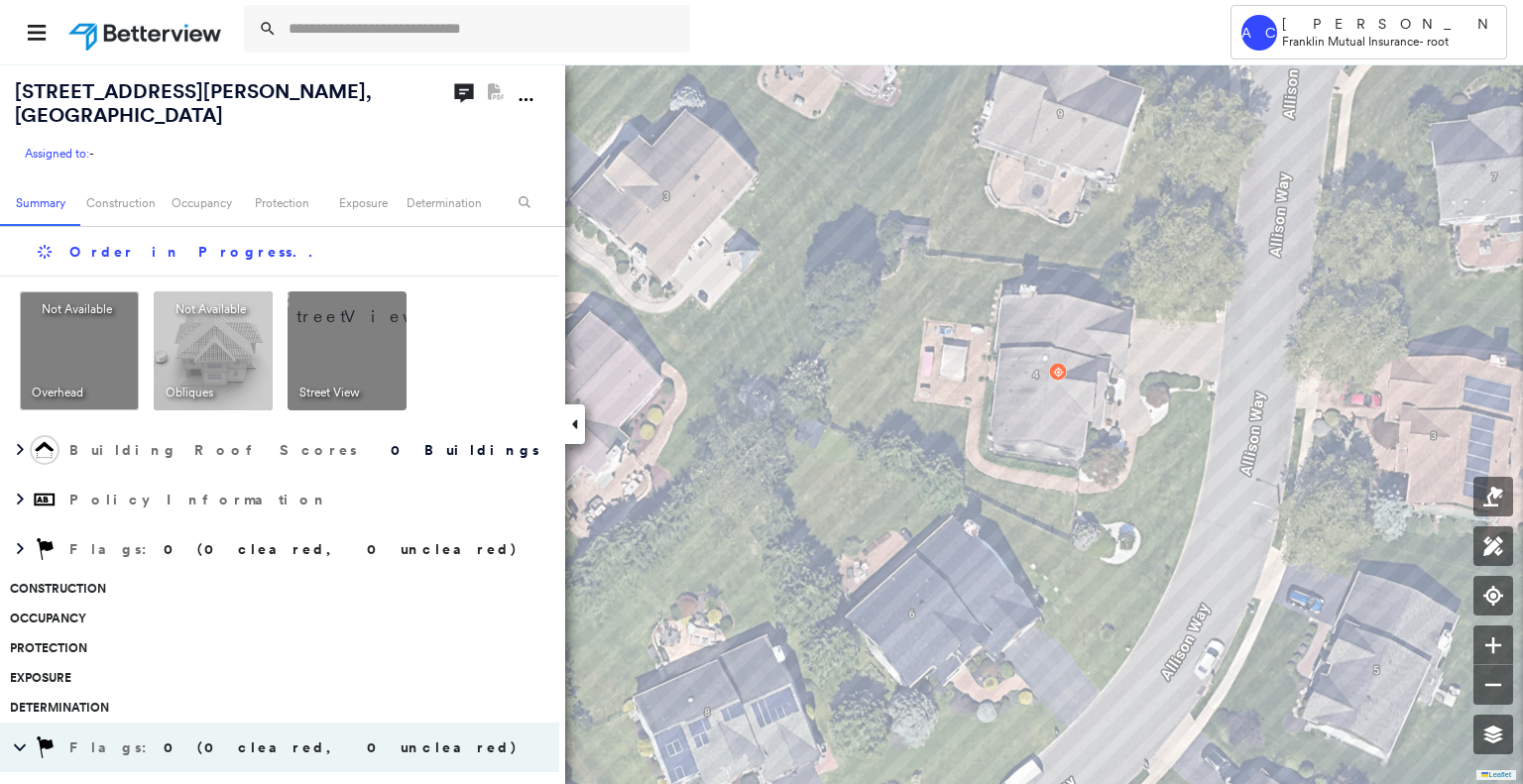 scroll, scrollTop: 0, scrollLeft: 0, axis: both 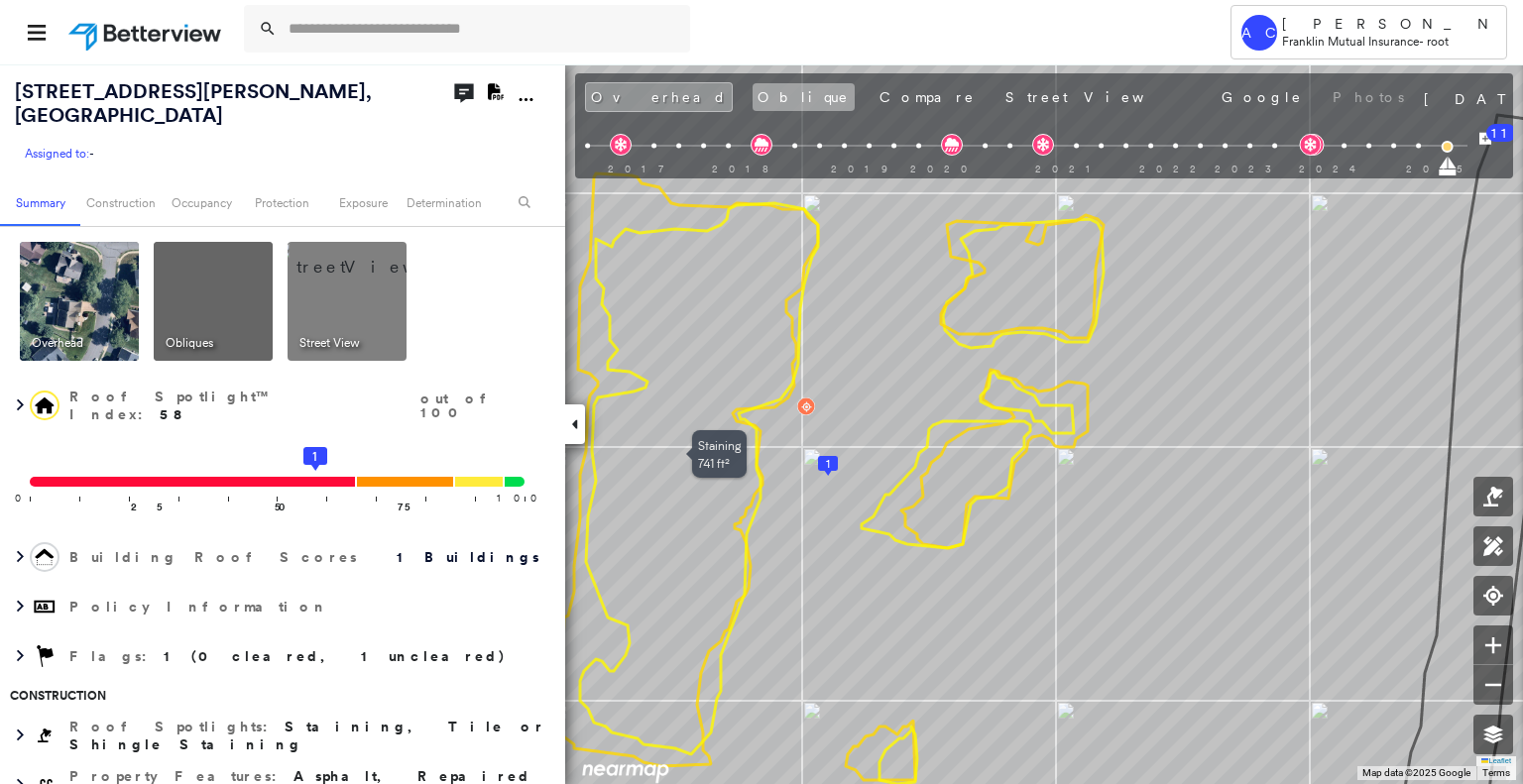 click on "Oblique" at bounding box center (803, 97) 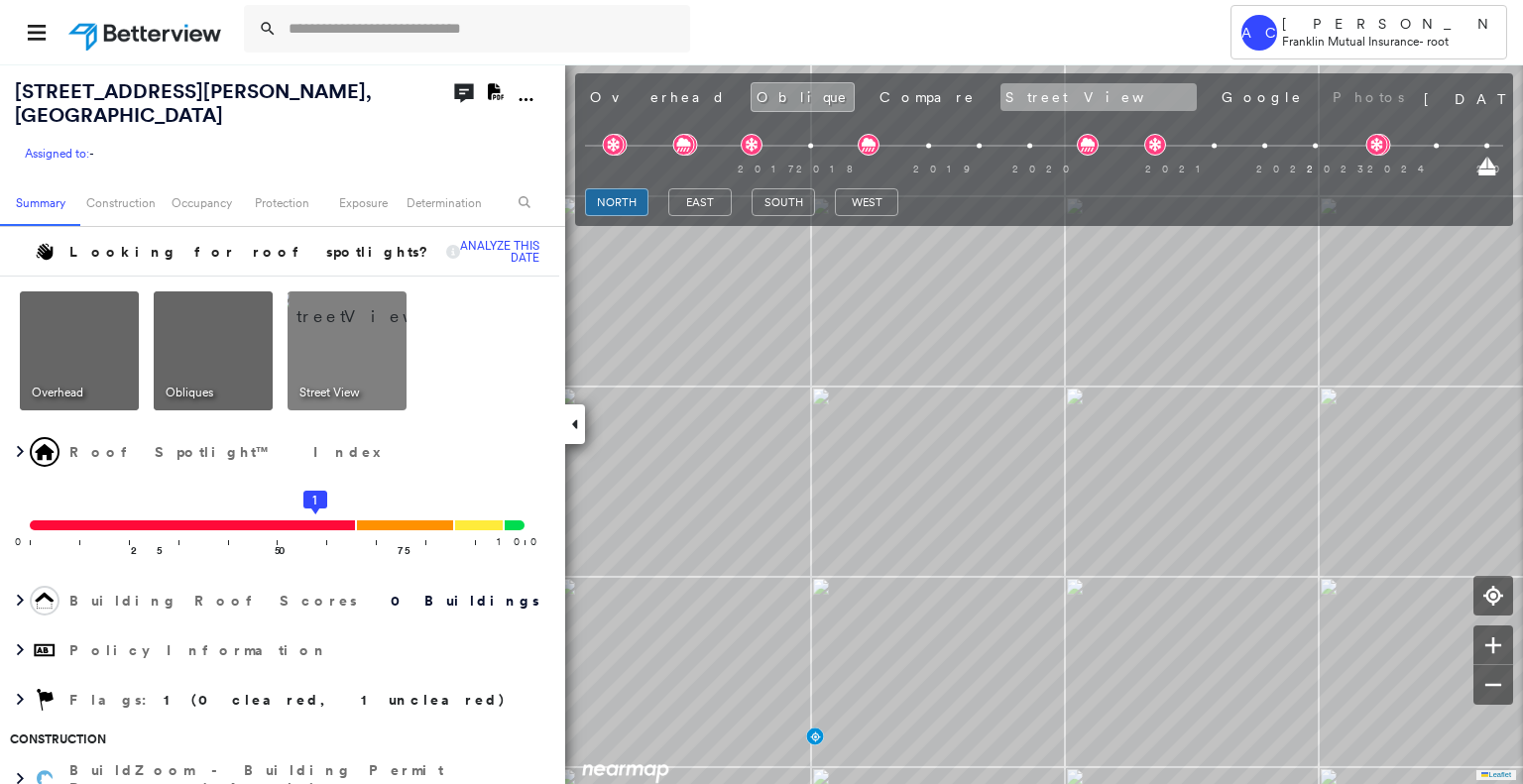 click on "Street View" at bounding box center [1099, 97] 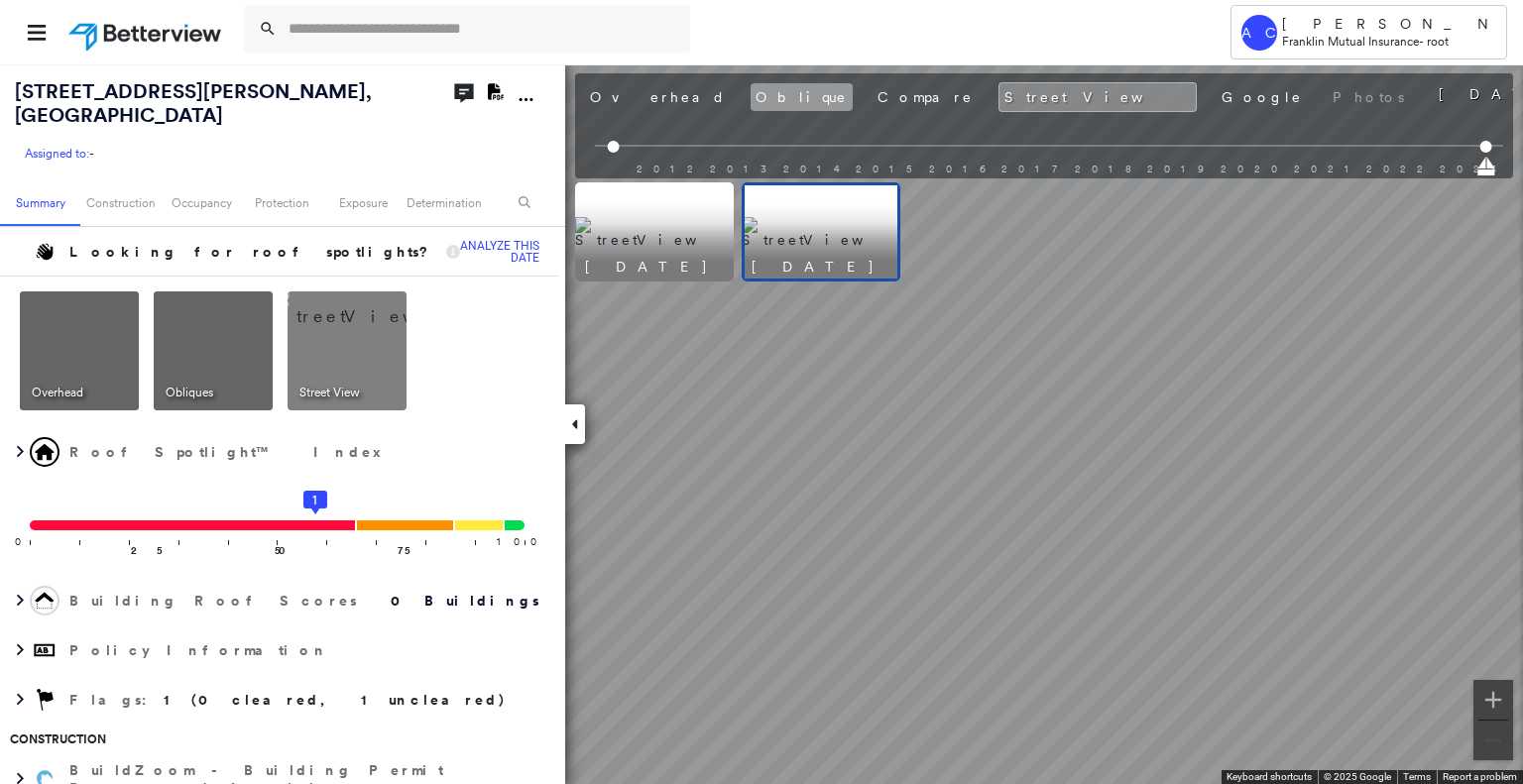 click on "Oblique" at bounding box center (801, 97) 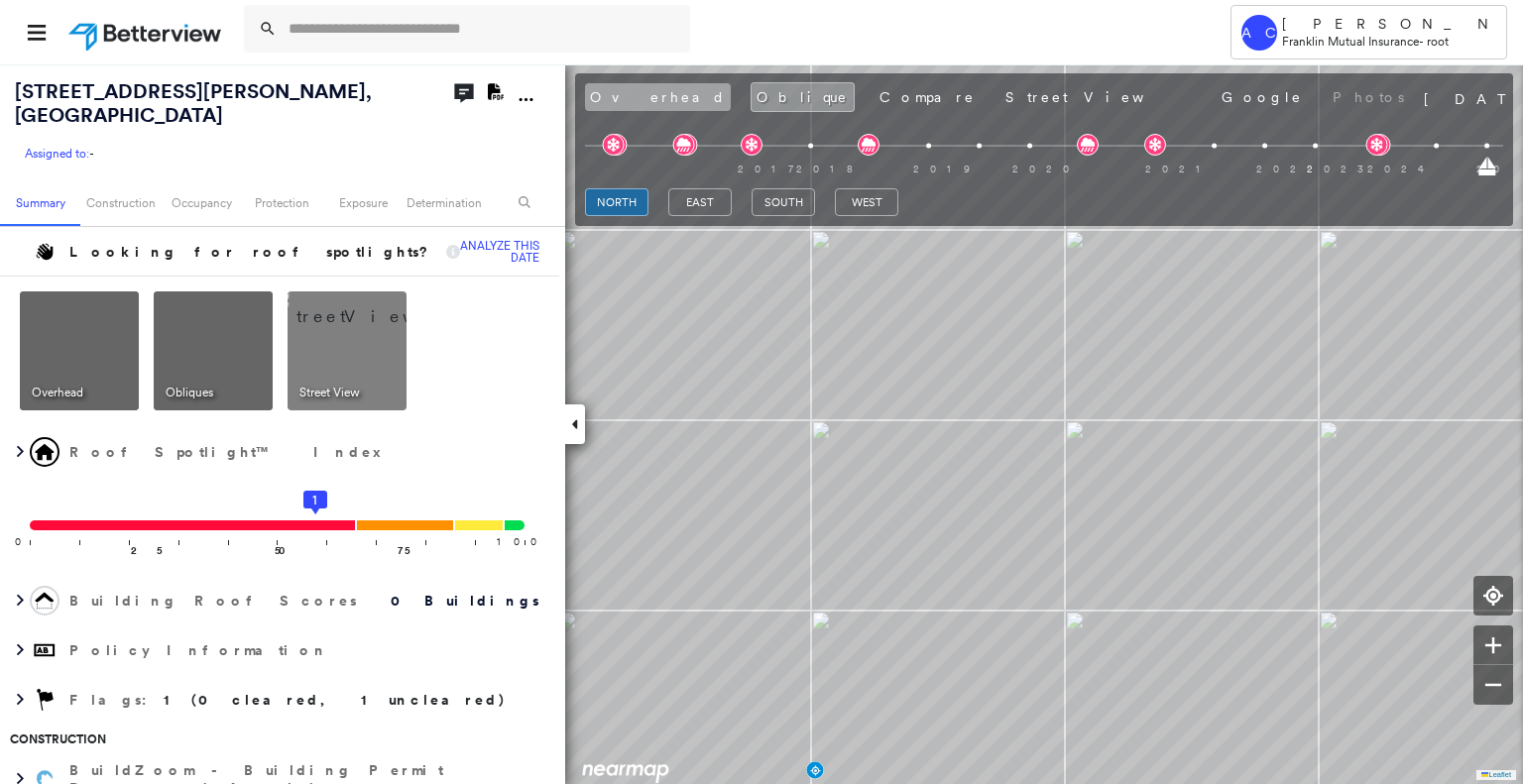 click on "Overhead" at bounding box center [657, 97] 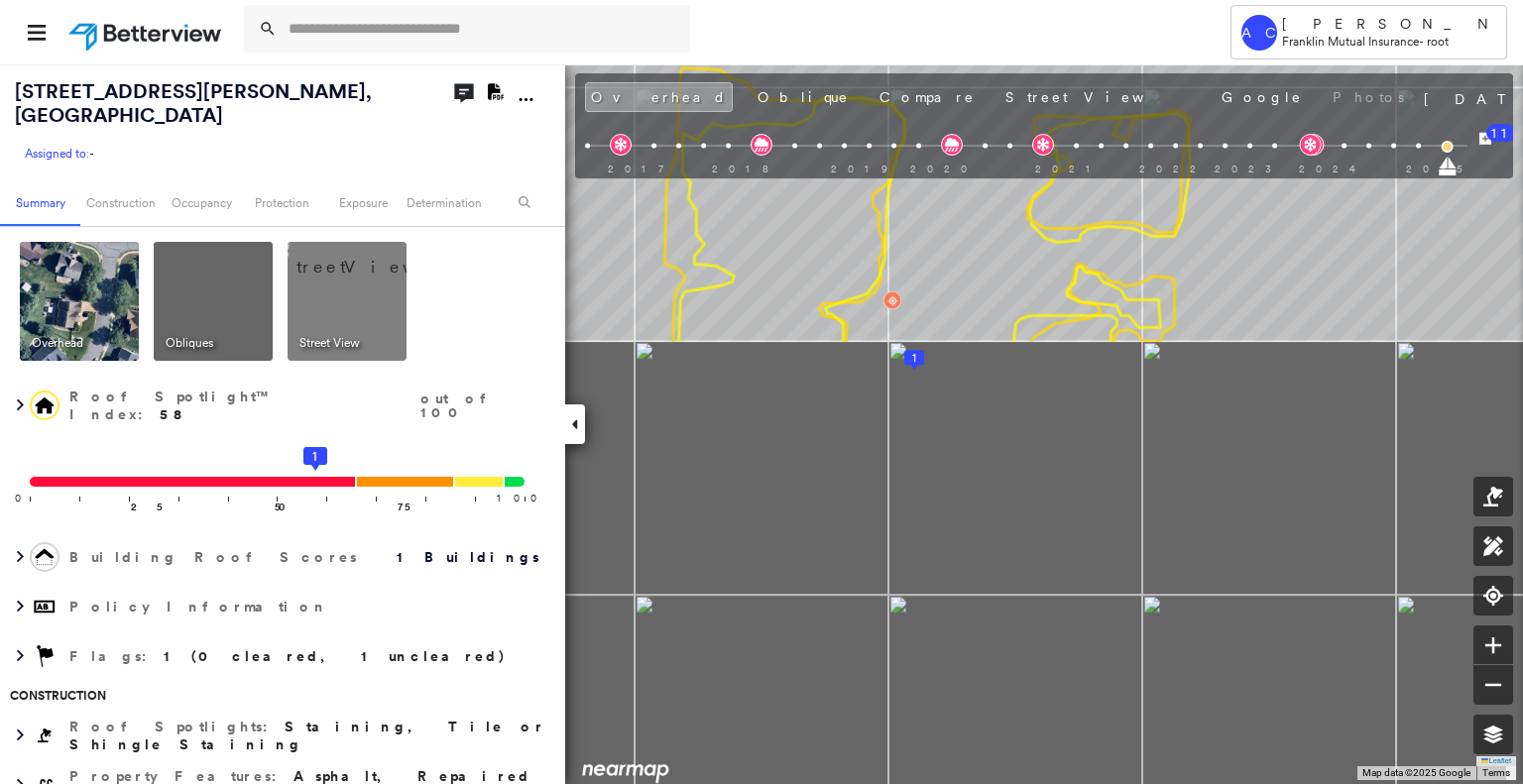 click on "Tower [PERSON_NAME] [PERSON_NAME] Mutual Insurance  -   root [STREET_ADDRESS][PERSON_NAME] Assigned to:  - Assigned to:  - Assigned to:  - Open Comments Download PDF Report Summary Construction Occupancy Protection Exposure Determination Overhead Obliques Street View Roof Spotlight™ Index :  58 out of 100 0 100 25 50 75 1 Building Roof Scores 1 Buildings Policy Information Flags :  1 (0 cleared, 1 uncleared) Construction Roof Spotlights :  Staining, Tile or Shingle Staining Property Features :  Asphalt, Repaired Pavement Roof Size & Shape :  1 building  - [PERSON_NAME] | Asphalt Shingle BuildZoom - Building Permit Data and Analysis Occupancy Place Detail Protection Exposure FEMA Risk Index Wind Flood Regional Hazard: 2   out of  5 Additional Perils Tree Fall Risk:  Present   Determination Flags :  1 (0 cleared, 1 uncleared) Uncleared Flags (1) Cleared Flags  (0) HIGH High Priority Flagged [DATE] Clear Action Taken New Entry History Quote/New Business Terms & Conditions Added ACV Endorsement General Save" at bounding box center [762, 392] 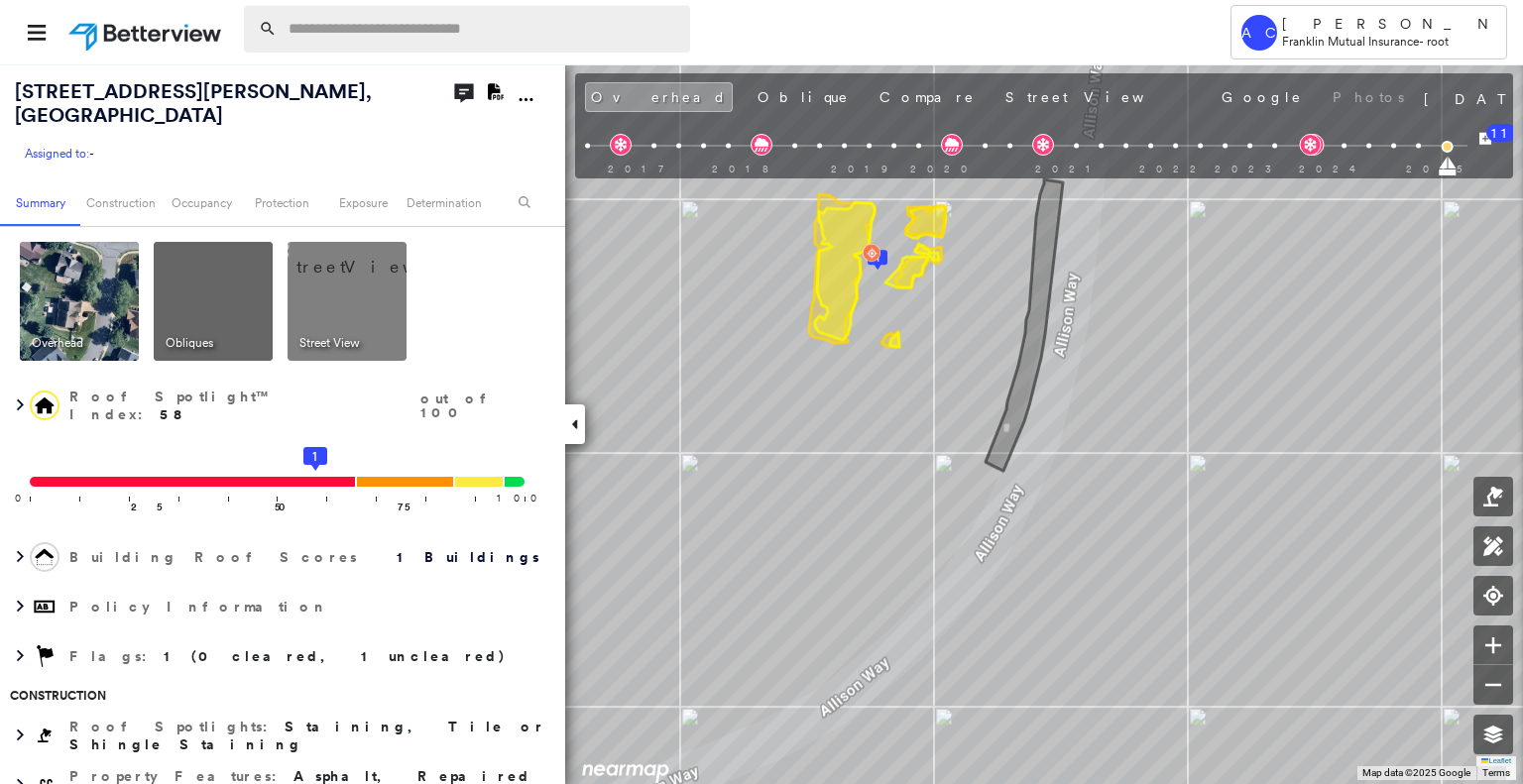 click at bounding box center [483, 29] 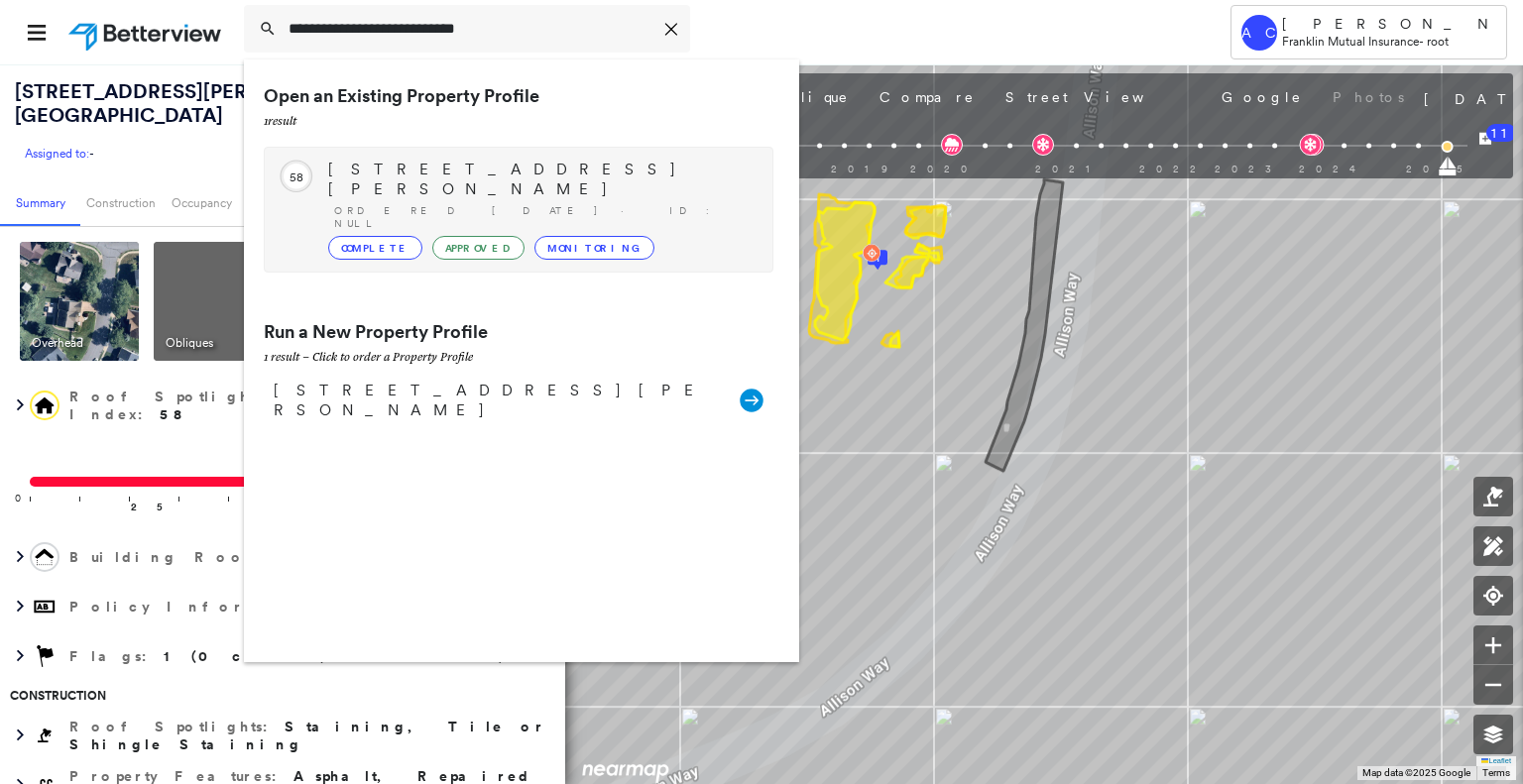 type on "**********" 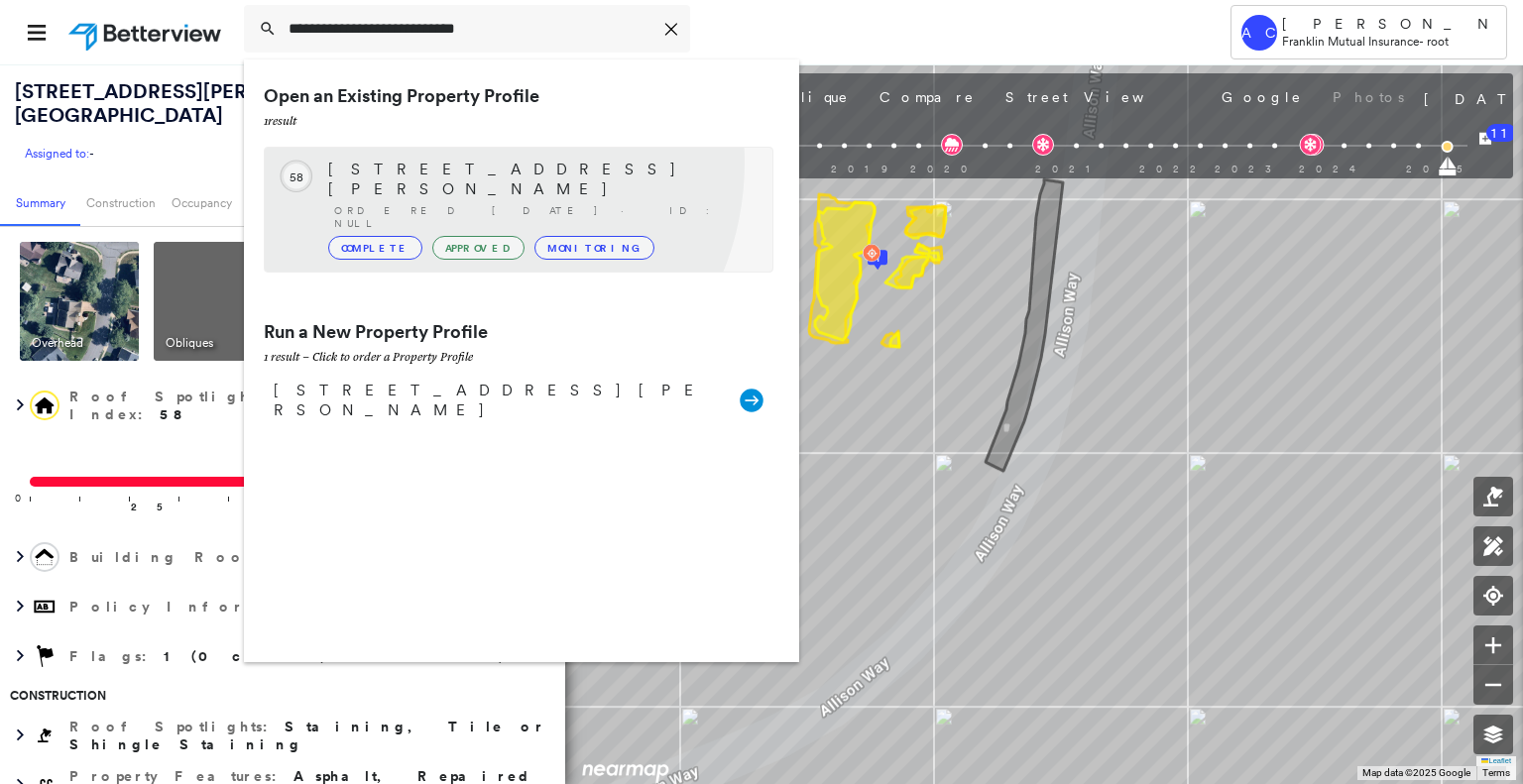 click on "[STREET_ADDRESS][PERSON_NAME]" at bounding box center [540, 179] 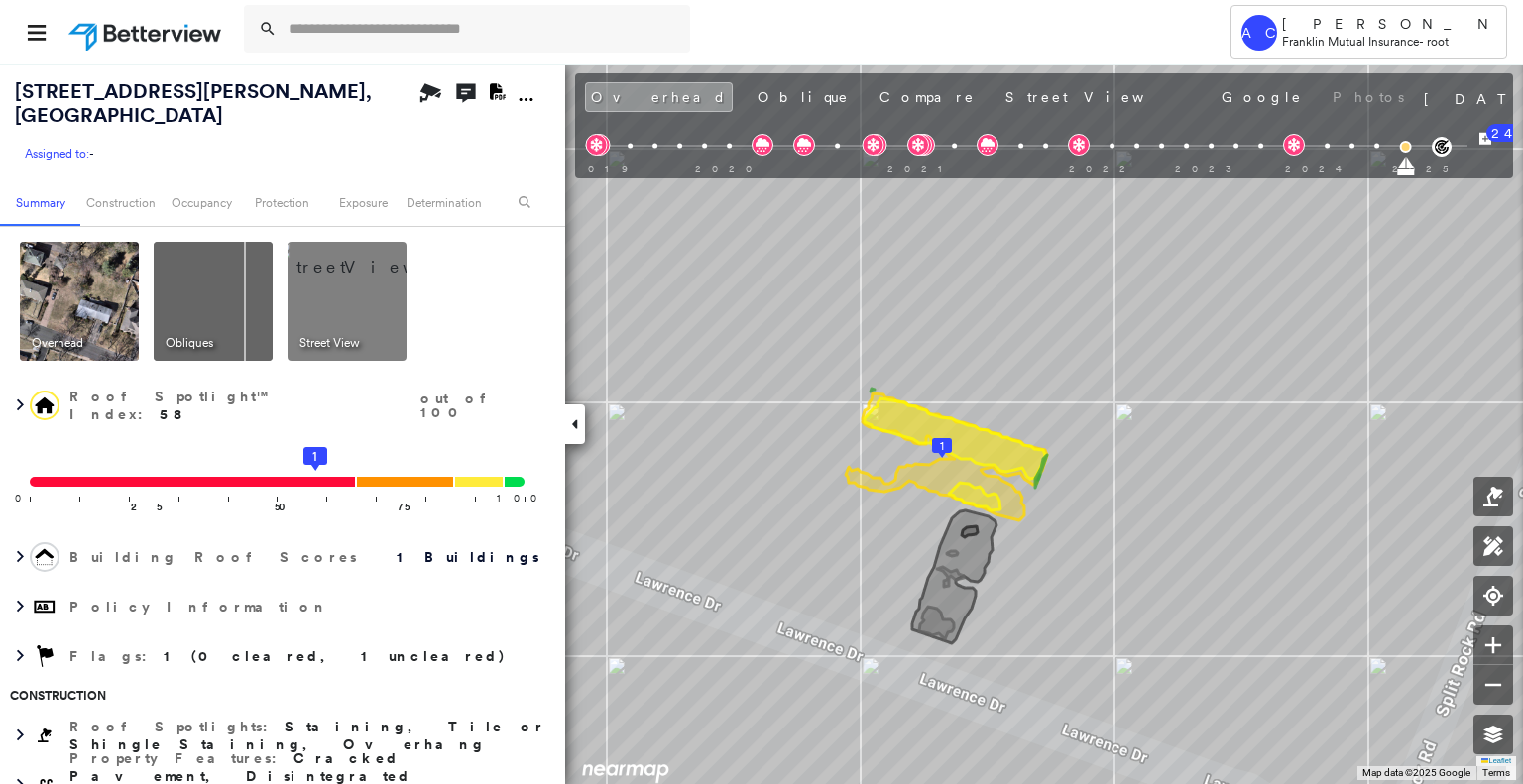 drag, startPoint x: 984, startPoint y: 455, endPoint x: 912, endPoint y: 401, distance: 90 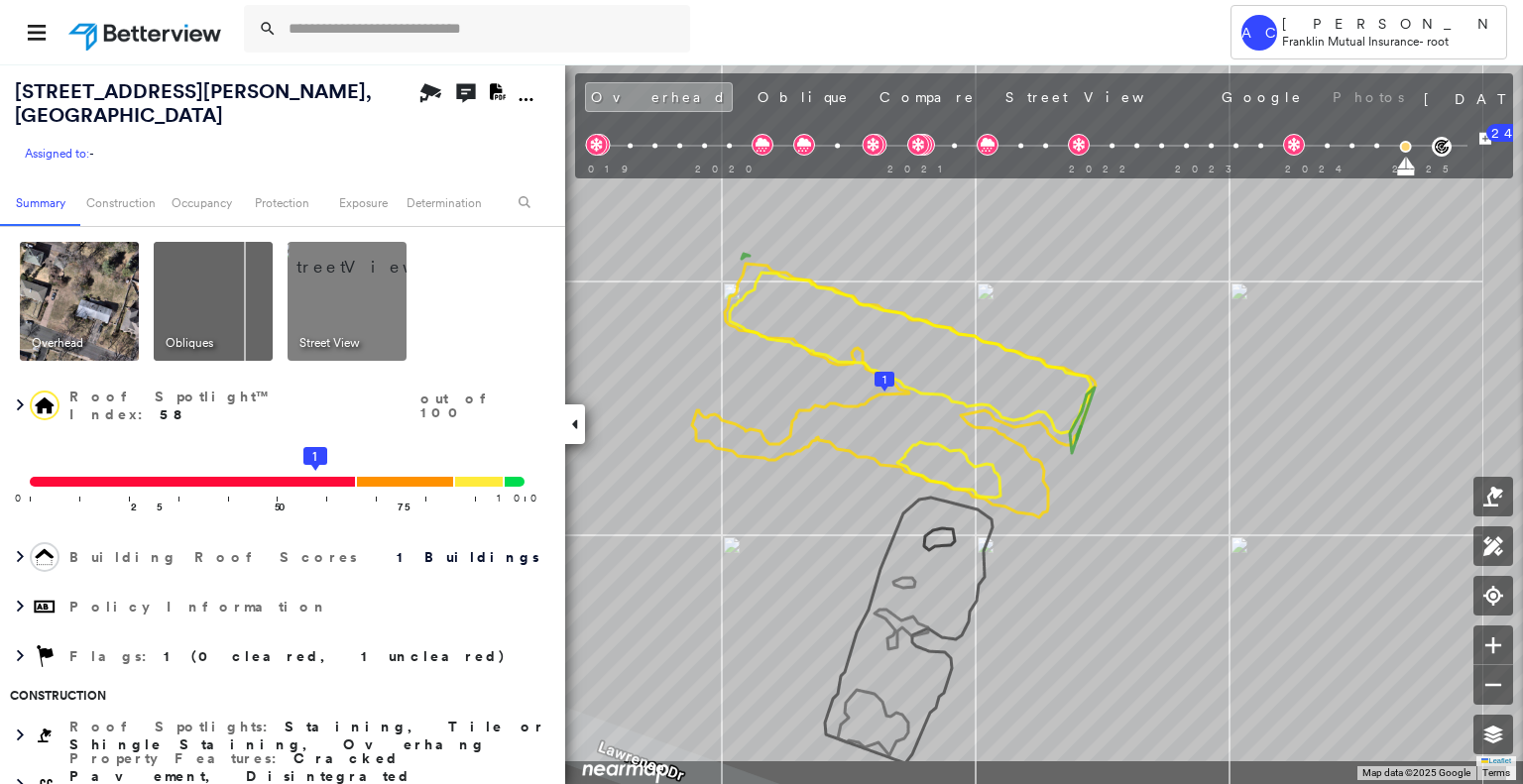 drag, startPoint x: 1020, startPoint y: 672, endPoint x: 967, endPoint y: 577, distance: 108.78419 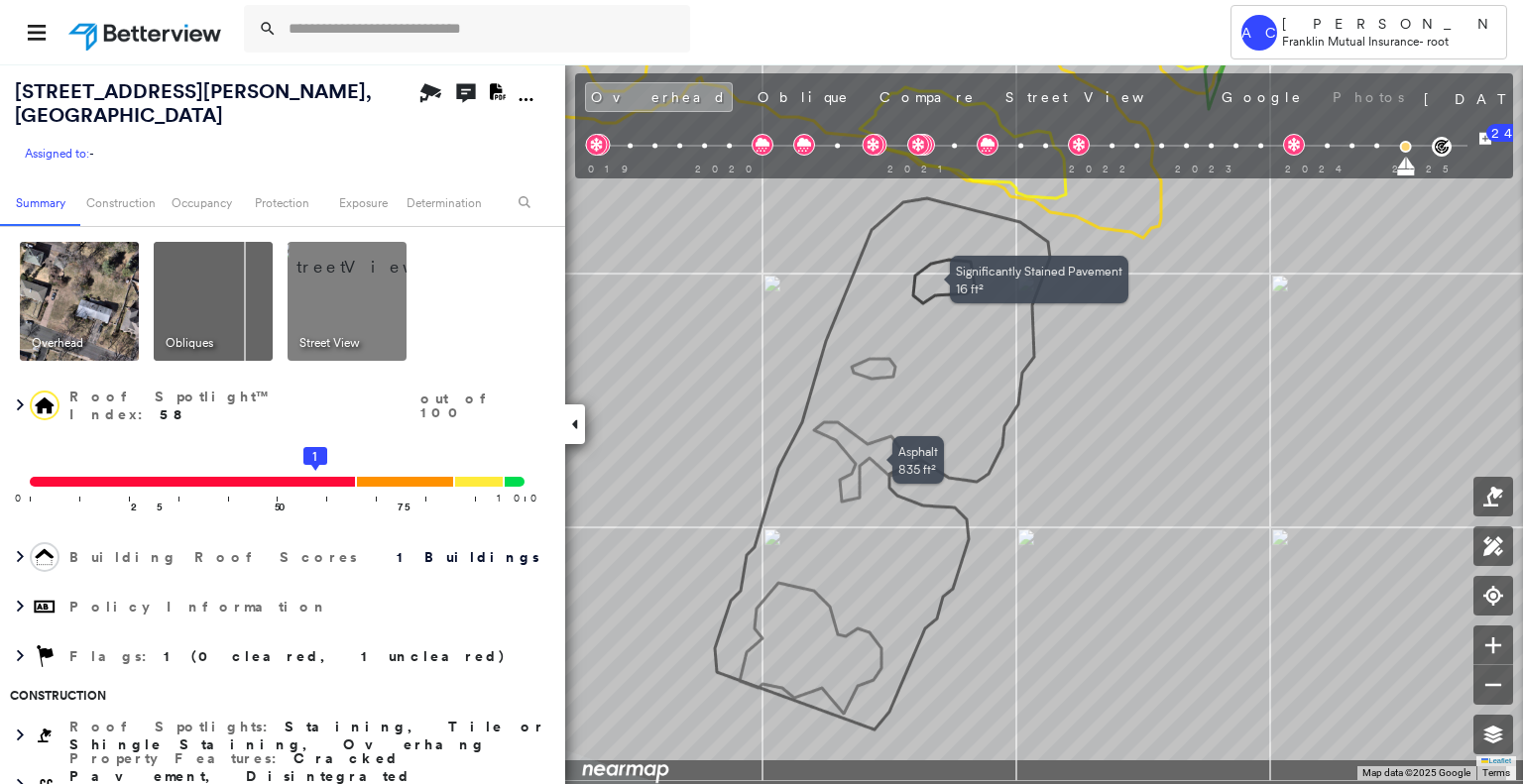 drag, startPoint x: 865, startPoint y: 669, endPoint x: 825, endPoint y: 574, distance: 103 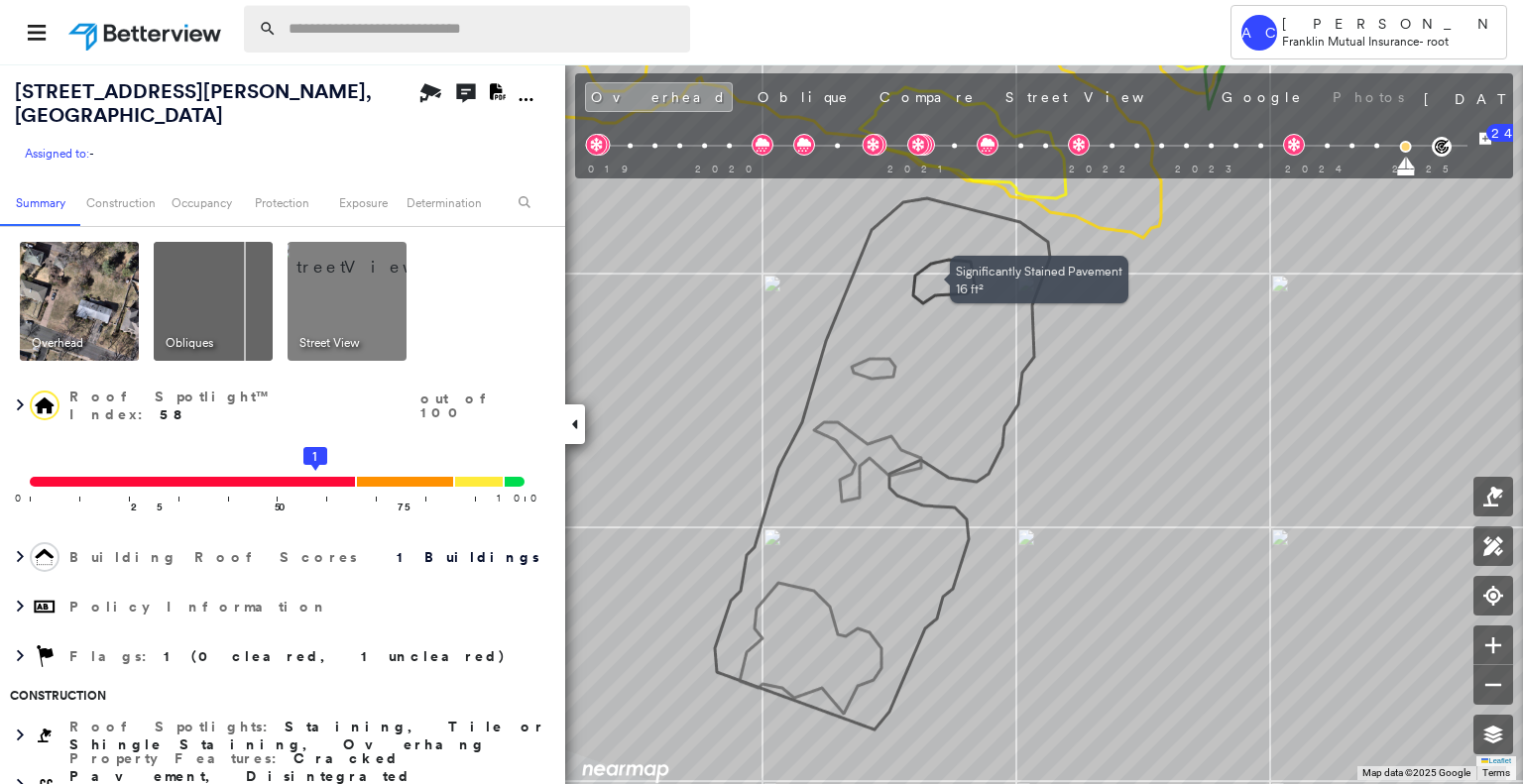 click at bounding box center [483, 29] 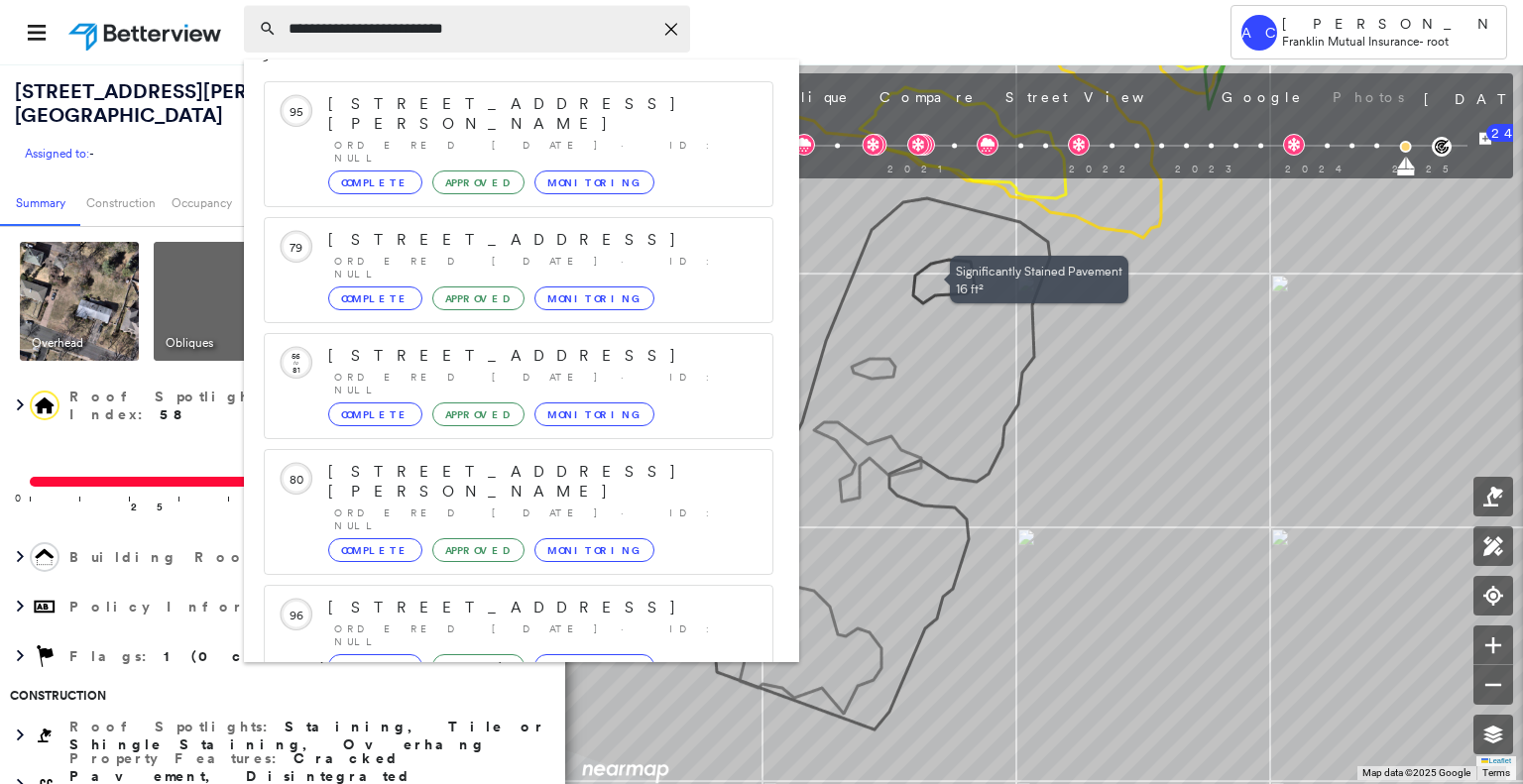 scroll, scrollTop: 193, scrollLeft: 0, axis: vertical 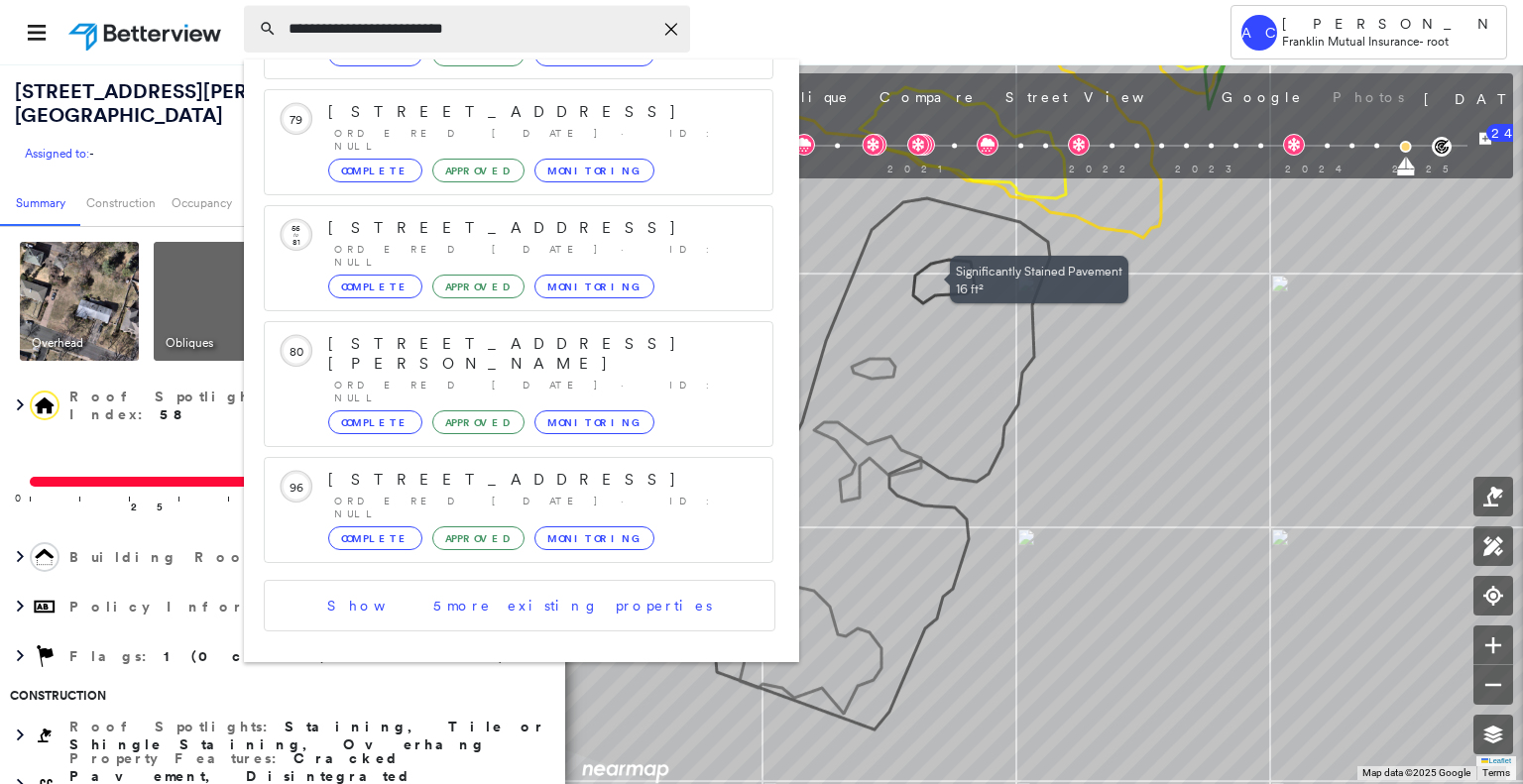 type on "**********" 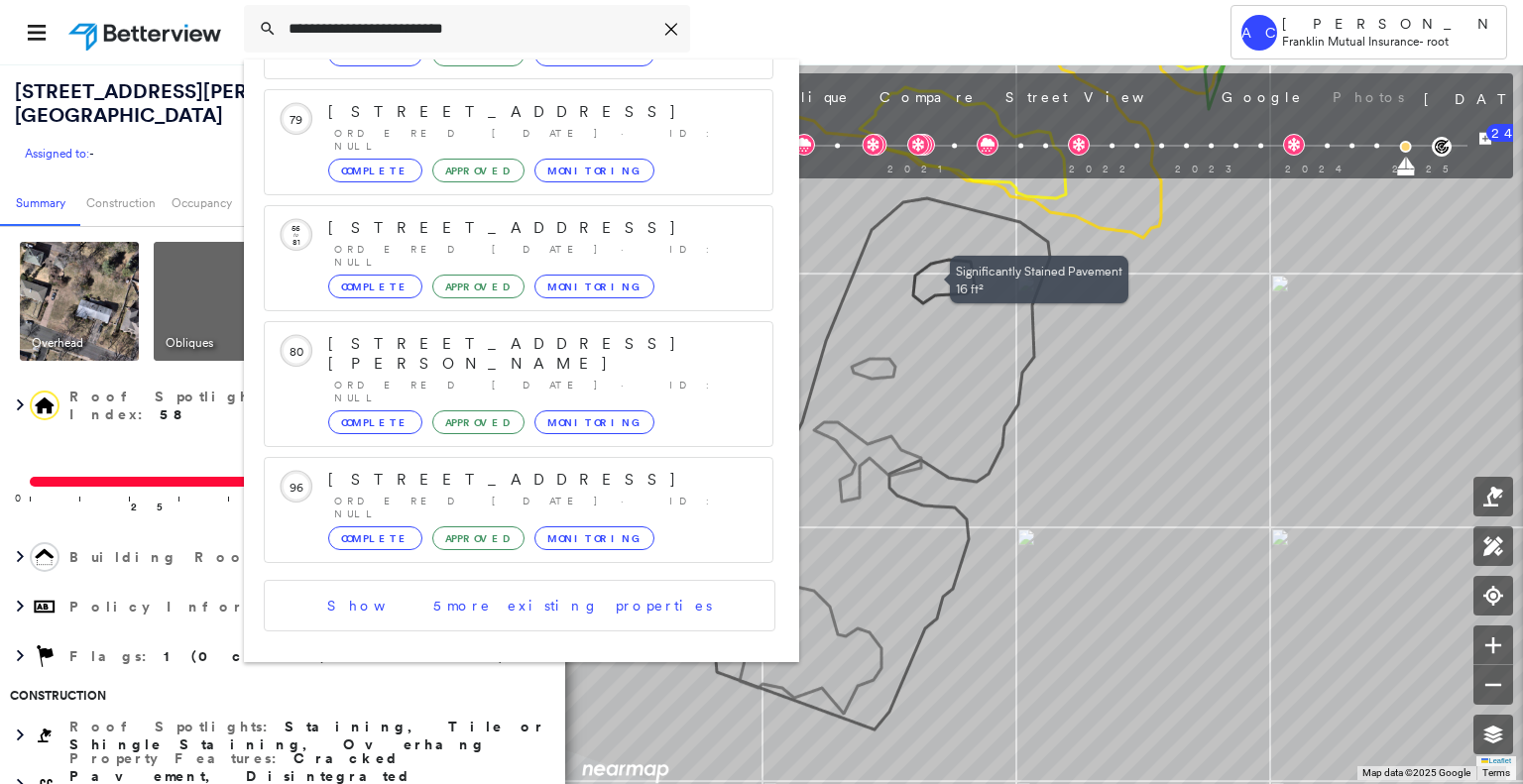 drag, startPoint x: 333, startPoint y: 15, endPoint x: 438, endPoint y: 629, distance: 622.91332 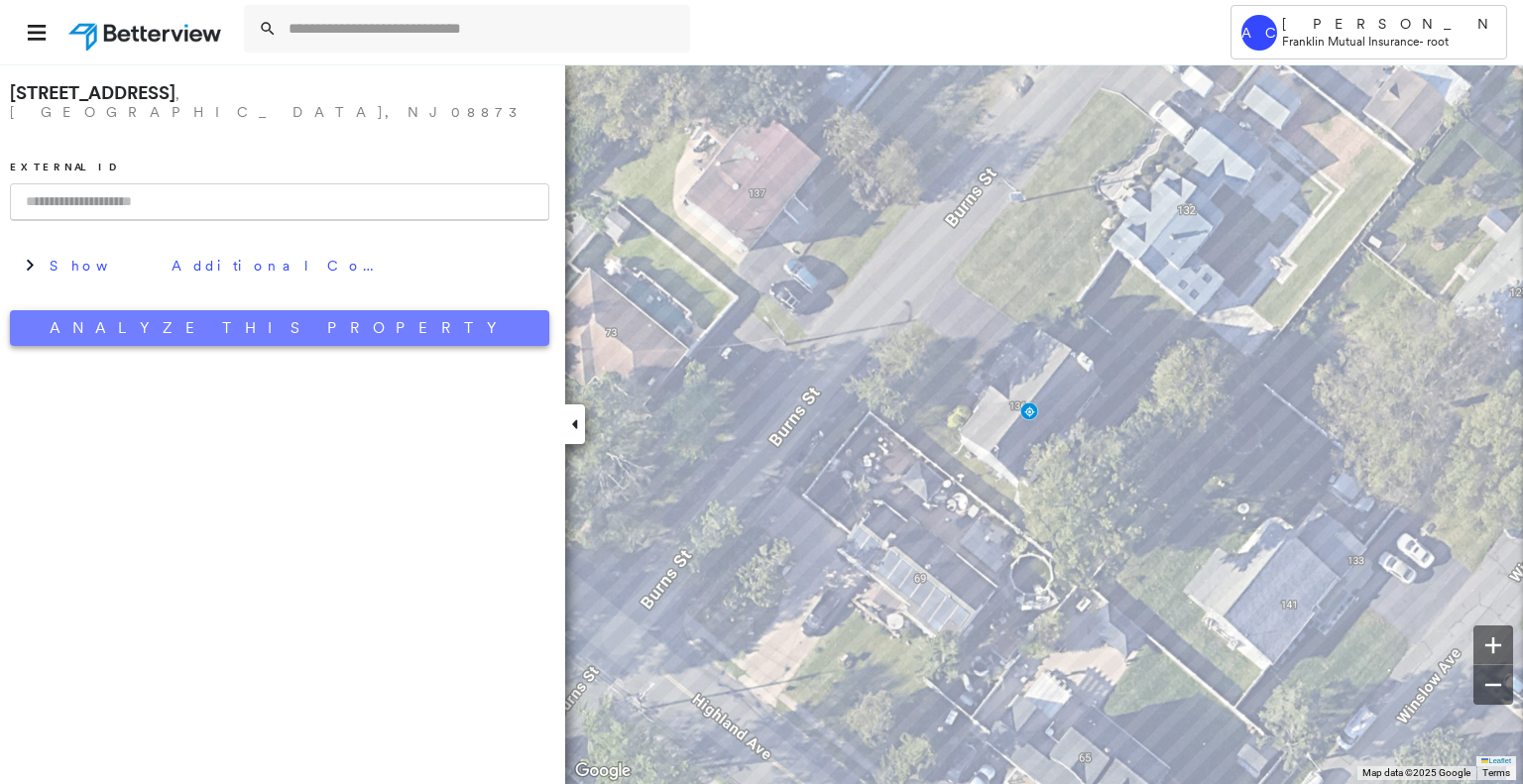 click on "Analyze This Property" at bounding box center [280, 328] 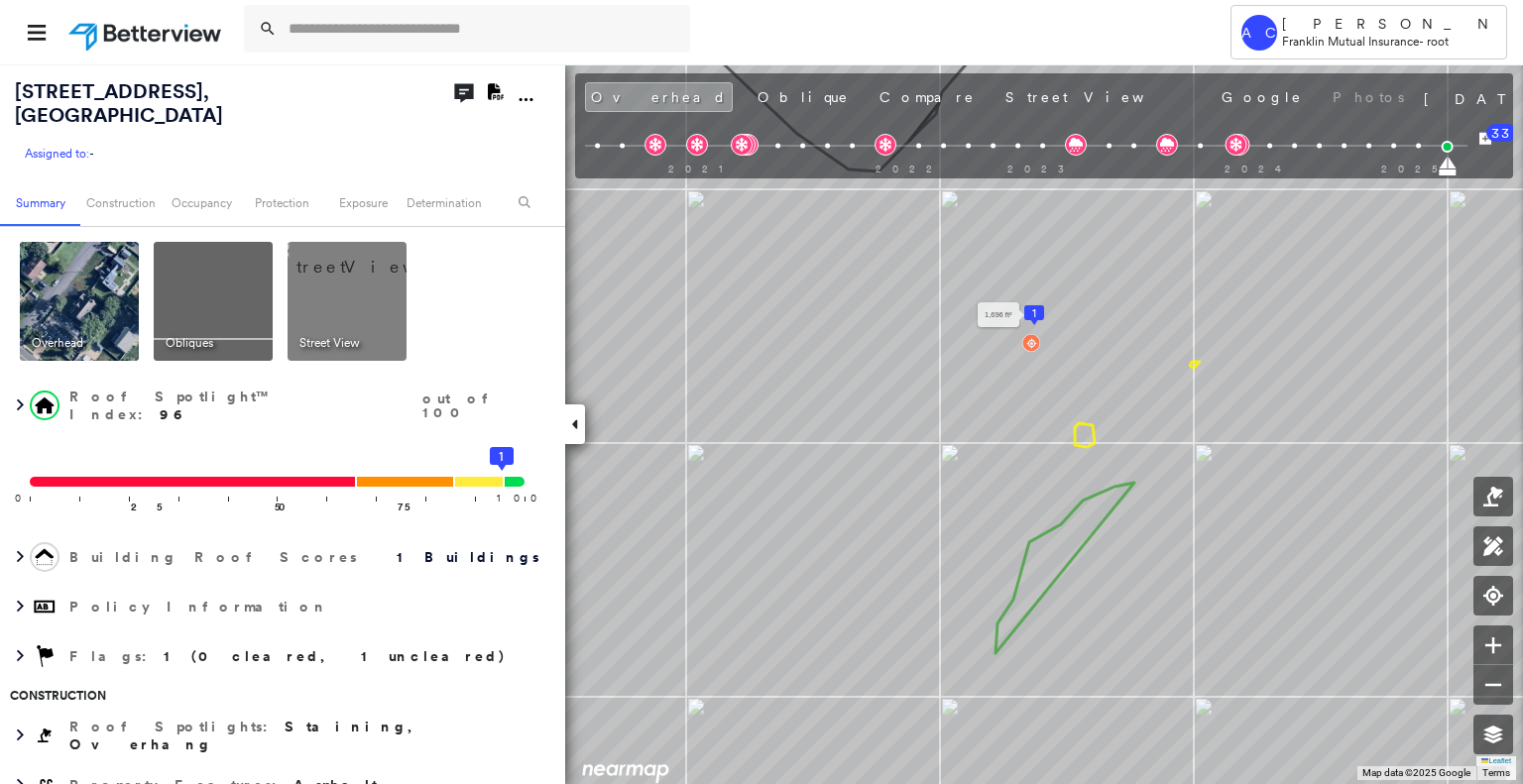 click on "1" at bounding box center [1034, 313] 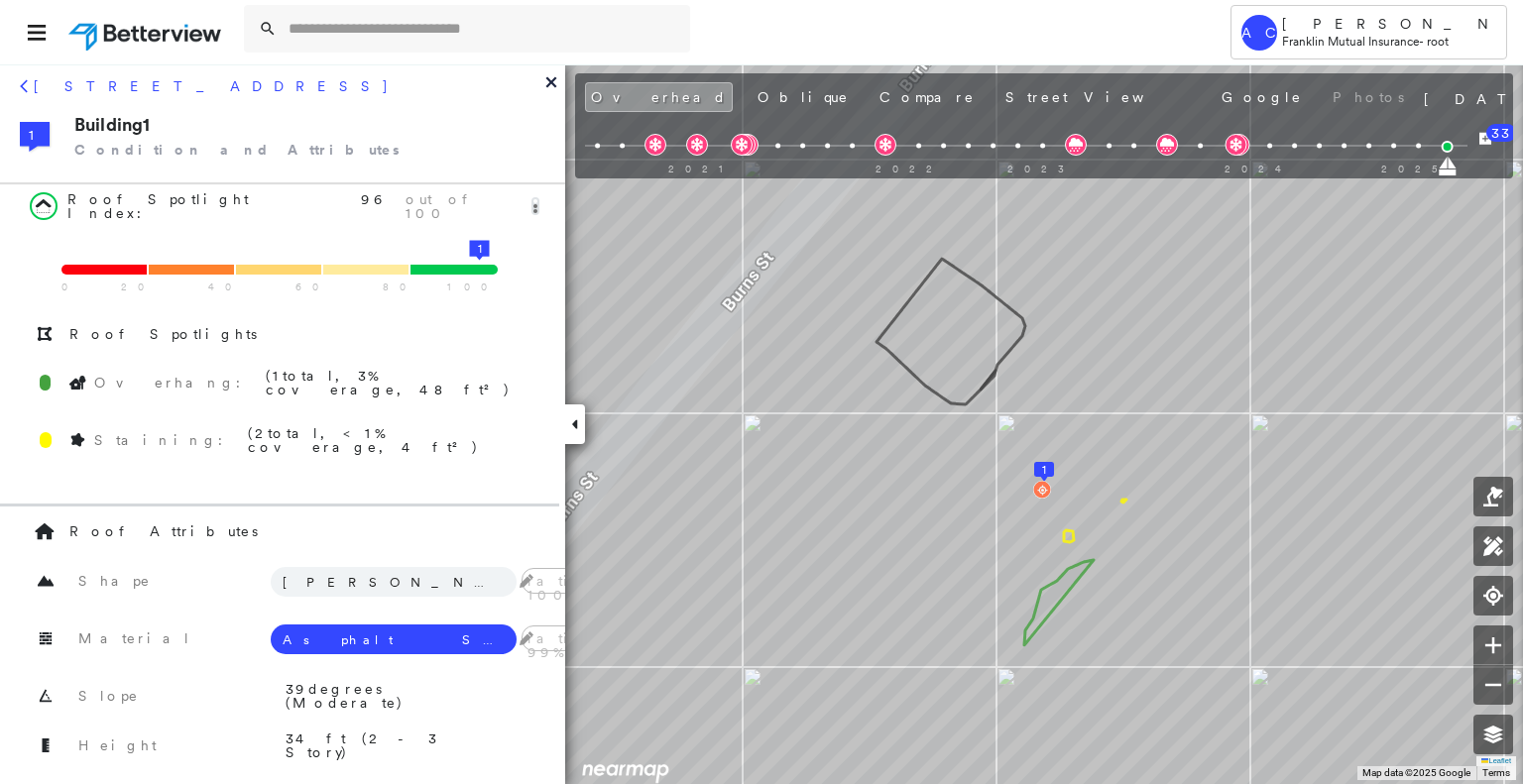 click 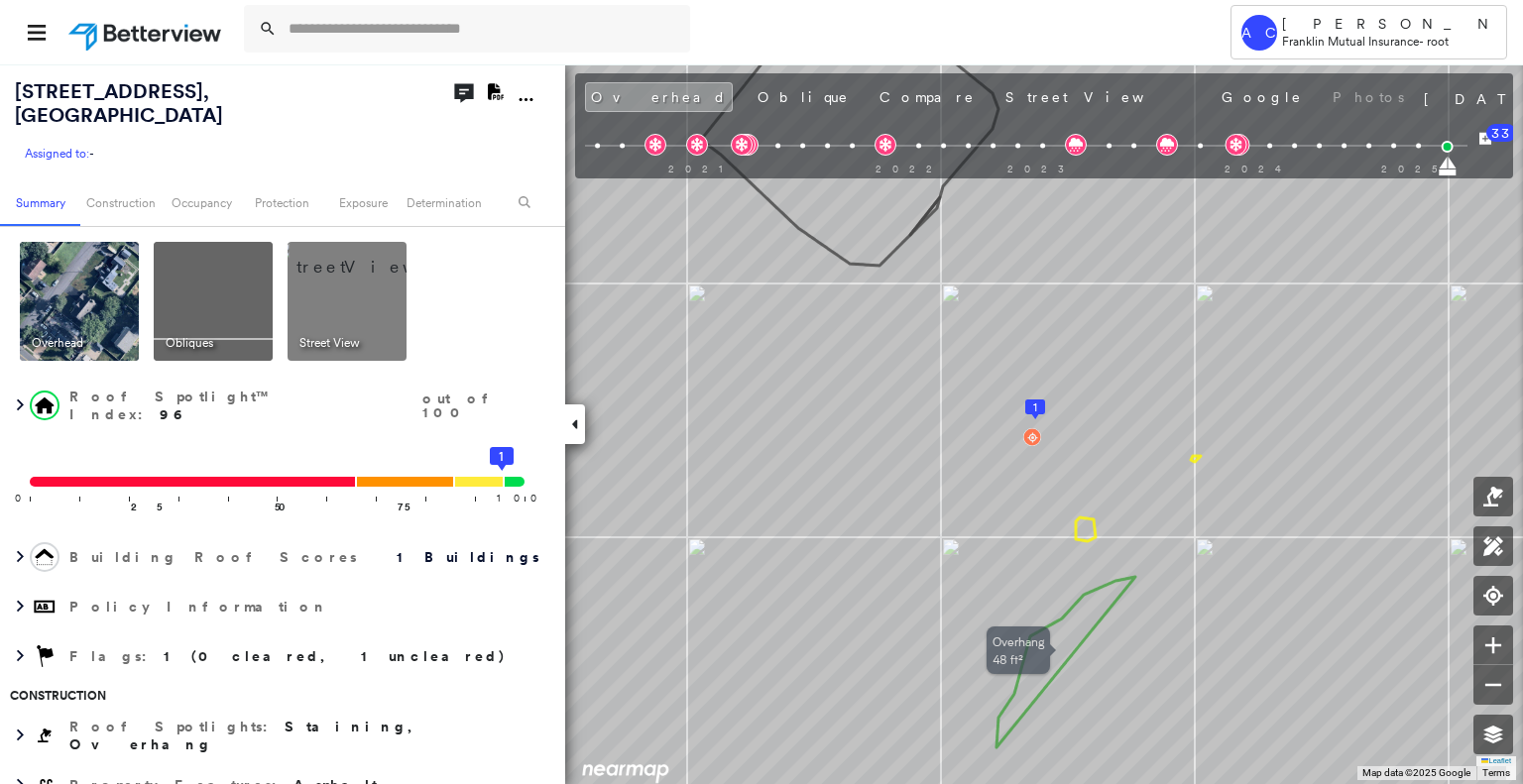 scroll, scrollTop: 0, scrollLeft: 0, axis: both 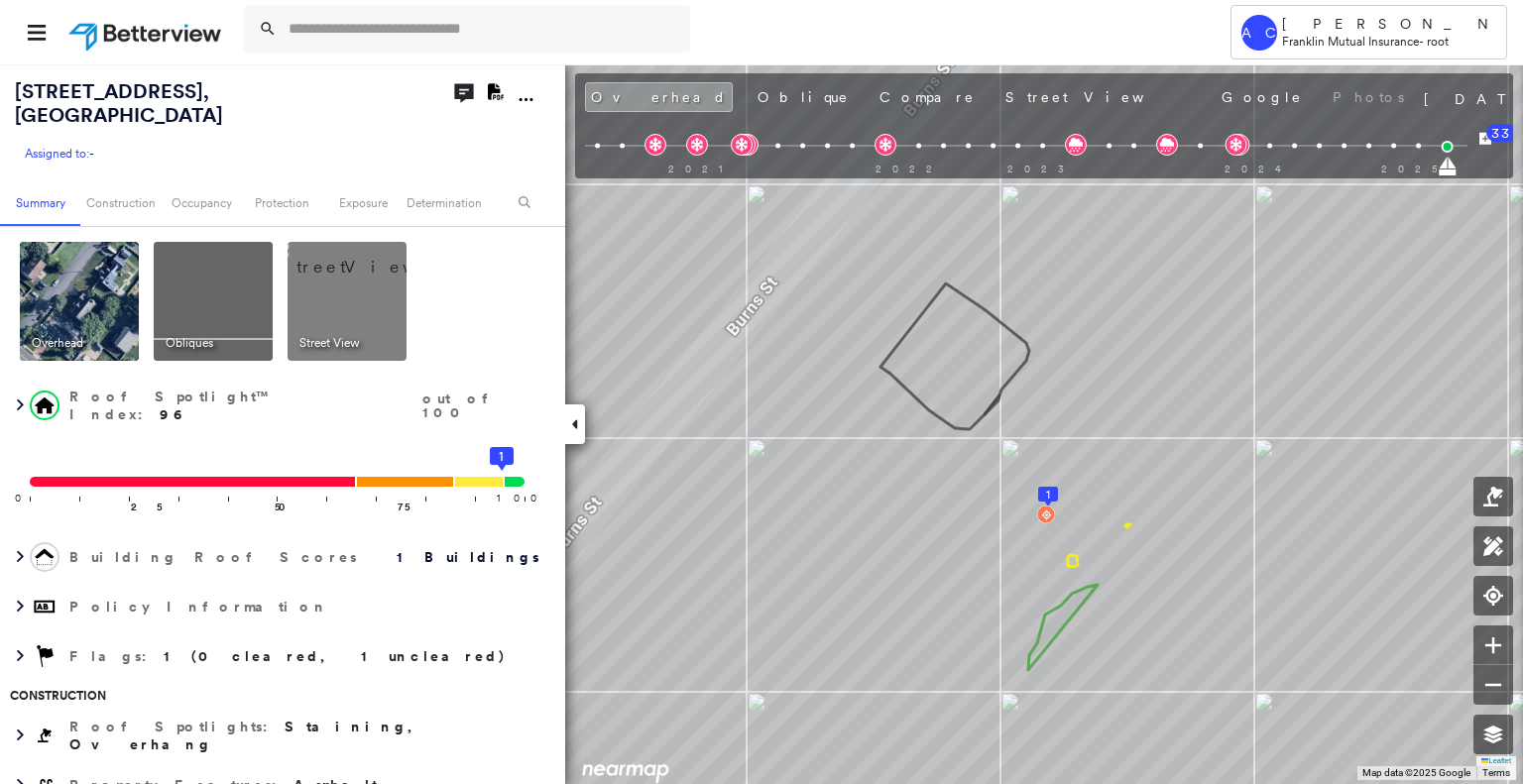 click on "Overhead Oblique Compare Street View Google Photos" at bounding box center [996, 97] 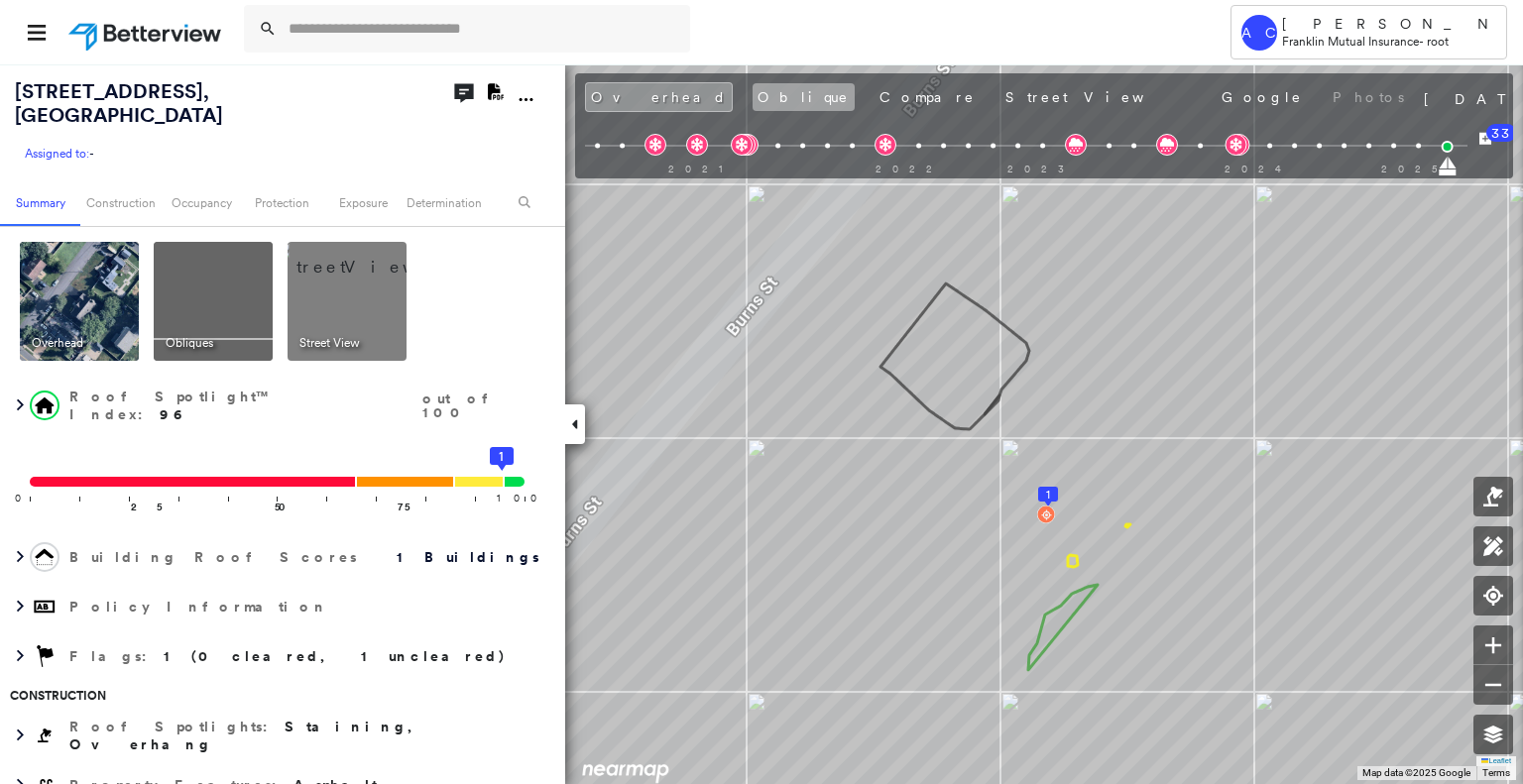 click on "Oblique" at bounding box center (803, 97) 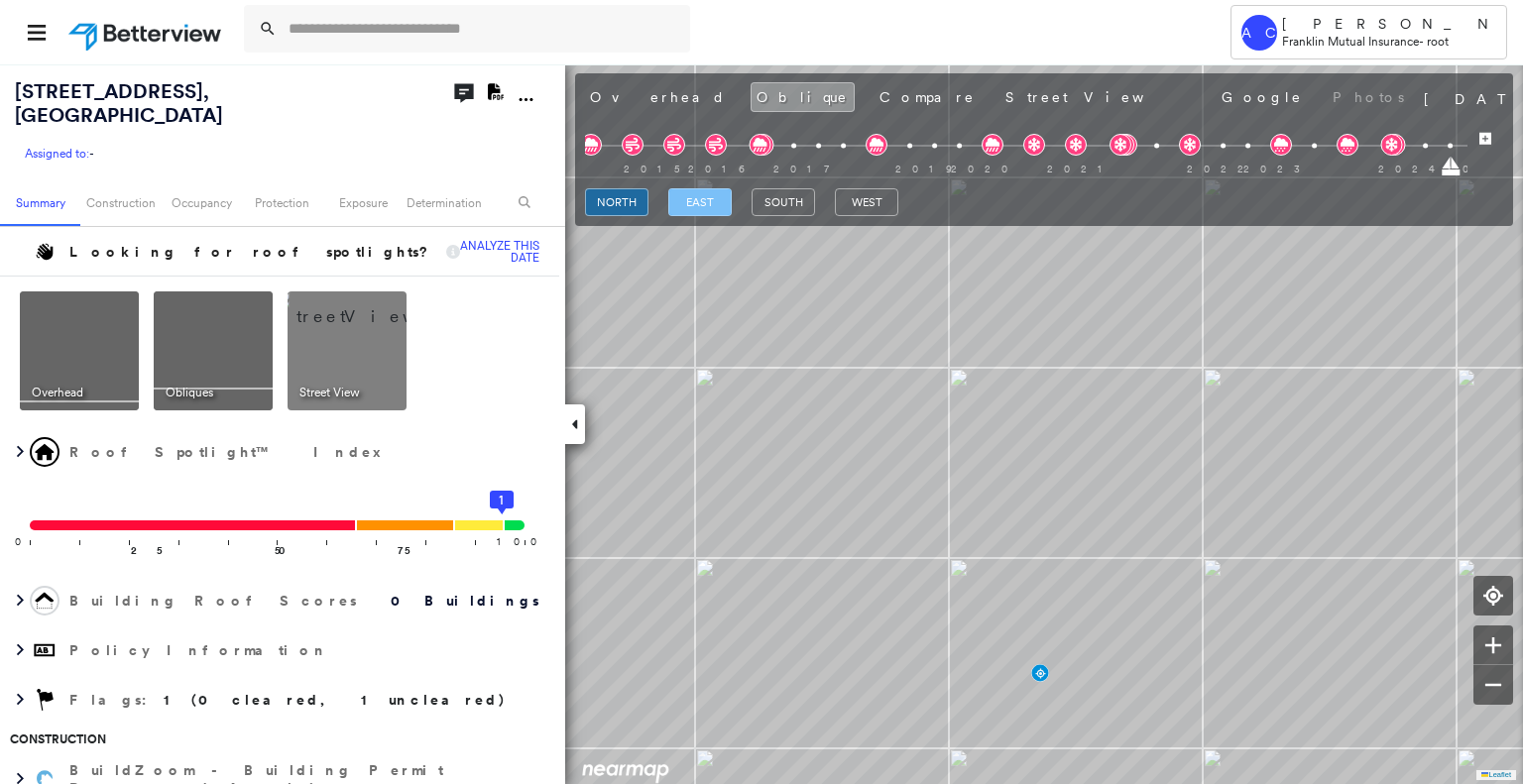 click on "east" at bounding box center (700, 202) 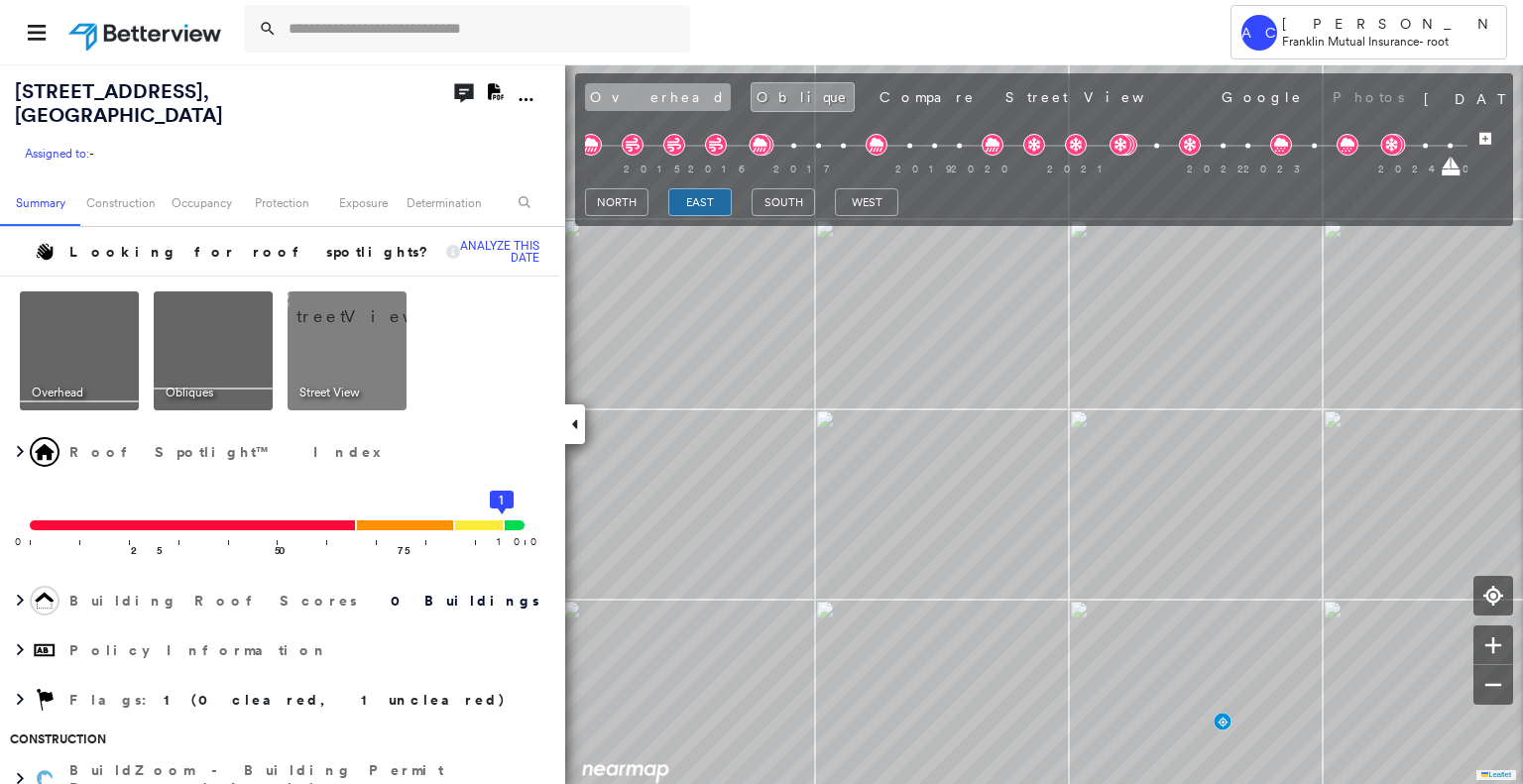 click on "Overhead" at bounding box center (657, 97) 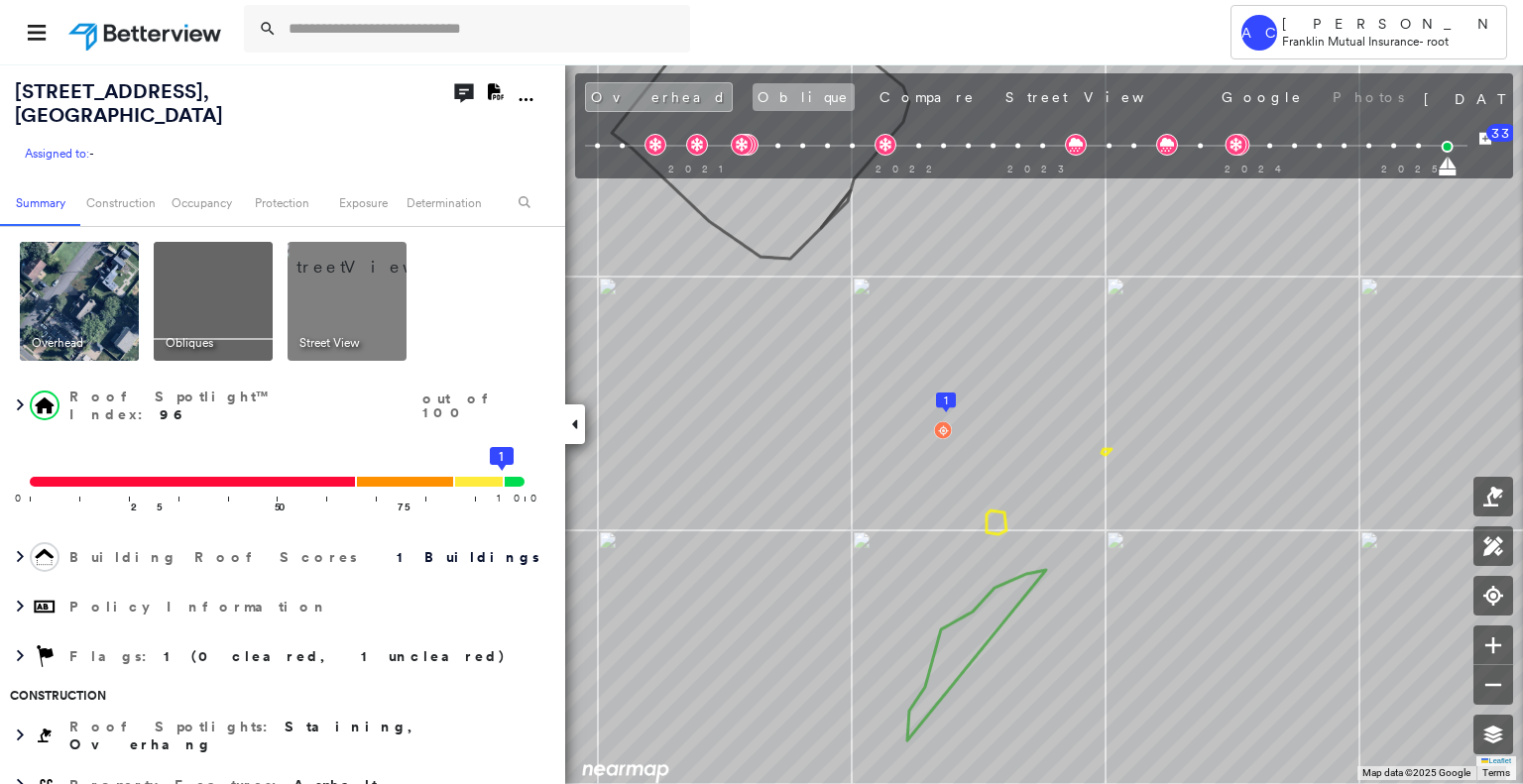 click on "Oblique" at bounding box center [803, 97] 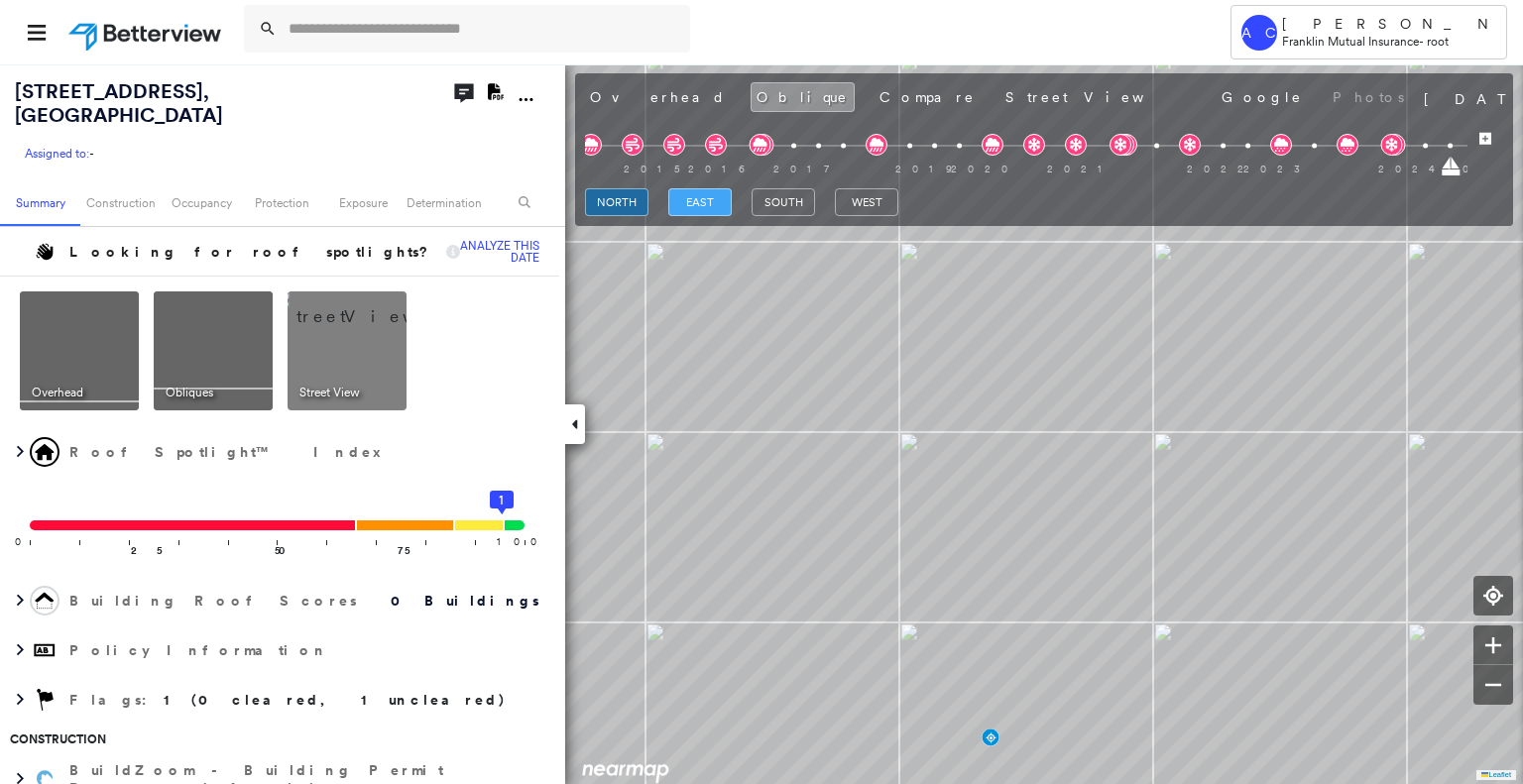 click on "east" at bounding box center (700, 202) 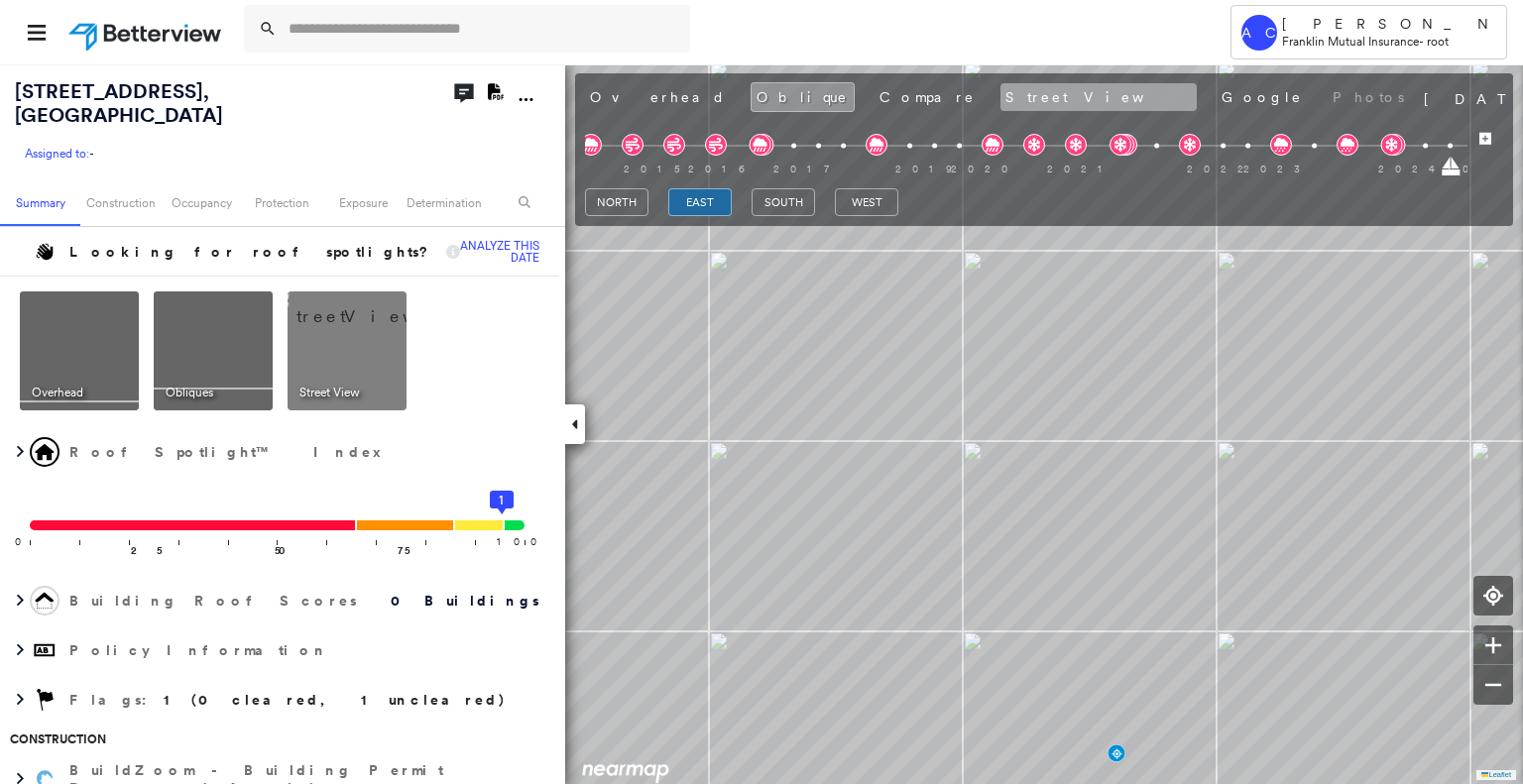 click on "Street View" at bounding box center [1099, 97] 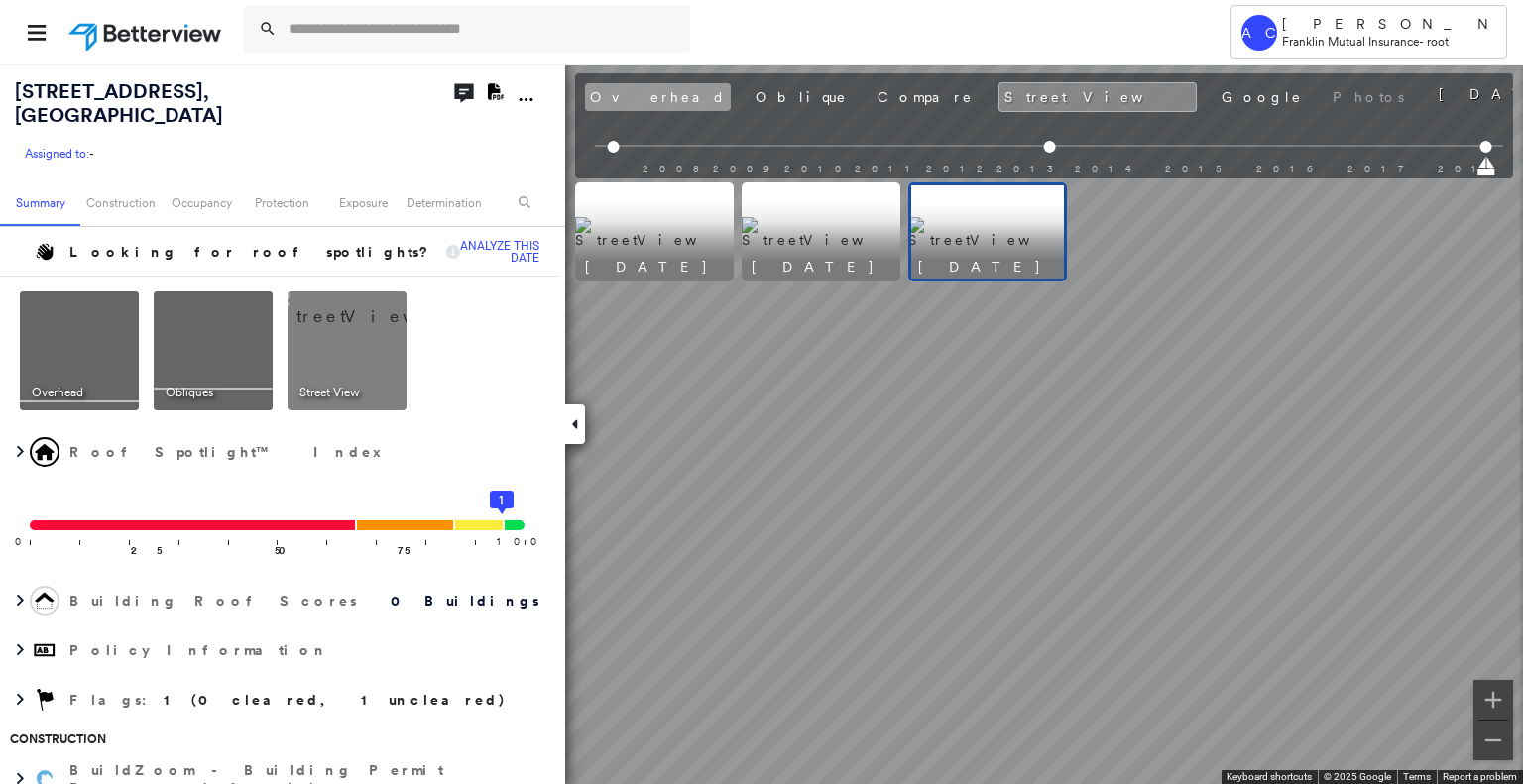 click on "Overhead" at bounding box center [657, 97] 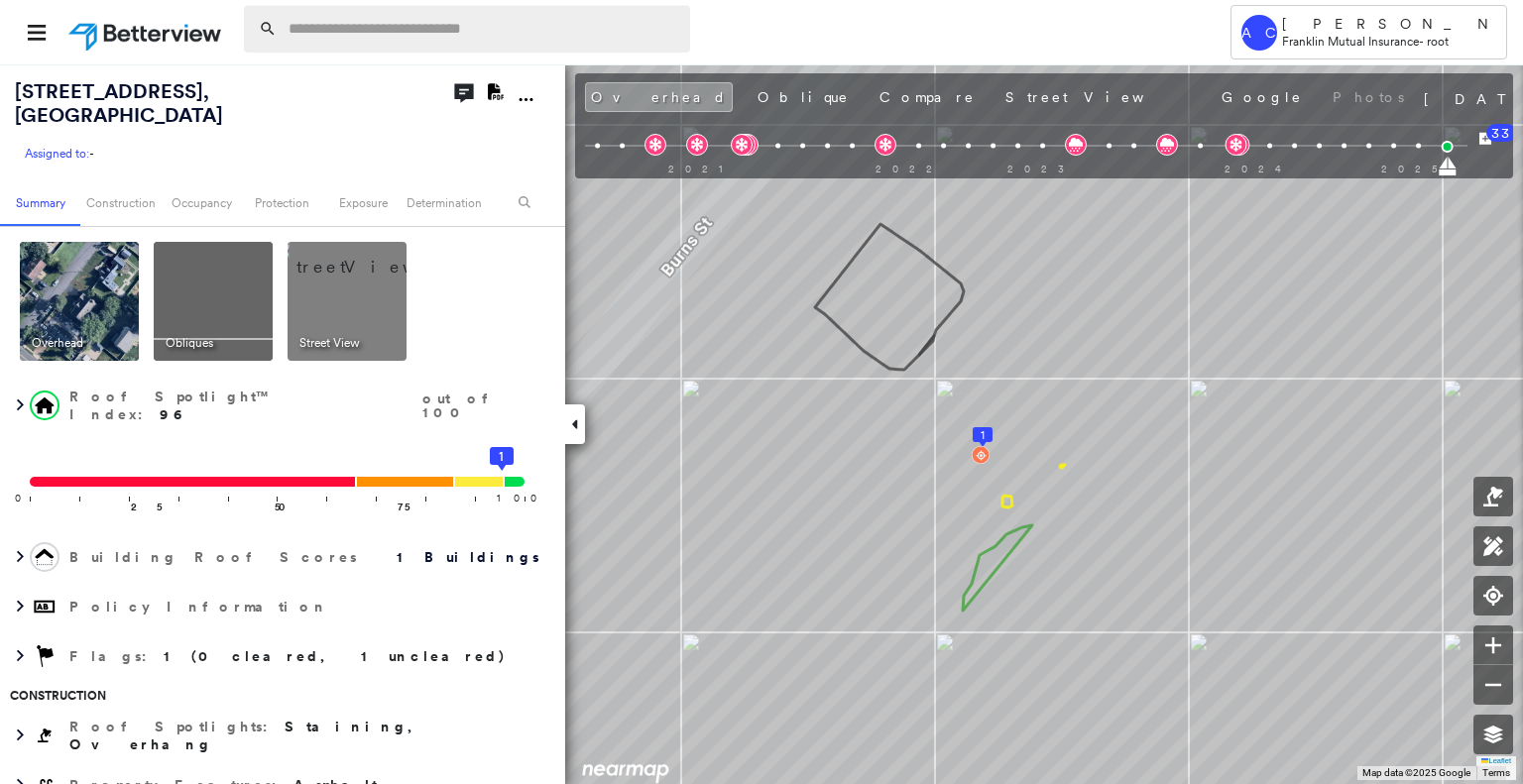 click at bounding box center [483, 29] 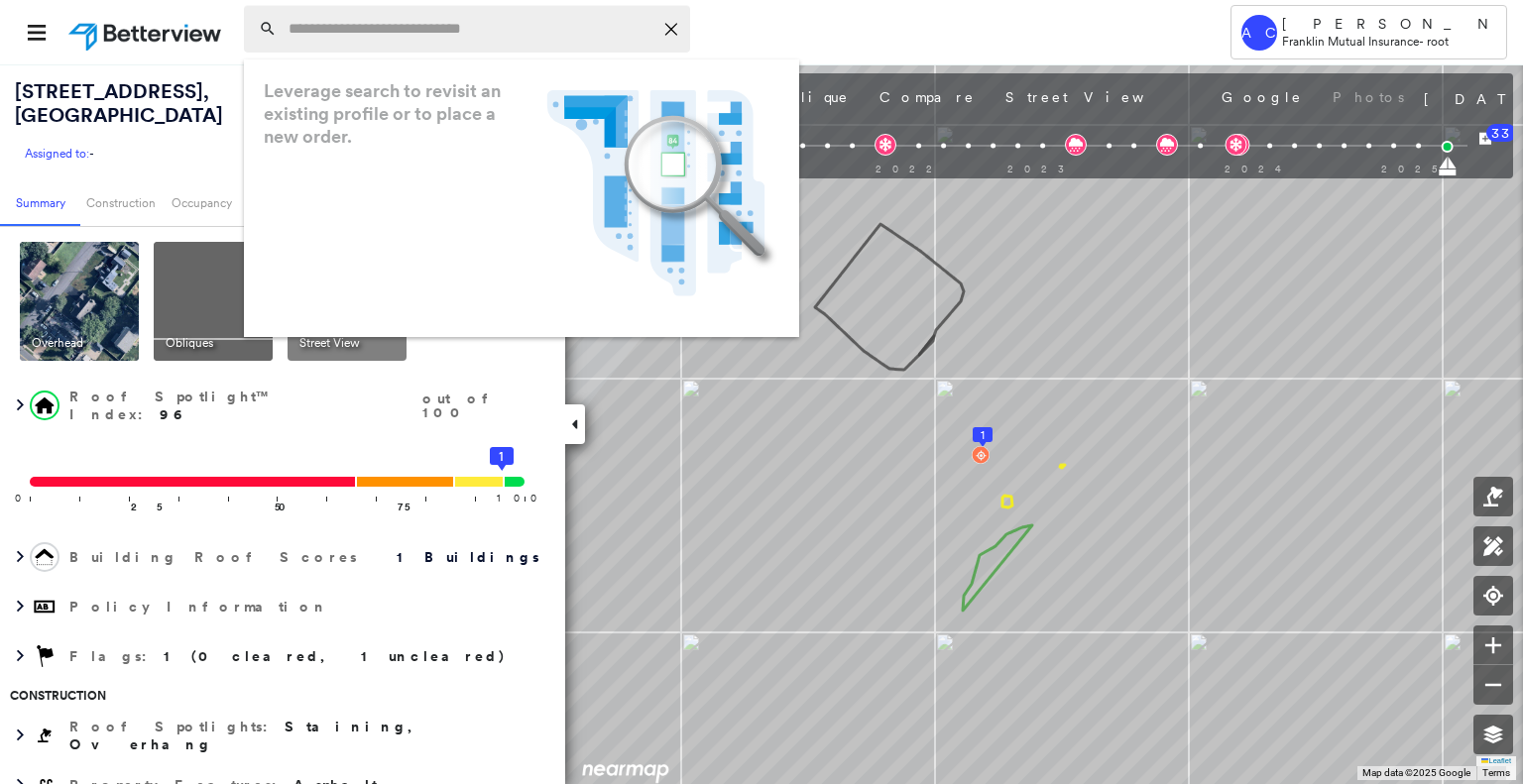 paste on "**********" 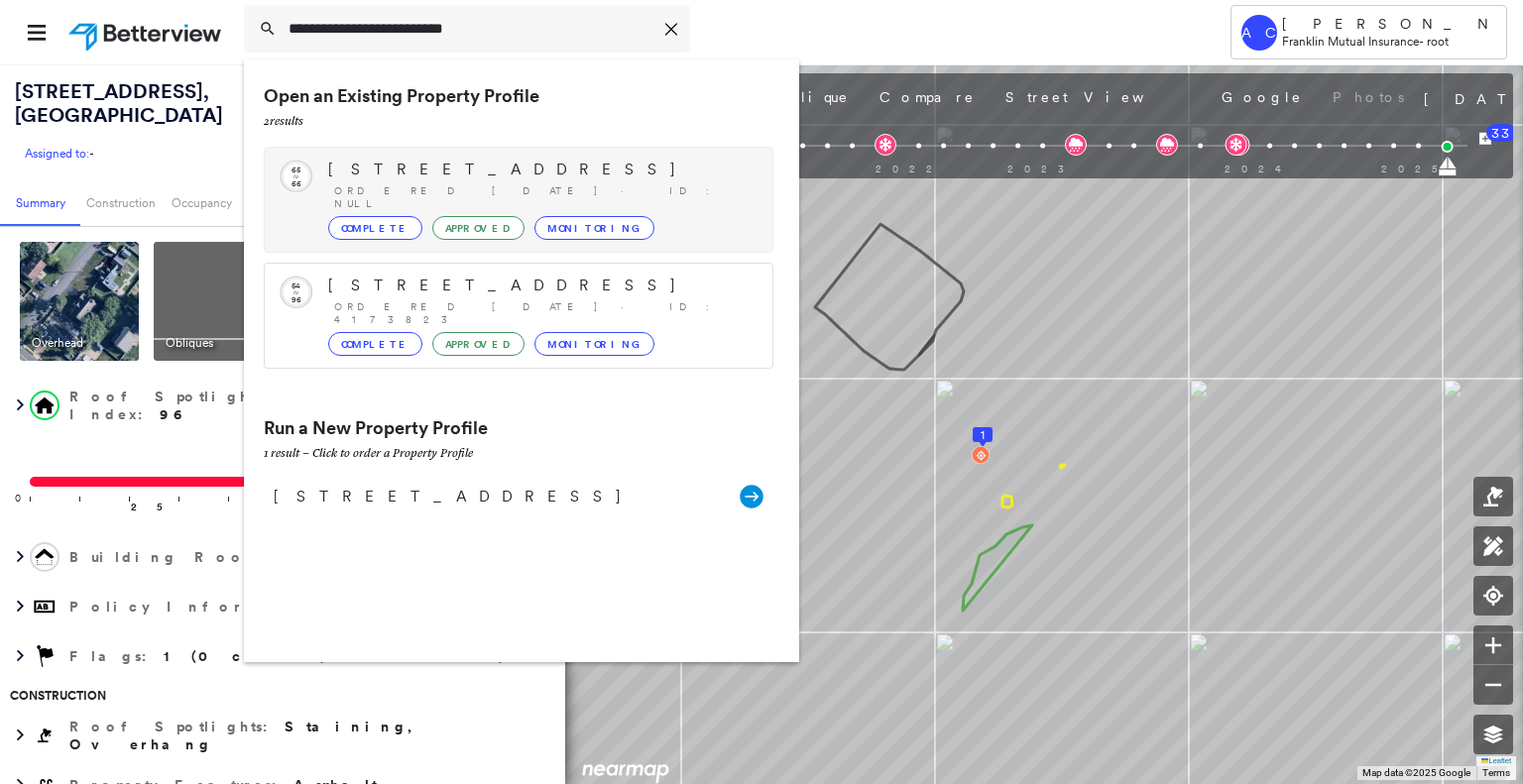 type on "**********" 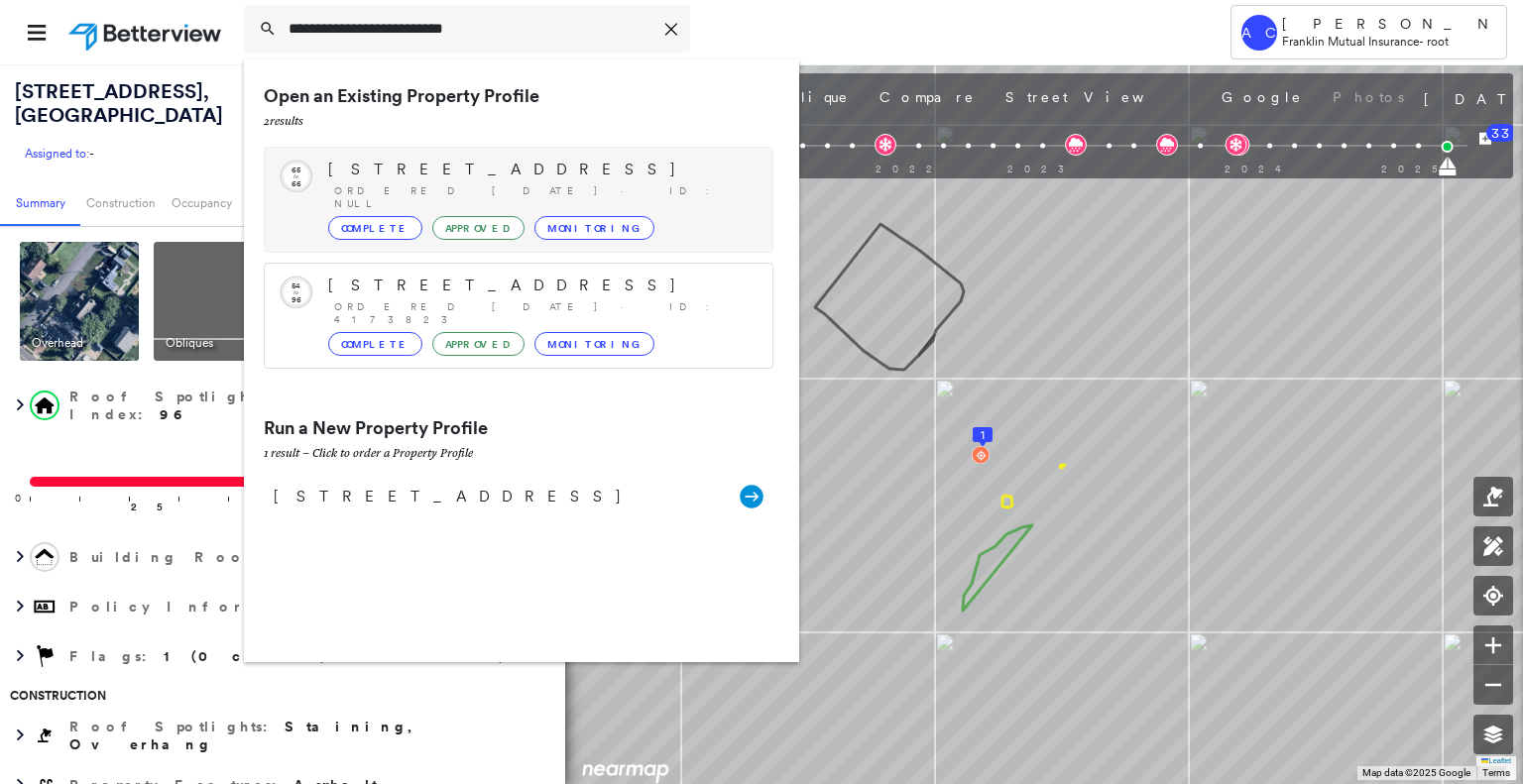 click on "9  Dayton St, Elizabeth, NJ 07202" at bounding box center [540, 169] 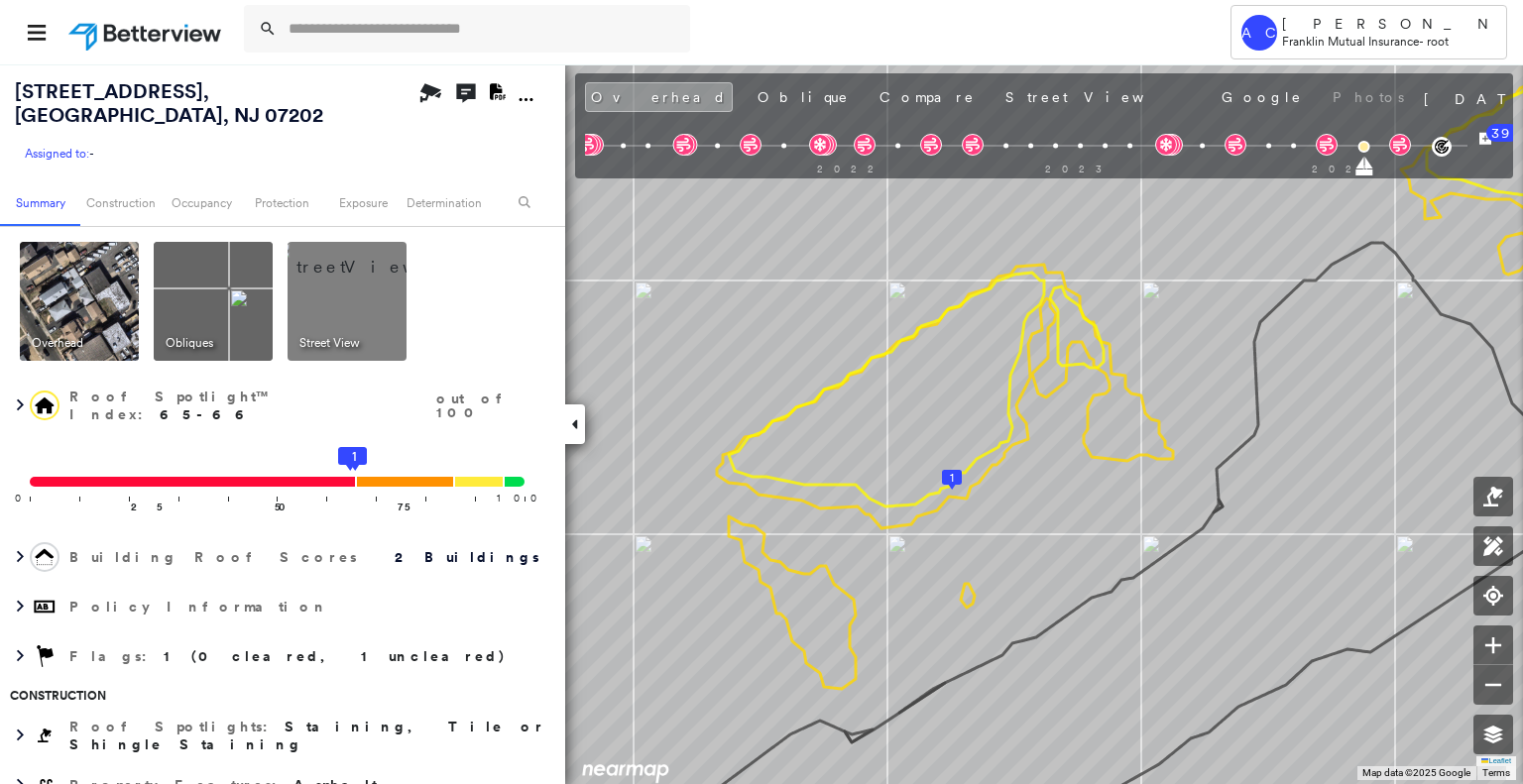 drag, startPoint x: 1375, startPoint y: 277, endPoint x: 1337, endPoint y: 311, distance: 50.9902 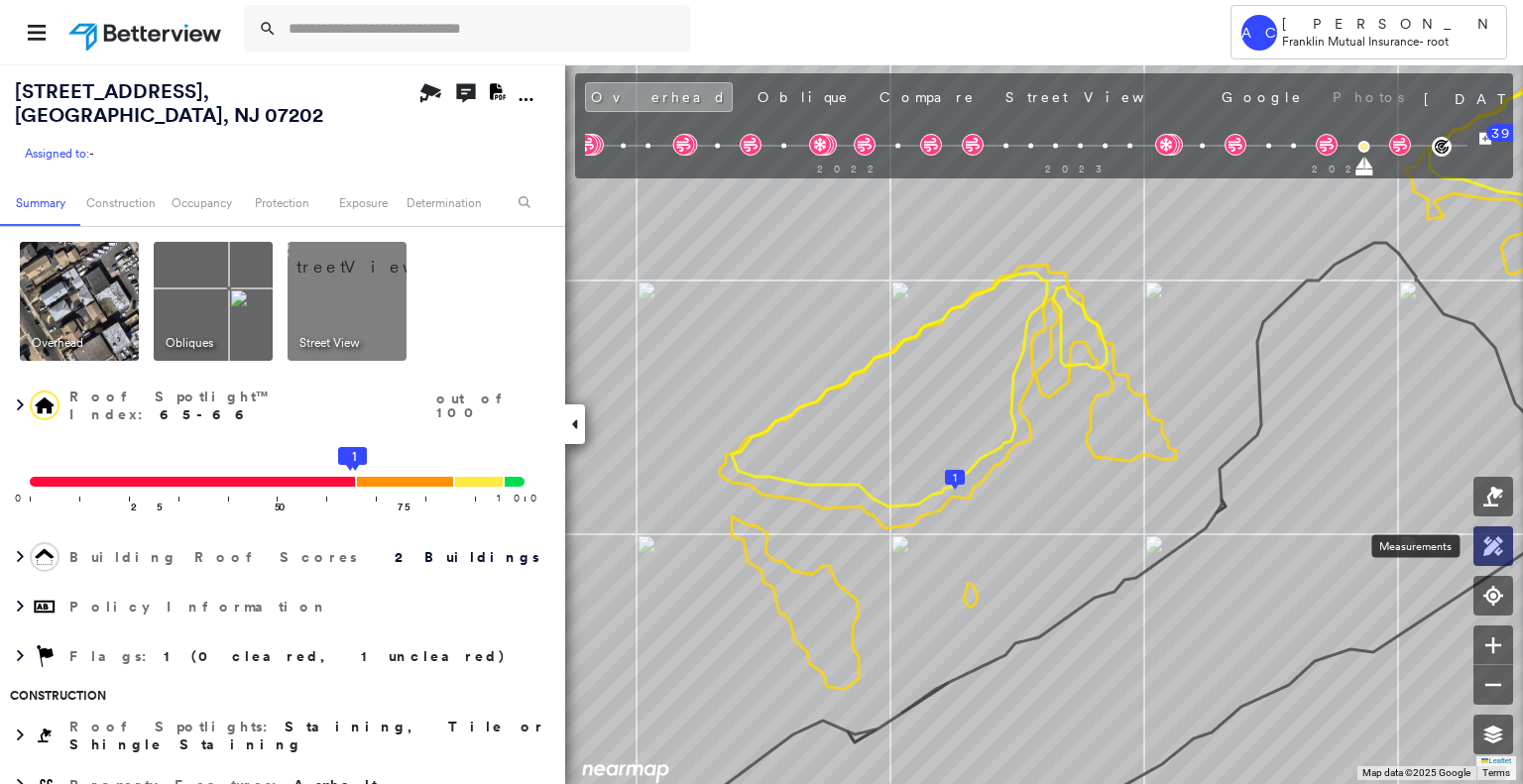 click at bounding box center [1493, 546] 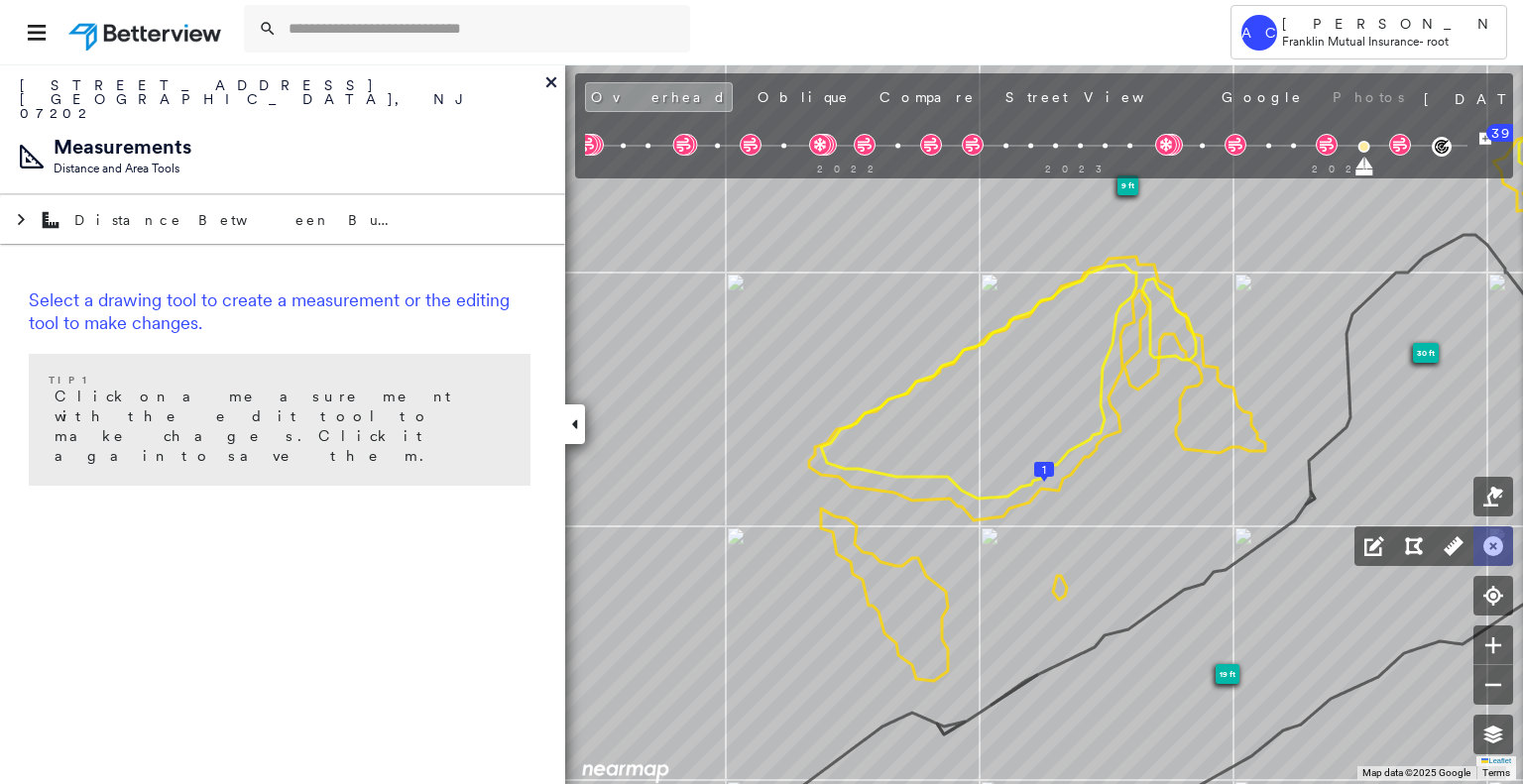 click at bounding box center (1493, 546) 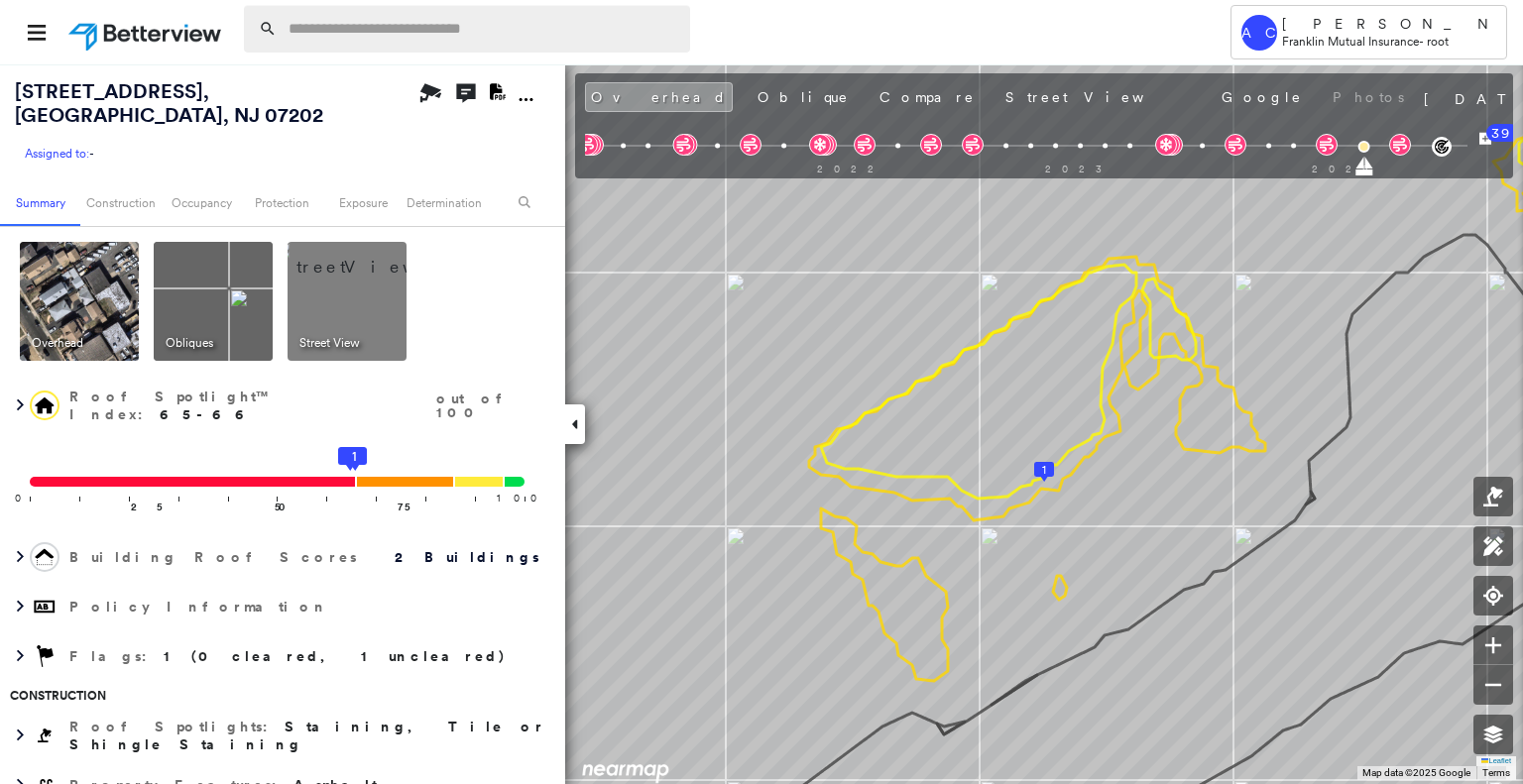 click at bounding box center (483, 29) 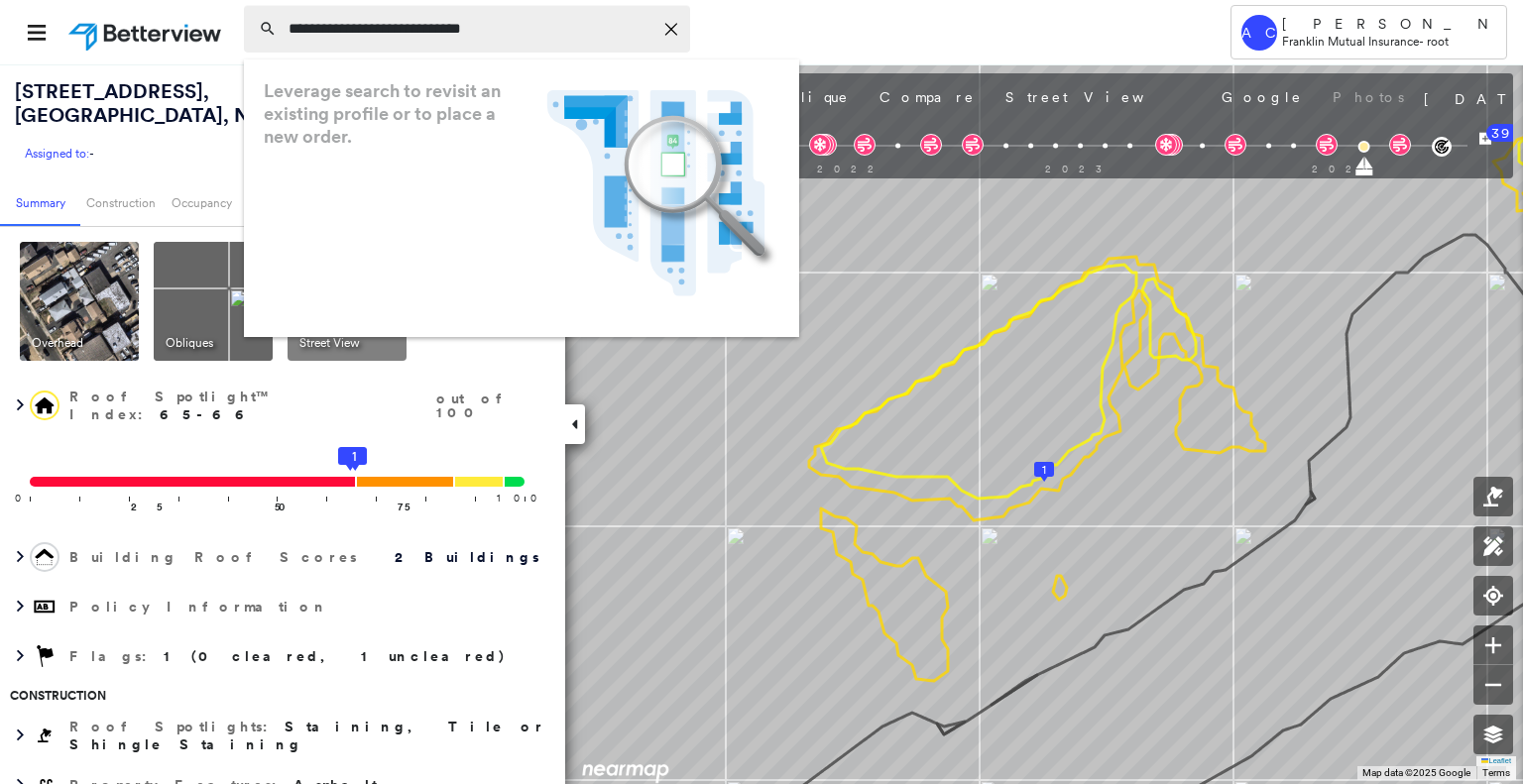 click on "**********" at bounding box center [470, 29] 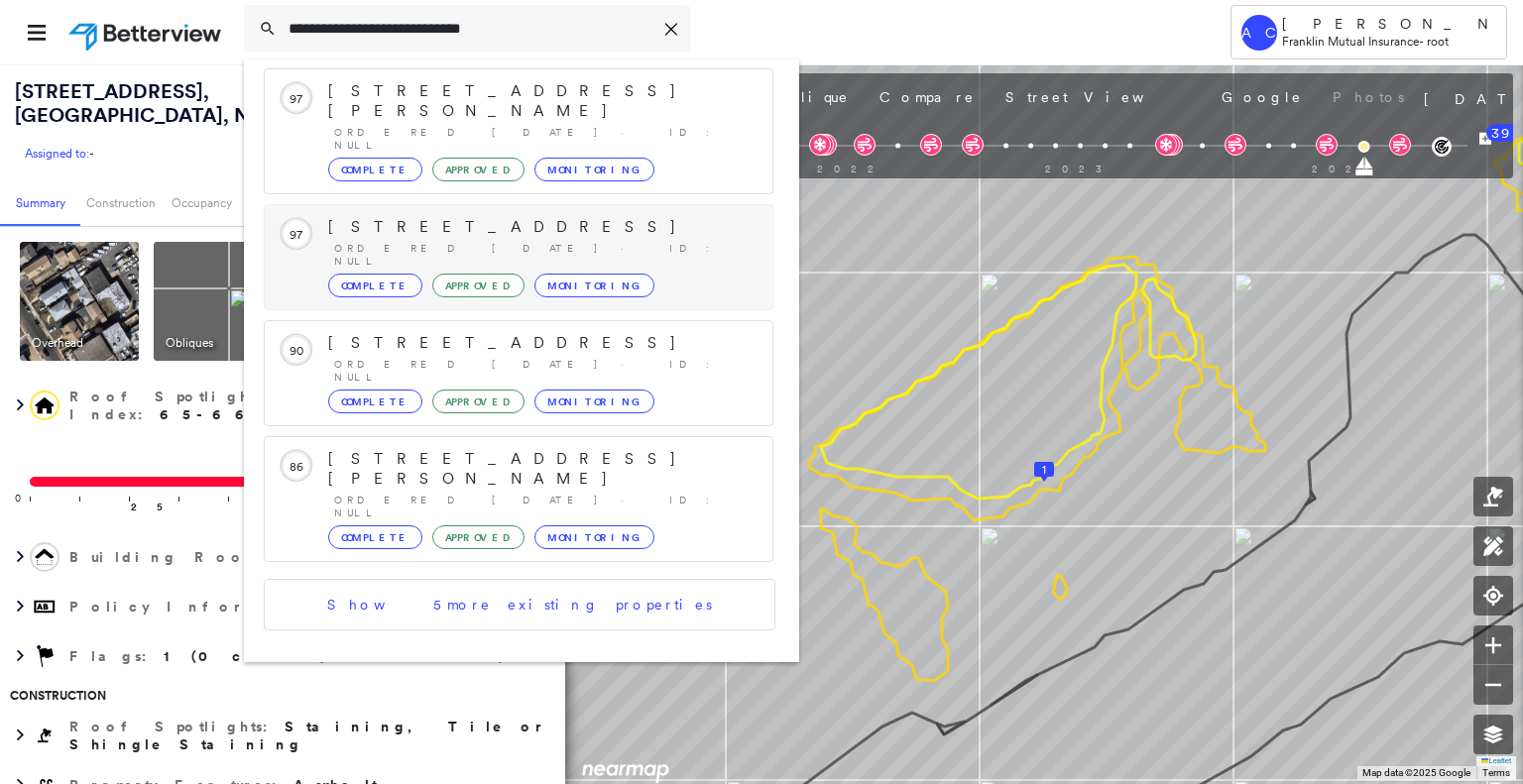 scroll, scrollTop: 206, scrollLeft: 0, axis: vertical 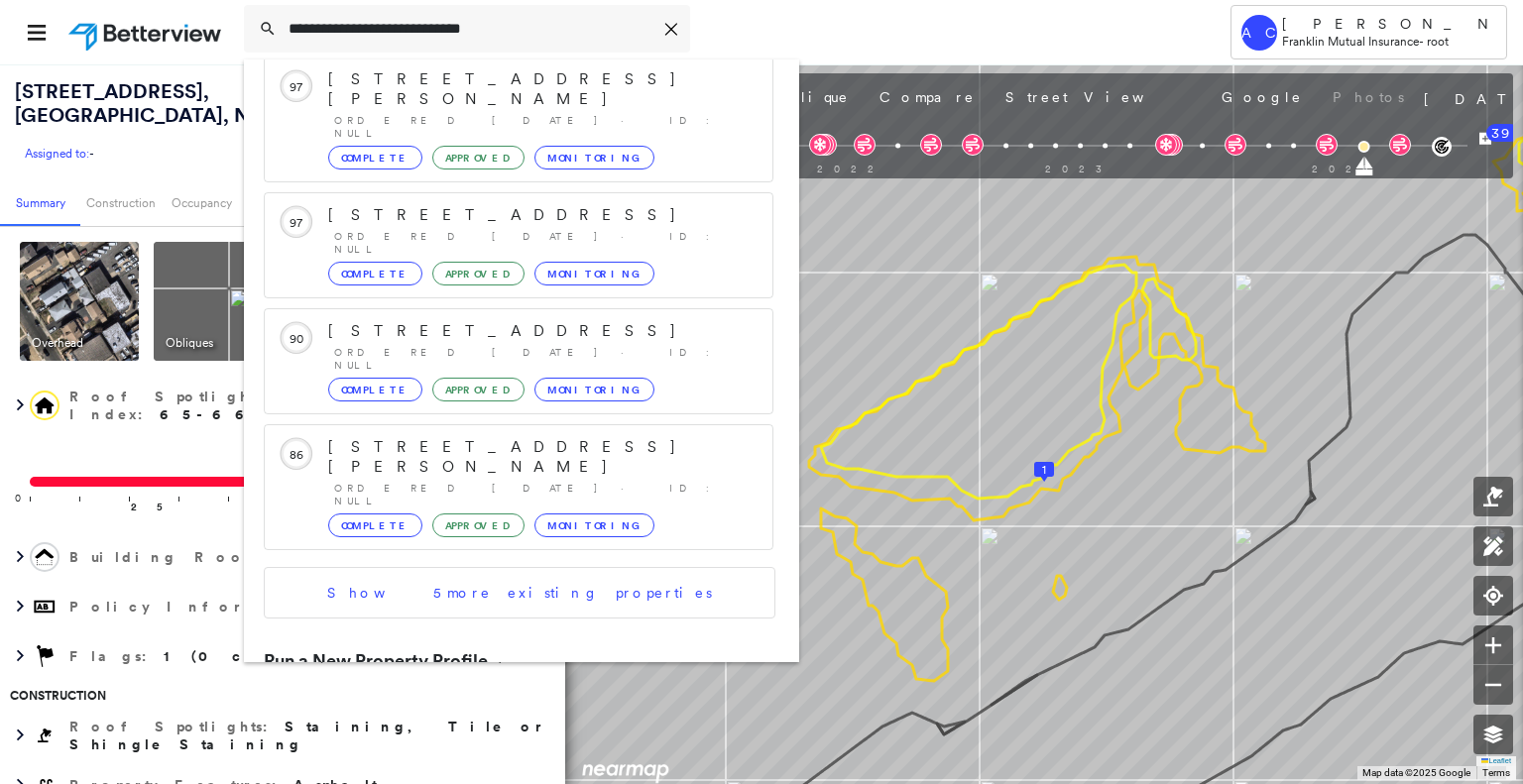 type on "**********" 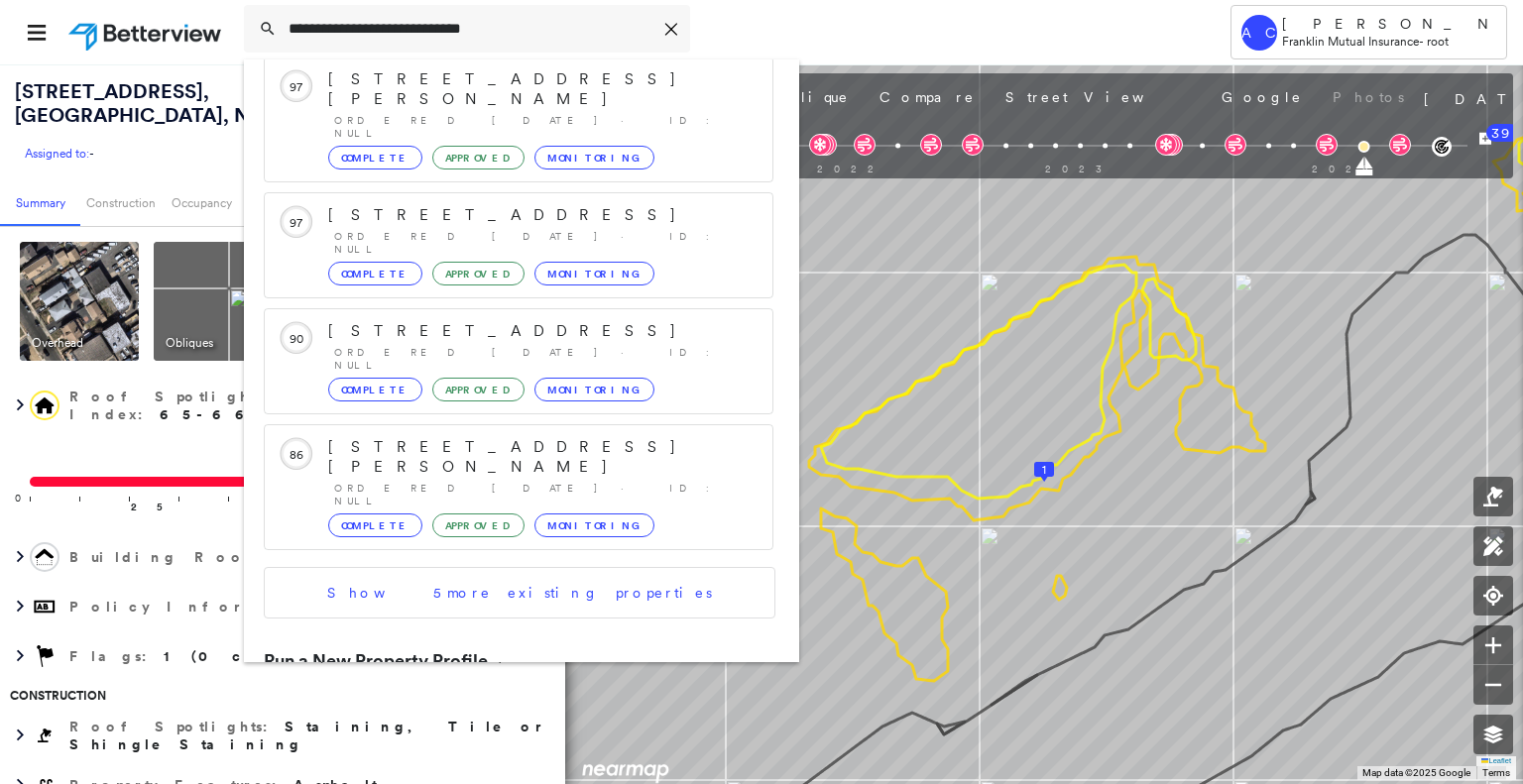 click on "631 Freeland Ave, Paramus, NJ 07652" at bounding box center [497, 729] 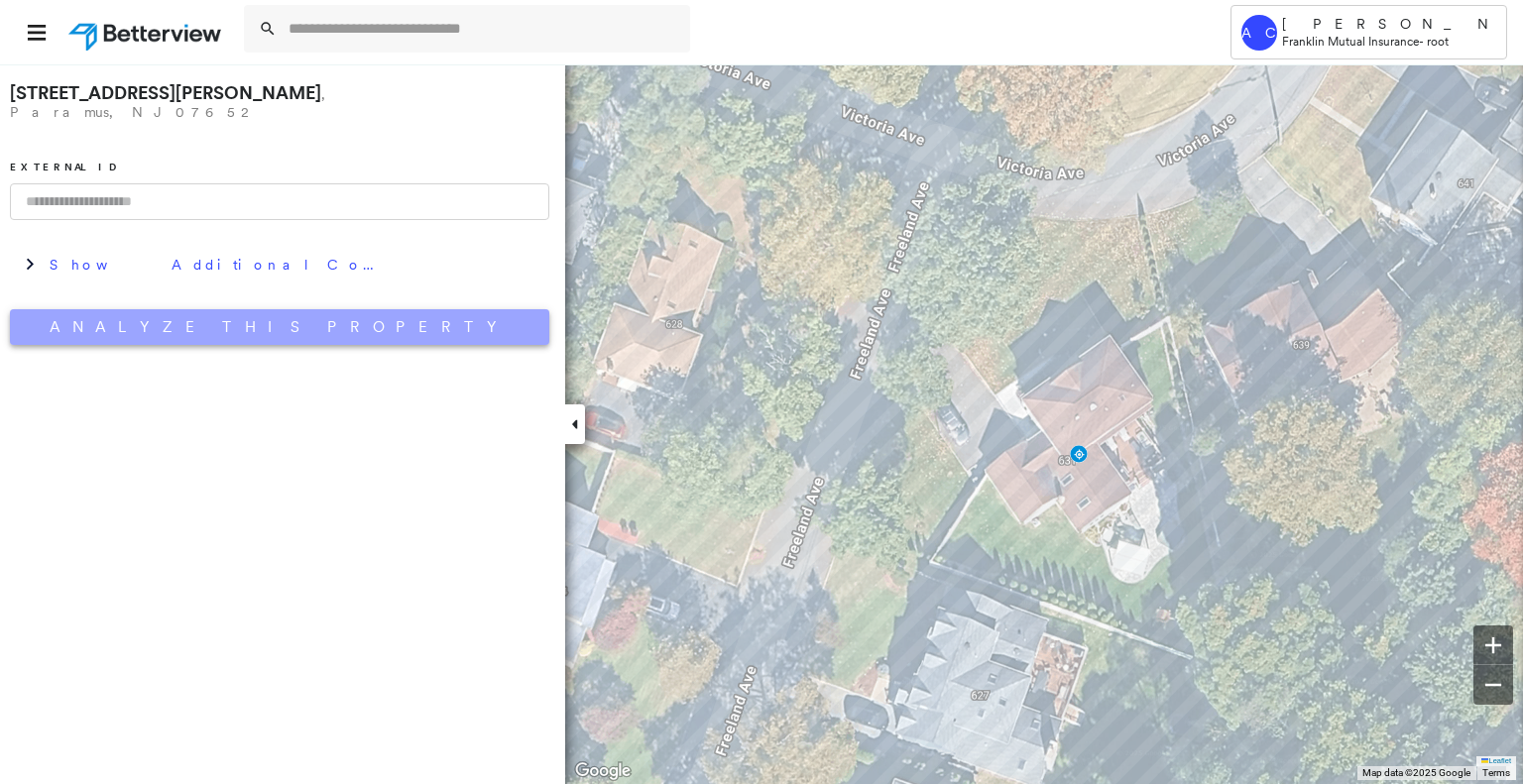 click on "Analyze This Property" at bounding box center (280, 327) 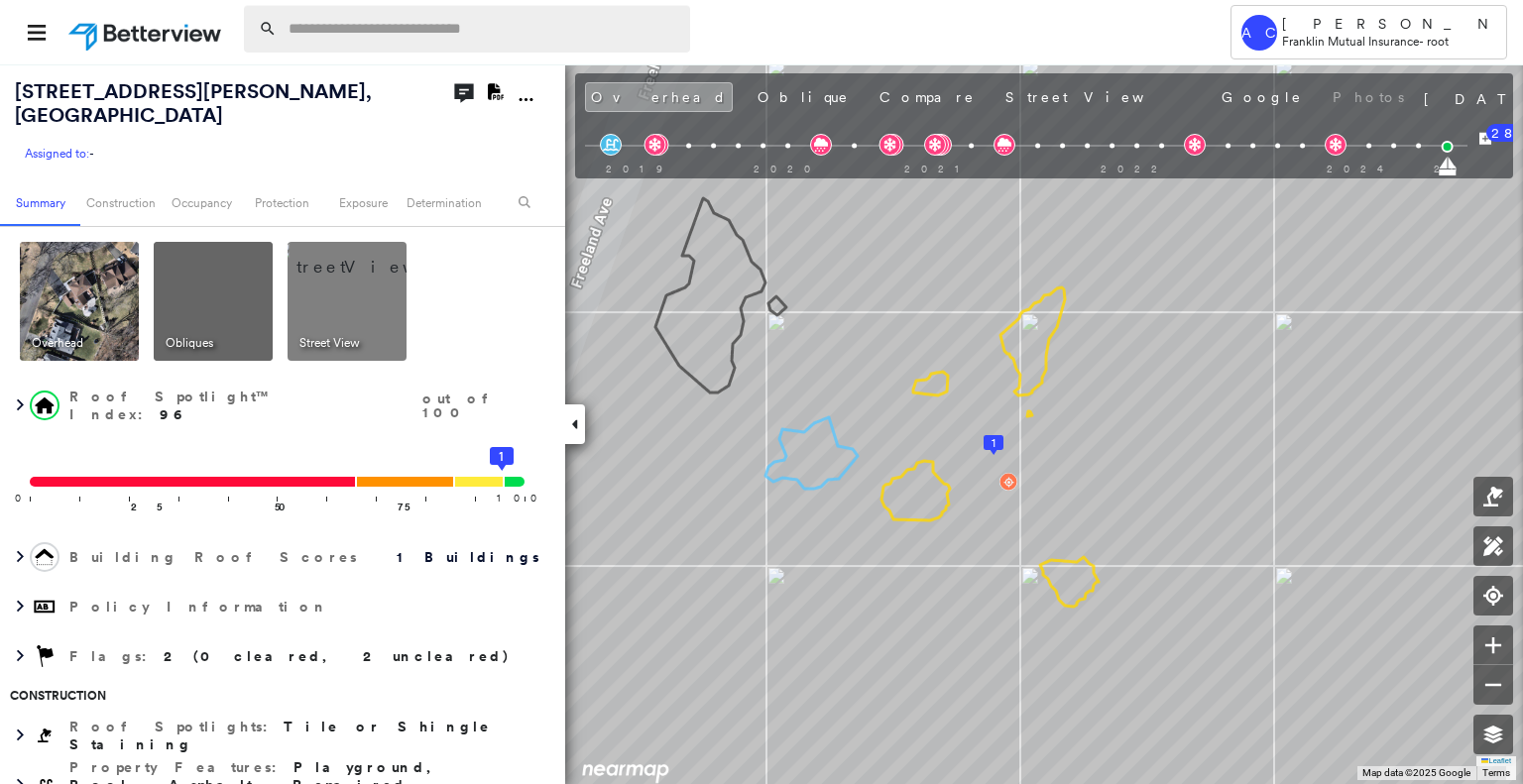 click at bounding box center (483, 29) 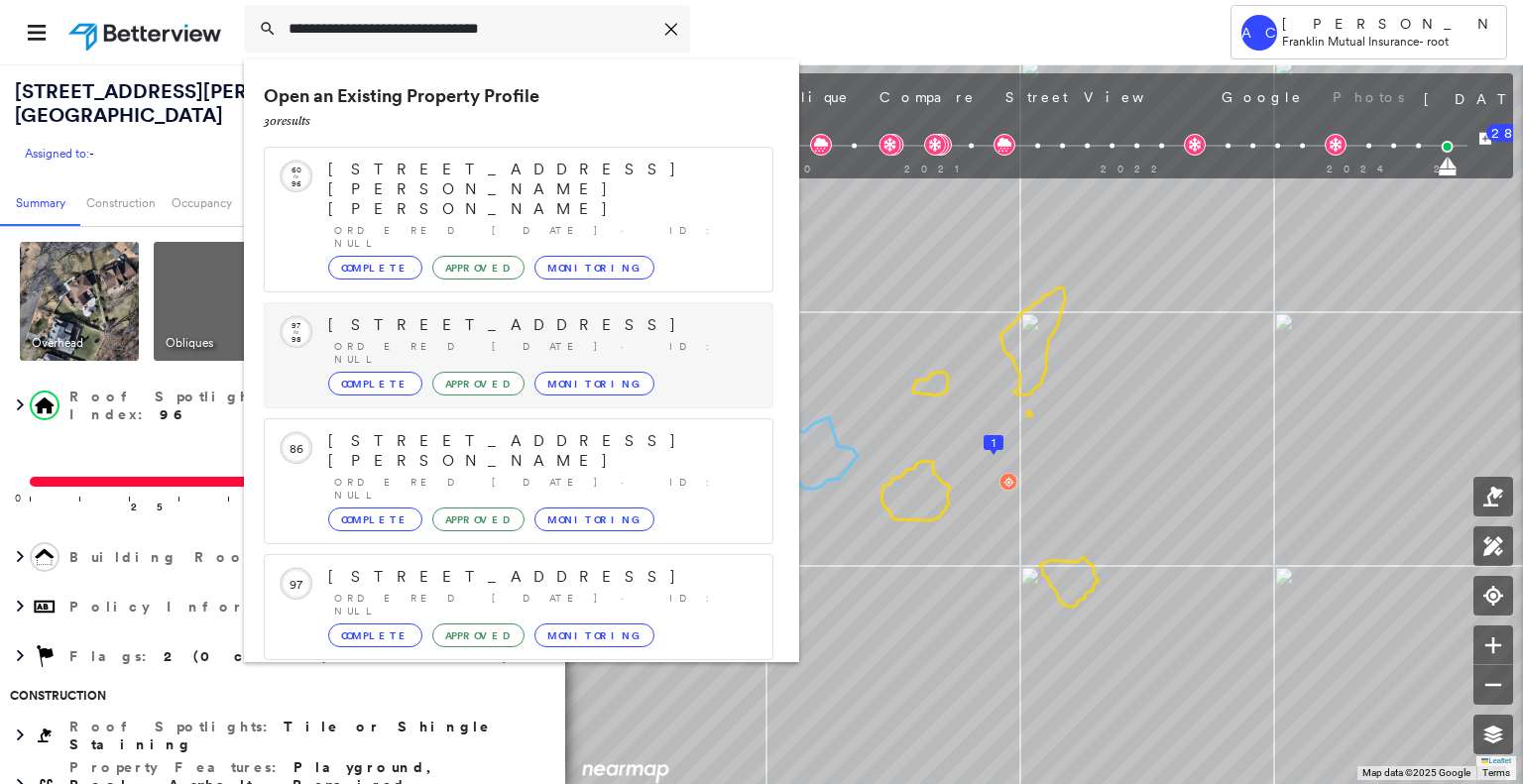 scroll, scrollTop: 206, scrollLeft: 0, axis: vertical 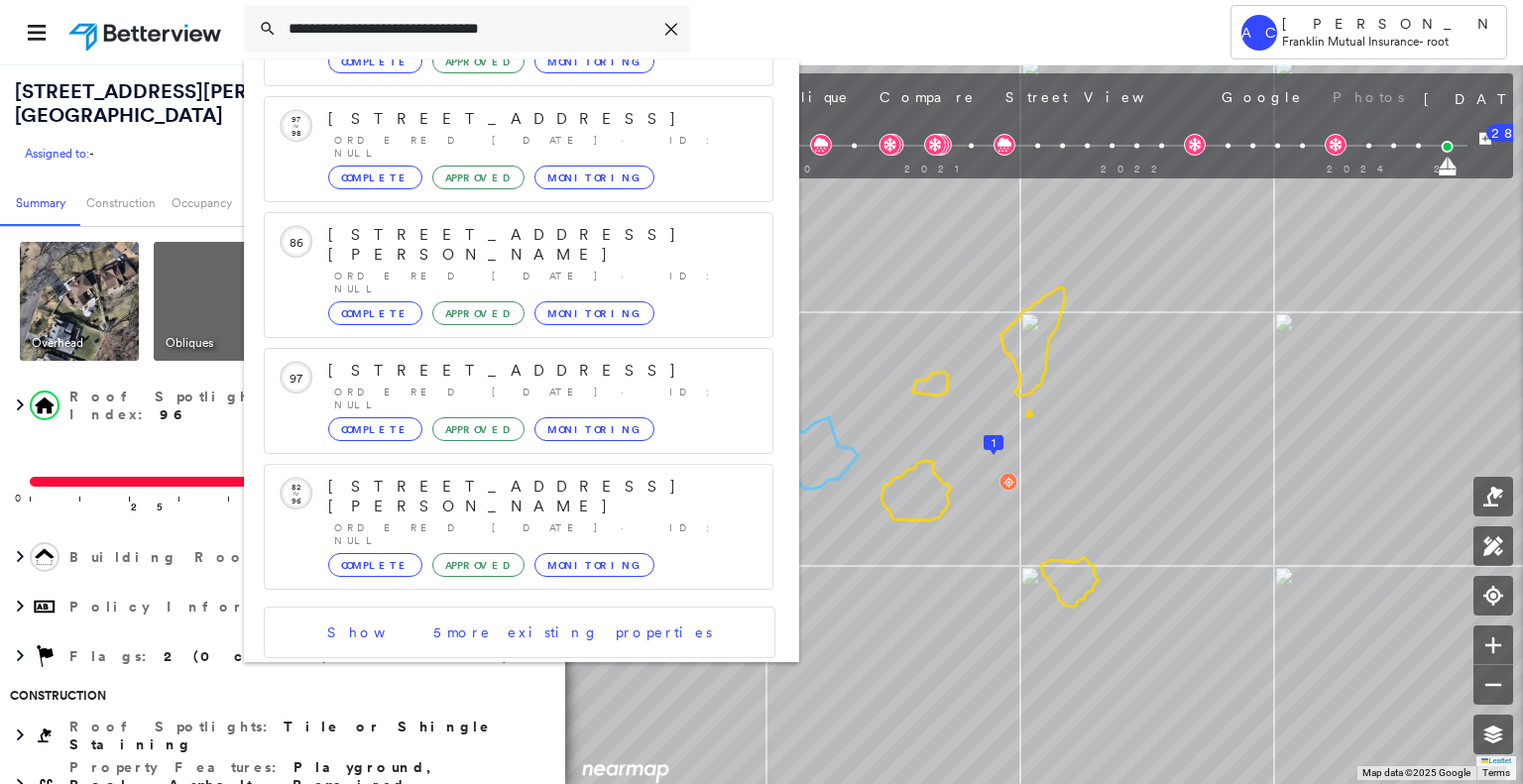 type on "**********" 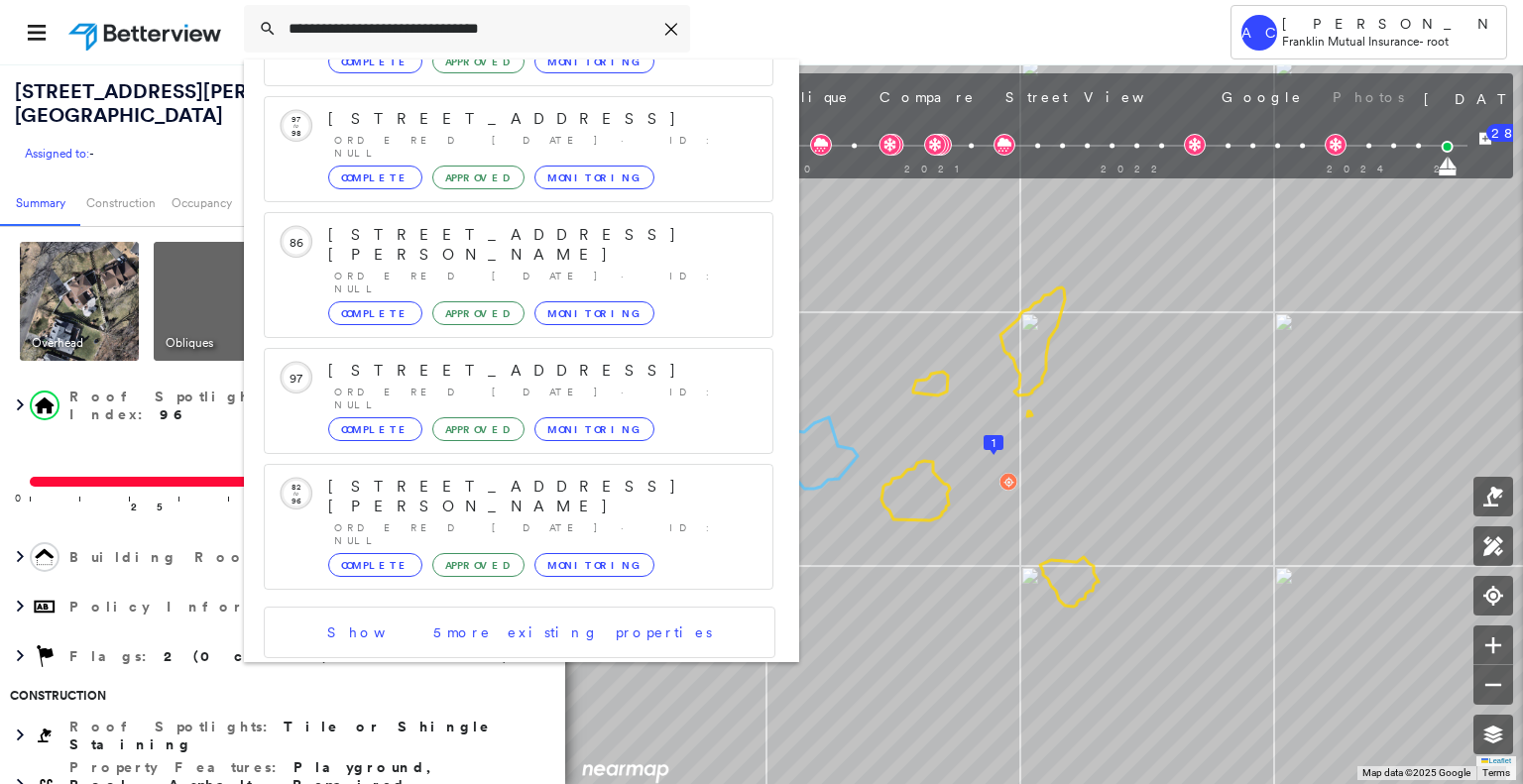 click on "101 Sheffield Dr, Swedesboro, NJ 08085 Group Created with Sketch." at bounding box center [519, 768] 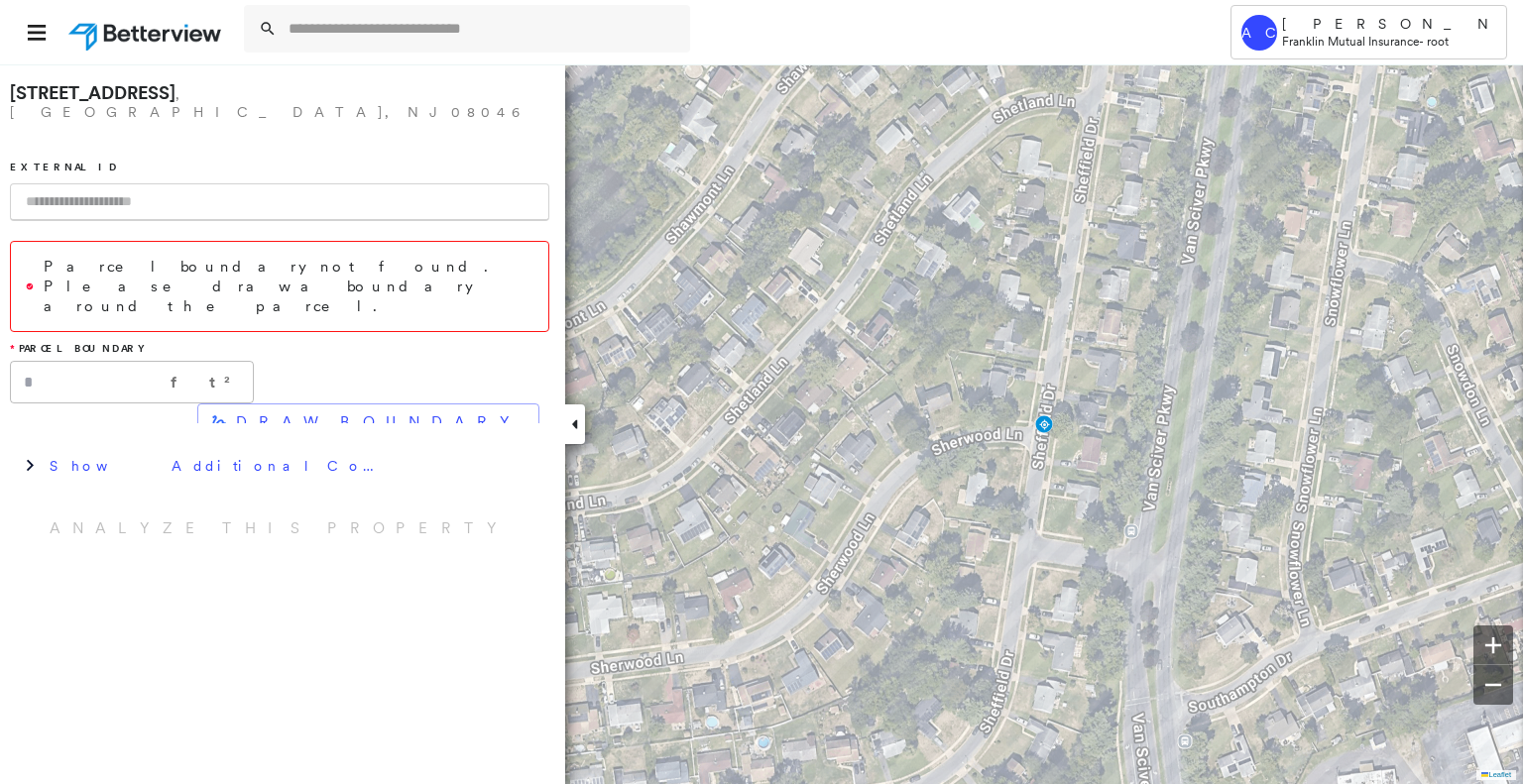 scroll, scrollTop: 0, scrollLeft: 0, axis: both 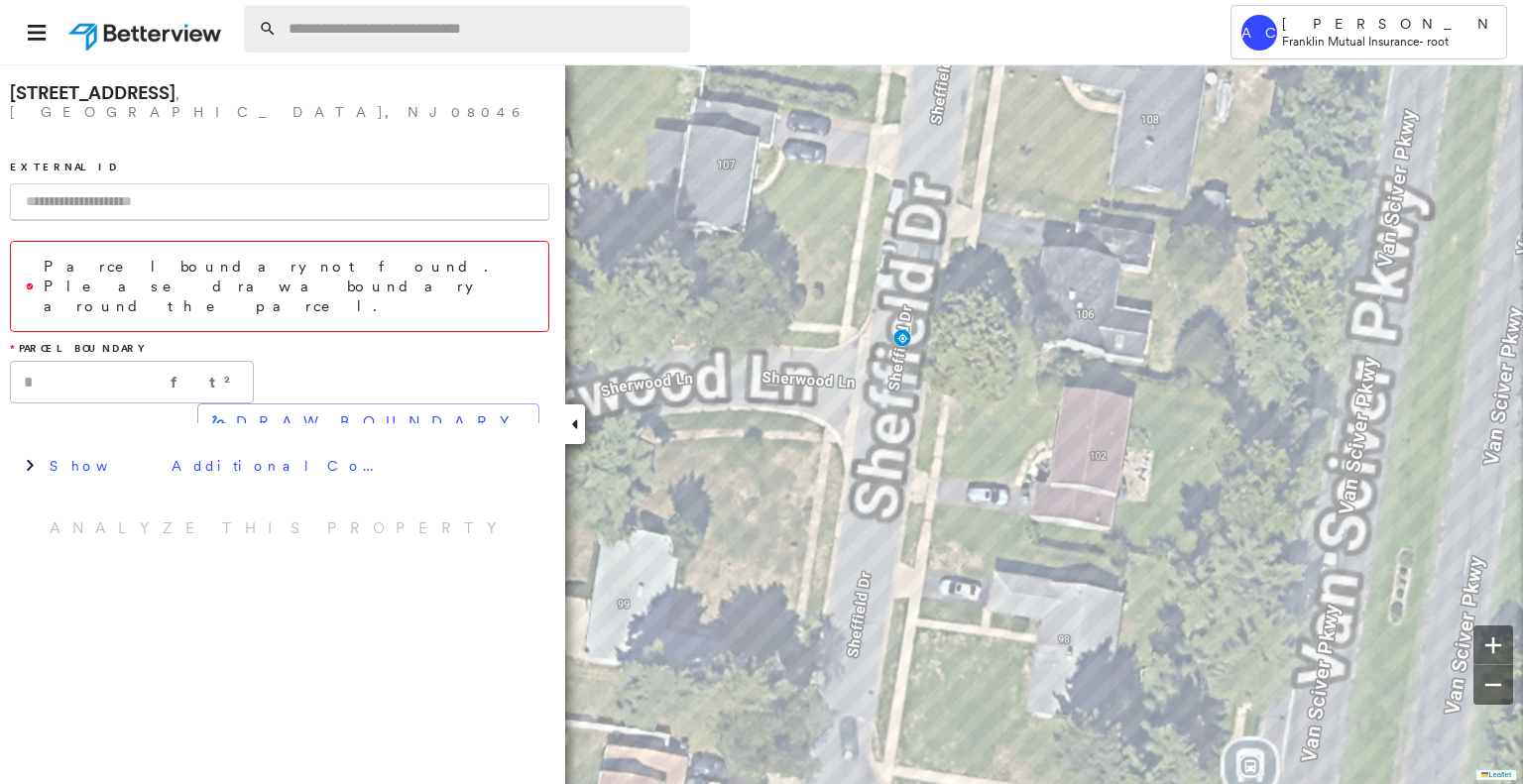 click at bounding box center [483, 29] 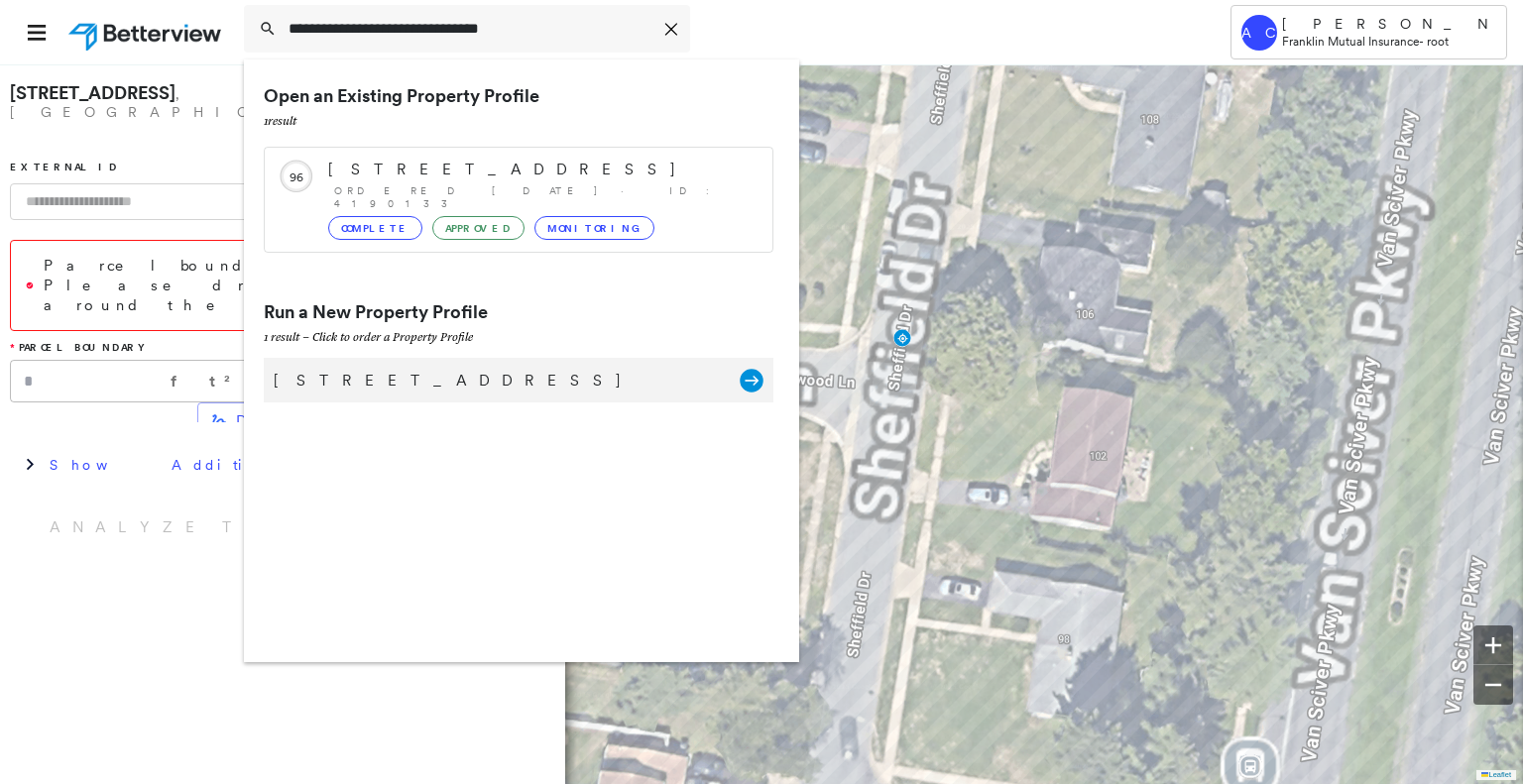 type on "**********" 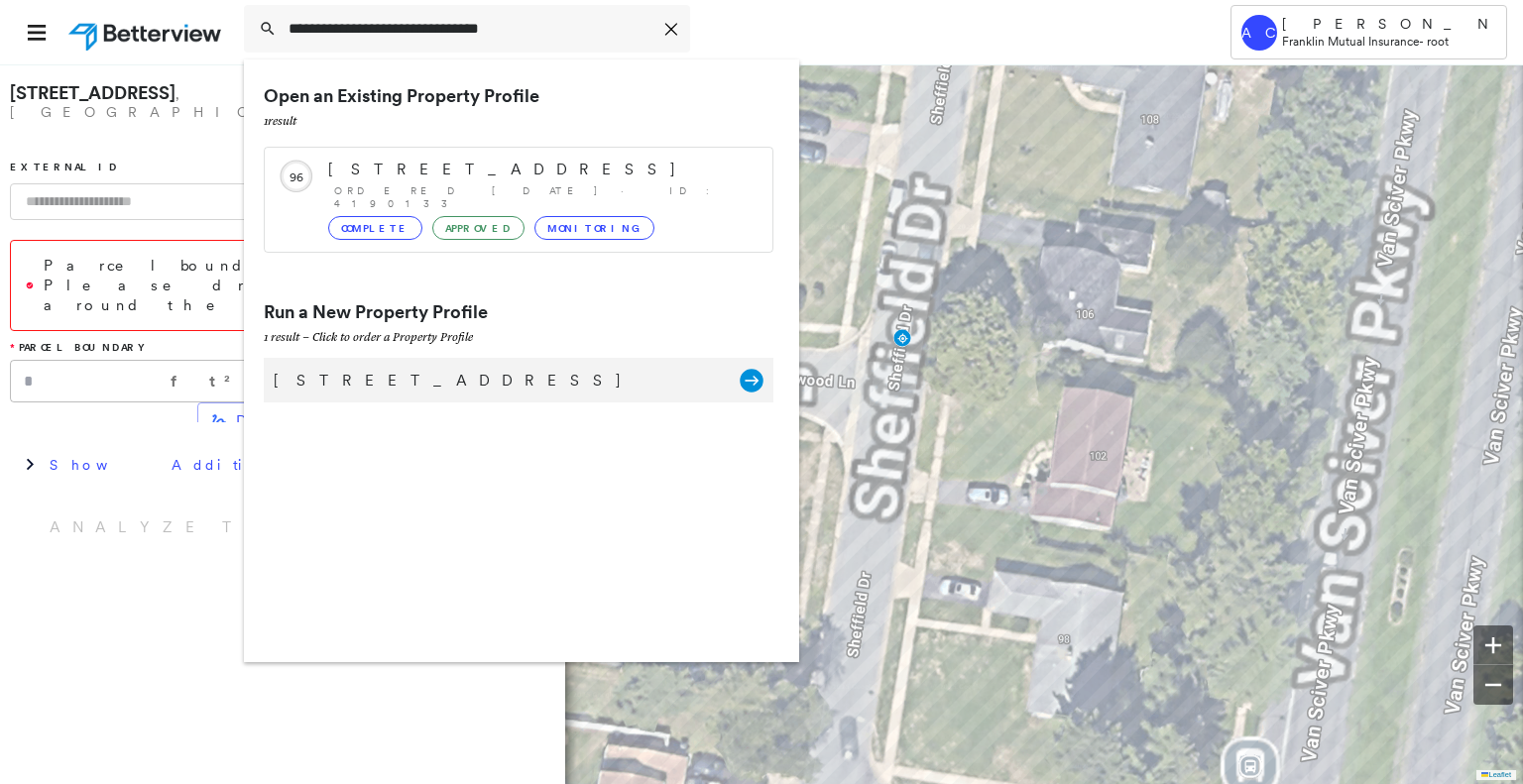 click on "[STREET_ADDRESS]" at bounding box center (497, 381) 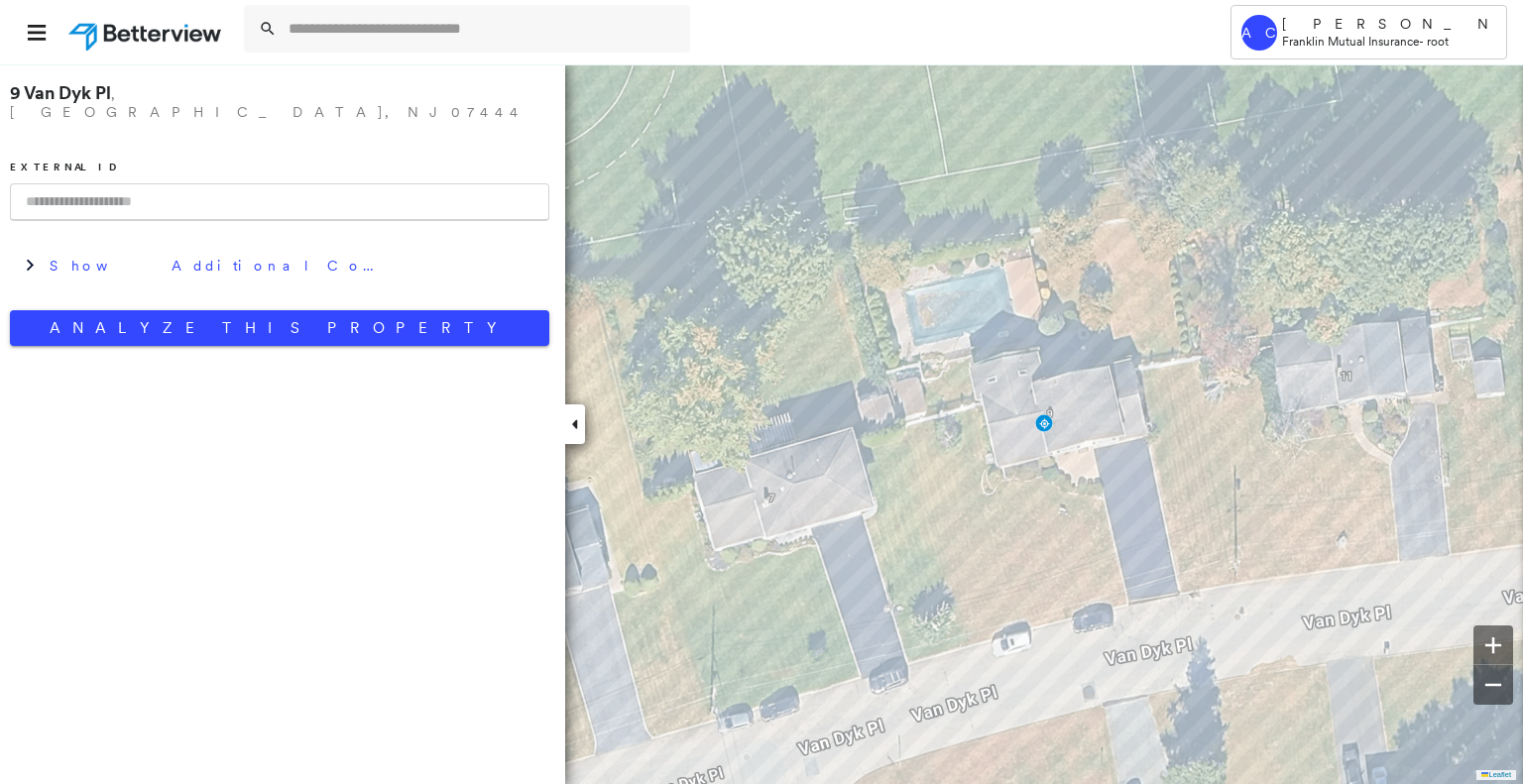 click on "Analyze This Property" at bounding box center [280, 328] 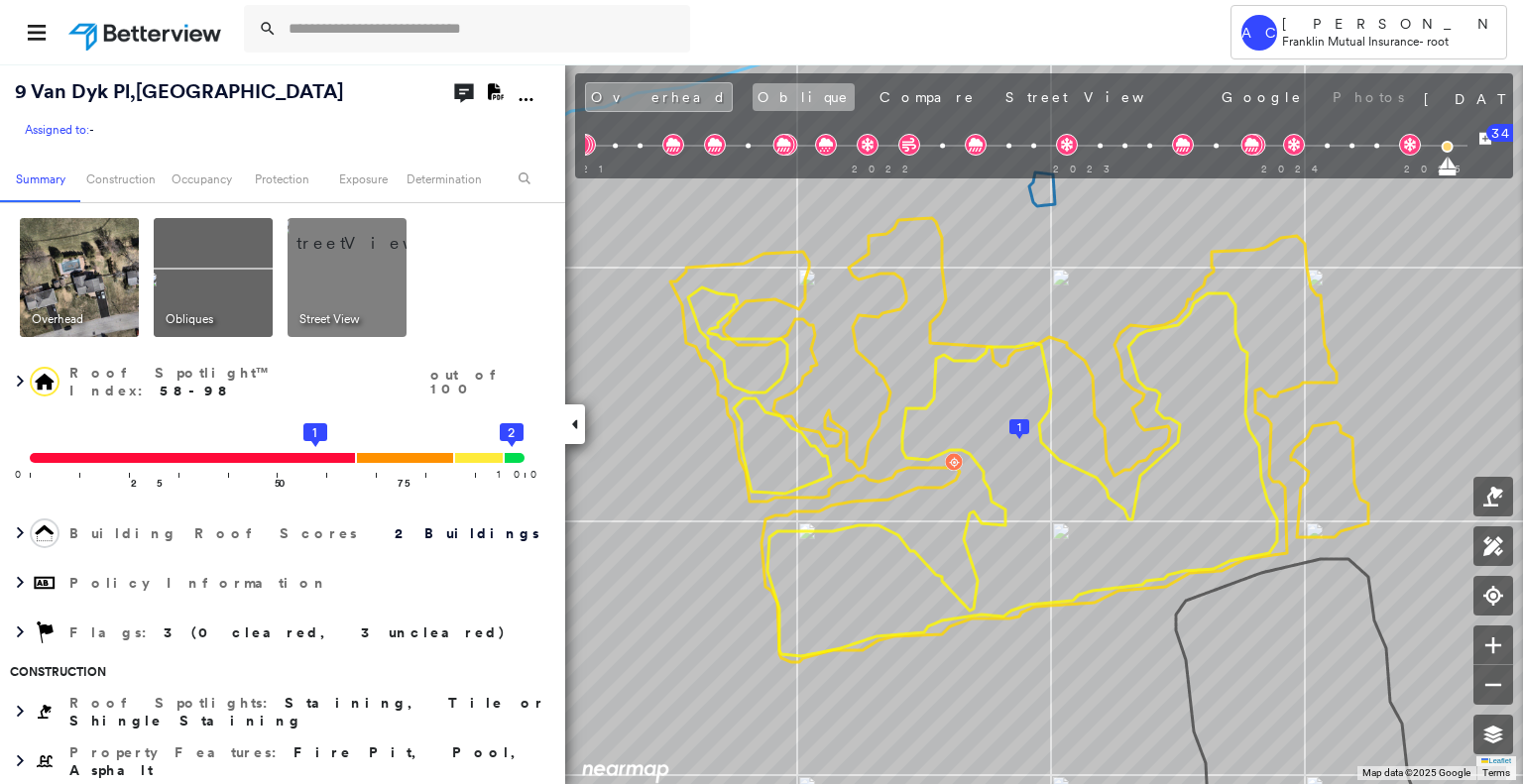 click on "Oblique" at bounding box center (803, 97) 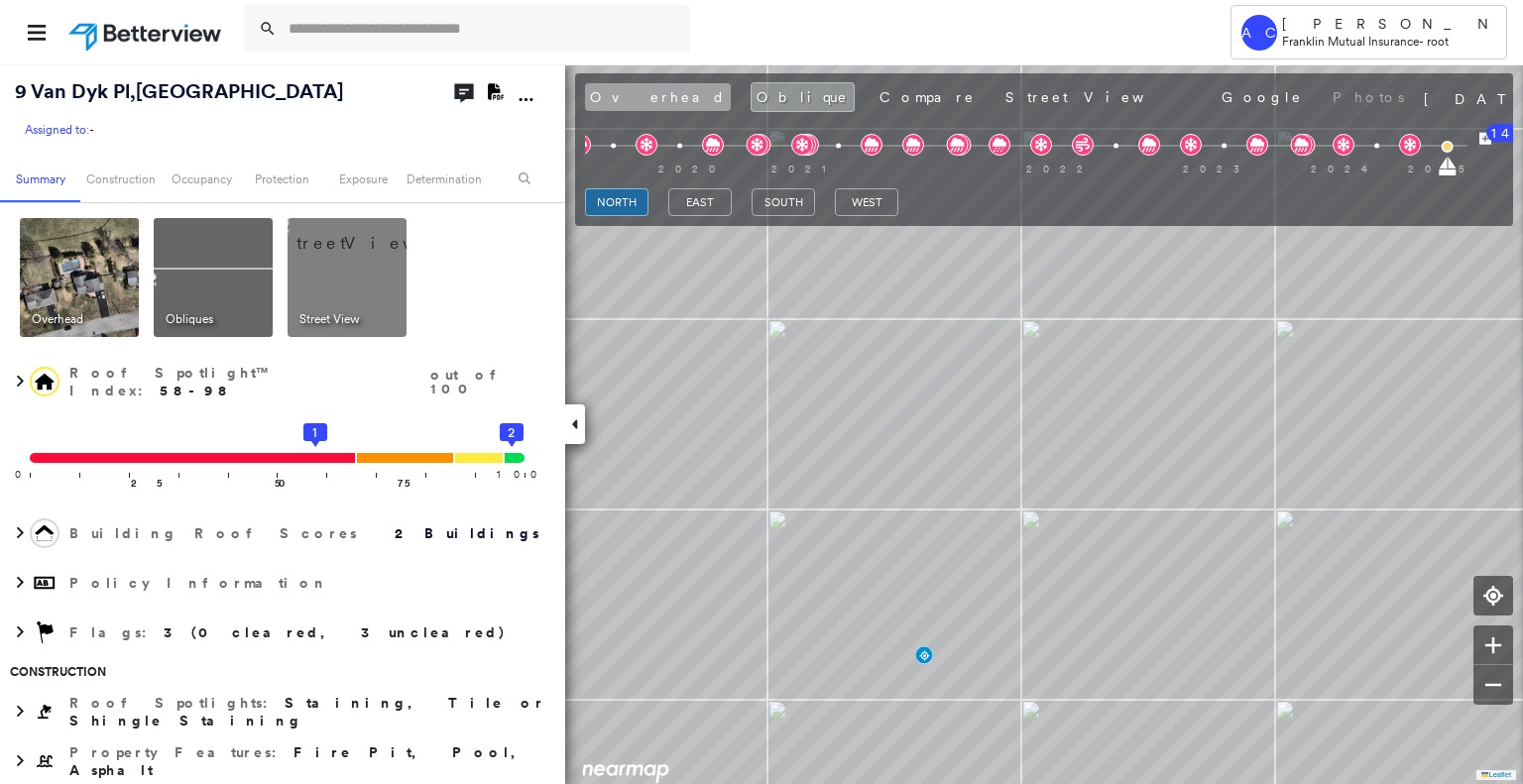 click on "Overhead" at bounding box center [657, 97] 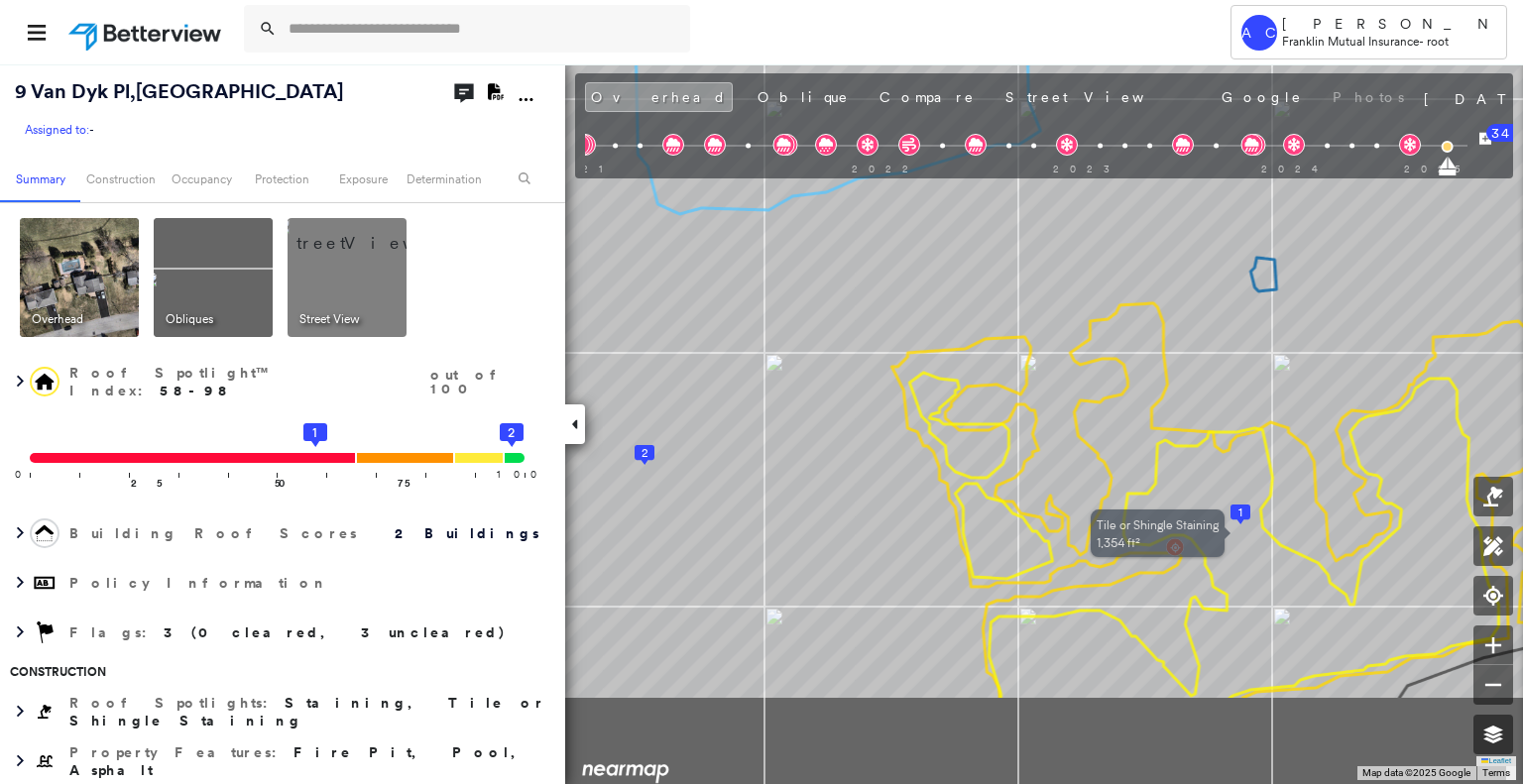 drag, startPoint x: 1047, startPoint y: 596, endPoint x: 1298, endPoint y: 438, distance: 296.58894 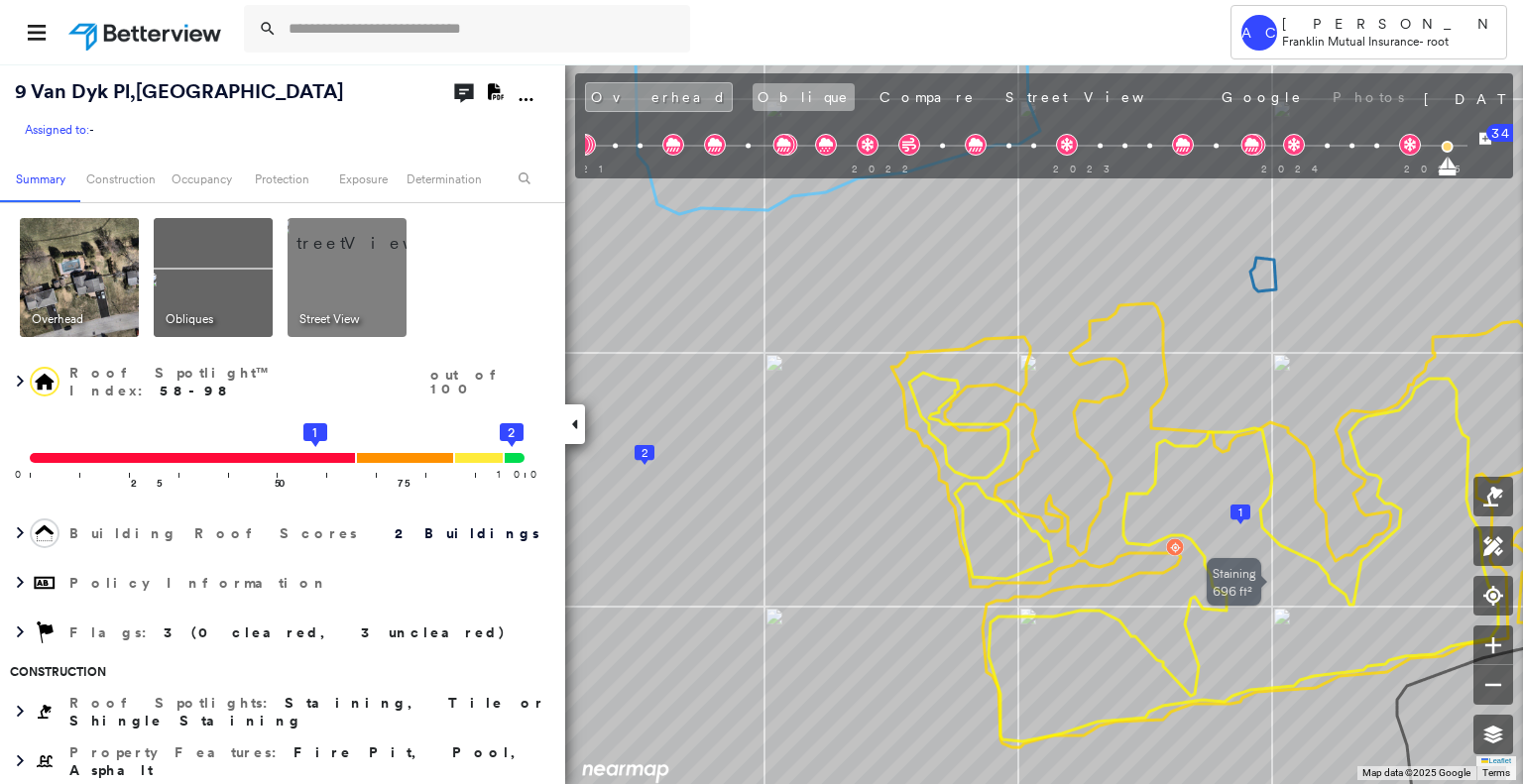 click on "Oblique" at bounding box center [803, 97] 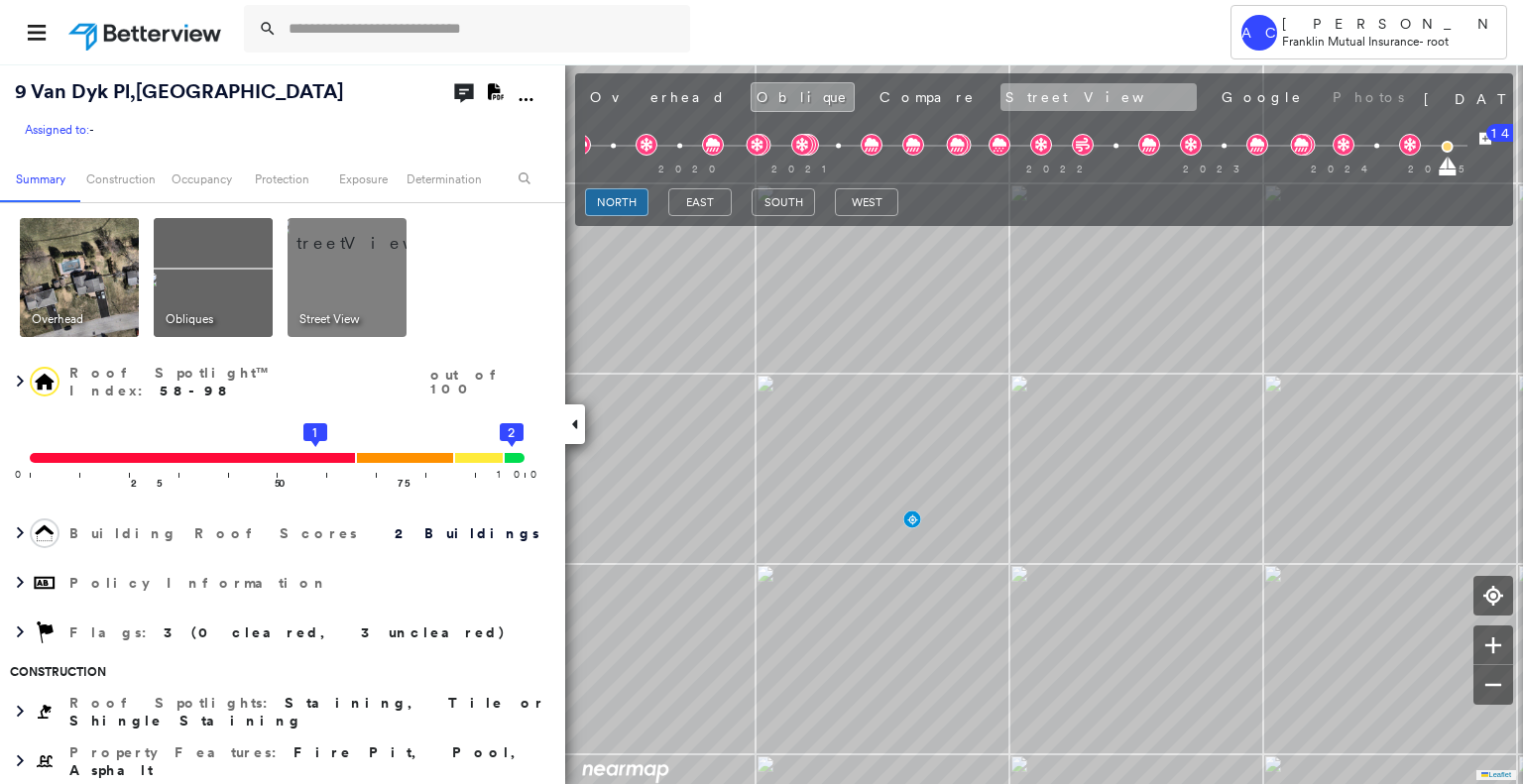 click on "Street View" at bounding box center [1099, 97] 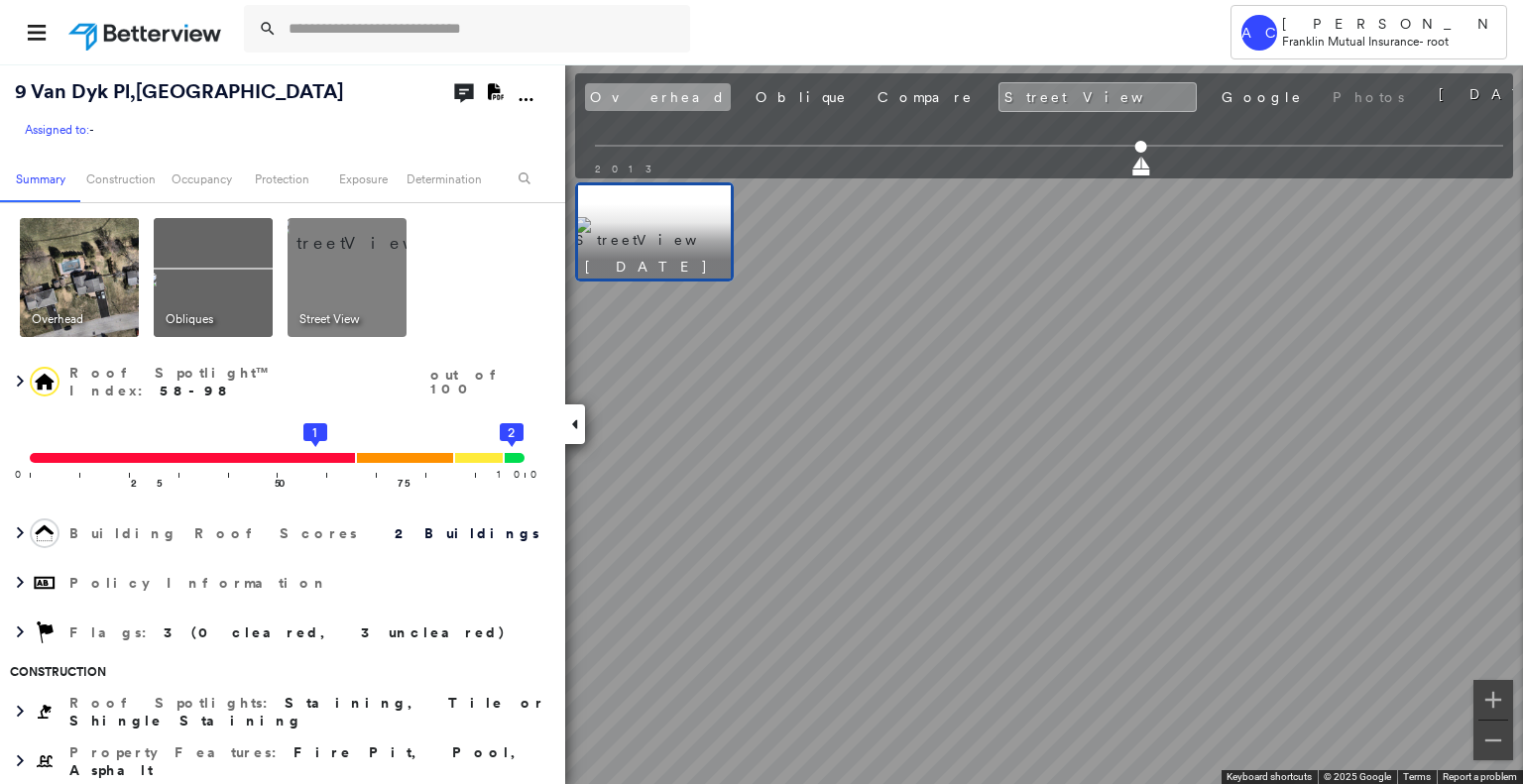 click on "Overhead" at bounding box center [657, 97] 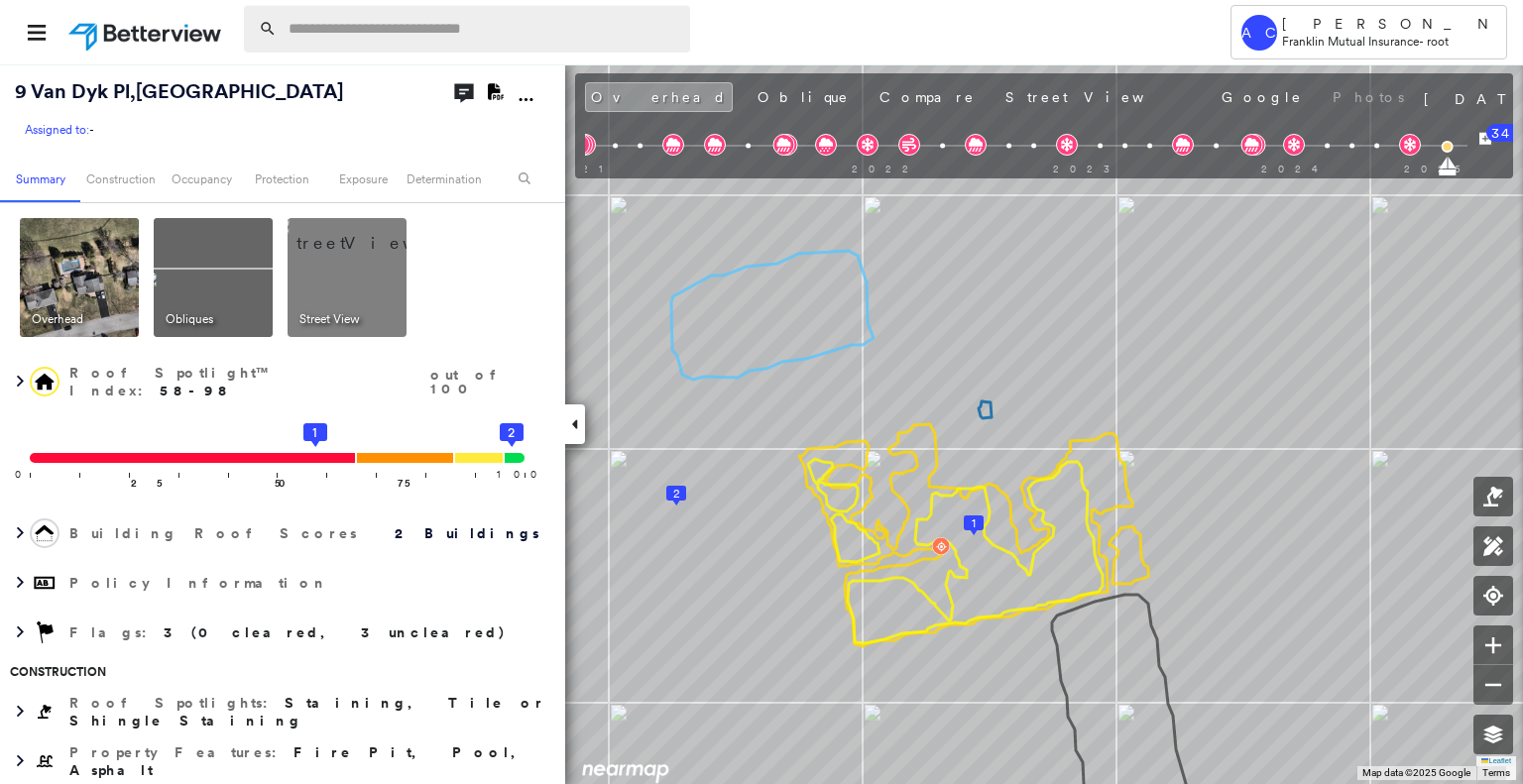 click at bounding box center (483, 29) 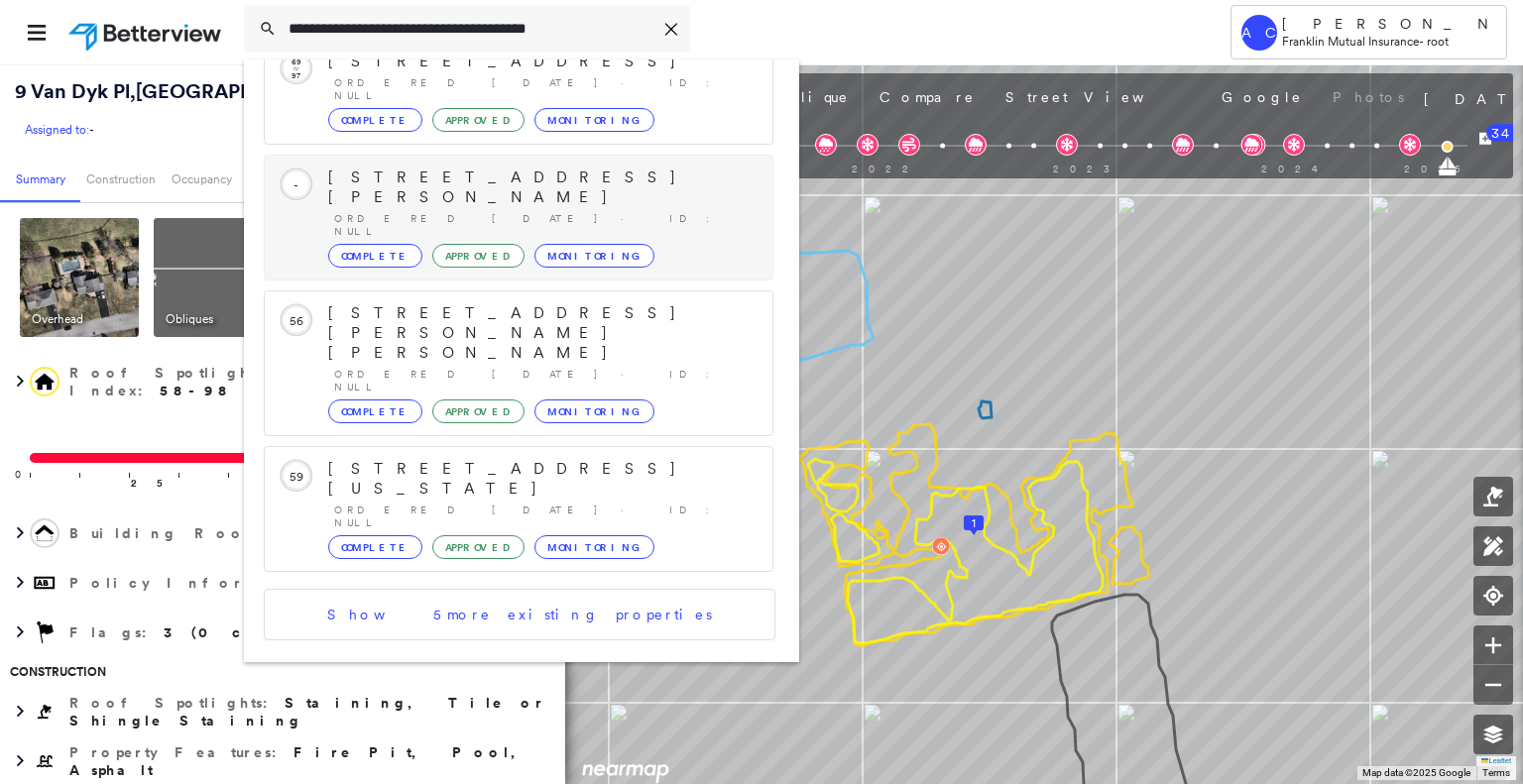 scroll, scrollTop: 226, scrollLeft: 0, axis: vertical 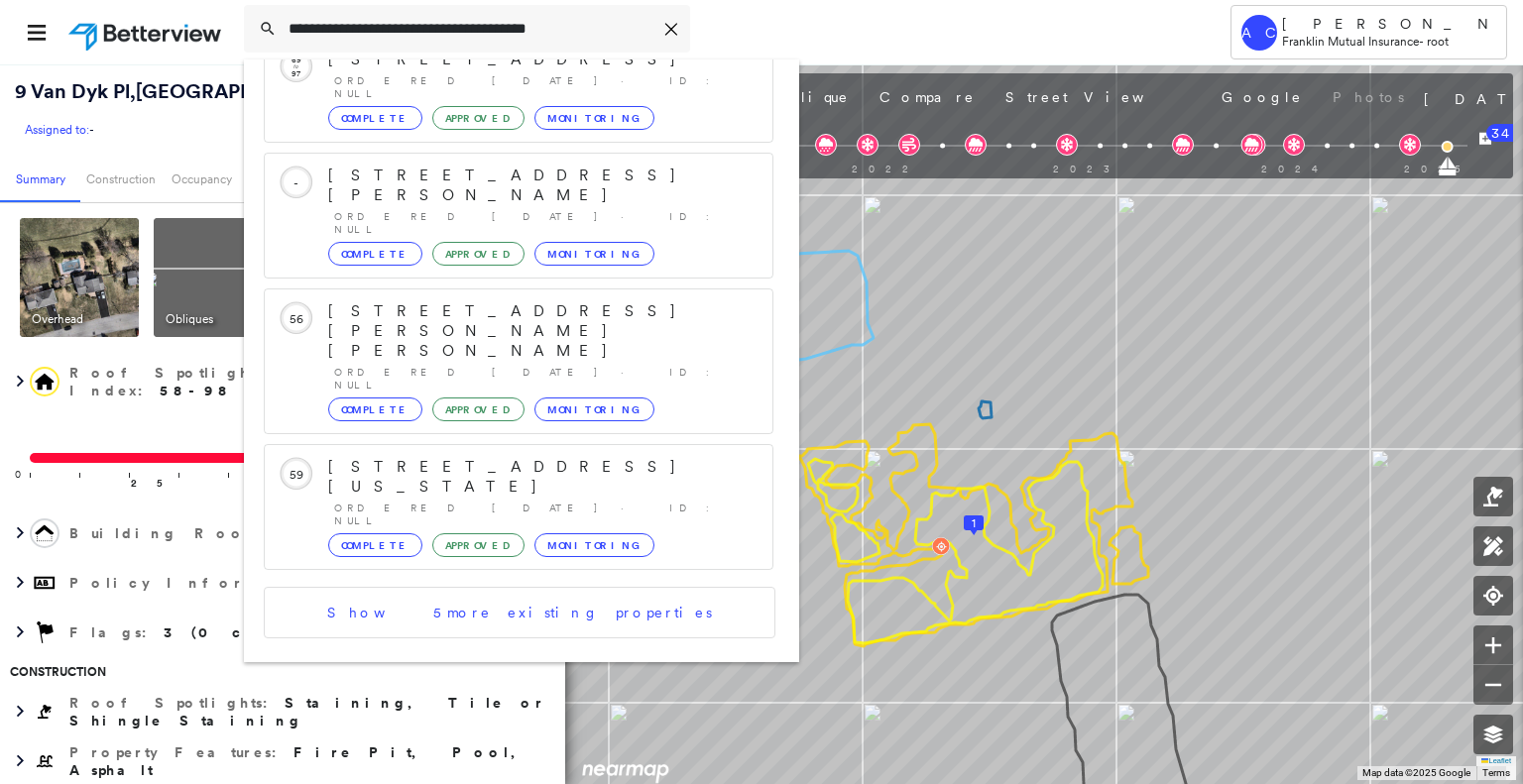 type on "**********" 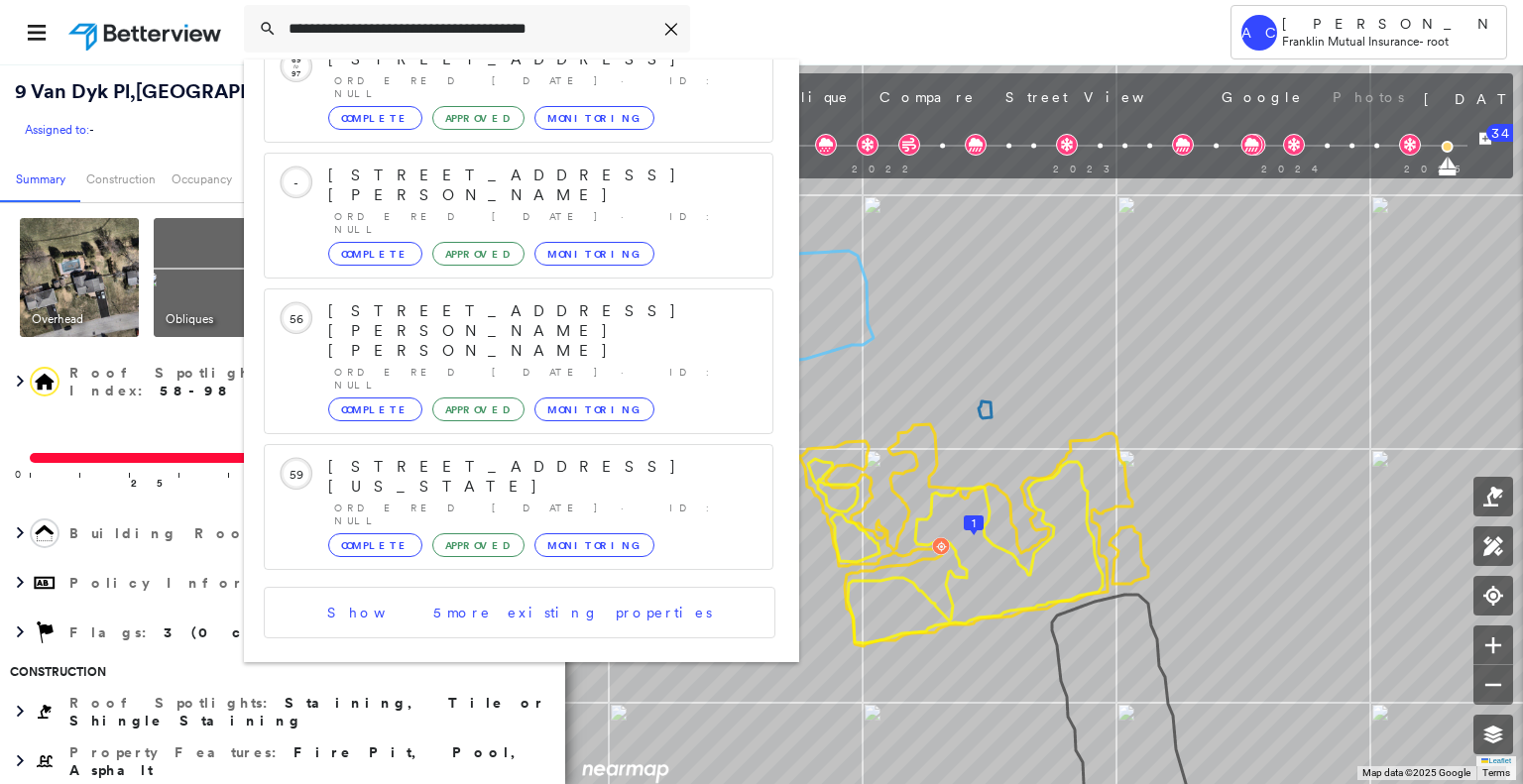 click on "11 Okun Ct, Englishtown, NJ, USA" at bounding box center (497, 749) 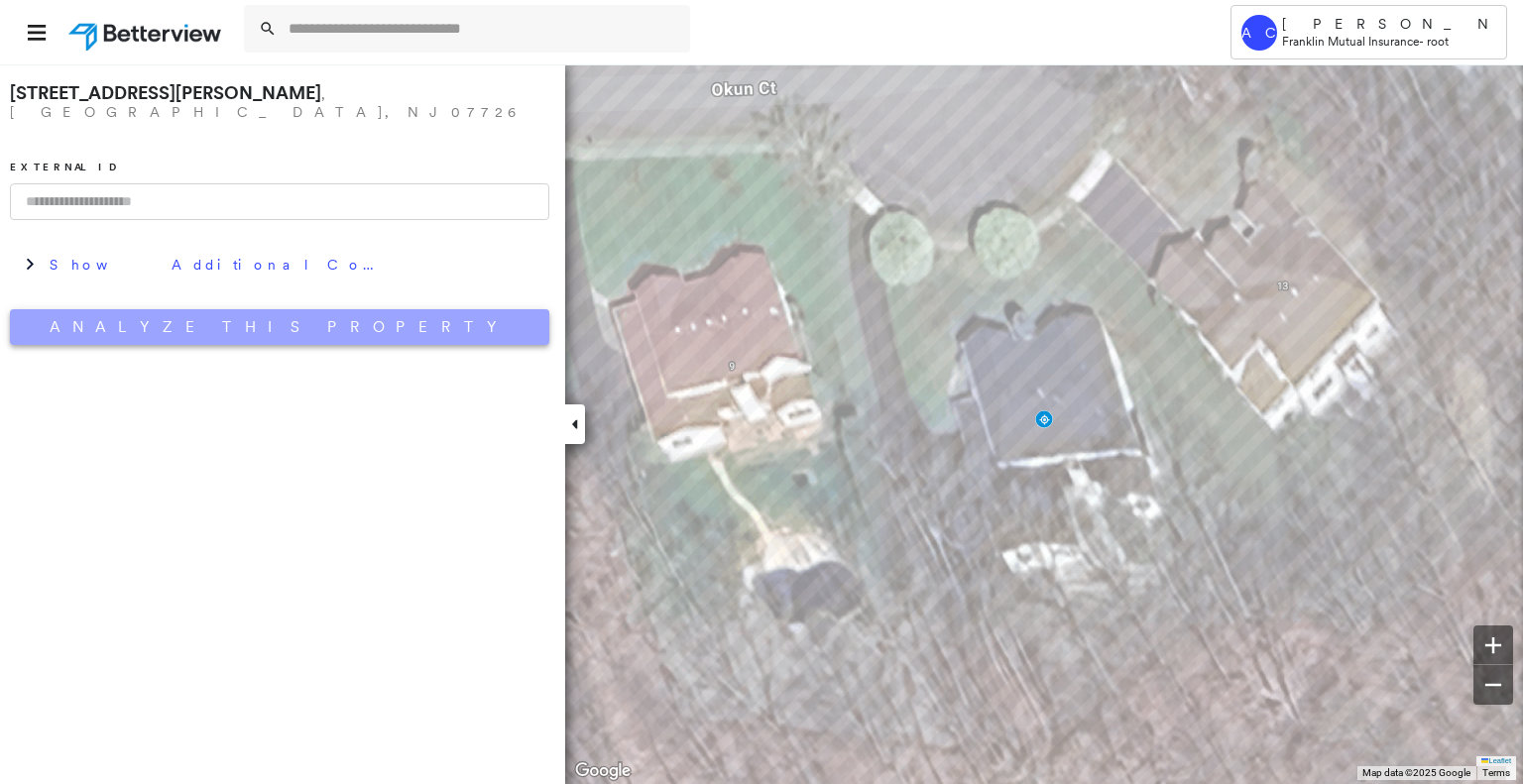 click on "Analyze This Property" at bounding box center (280, 327) 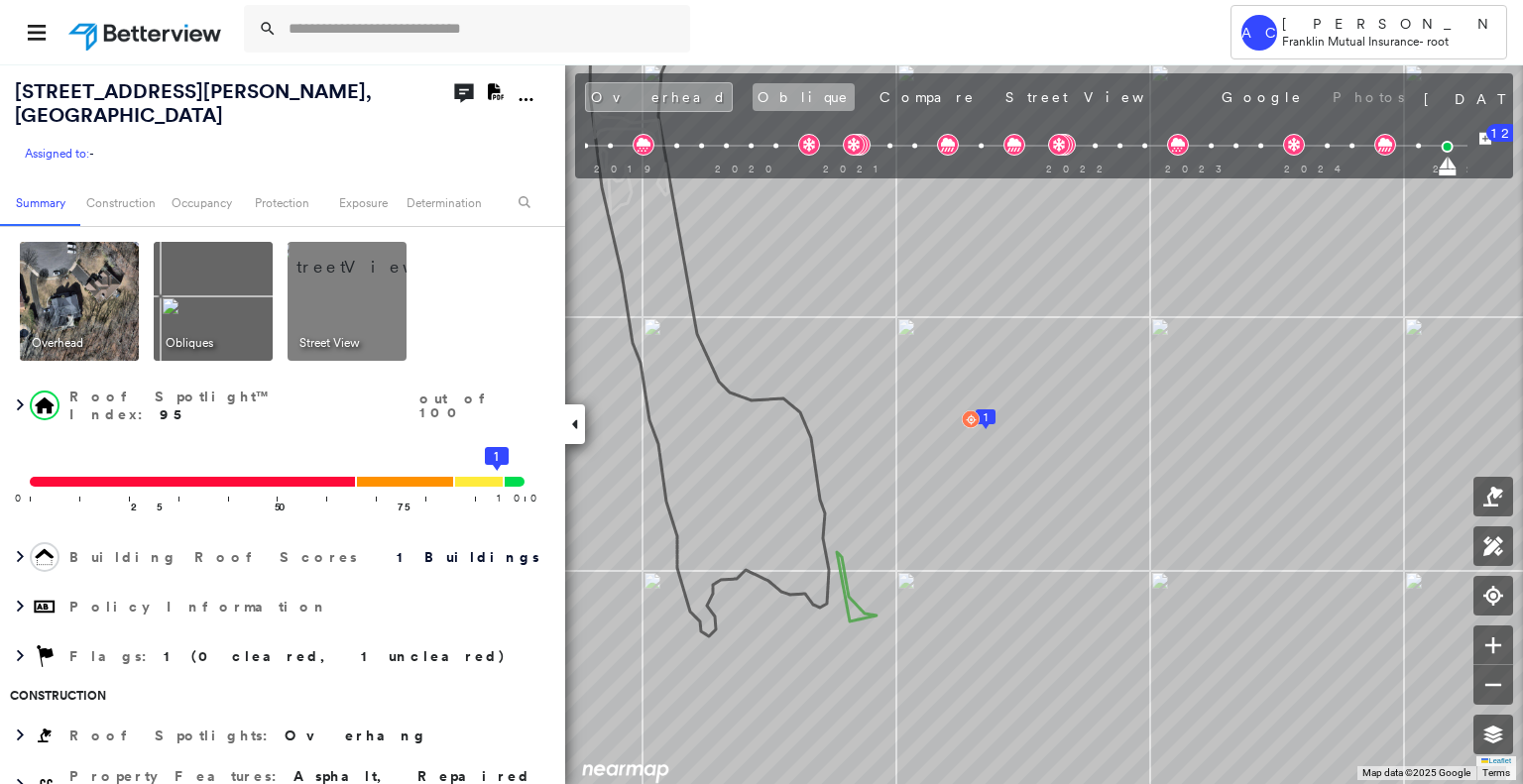 click on "Oblique" at bounding box center (803, 97) 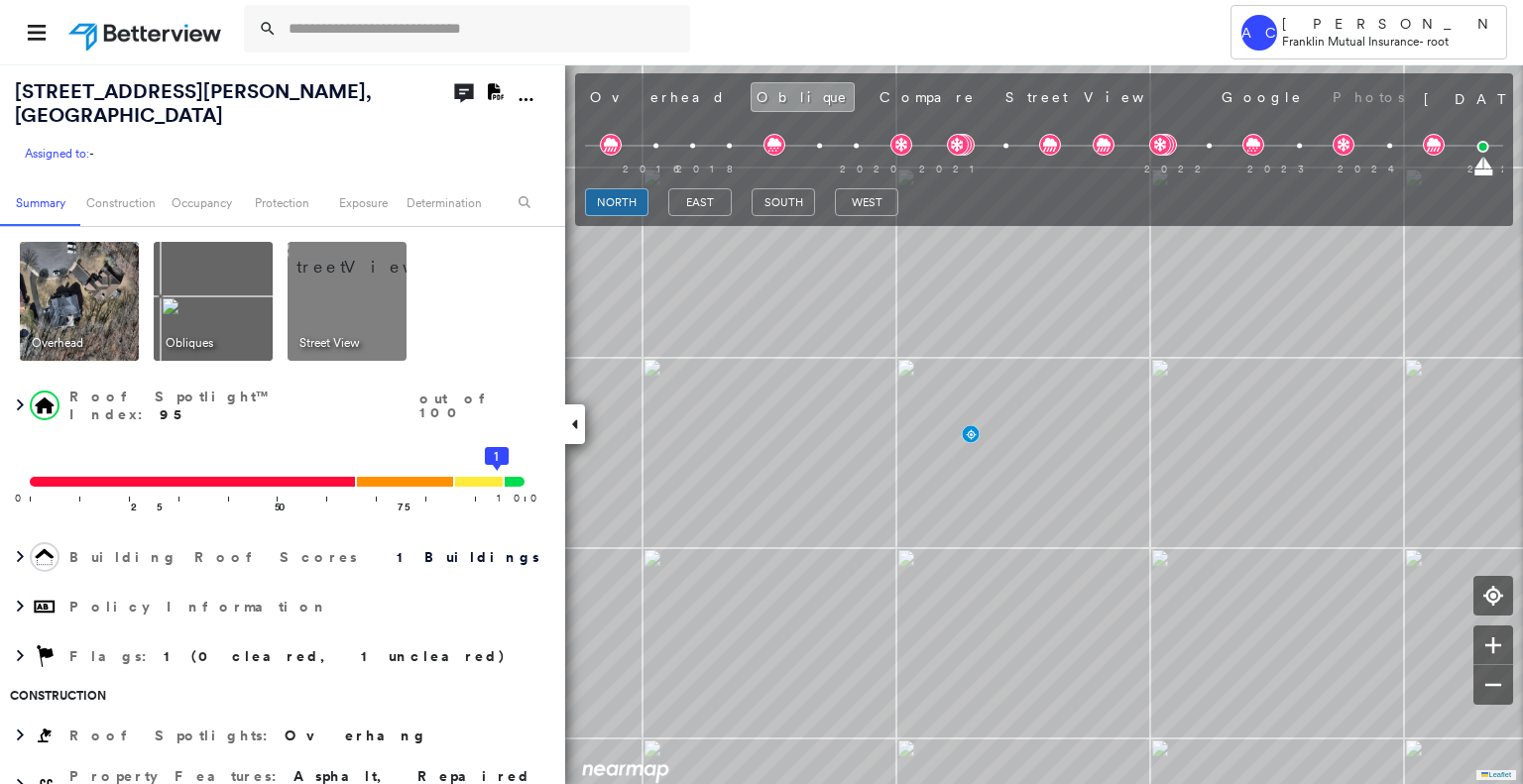 click on "Street View" at bounding box center (1099, 97) 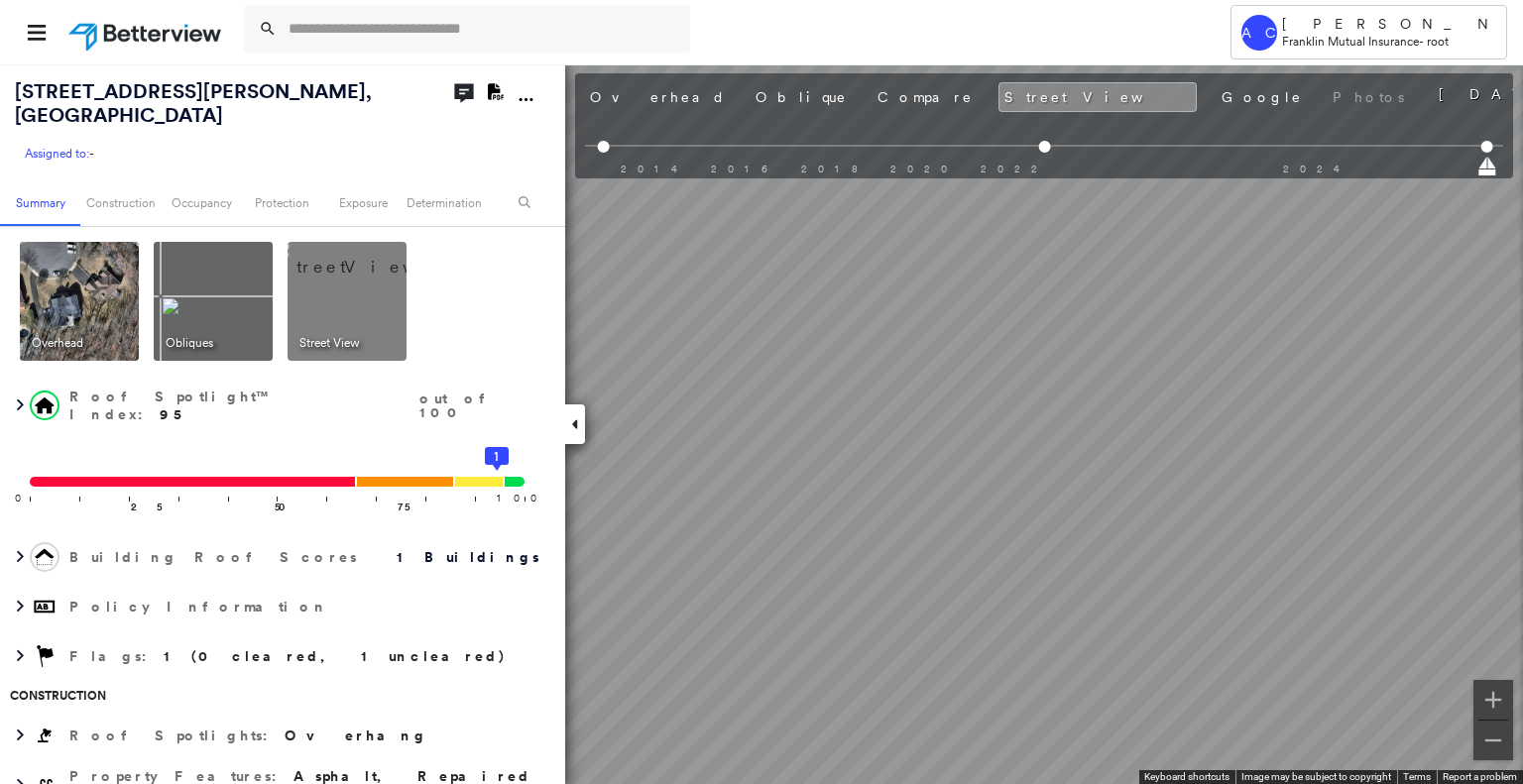 scroll, scrollTop: 0, scrollLeft: 0, axis: both 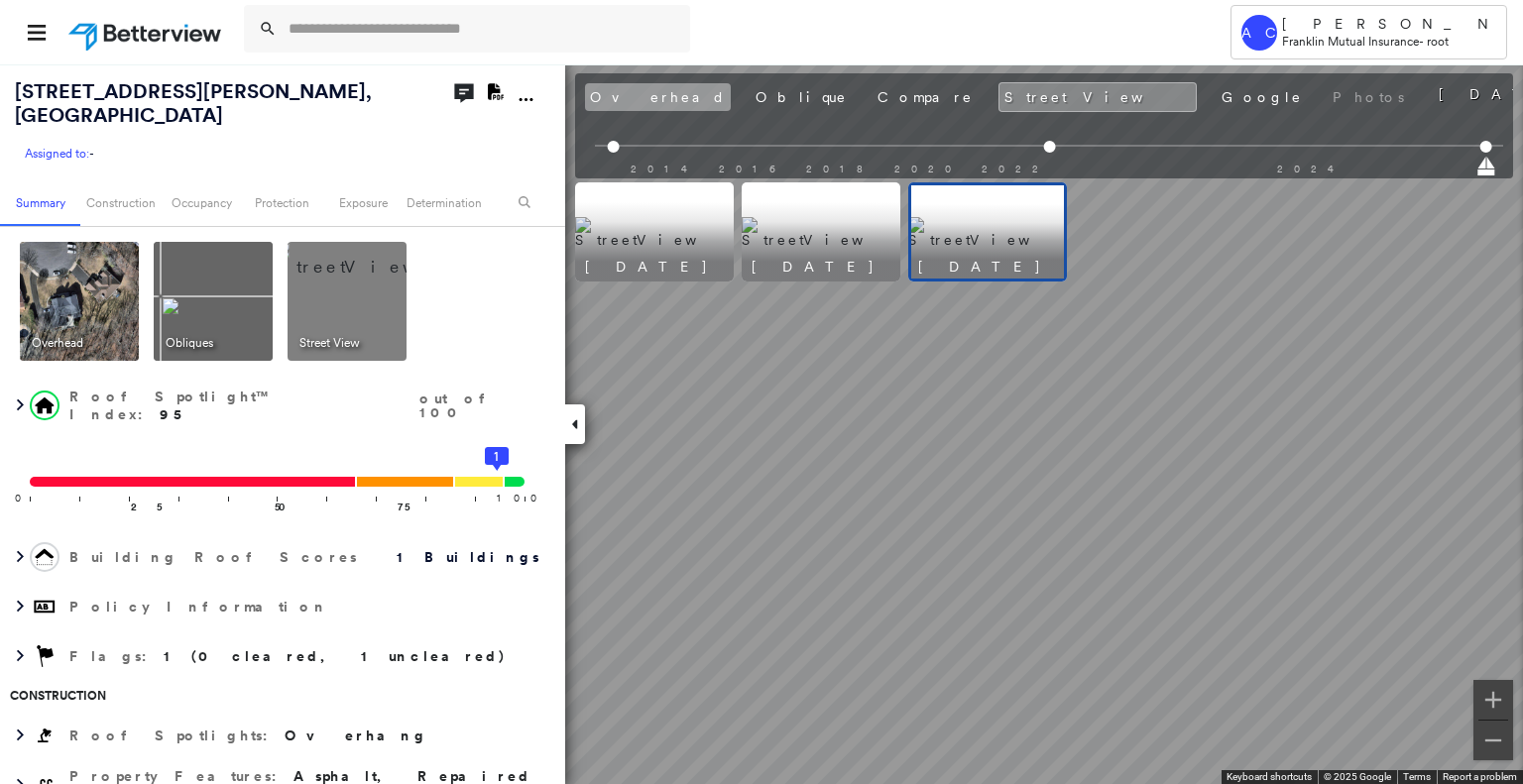 click on "Overhead" at bounding box center [657, 97] 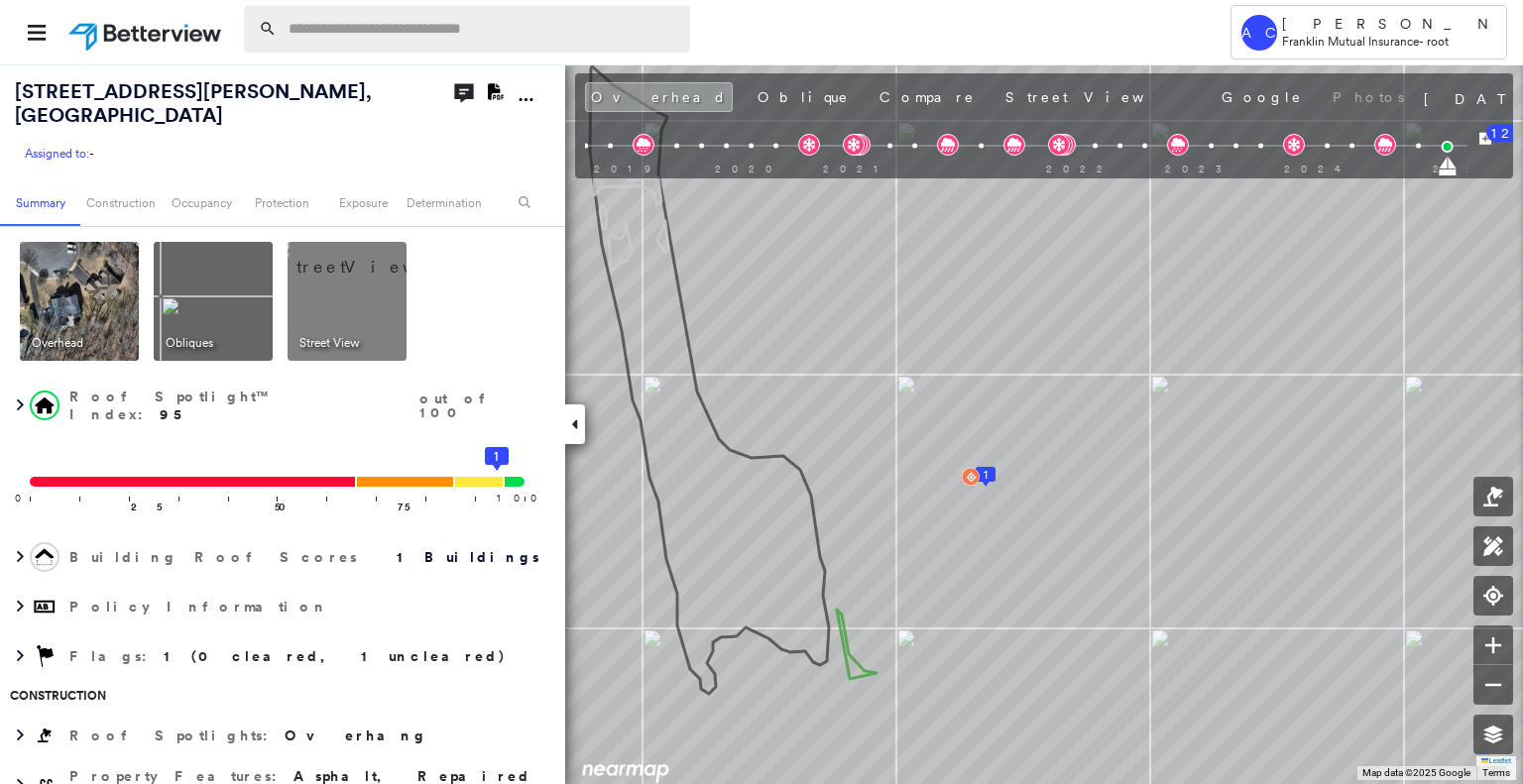 click at bounding box center (483, 29) 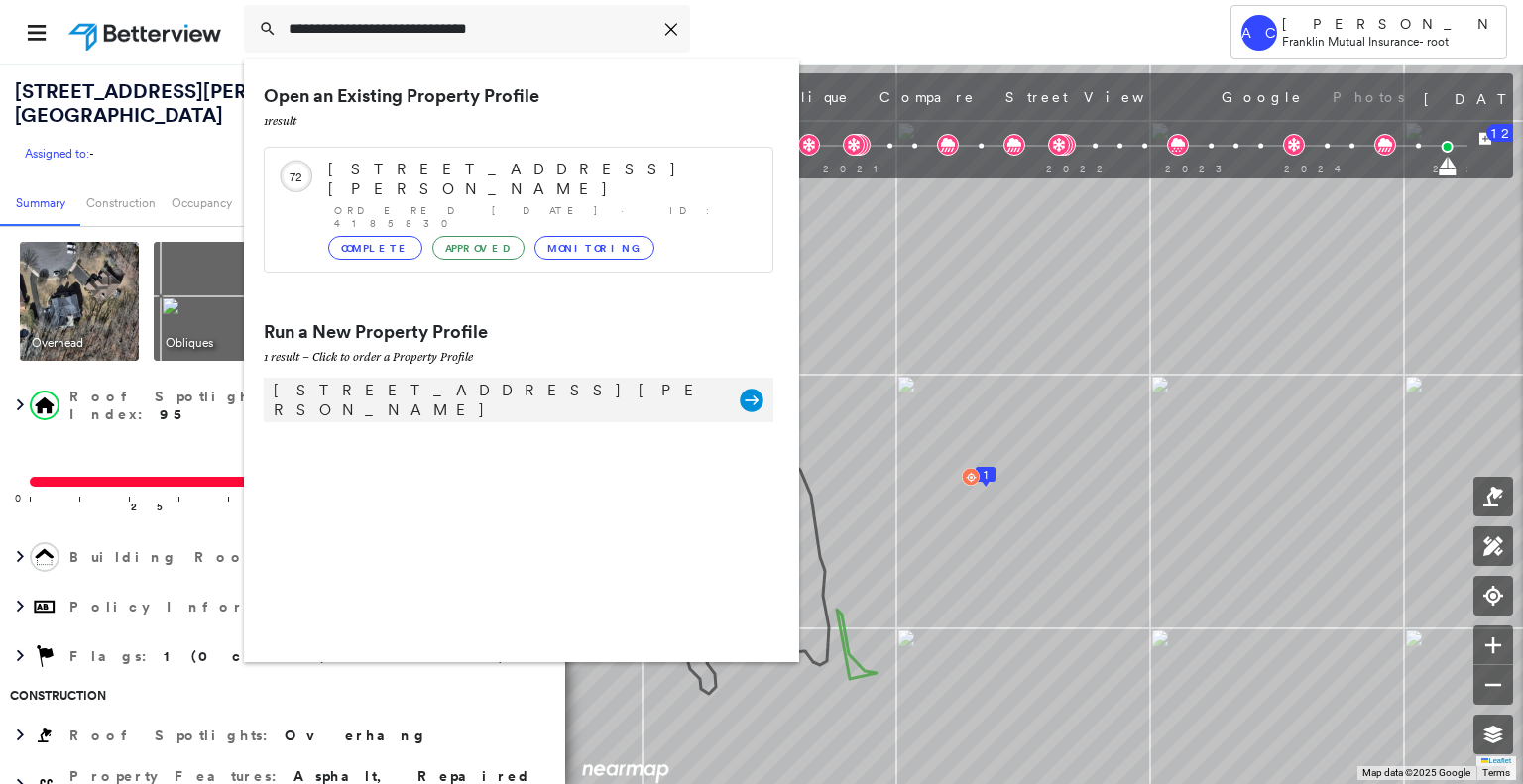 type on "**********" 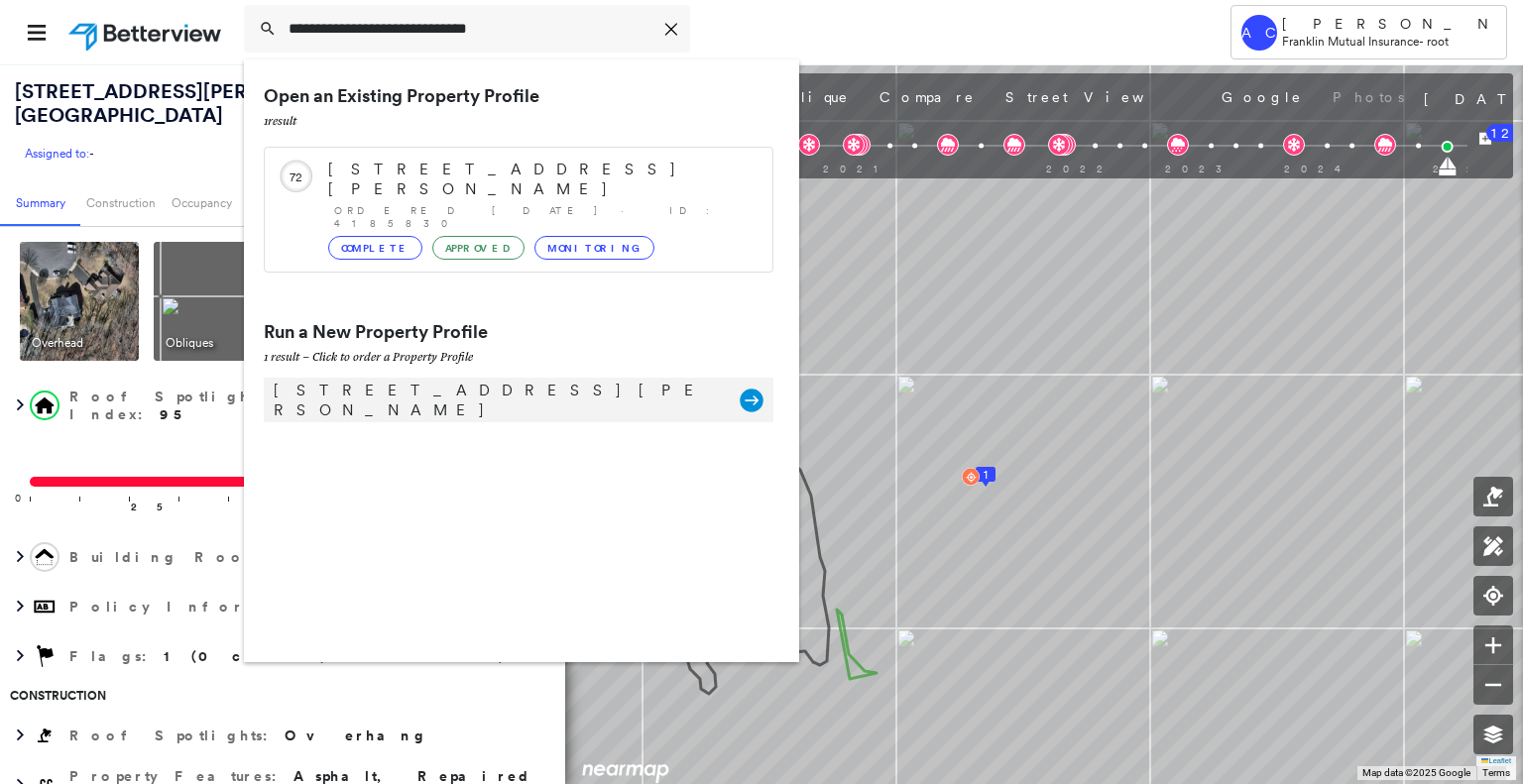 click on "[STREET_ADDRESS][PERSON_NAME]" at bounding box center (497, 400) 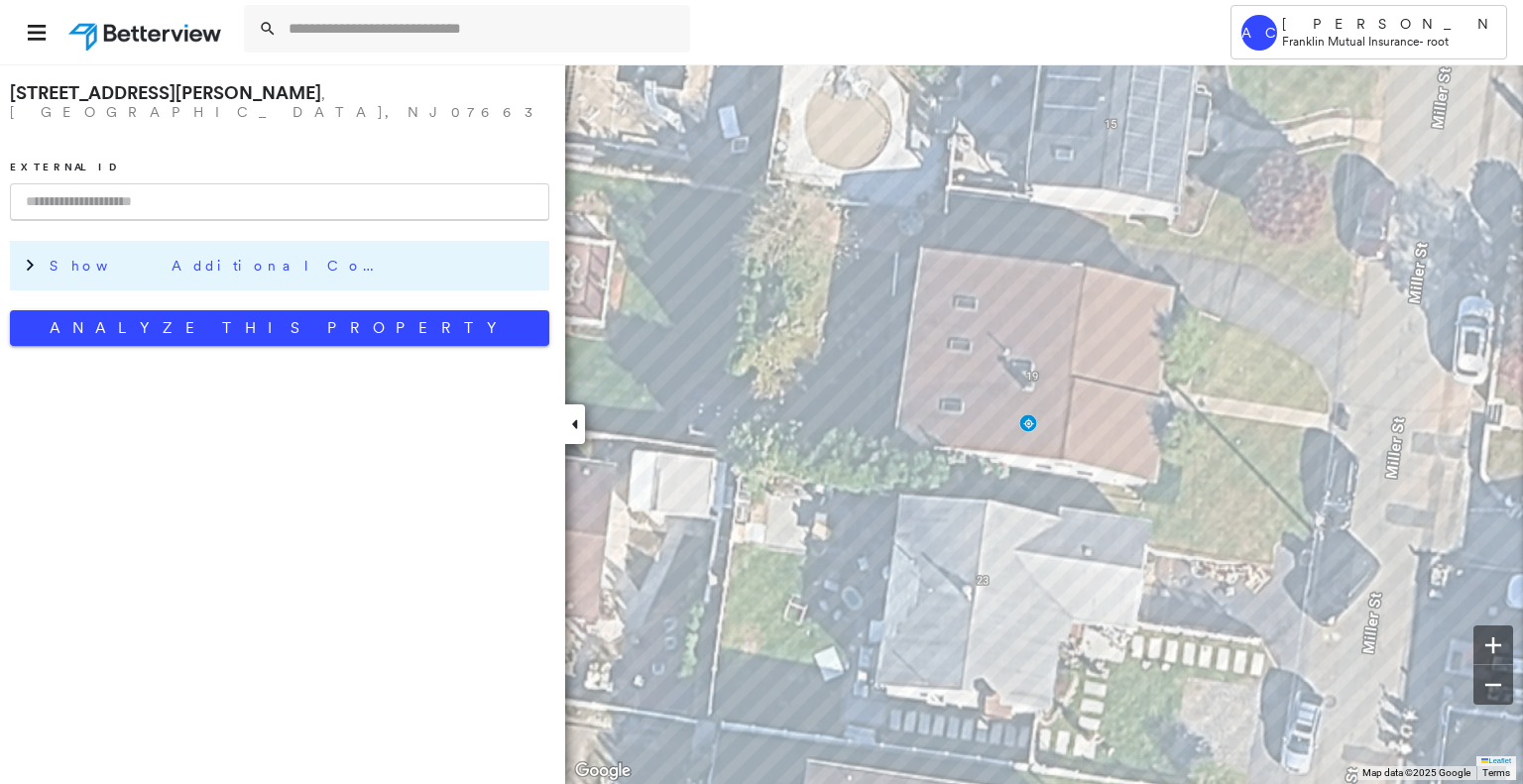click on "Show Additional Company Data" at bounding box center (294, 266) 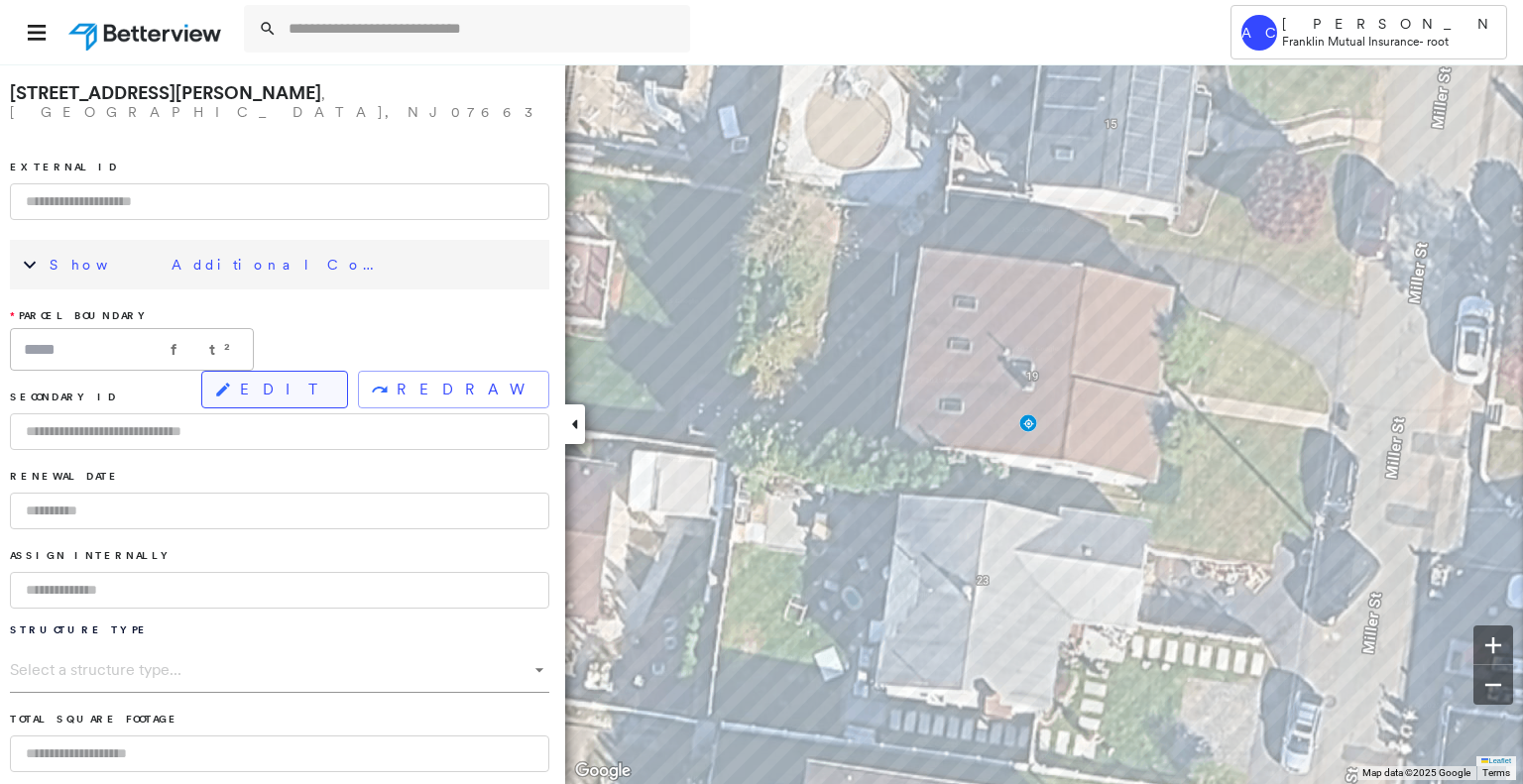 click 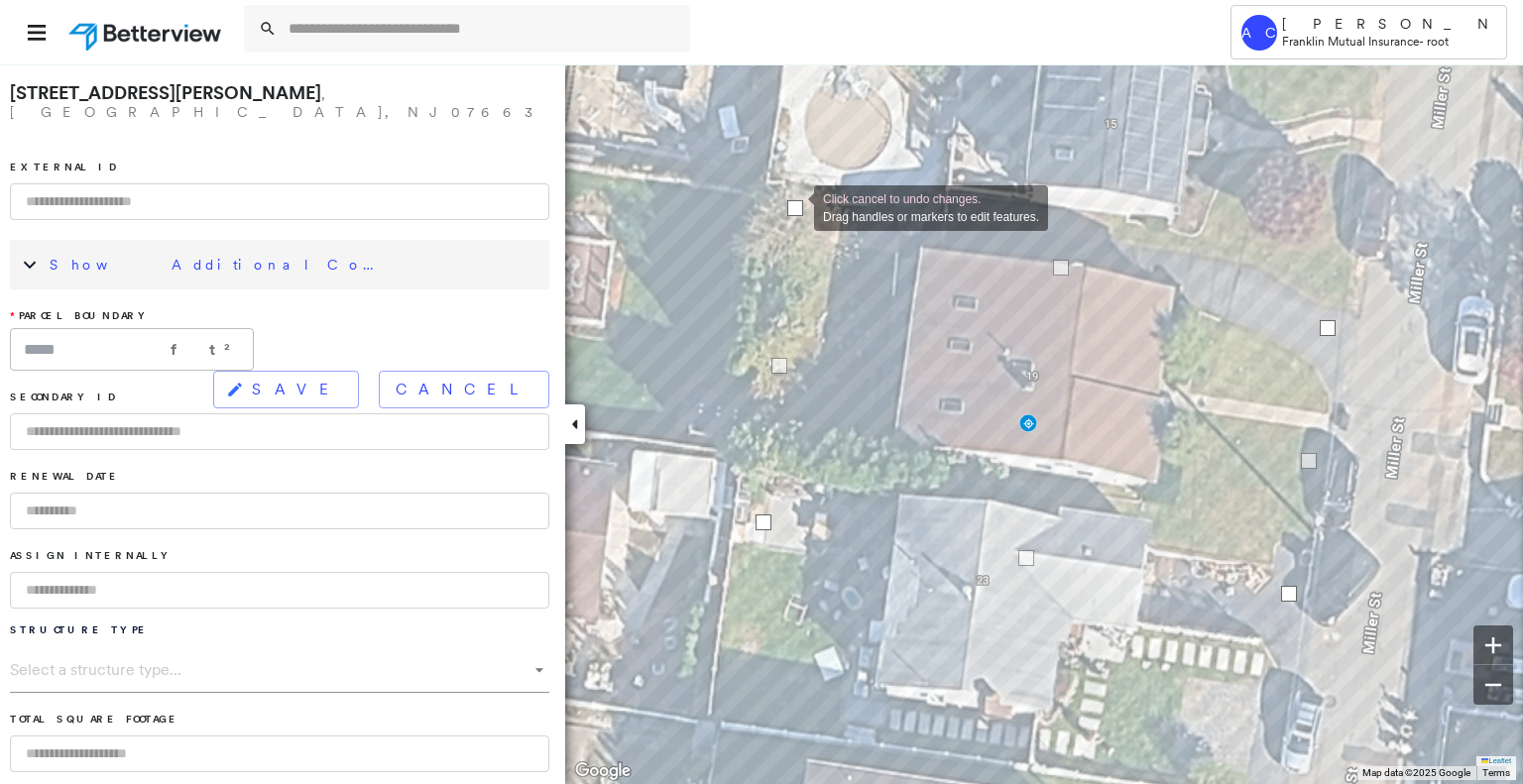 drag, startPoint x: 797, startPoint y: 255, endPoint x: 794, endPoint y: 206, distance: 49.09175 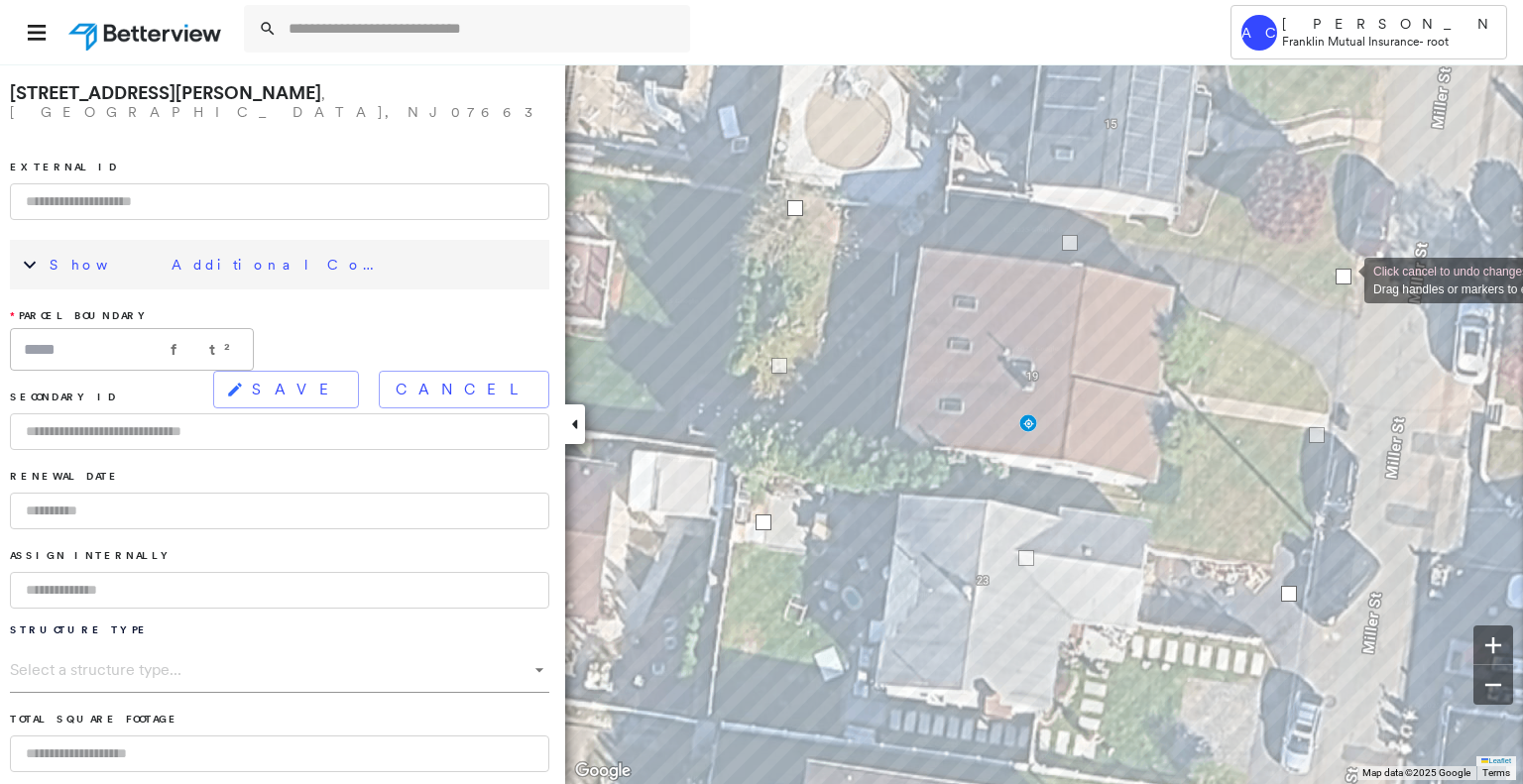 drag, startPoint x: 1329, startPoint y: 330, endPoint x: 1345, endPoint y: 279, distance: 53.450912 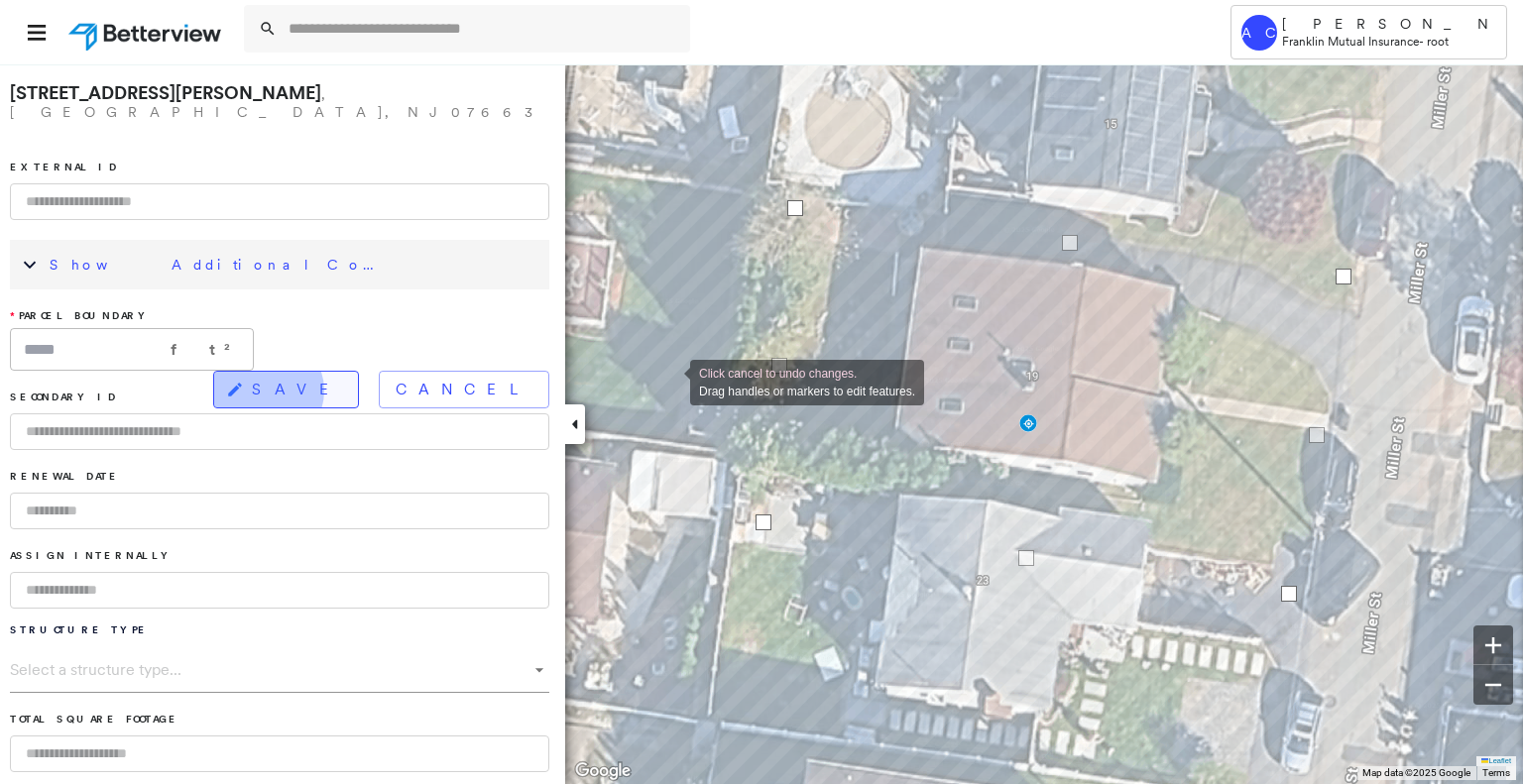 click on "SAVE" at bounding box center (296, 390) 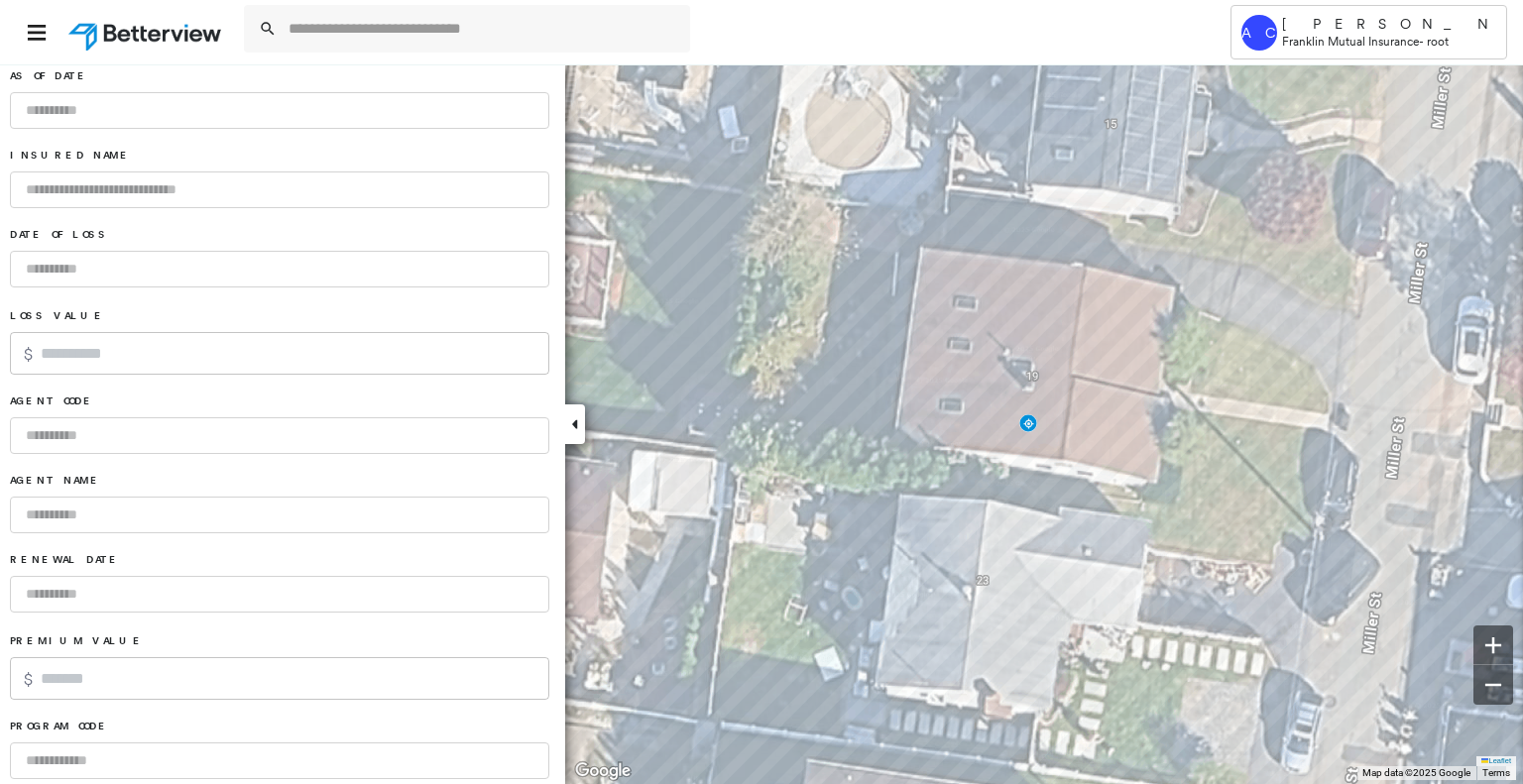 scroll, scrollTop: 1158, scrollLeft: 0, axis: vertical 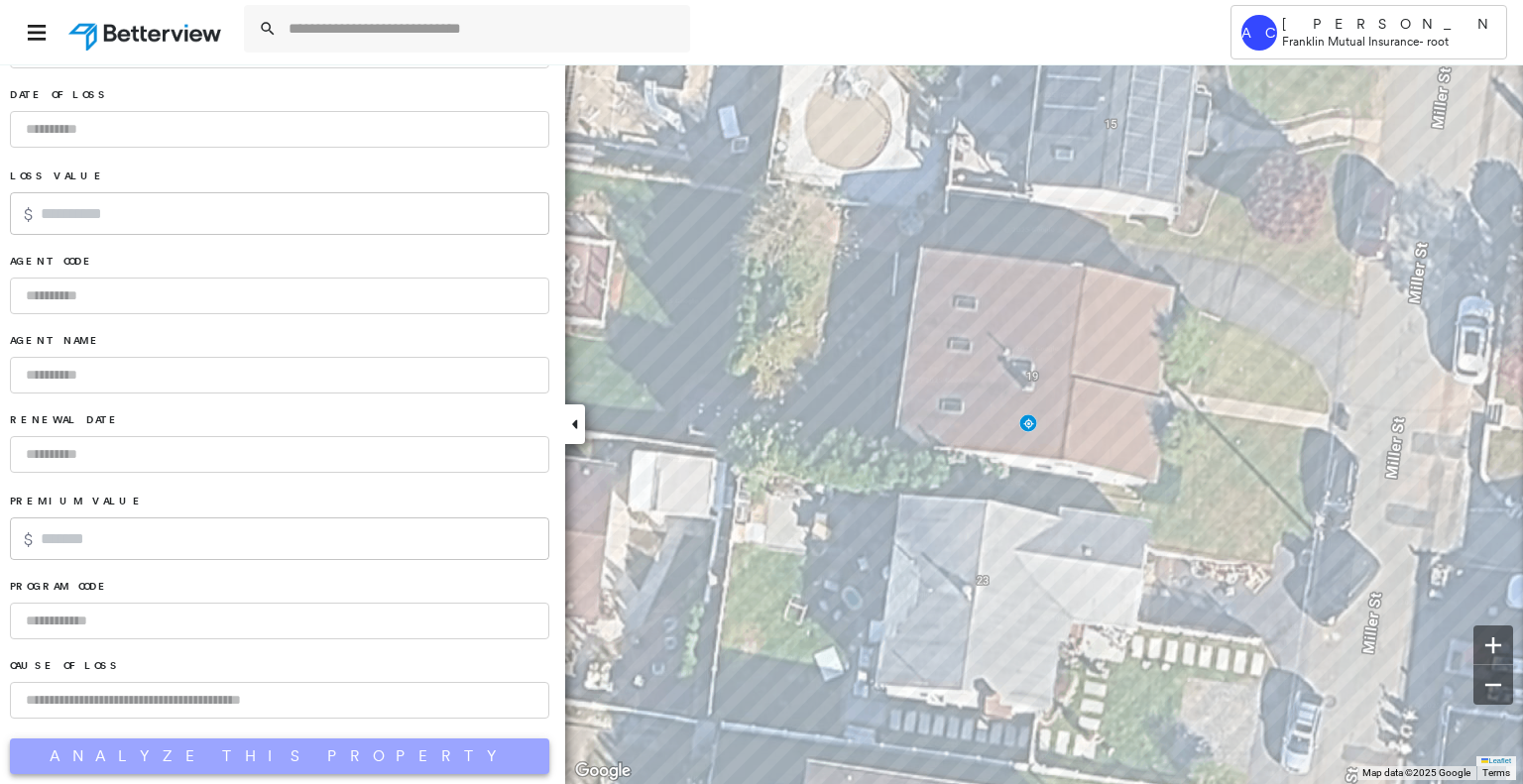 click on "Analyze This Property" at bounding box center [280, 756] 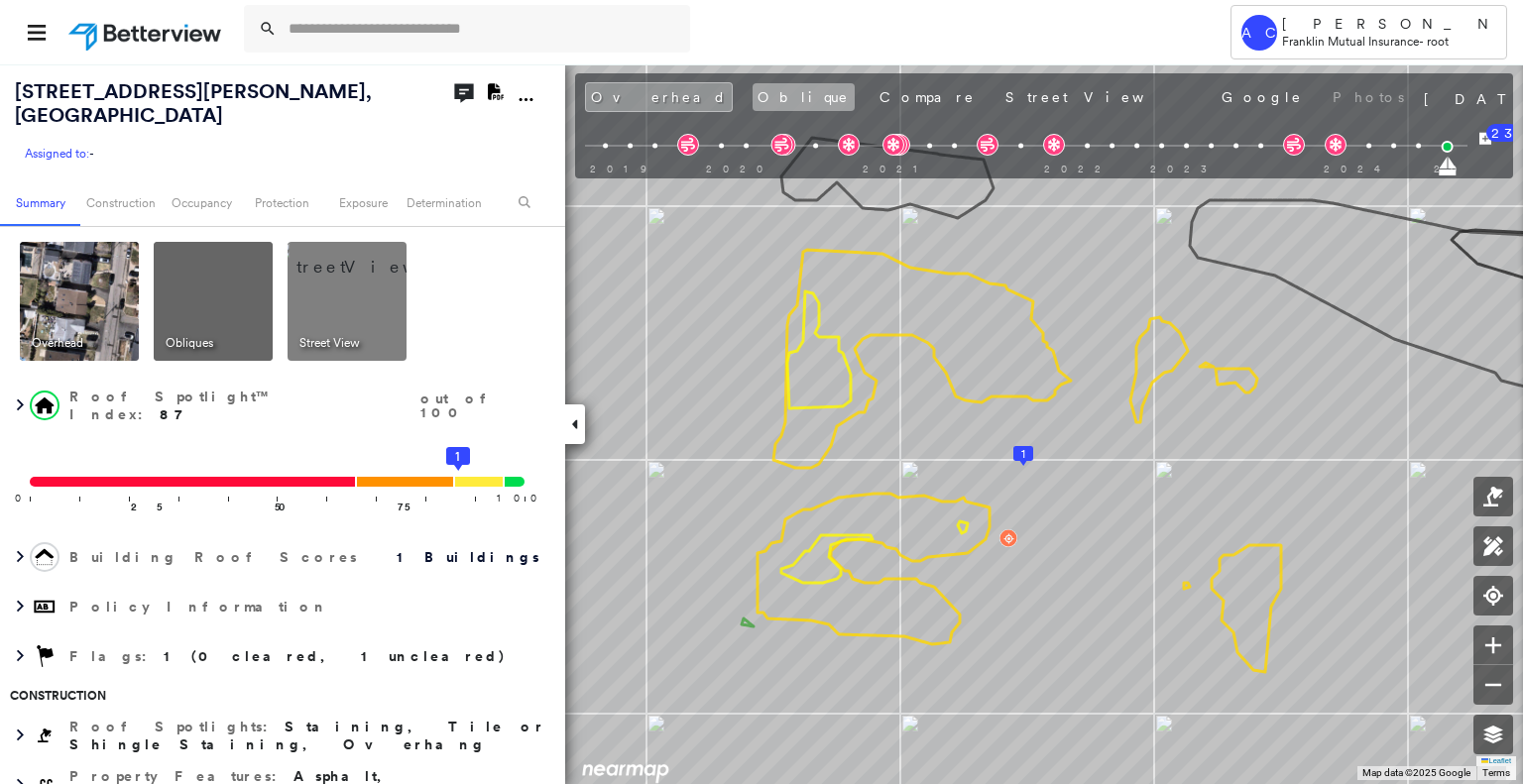 click on "Oblique" at bounding box center (803, 97) 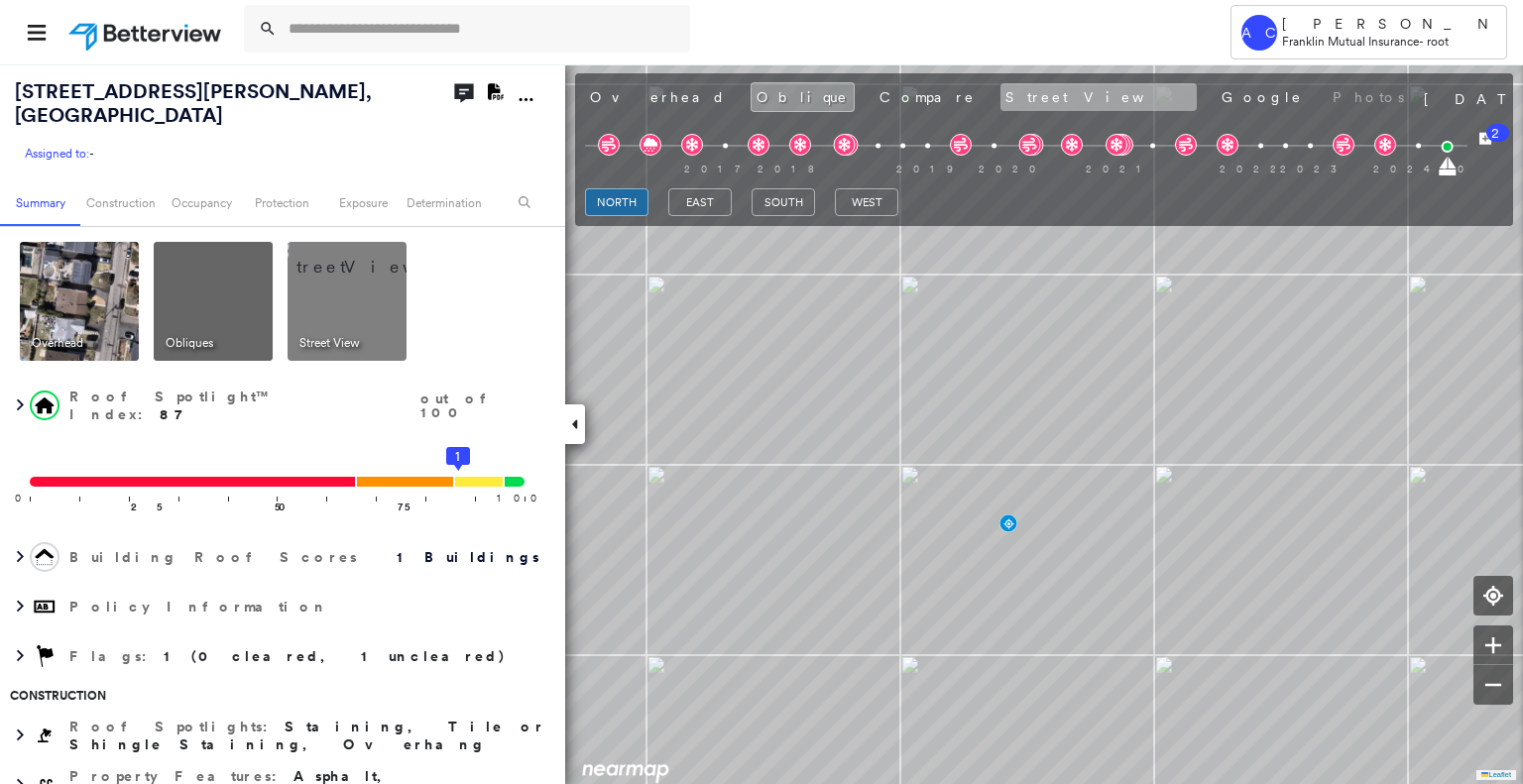 click on "Street View" at bounding box center (1099, 97) 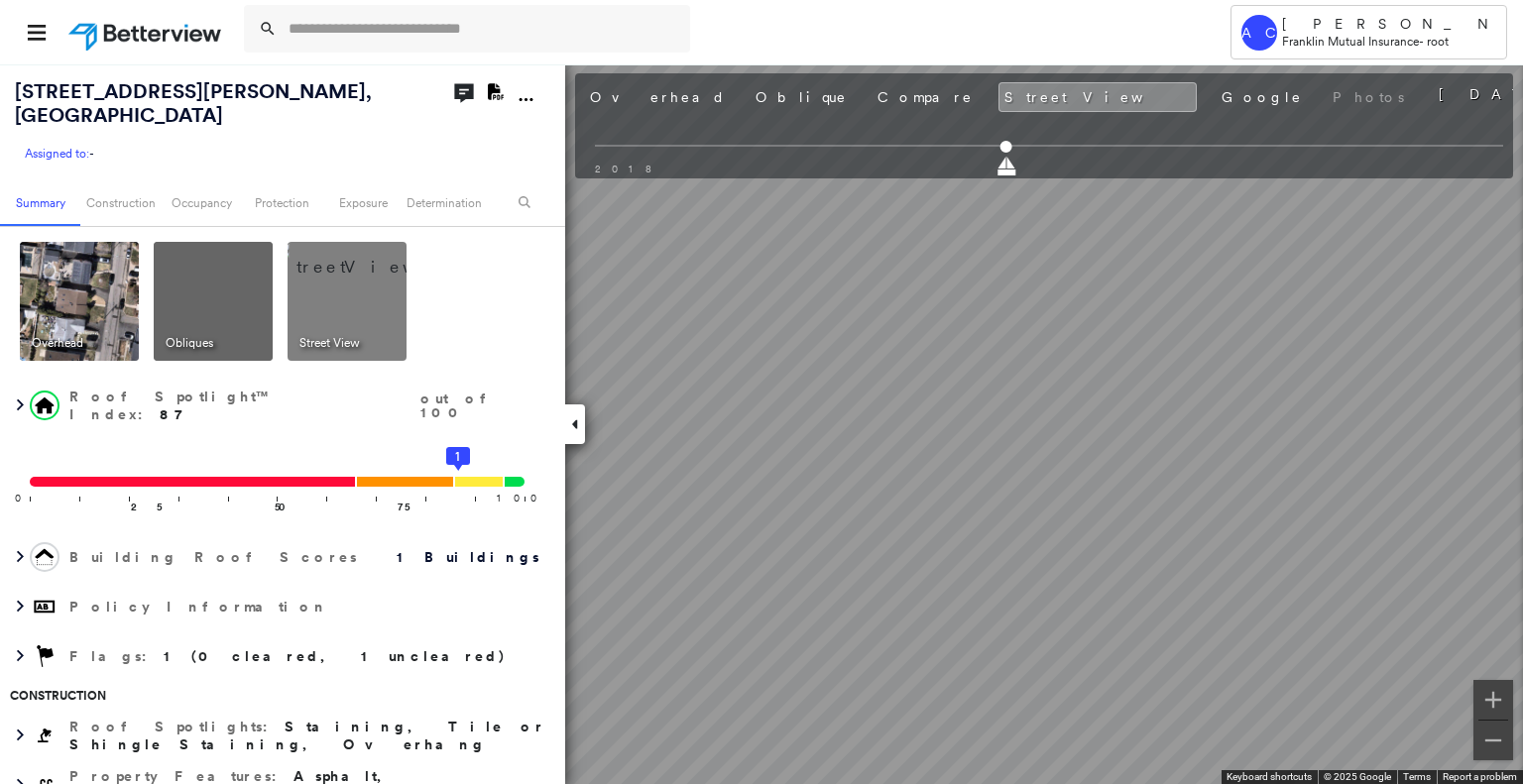 click on "[STREET_ADDRESS][PERSON_NAME] Assigned to:  - Assigned to:  - Assigned to:  - Open Comments Download PDF Report Summary Construction Occupancy Protection Exposure Determination Overhead Obliques Street View Roof Spotlight™ Index :  87 out of 100 0 100 25 50 75 1 Building Roof Scores 1 Buildings Policy Information Flags :  1 (0 cleared, 1 uncleared) Construction Roof Spotlights :  Staining, Tile or Shingle Staining, Overhang Property Features :  Asphalt, Significantly Stained Pavement Roof Size & Shape :  1 building  - [PERSON_NAME] | Asphalt Shingle BuildZoom - Building Permit Data and Analysis Occupancy Place Detail Protection Exposure FEMA Risk Index Wind Flood Regional Hazard: 3   out of  5 Additional Perils Determination Flags :  1 (0 cleared, 1 uncleared) Uncleared Flags (1) Cleared Flags  (0) LOW Low Priority Flagged [DATE] Clear Action Taken New Entry History Quote/New Business Terms & Conditions Added ACV Endorsement Added Cosmetic Endorsement Inspection/Loss Control Onsite Inspection Ordered 23" at bounding box center [762, 423] 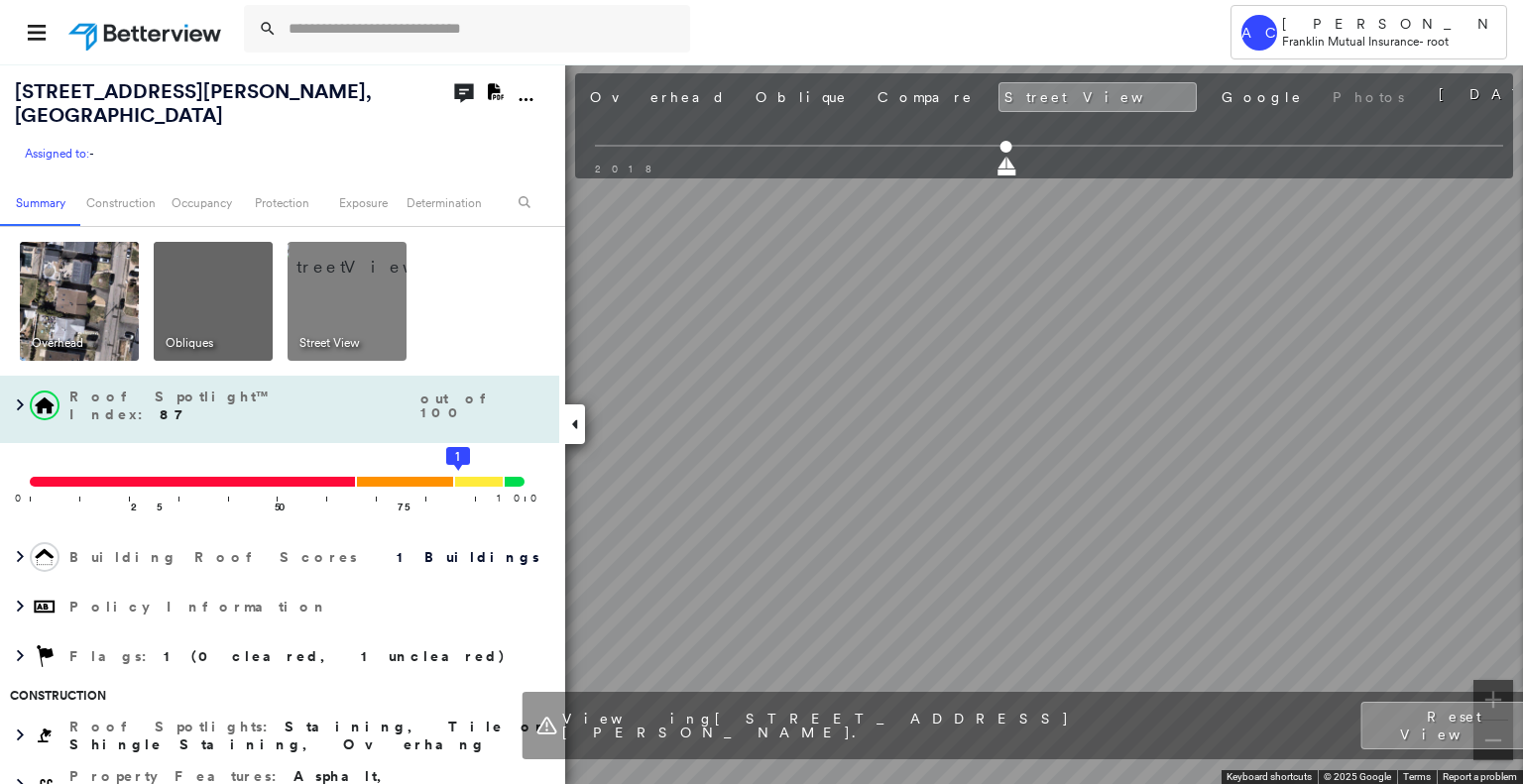 click on "[STREET_ADDRESS][PERSON_NAME] Assigned to:  - Assigned to:  - Assigned to:  - Open Comments Download PDF Report Summary Construction Occupancy Protection Exposure Determination Overhead Obliques Street View Roof Spotlight™ Index :  87 out of 100 0 100 25 50 75 1 Building Roof Scores 1 Buildings Policy Information Flags :  1 (0 cleared, 1 uncleared) Construction Roof Spotlights :  Staining, Tile or Shingle Staining, Overhang Property Features :  Asphalt, Significantly Stained Pavement Roof Size & Shape :  1 building  - [PERSON_NAME] | Asphalt Shingle BuildZoom - Building Permit Data and Analysis Occupancy Place Detail Protection Exposure FEMA Risk Index Wind Flood Regional Hazard: 3   out of  5 Additional Perils Determination Flags :  1 (0 cleared, 1 uncleared) Uncleared Flags (1) Cleared Flags  (0) LOW Low Priority Flagged [DATE] Clear Action Taken New Entry History Quote/New Business Terms & Conditions Added ACV Endorsement Added Cosmetic Endorsement Inspection/Loss Control Onsite Inspection Ordered 23" at bounding box center (762, 423) 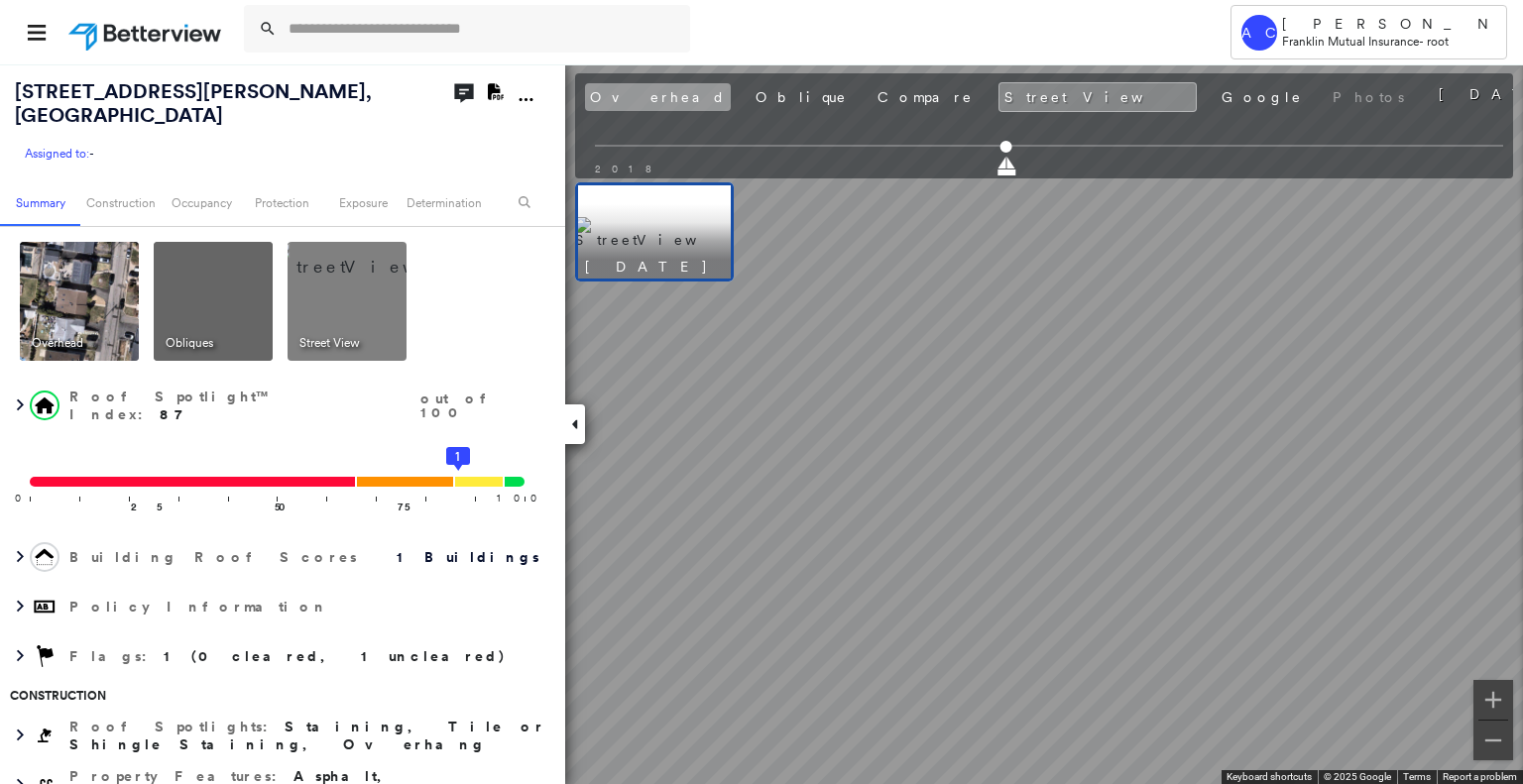 click on "Overhead" at bounding box center (657, 97) 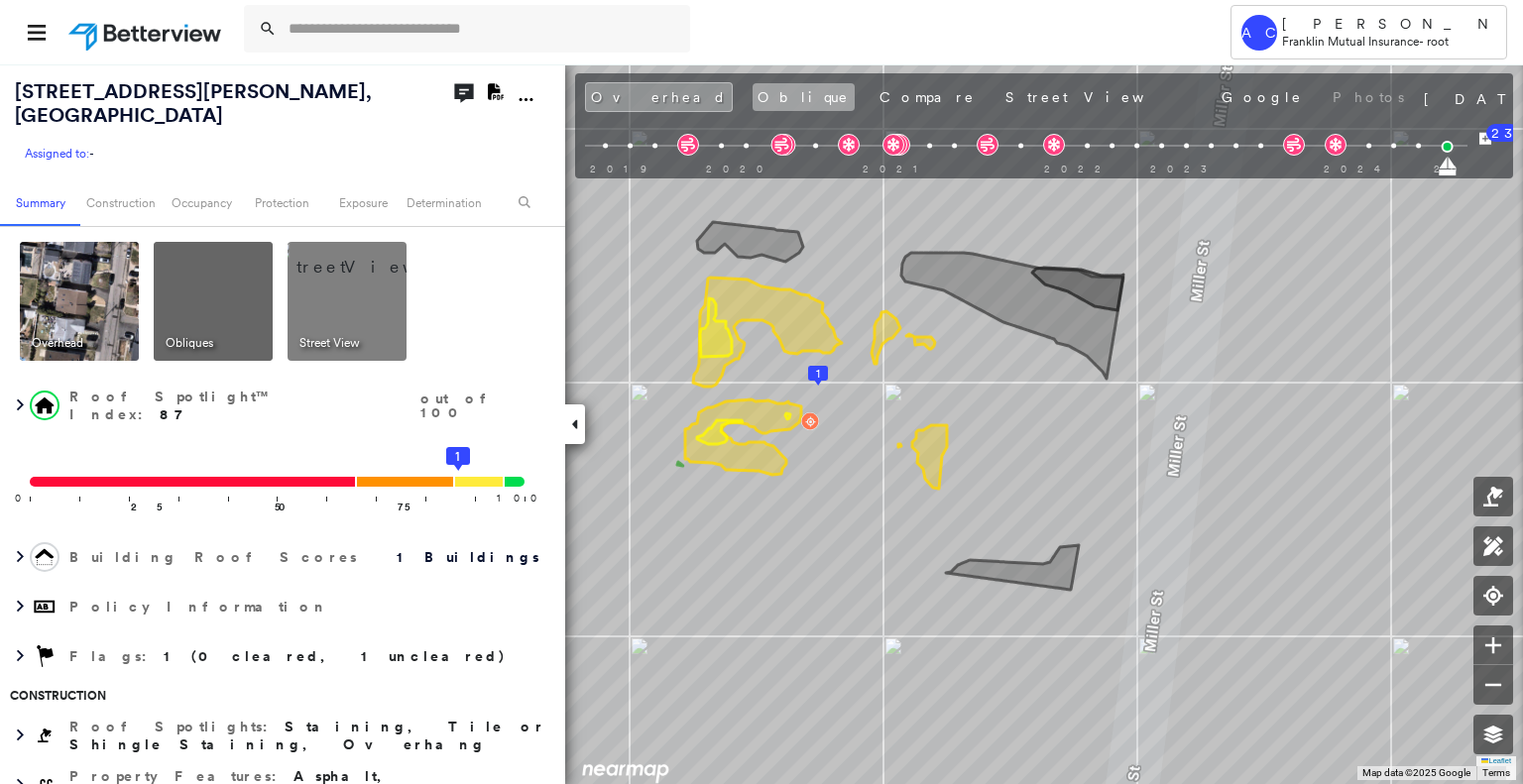 click on "Oblique" at bounding box center (803, 97) 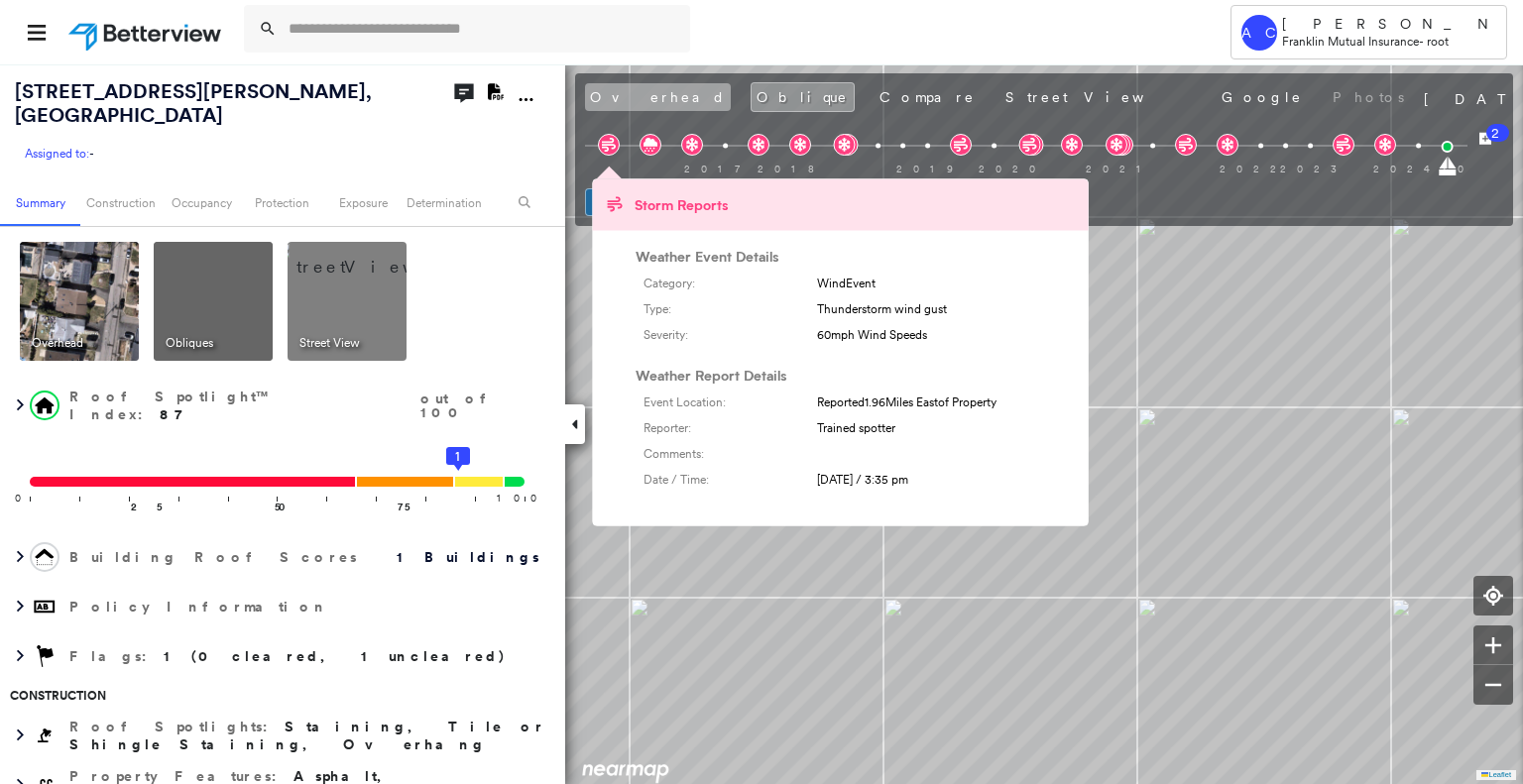 click on "Overhead" at bounding box center (657, 97) 